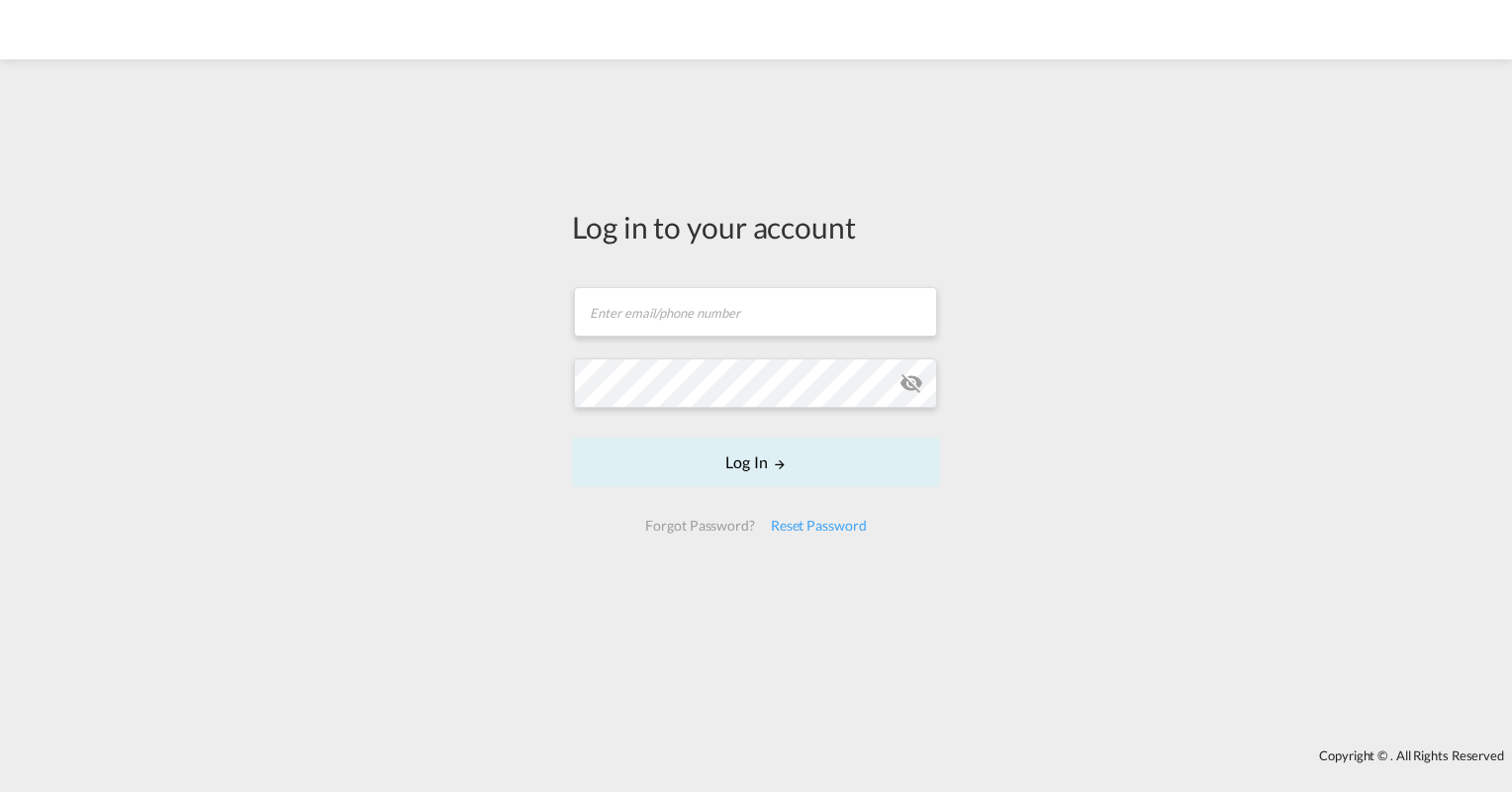 scroll, scrollTop: 0, scrollLeft: 0, axis: both 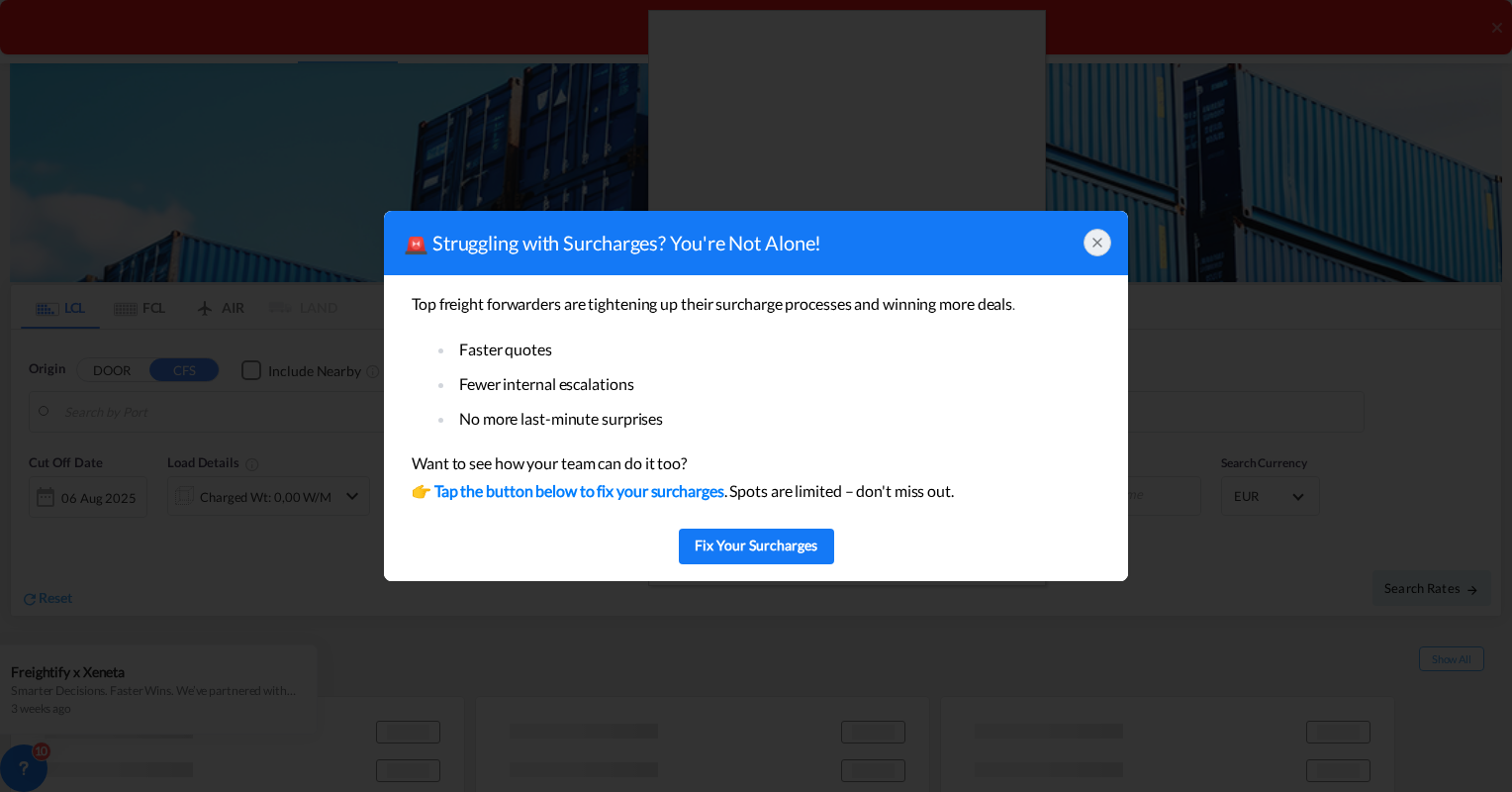 type on "Hamburg, DEHAM" 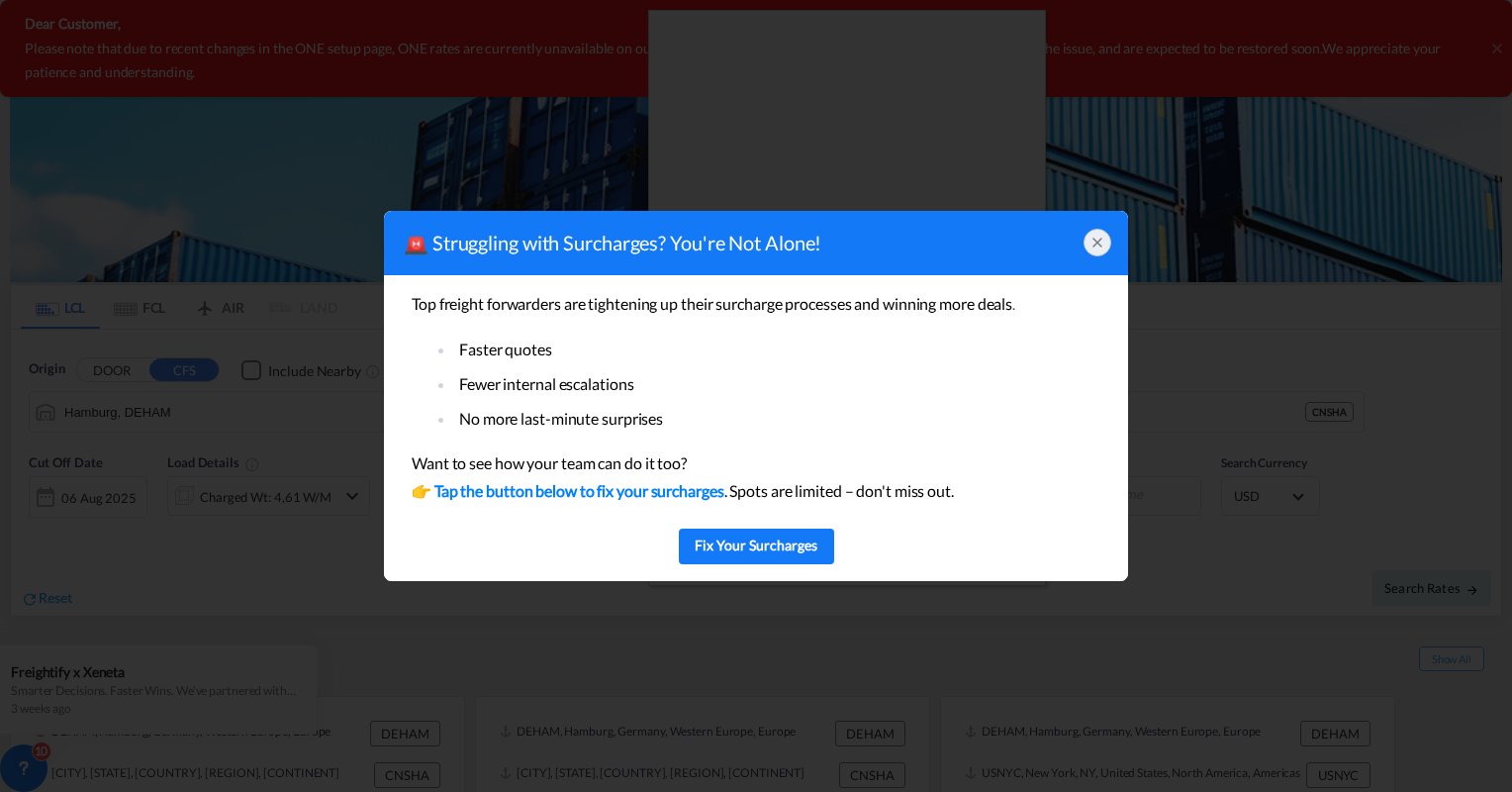 click 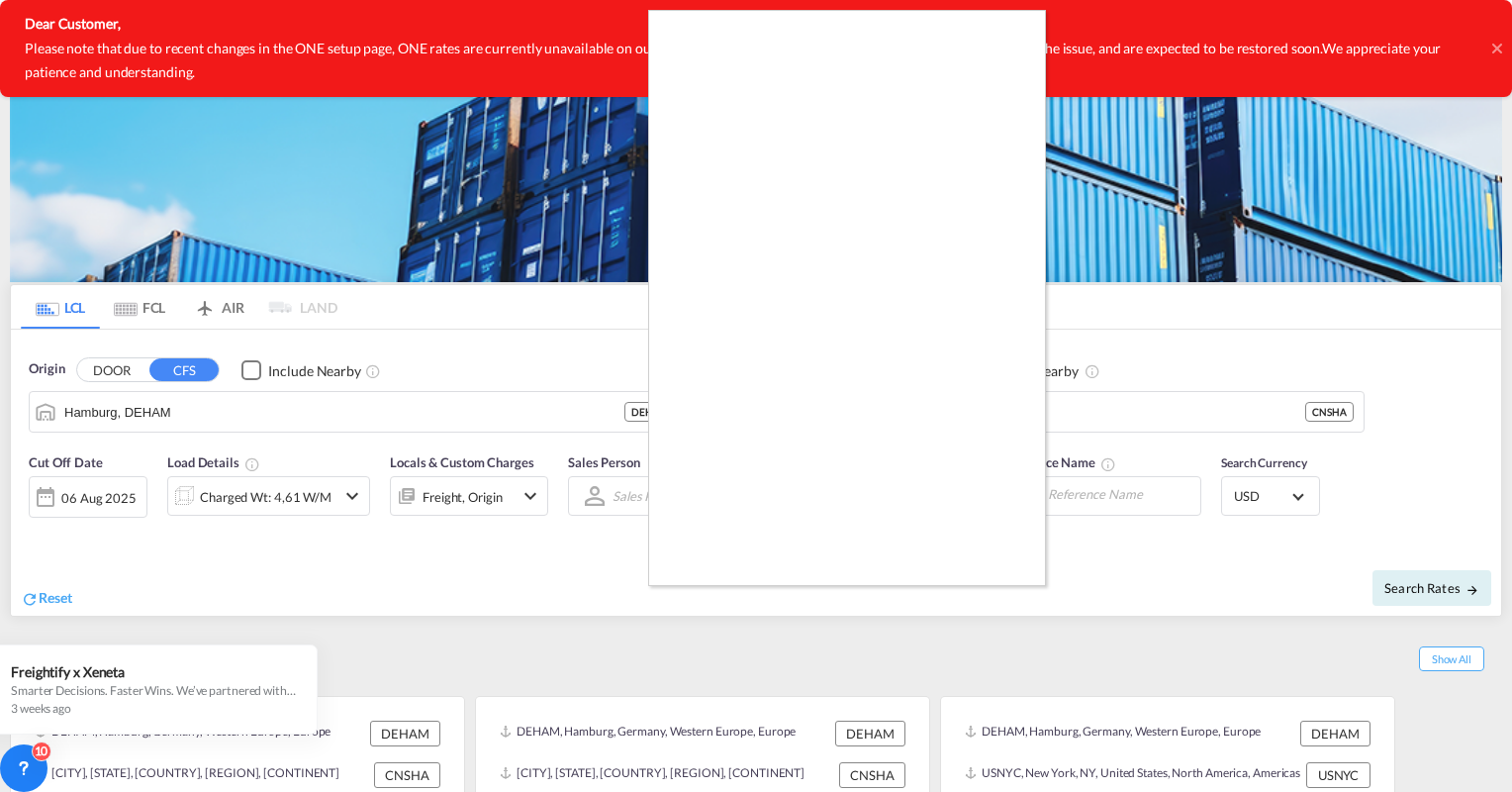 click at bounding box center [756, 396] 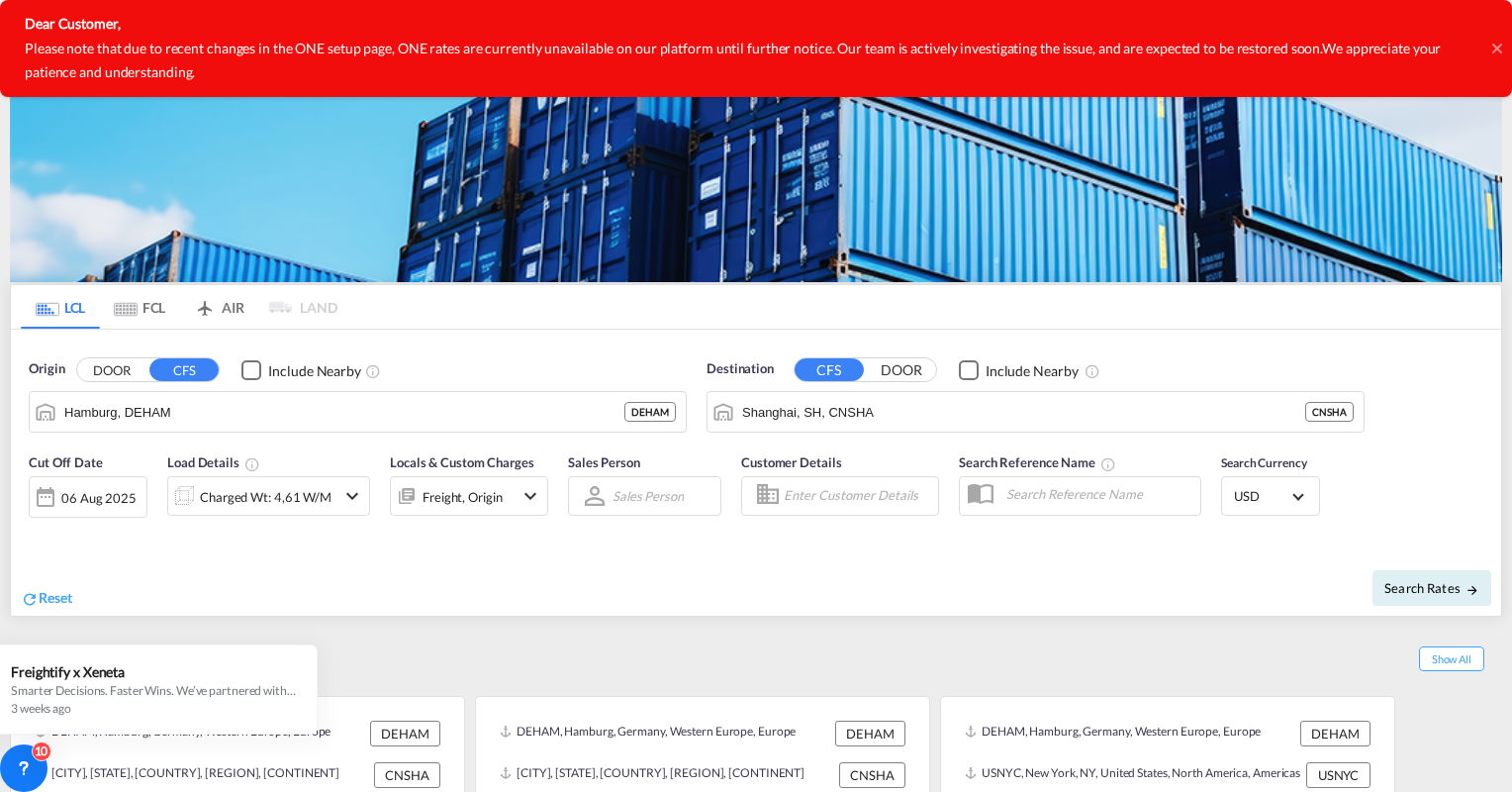 click 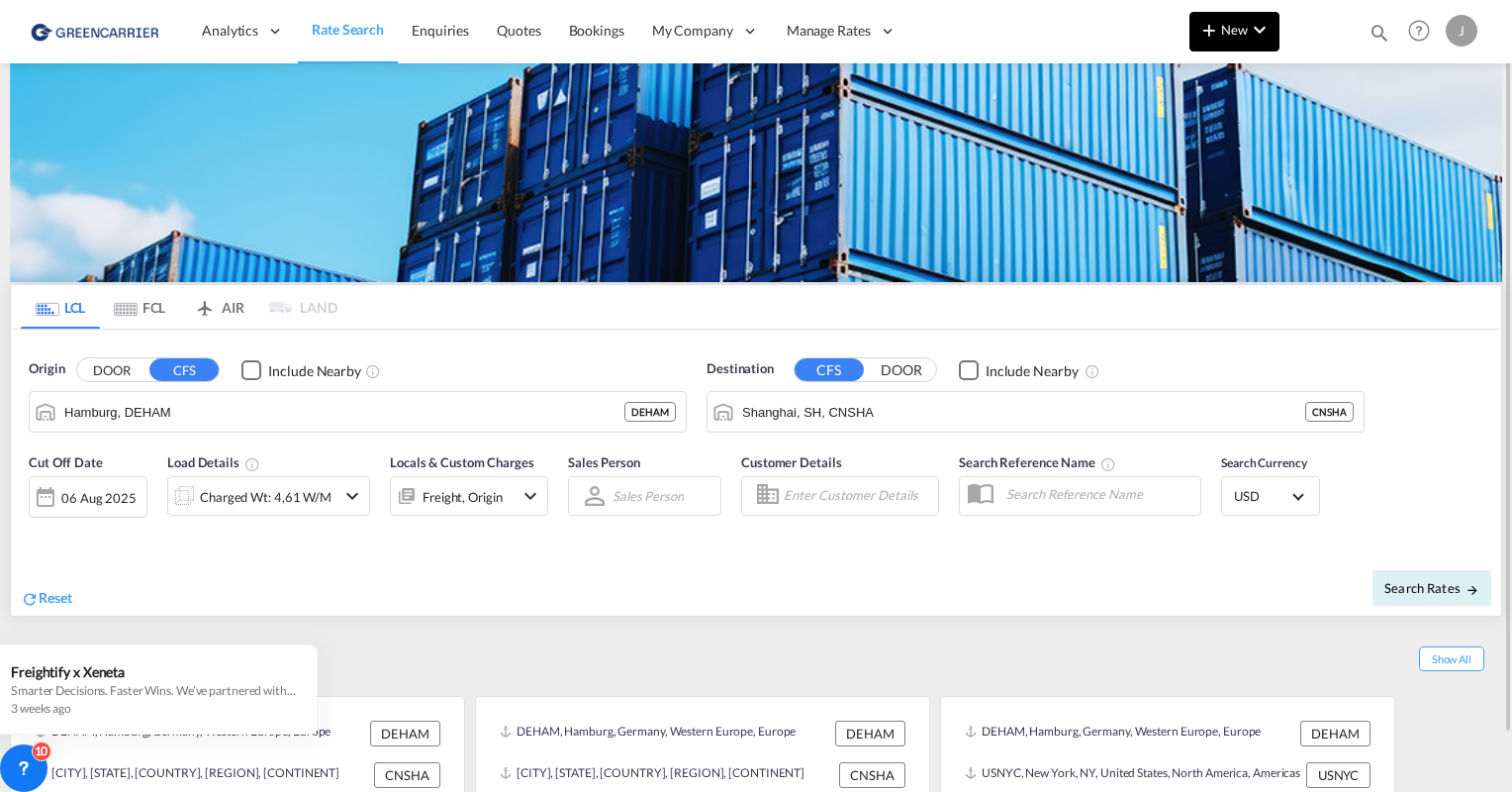 click on "New" at bounding box center (1234, 30) 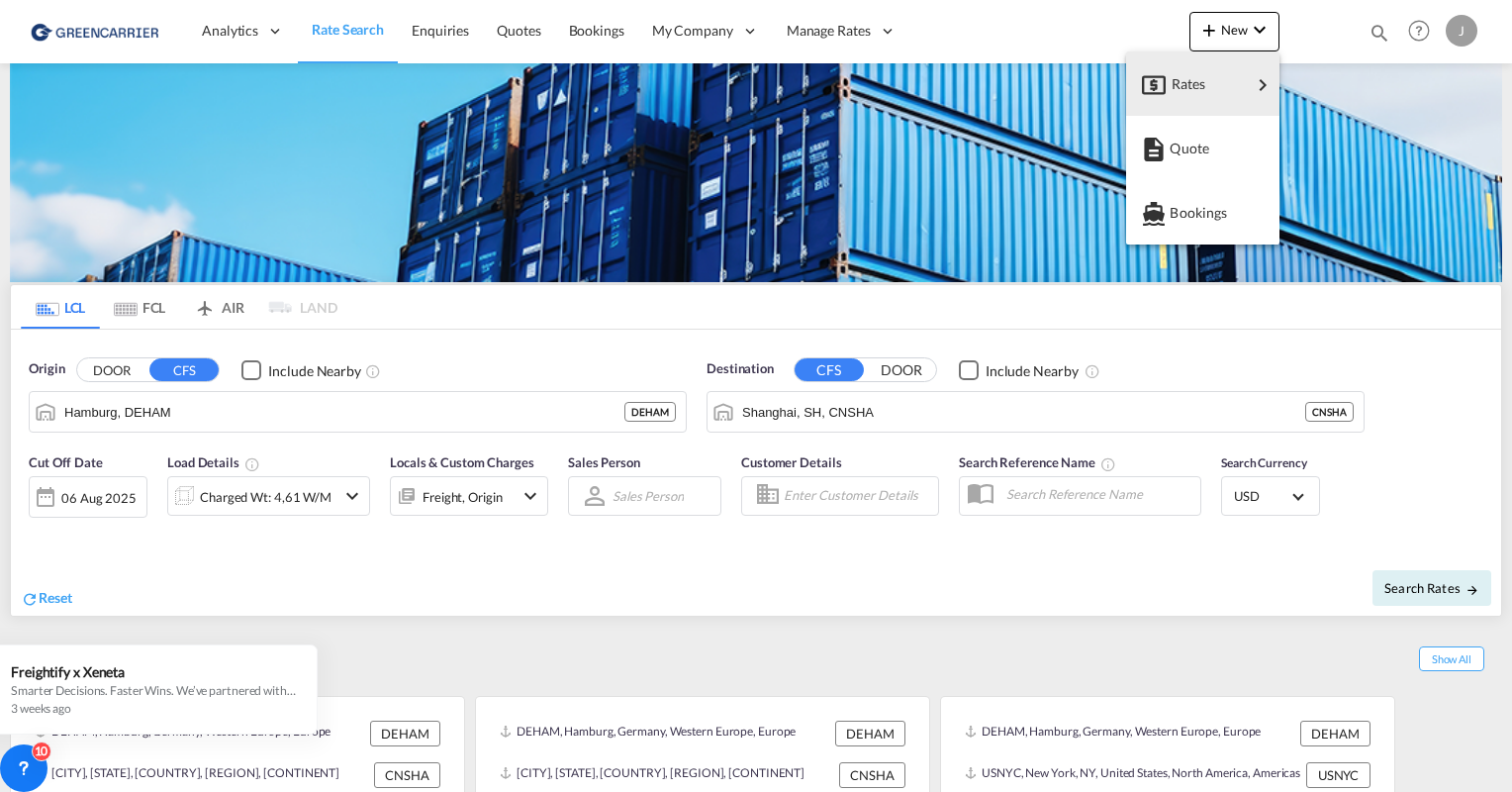 click at bounding box center (756, 396) 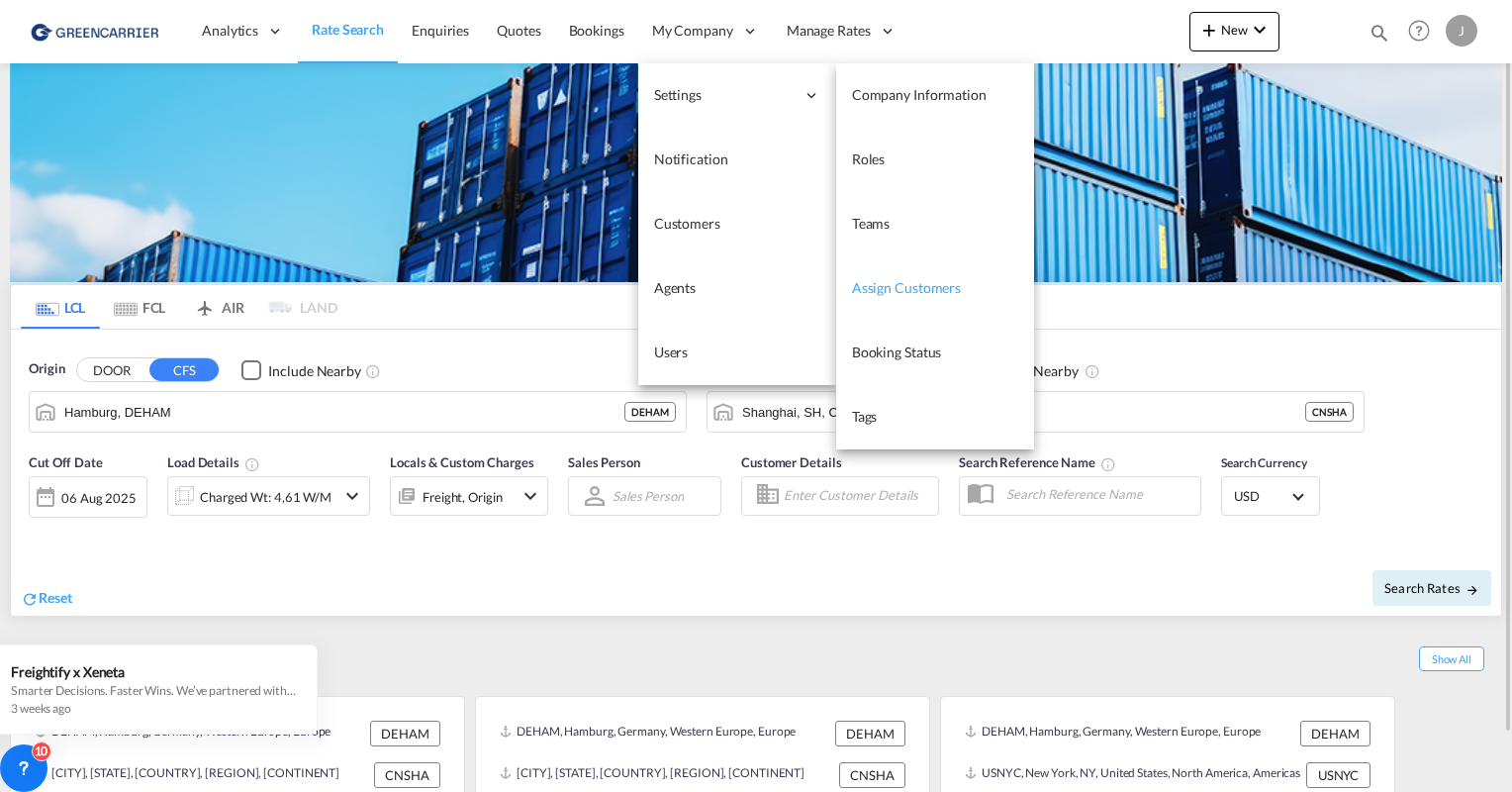 click on "Assign Customers" at bounding box center [906, 287] 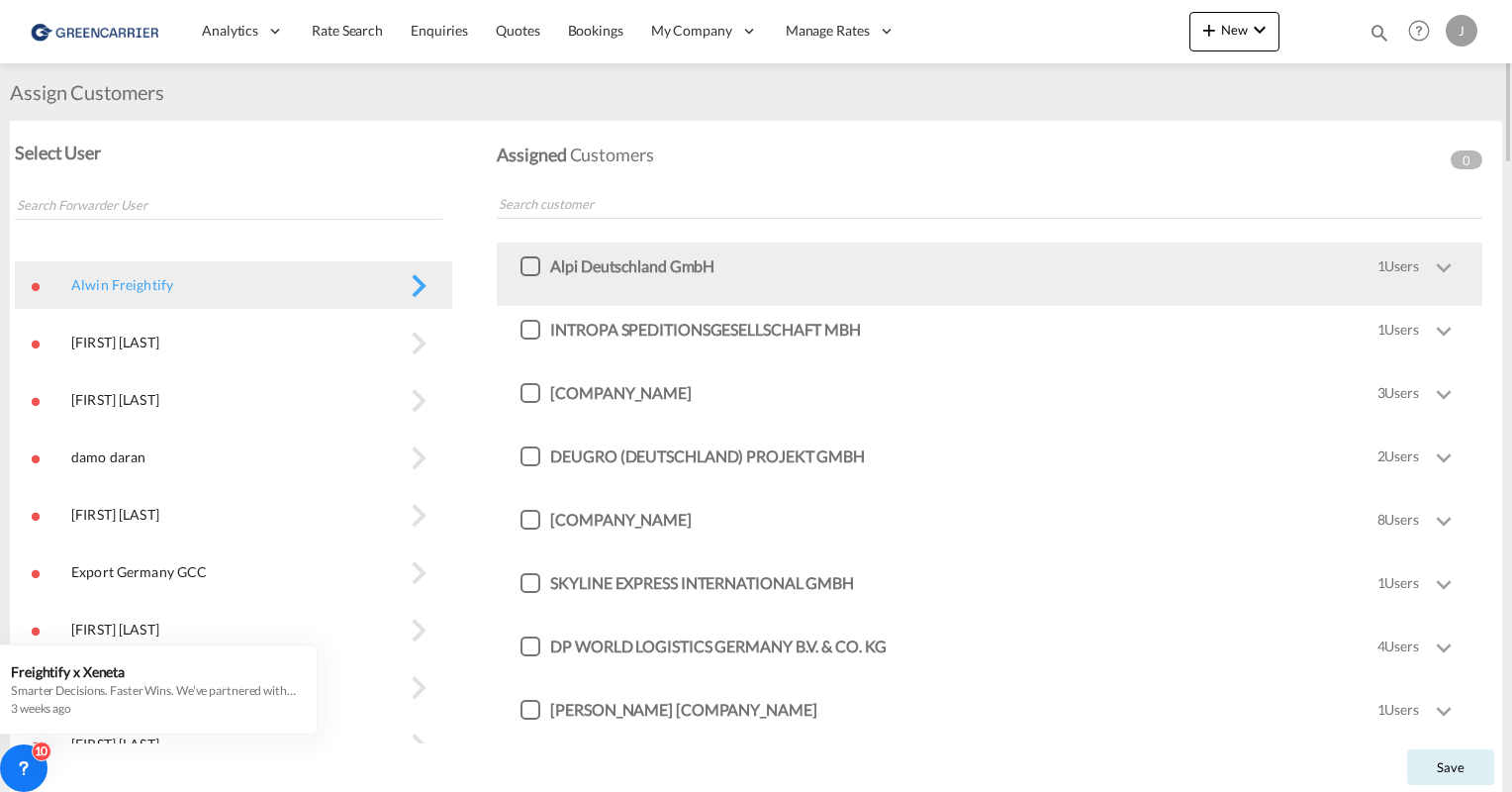 click on "Alpi Deutschland GmbH" at bounding box center [632, 265] 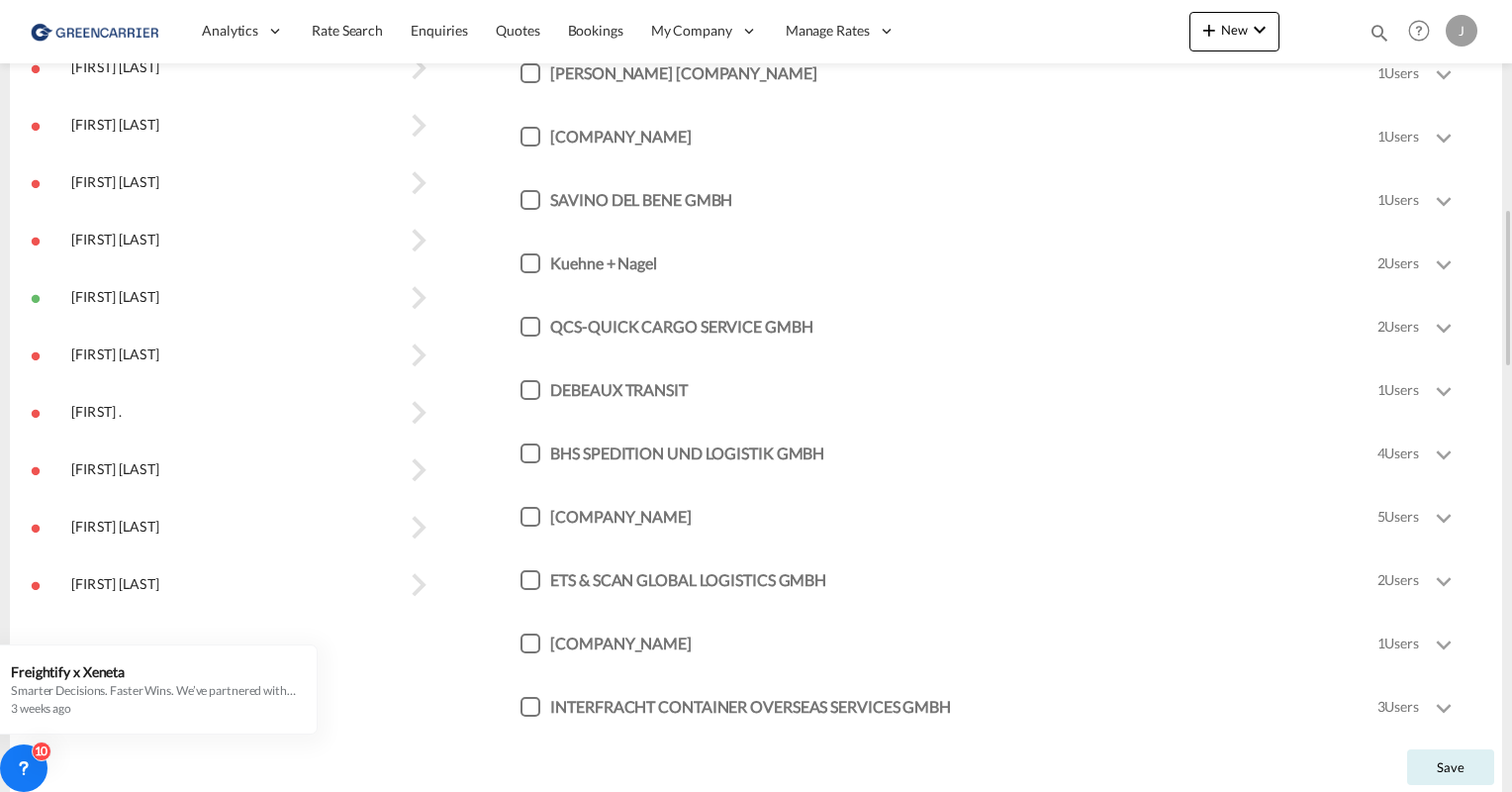 scroll, scrollTop: 856, scrollLeft: 0, axis: vertical 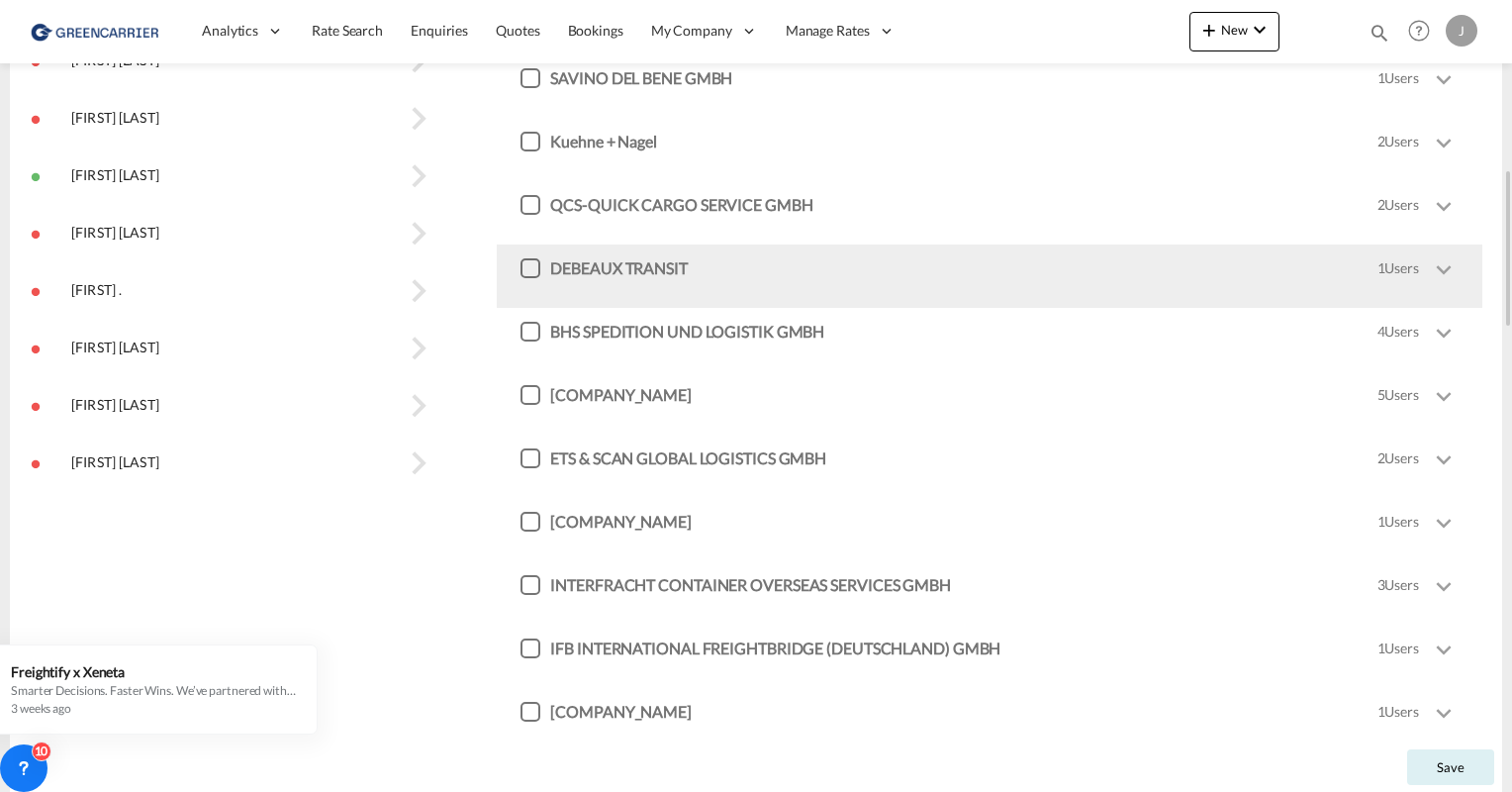 click at bounding box center [1444, 269] 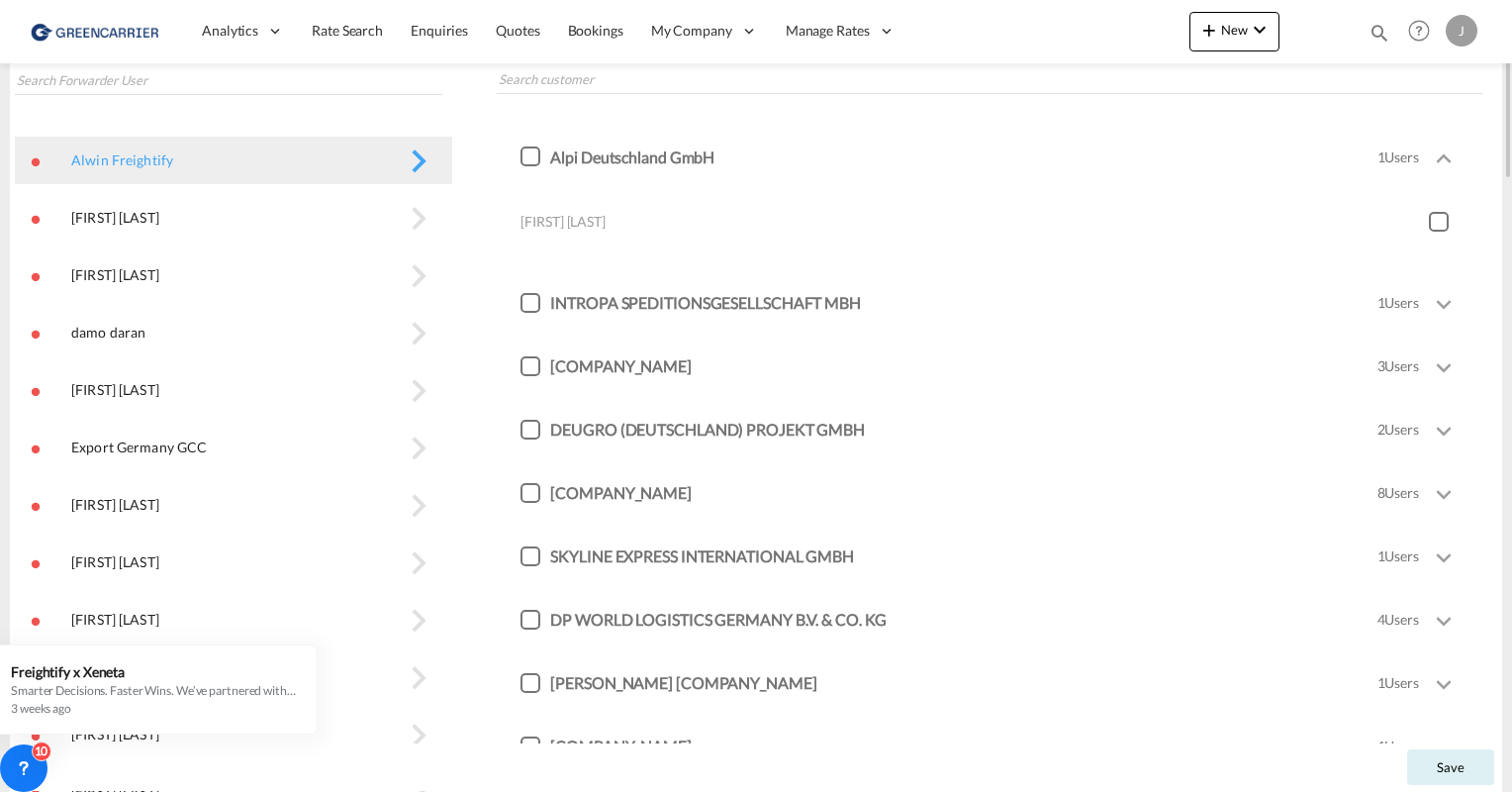 scroll, scrollTop: 0, scrollLeft: 0, axis: both 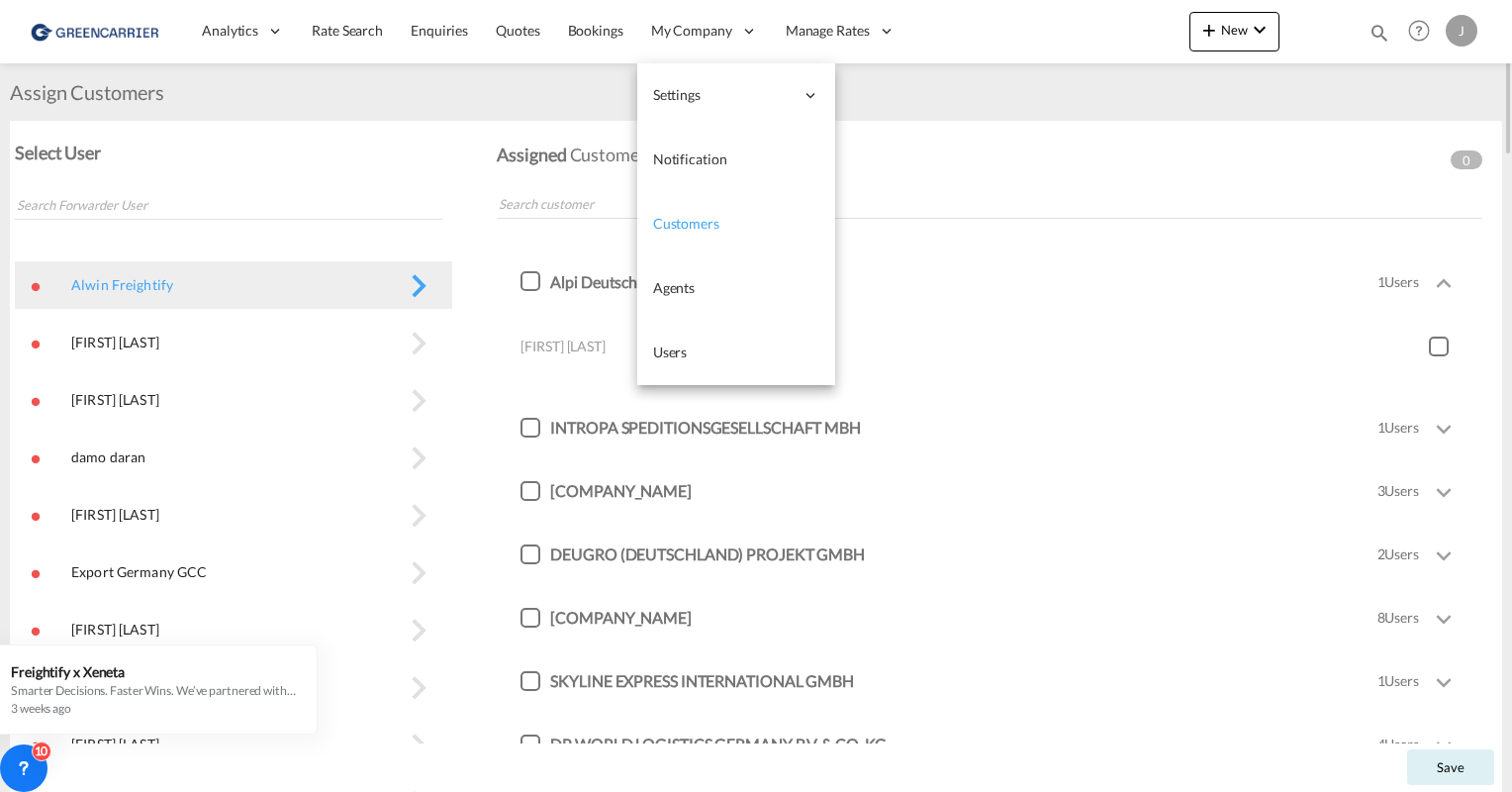 click on "Customers" at bounding box center (686, 223) 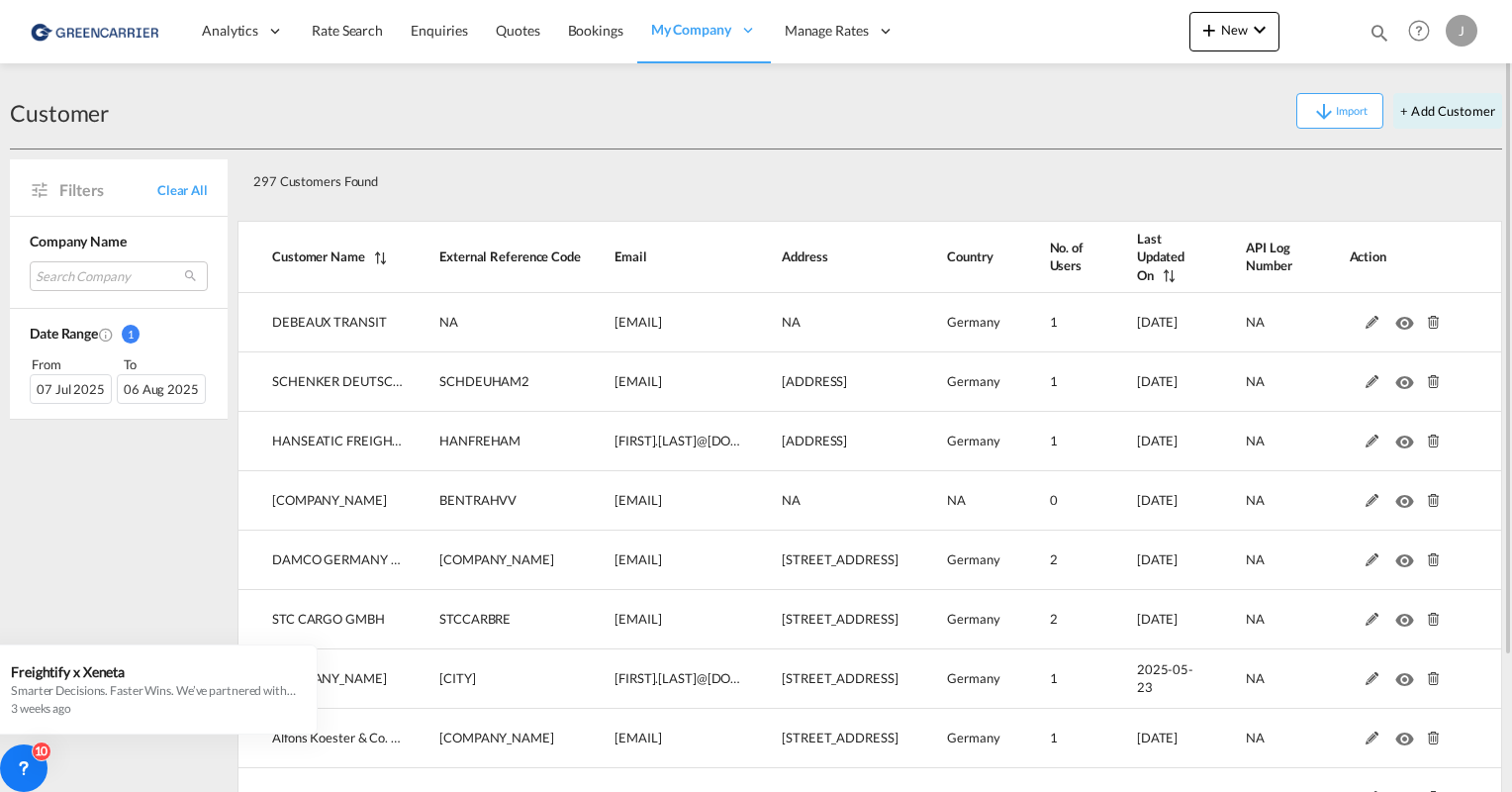 click on "297 Customers Found" at bounding box center (807, 177) 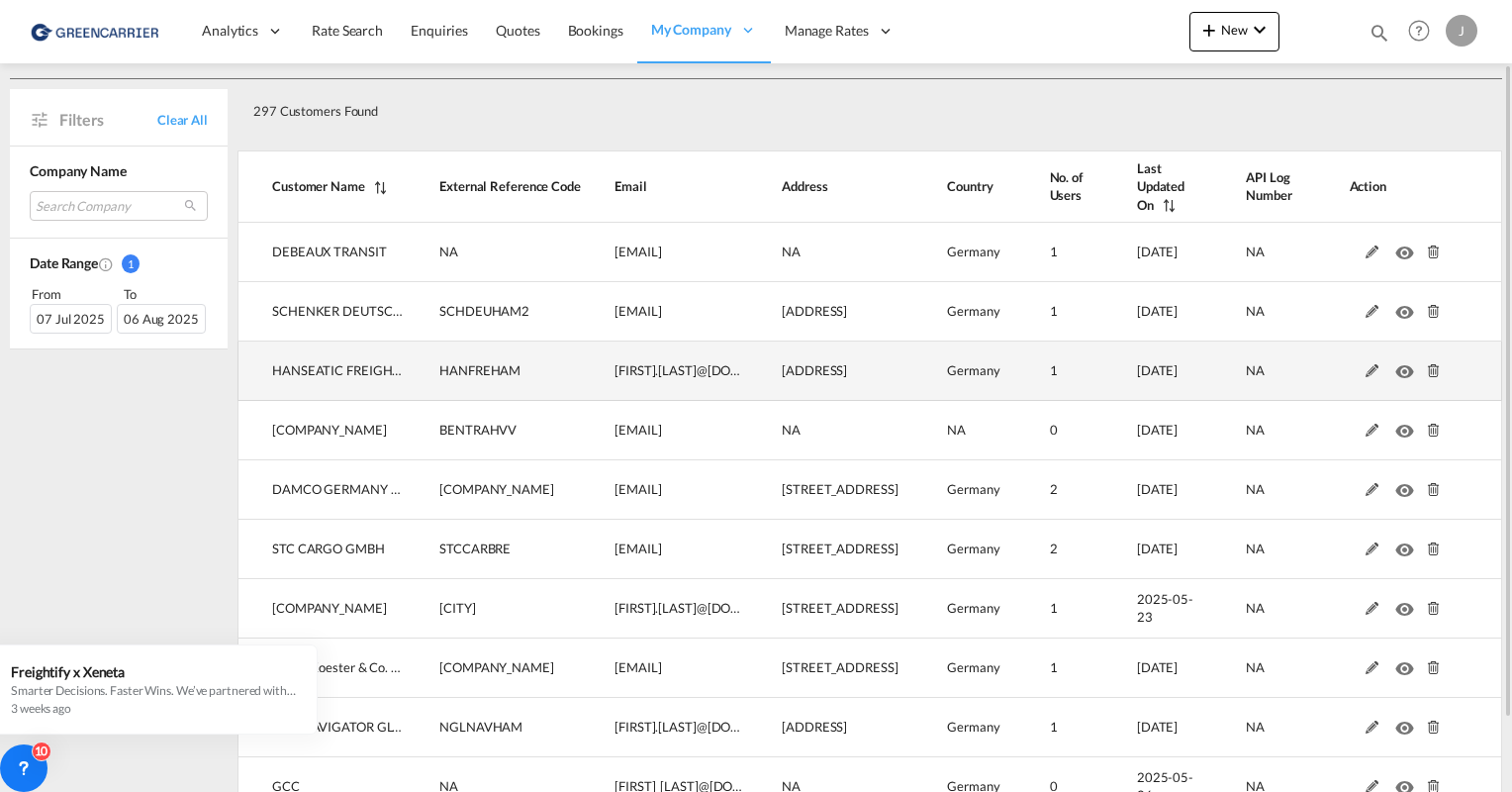 scroll, scrollTop: 71, scrollLeft: 0, axis: vertical 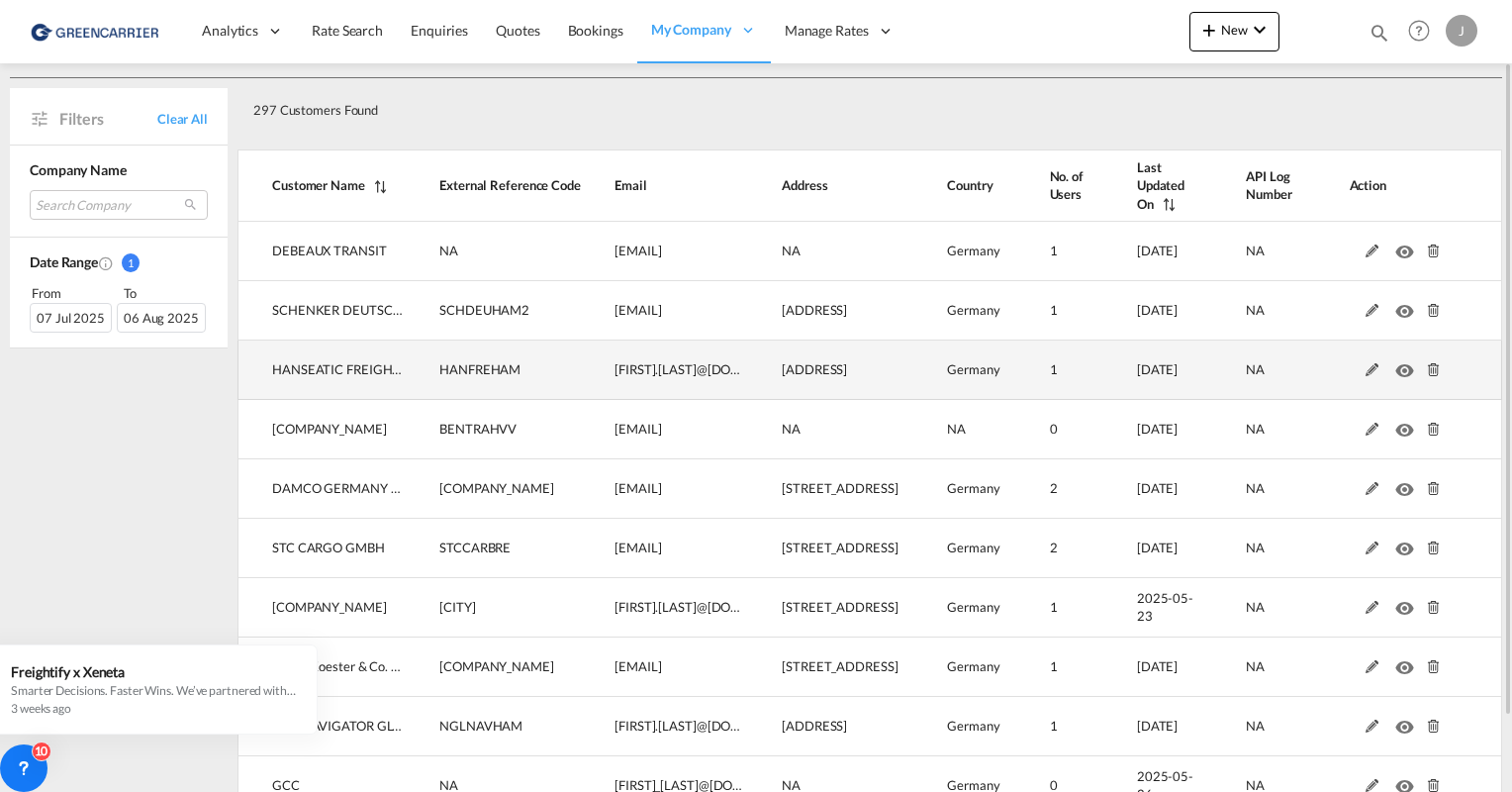 click at bounding box center [1372, 370] 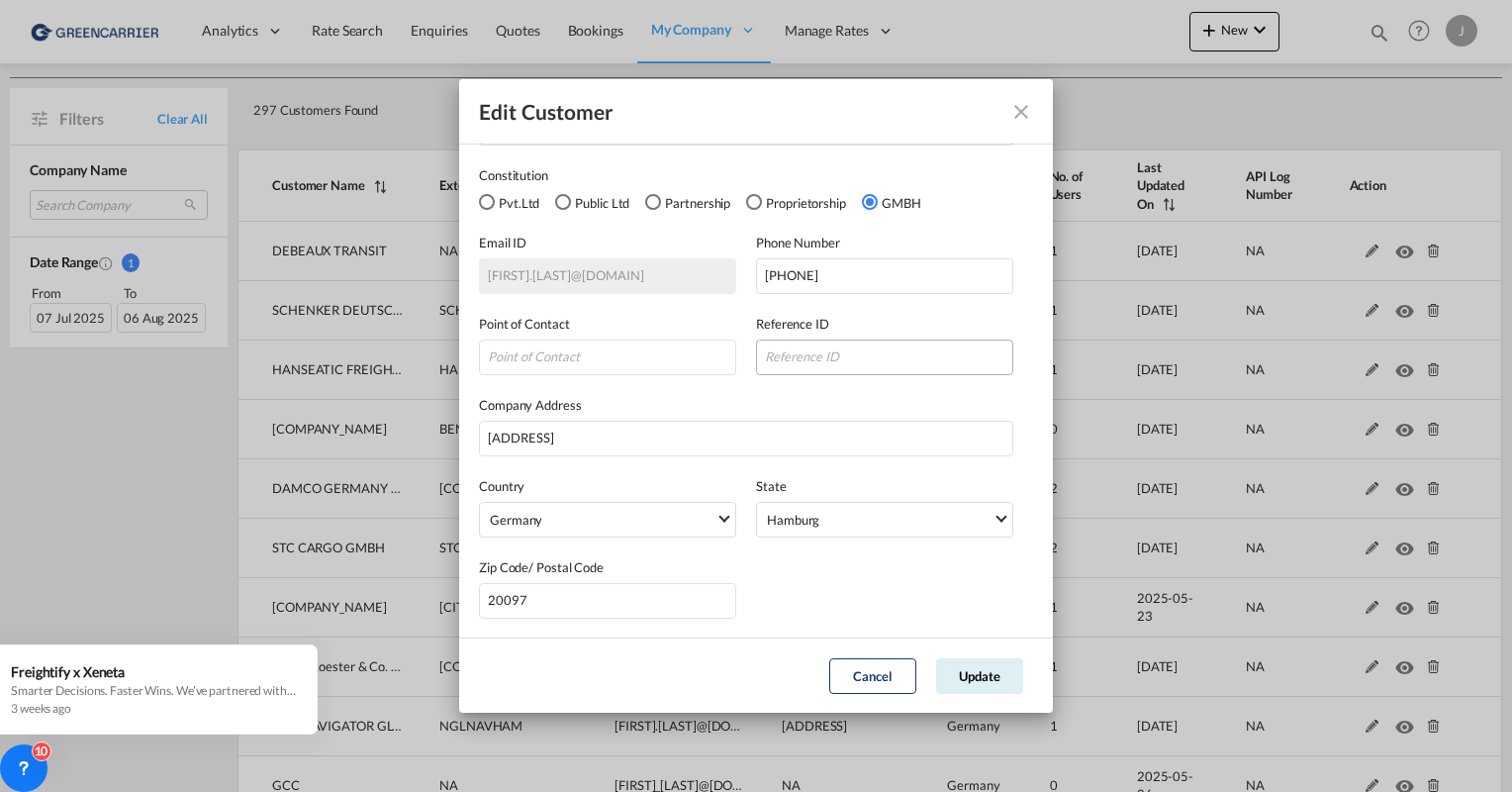 scroll, scrollTop: 0, scrollLeft: 0, axis: both 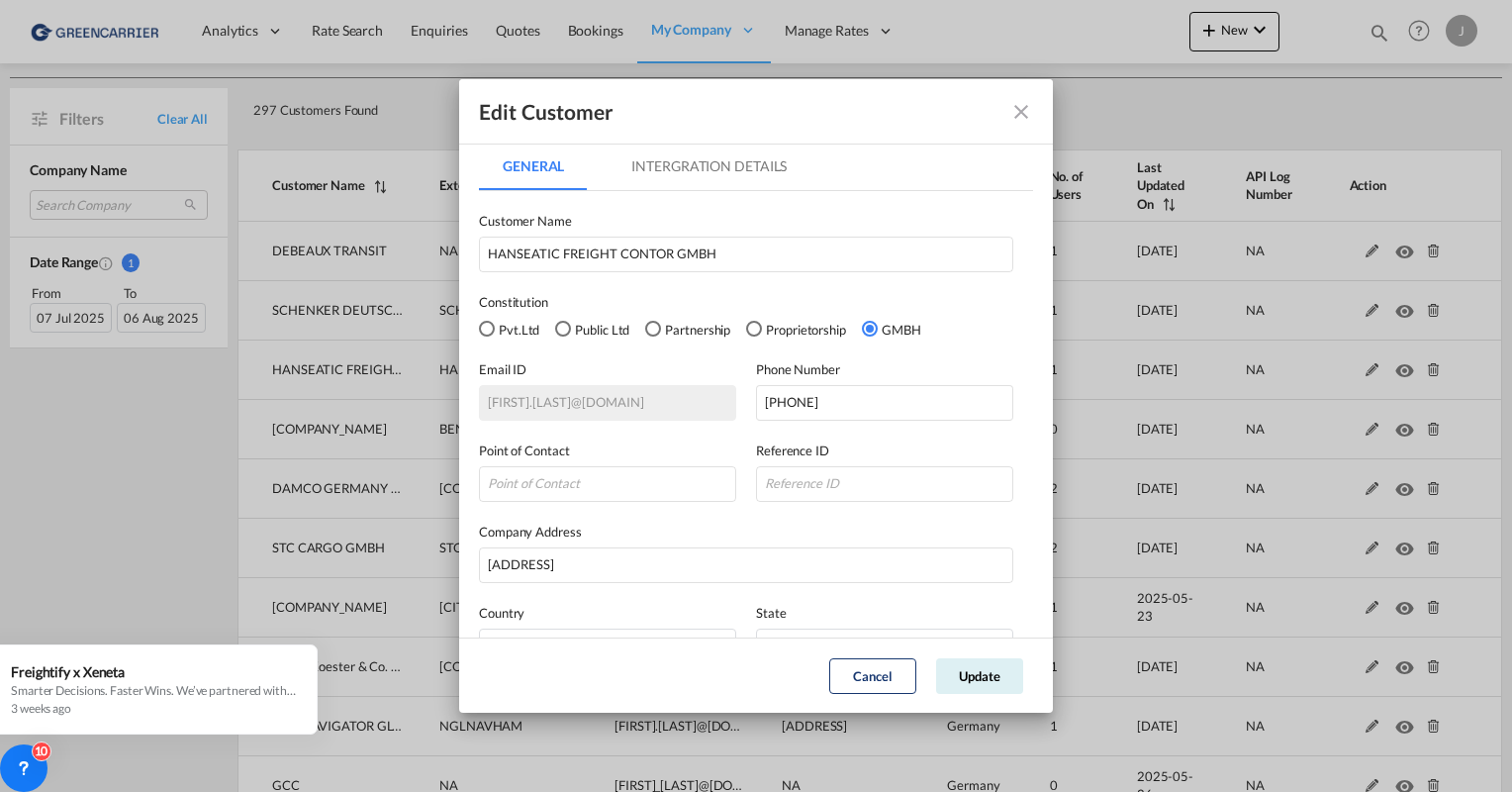 click on "Intergration Details" at bounding box center [709, 166] 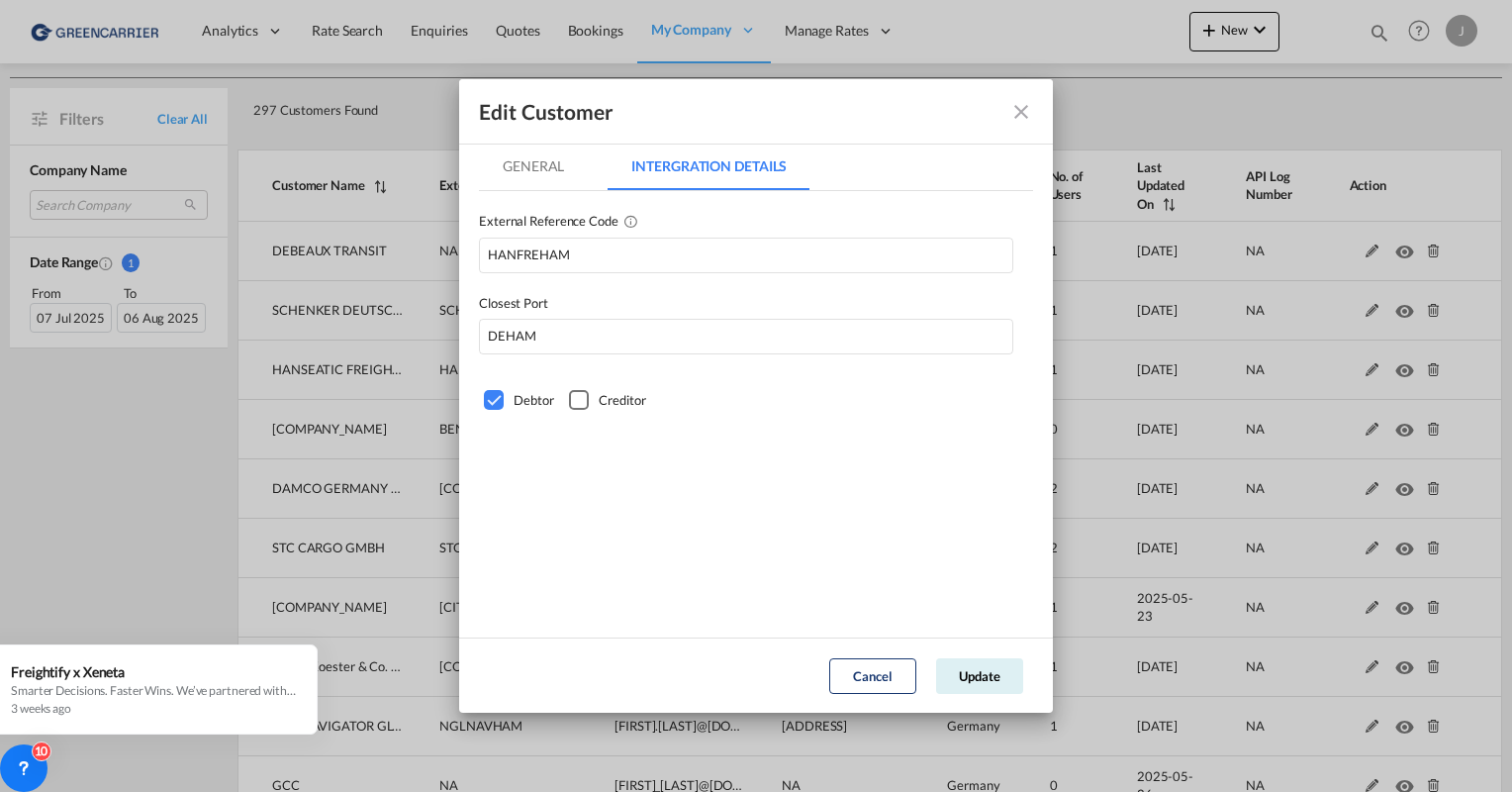 click at bounding box center (1021, 112) 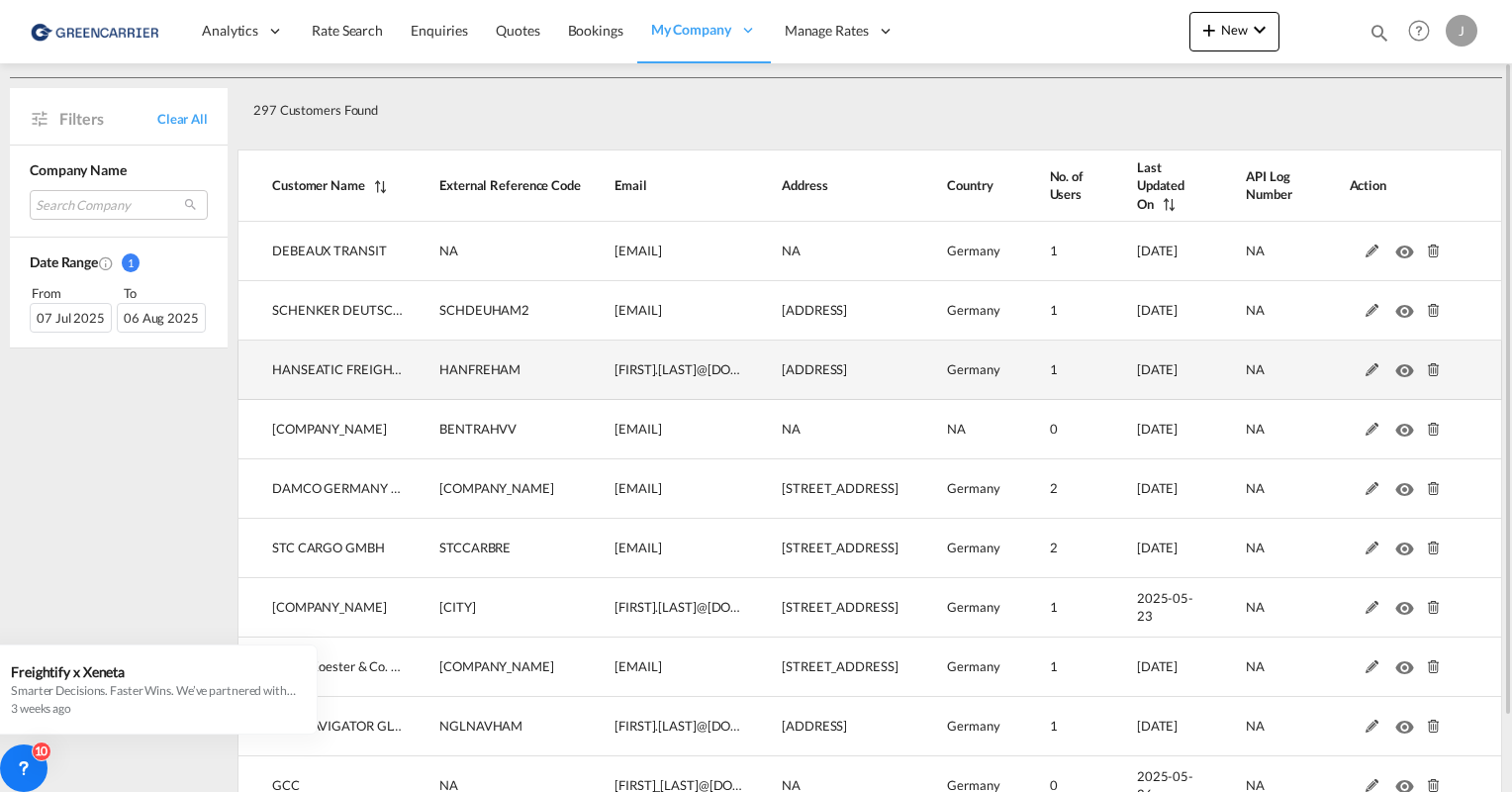 click at bounding box center [1408, 365] 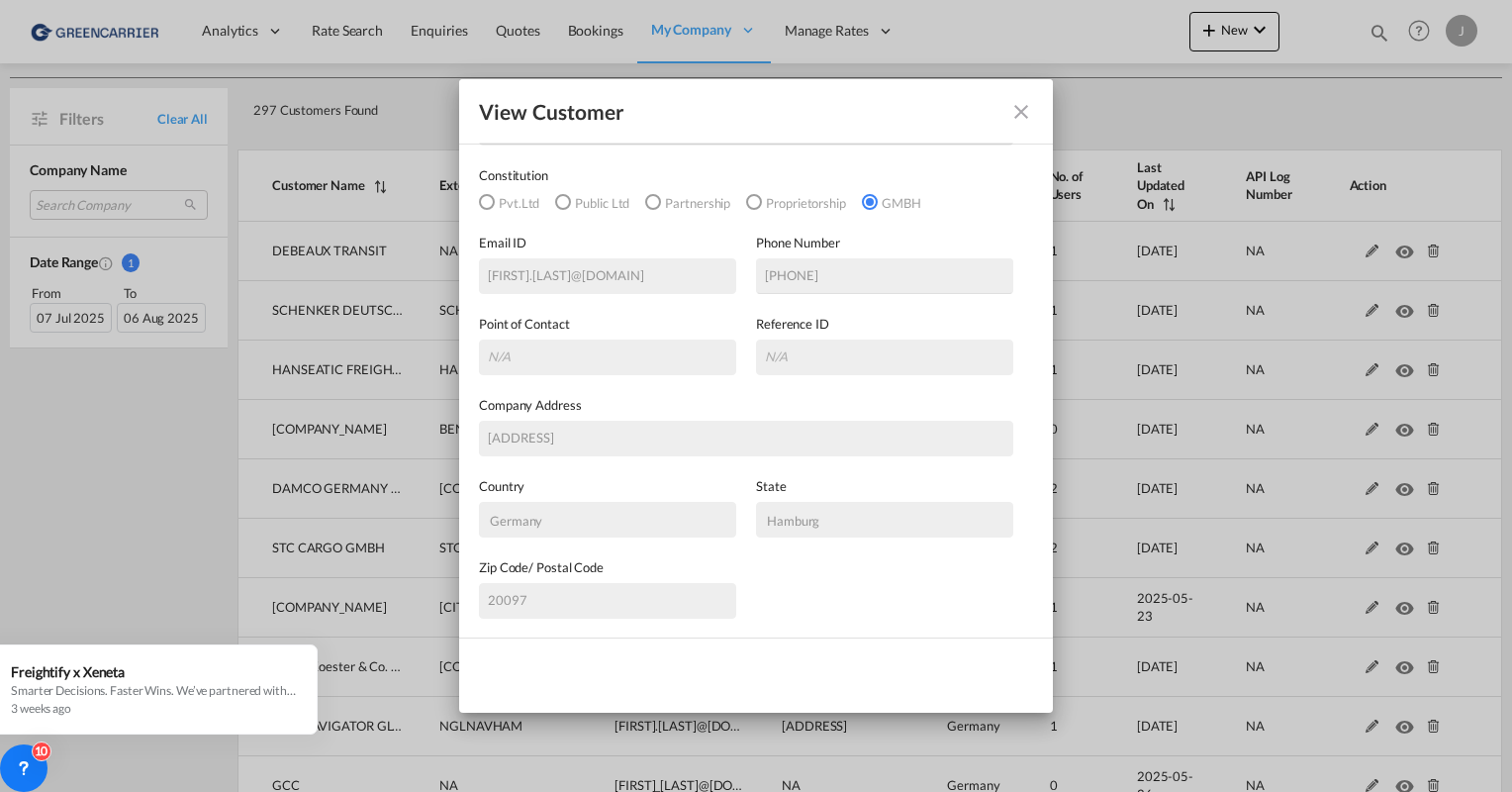 scroll, scrollTop: 0, scrollLeft: 0, axis: both 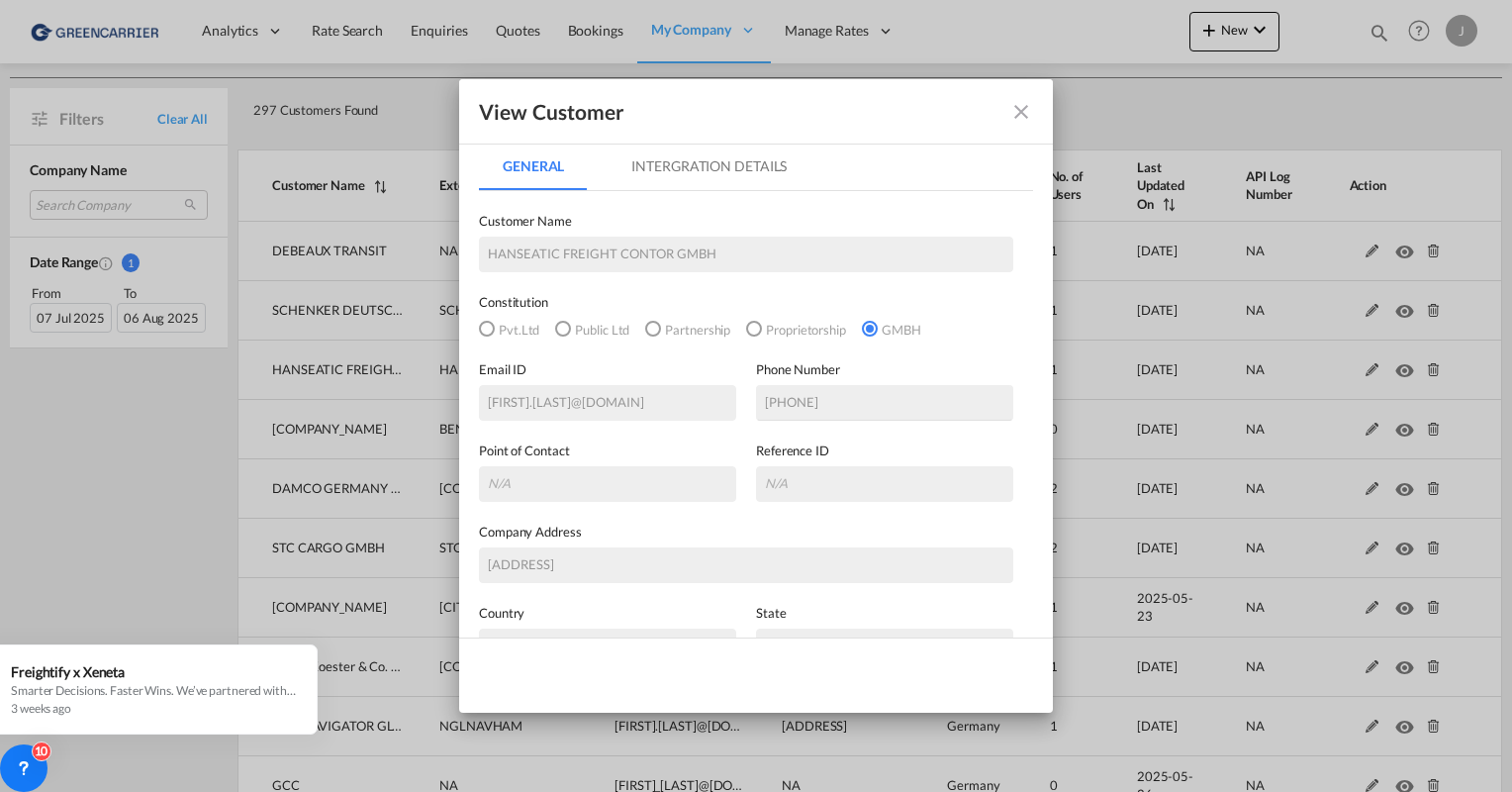 click at bounding box center [1021, 112] 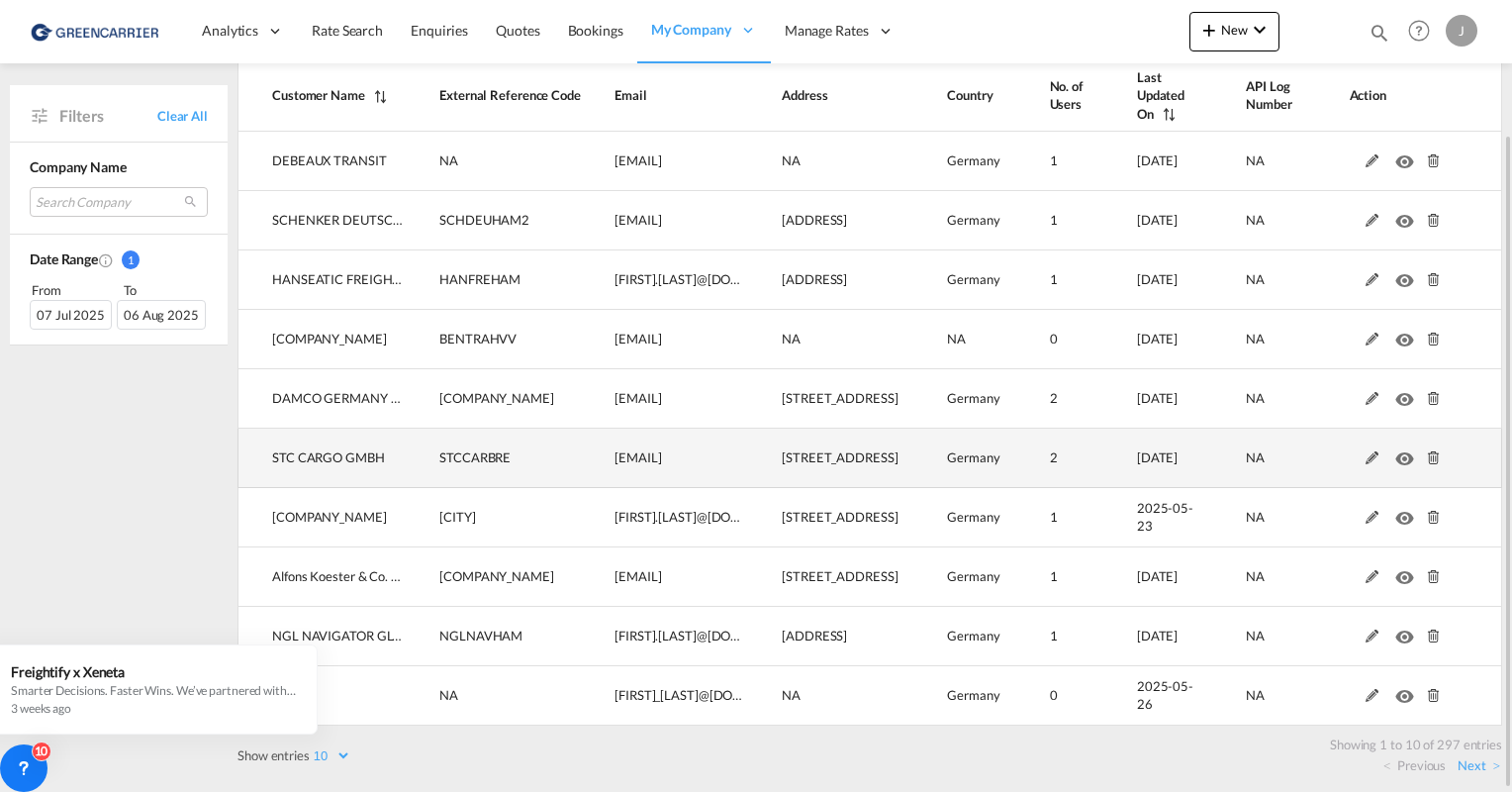 scroll, scrollTop: 0, scrollLeft: 0, axis: both 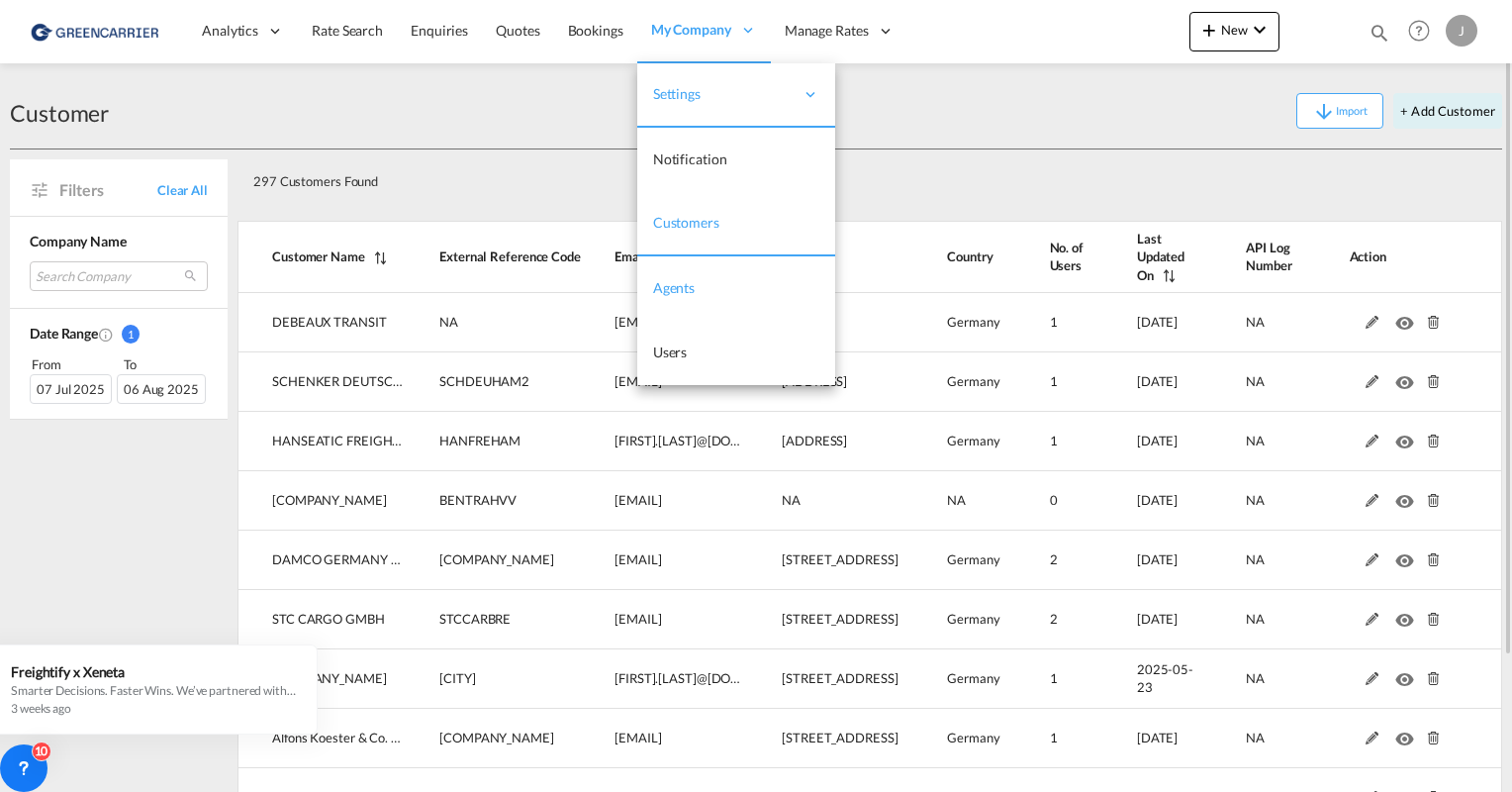 click on "Agents" at bounding box center [674, 287] 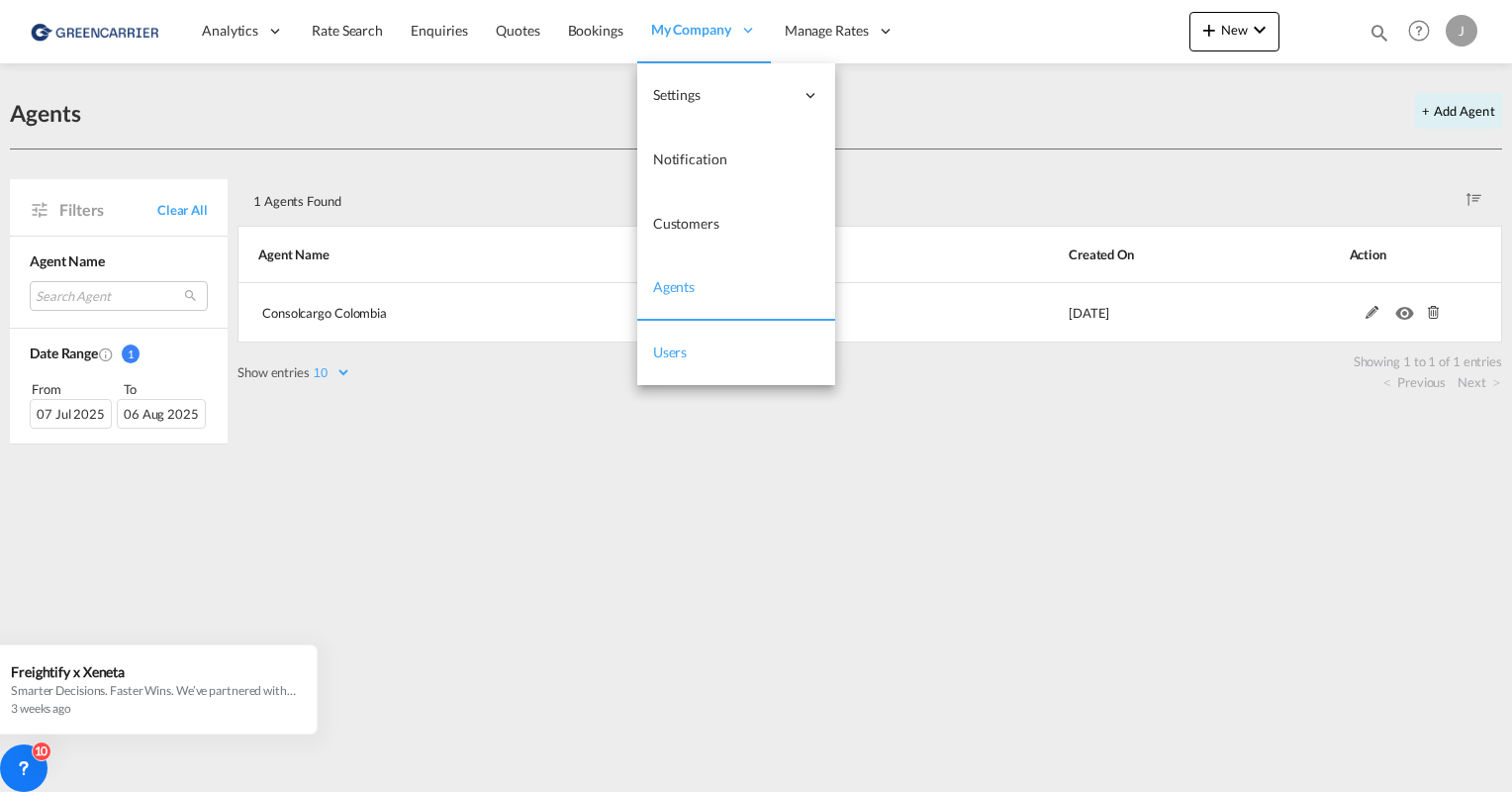 click on "Users" at bounding box center (670, 351) 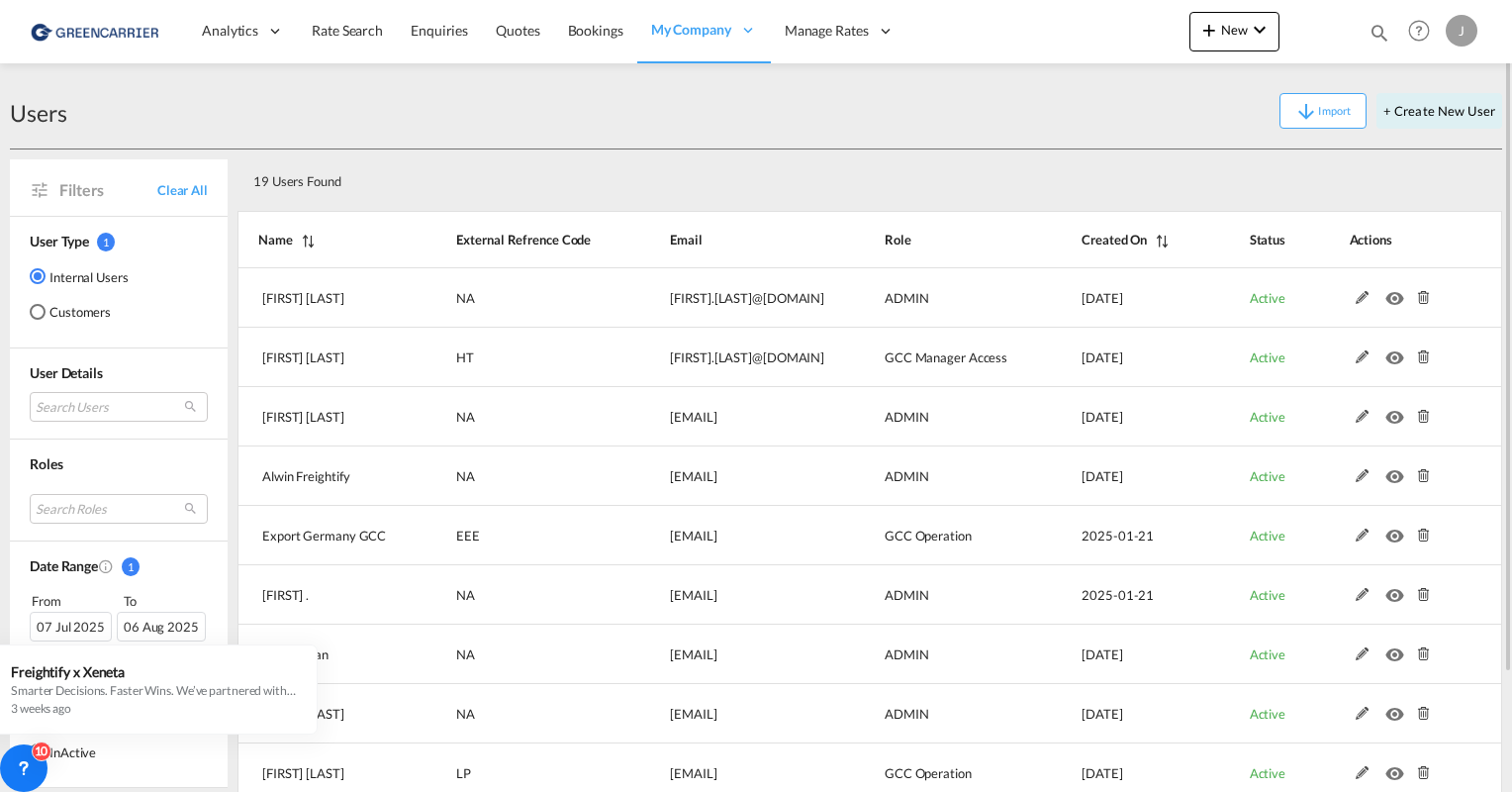 click at bounding box center (38, 312) 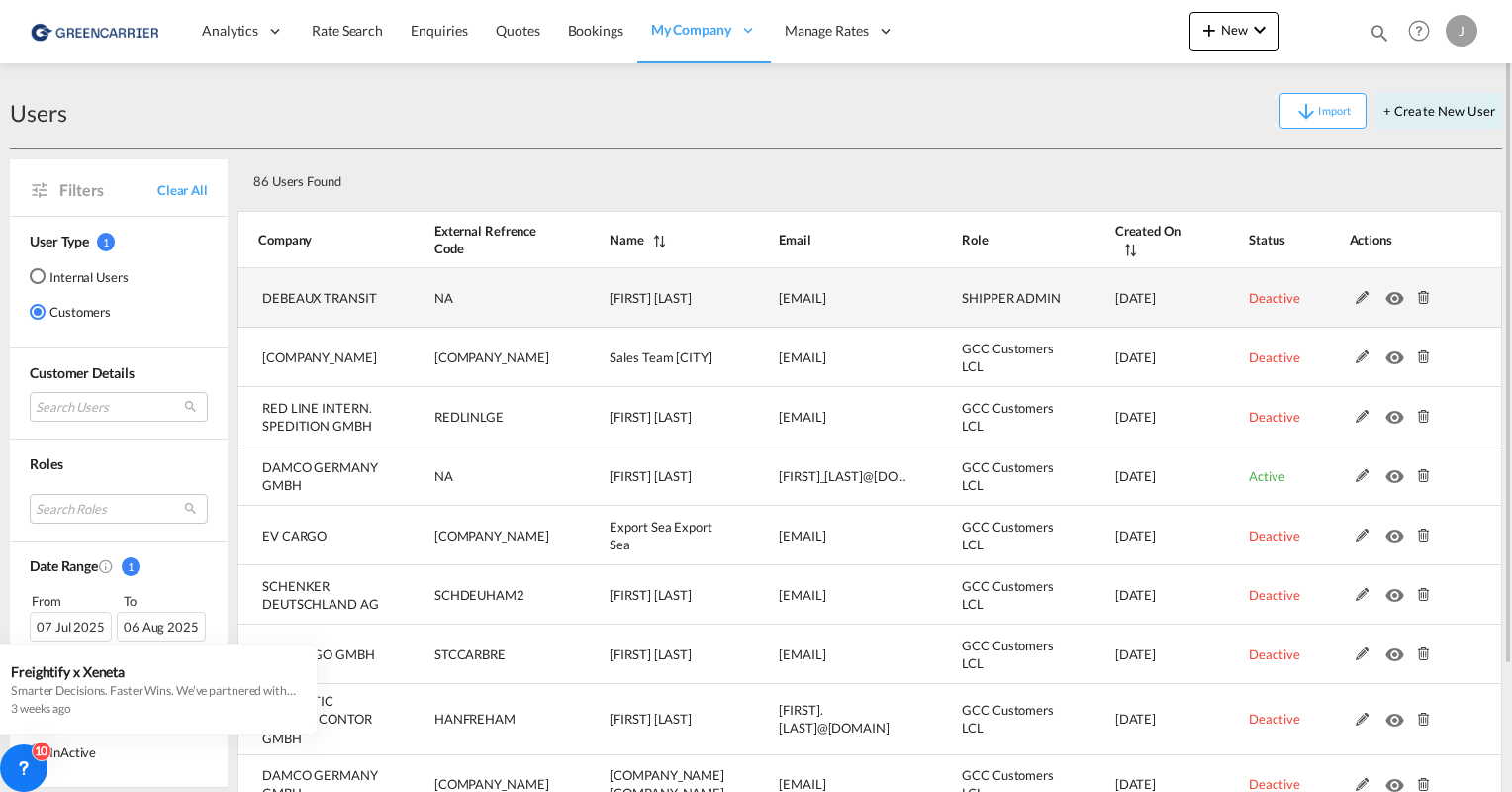 click at bounding box center (1363, 298) 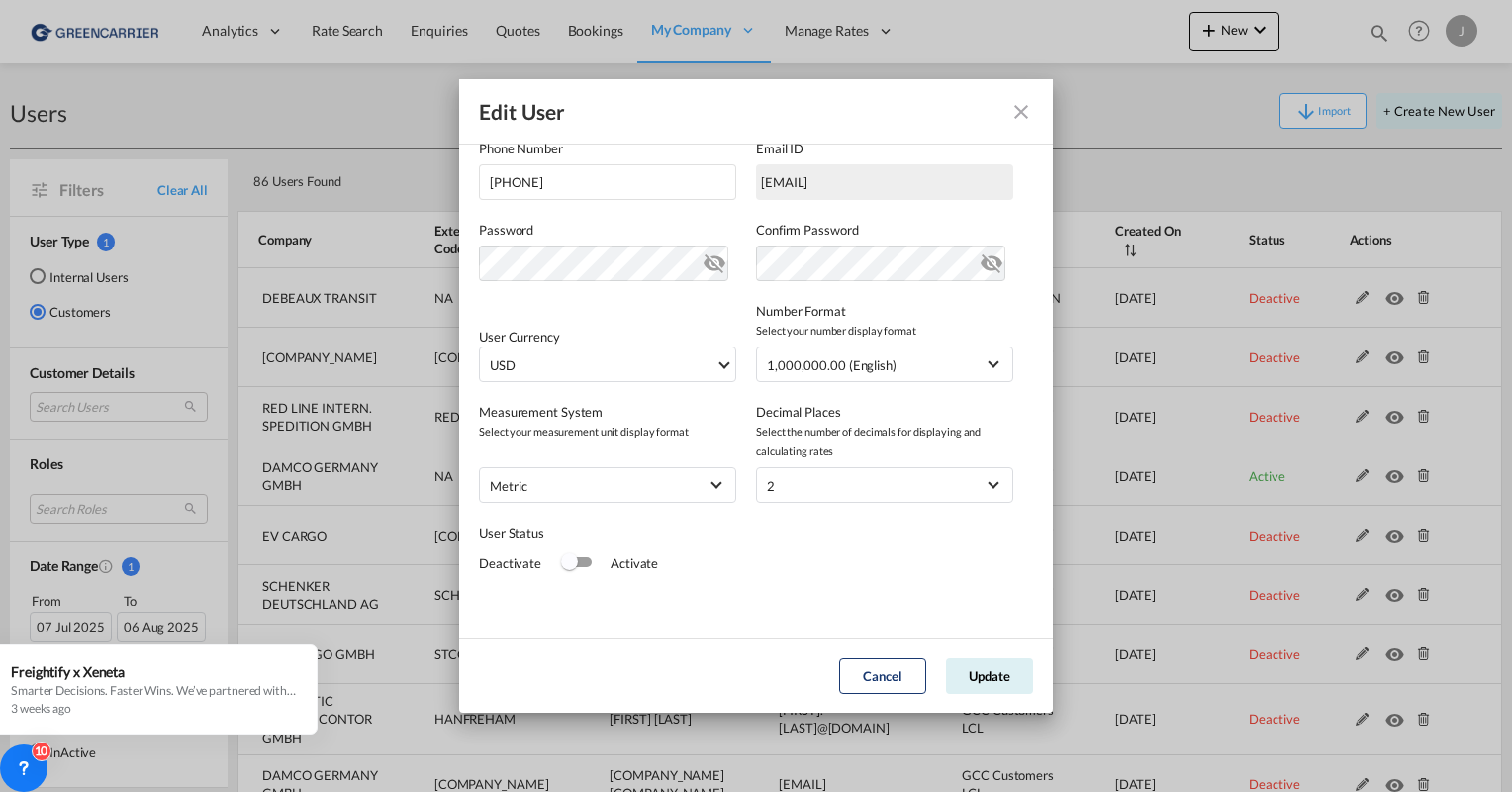 scroll, scrollTop: 315, scrollLeft: 0, axis: vertical 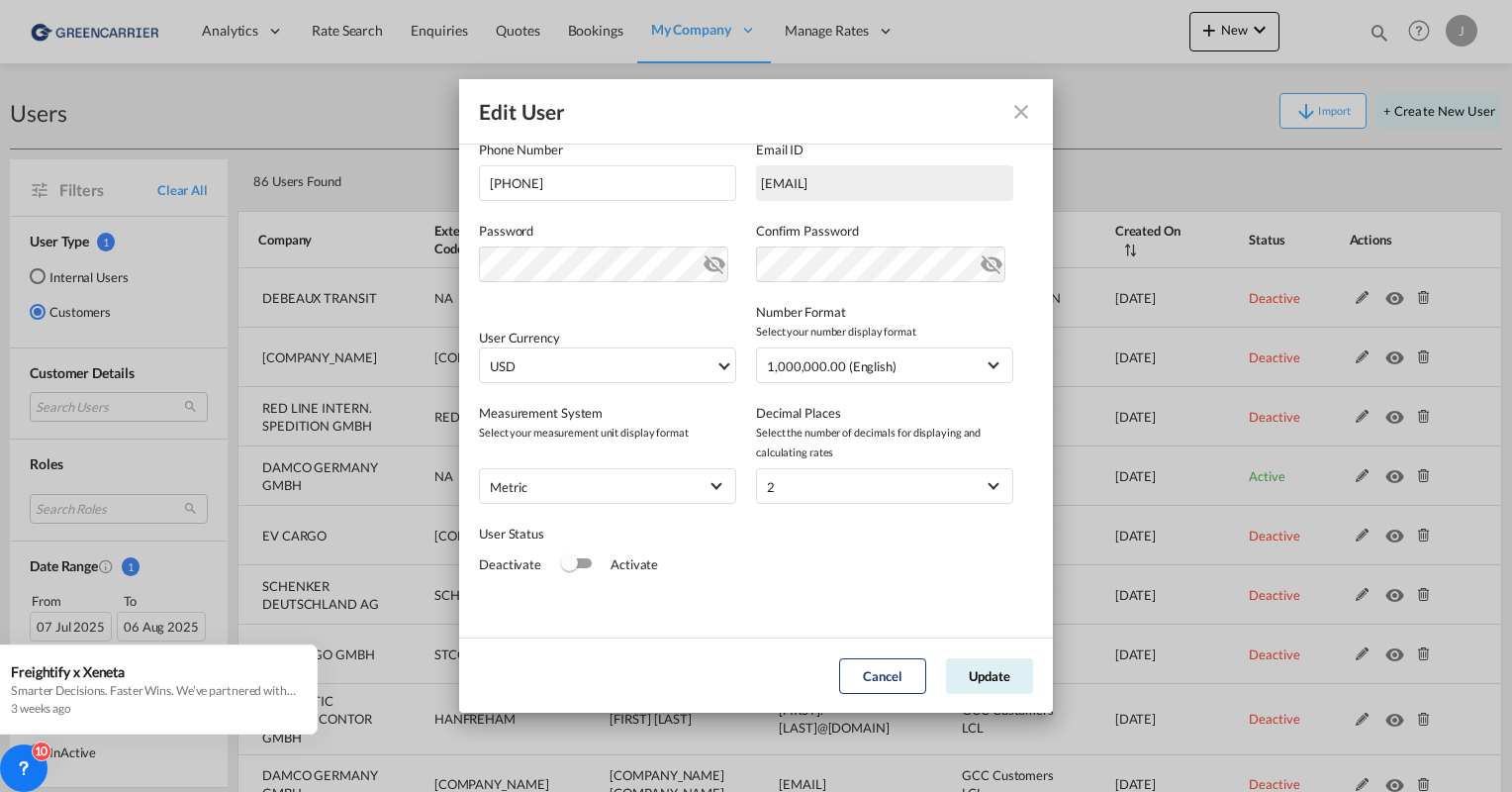 click at bounding box center (1021, 112) 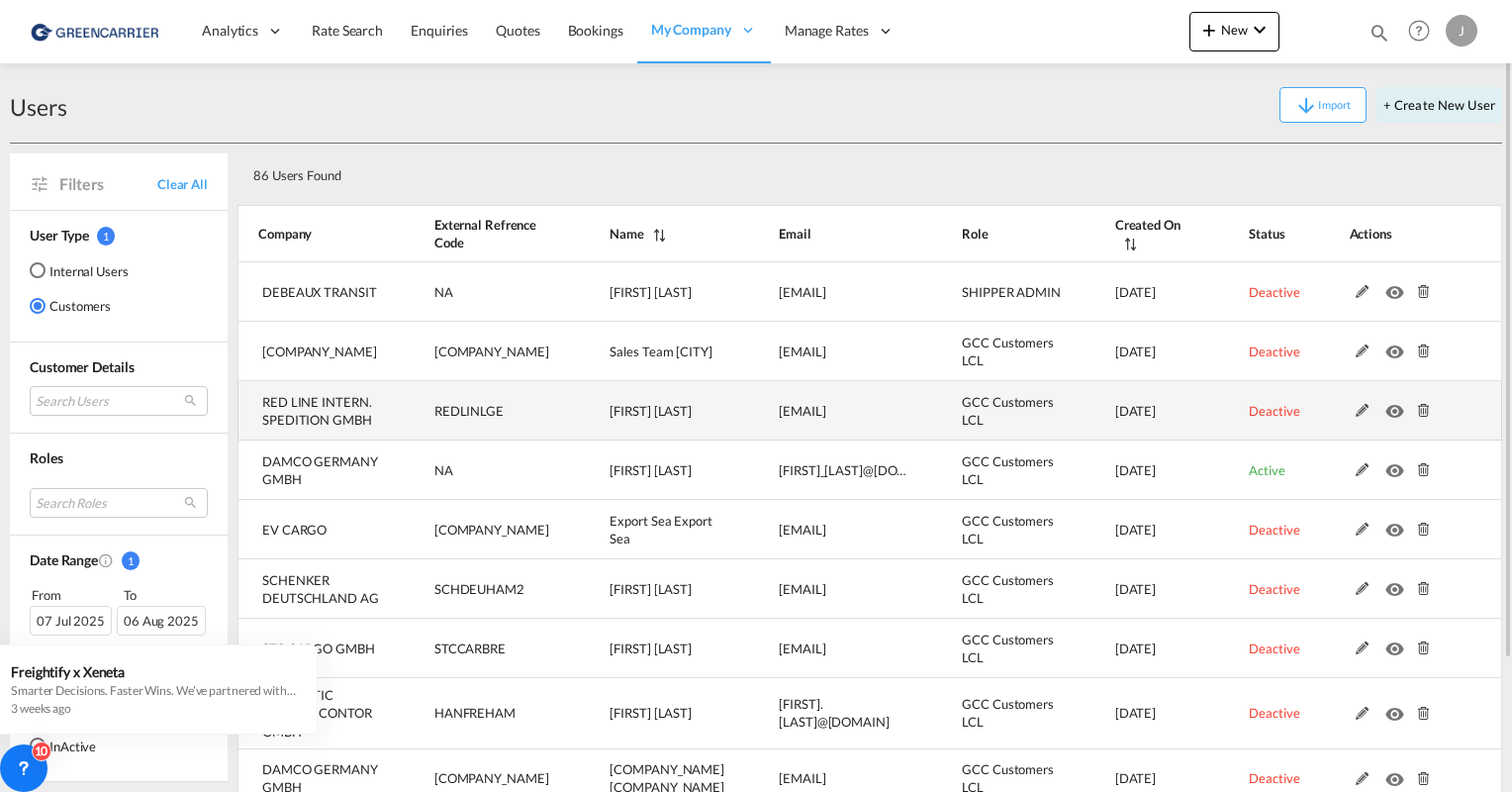 scroll, scrollTop: 0, scrollLeft: 0, axis: both 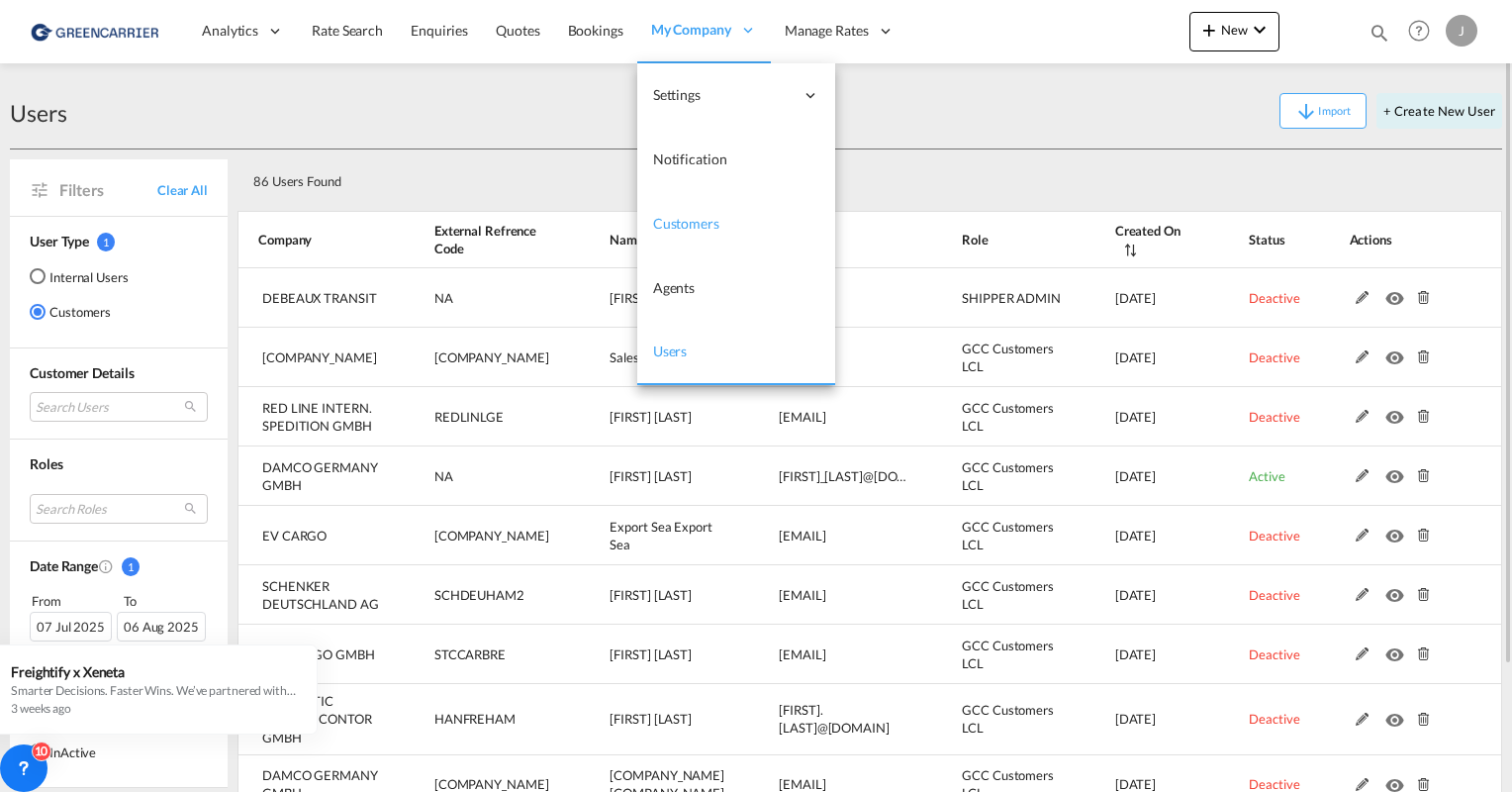 click on "Customers" at bounding box center (686, 223) 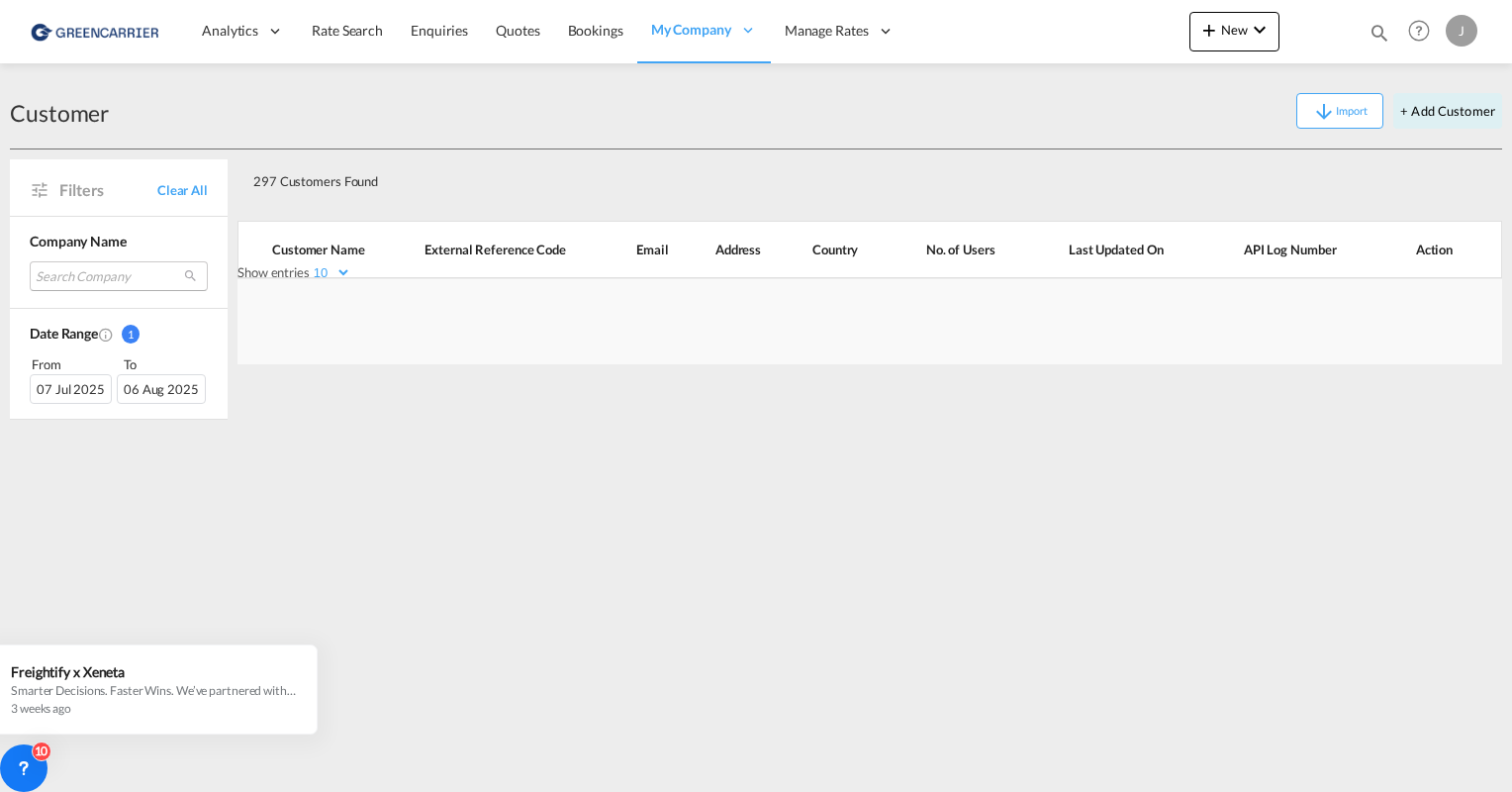 click on "Search Company [COMPANY_NAME]
[COMPANY_NAME]
[COMPANY_NAME]
[COMPANY_NAME]
[COMPANY_NAME]
[COMPANY_NAME]
[COMPANY_NAME]
[COMPANY_NAME] & co. gmbh
[COMPANY_NAME]
[COMPANY_NAME]
[COMPANY_NAME]
[COMPANY_NAME]
[COMPANY_NAME]
[COMPANY_NAME]
[COMPANY_NAME]
[COMPANY_NAME]
[COMPANY_NAME]
[COMPANY_NAME]
[COMPANY_NAME]
[COMPANY_NAME]
[COMPANY_NAME]
[COMPANY_NAME]
[COMPANY_NAME]
[COMPANY_NAME]
[COMPANY_NAME]
[COMPANY_NAME]
[COMPANY_NAME]
[COMPANY_NAME]
[COMPANY_NAME]
[COMPANY_NAME]
[COMPANY_NAME]
Done" at bounding box center (119, 276) 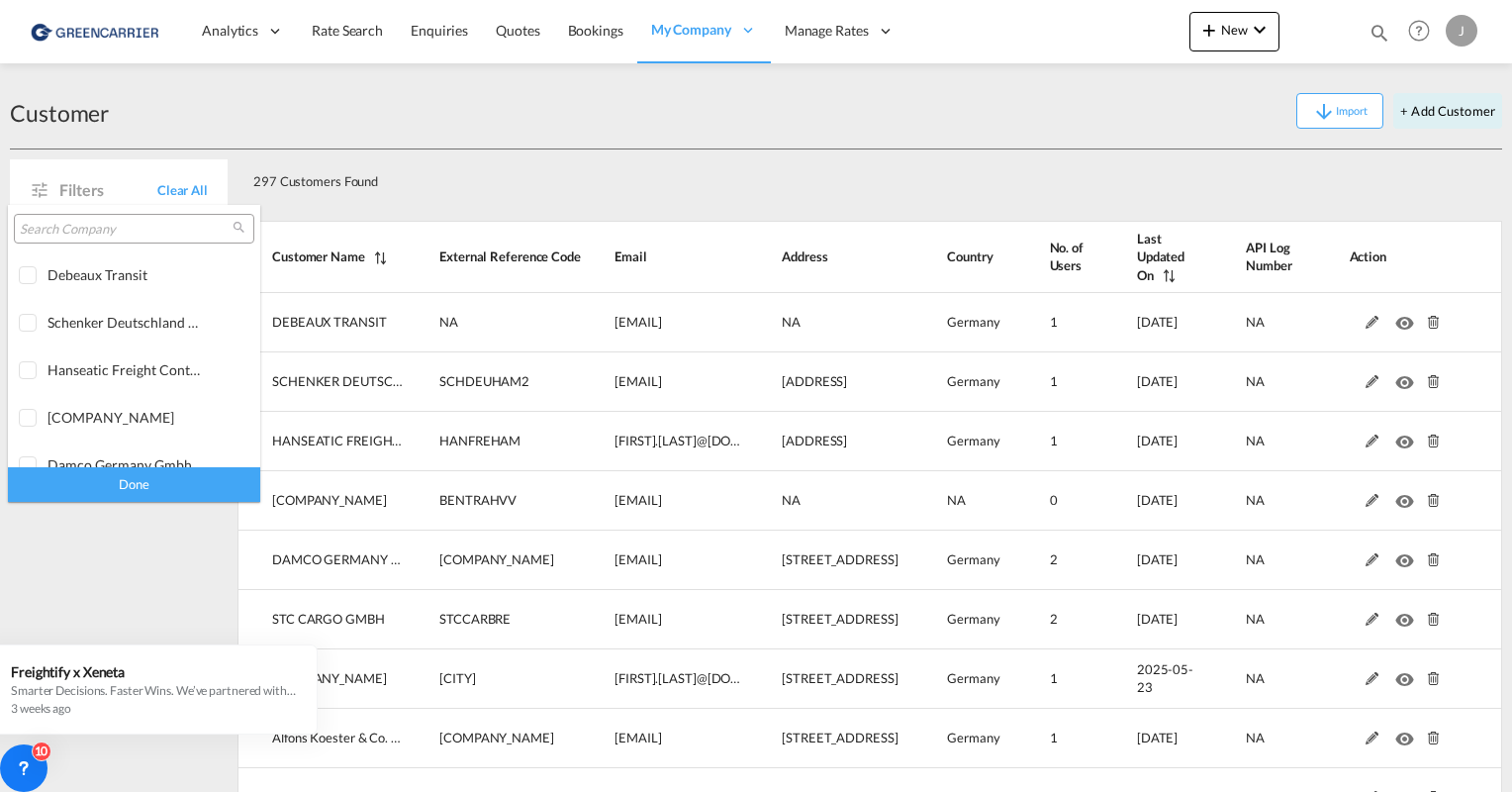 click at bounding box center [756, 396] 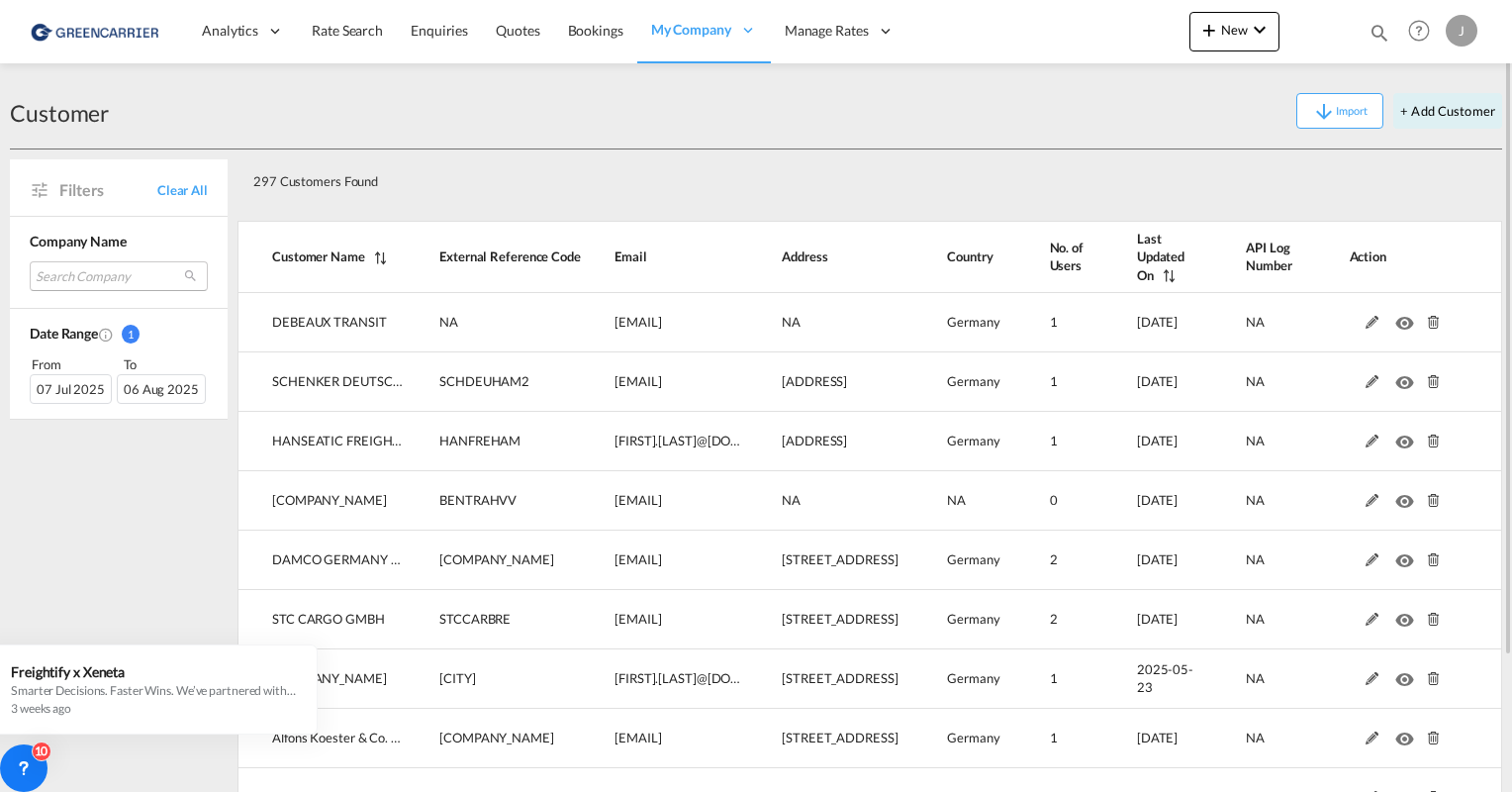 click on "Search Company" at bounding box center [119, 276] 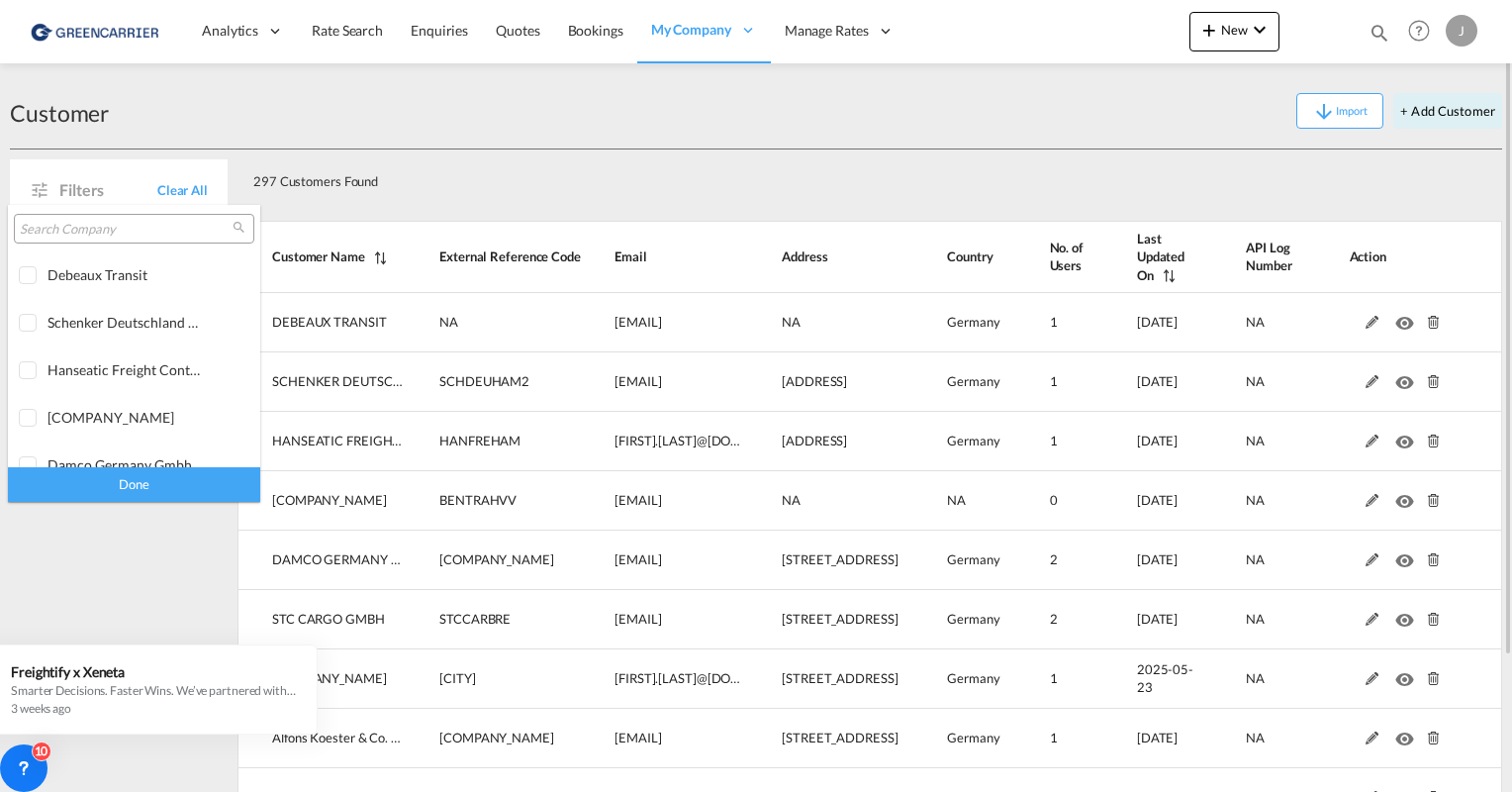 type on "[object Object]" 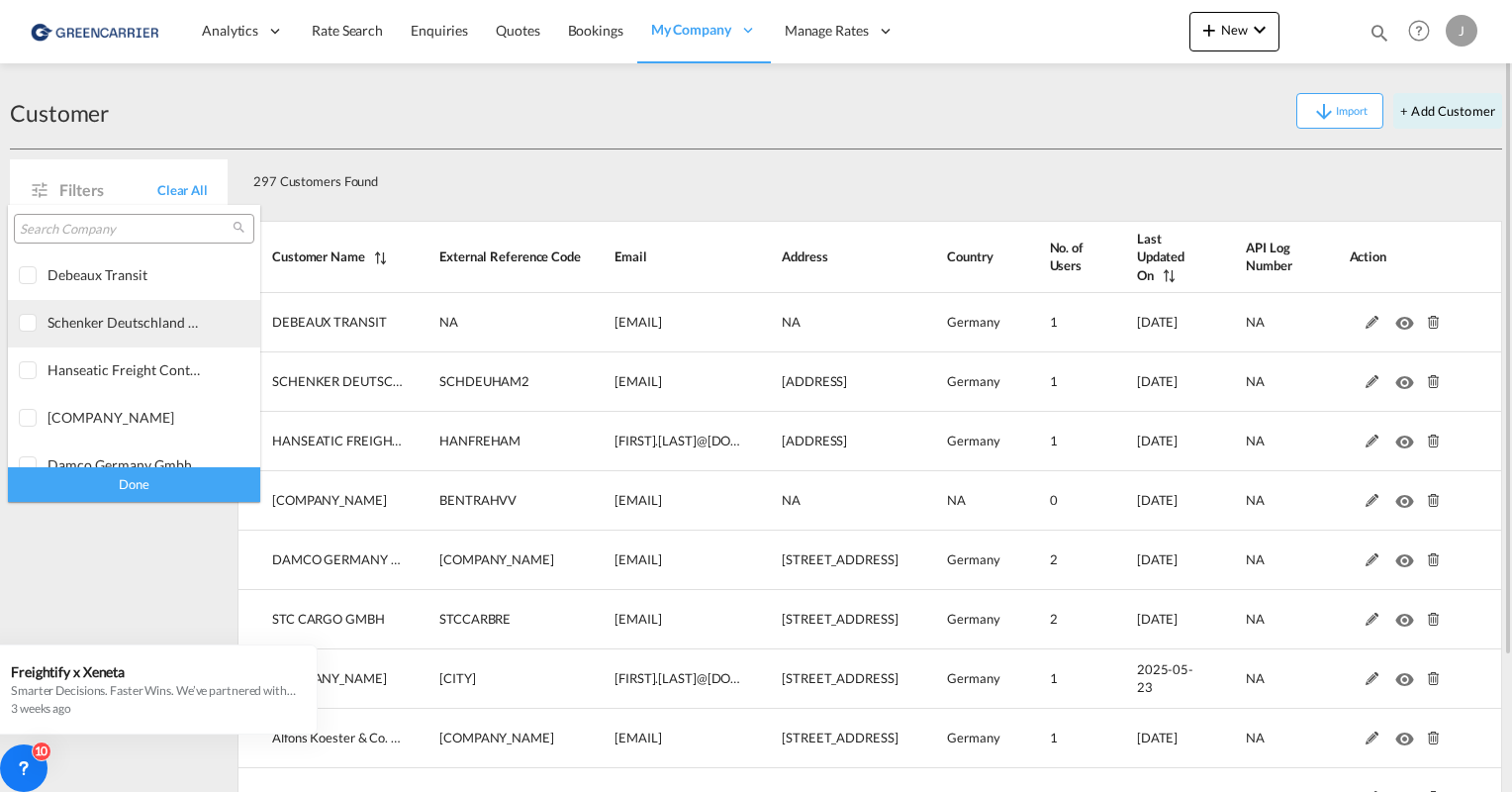 type on "[object Object]" 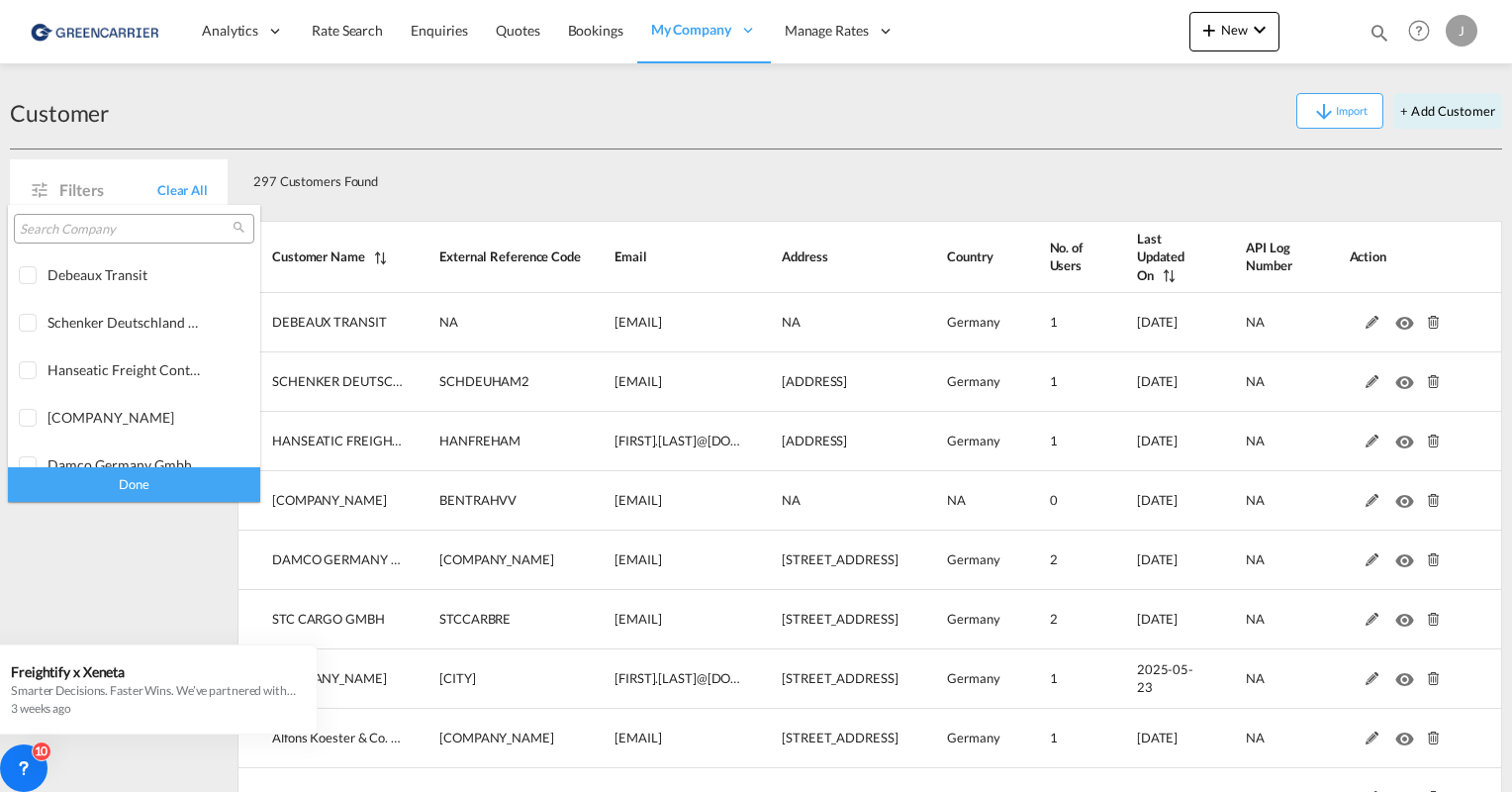 click at bounding box center [126, 230] 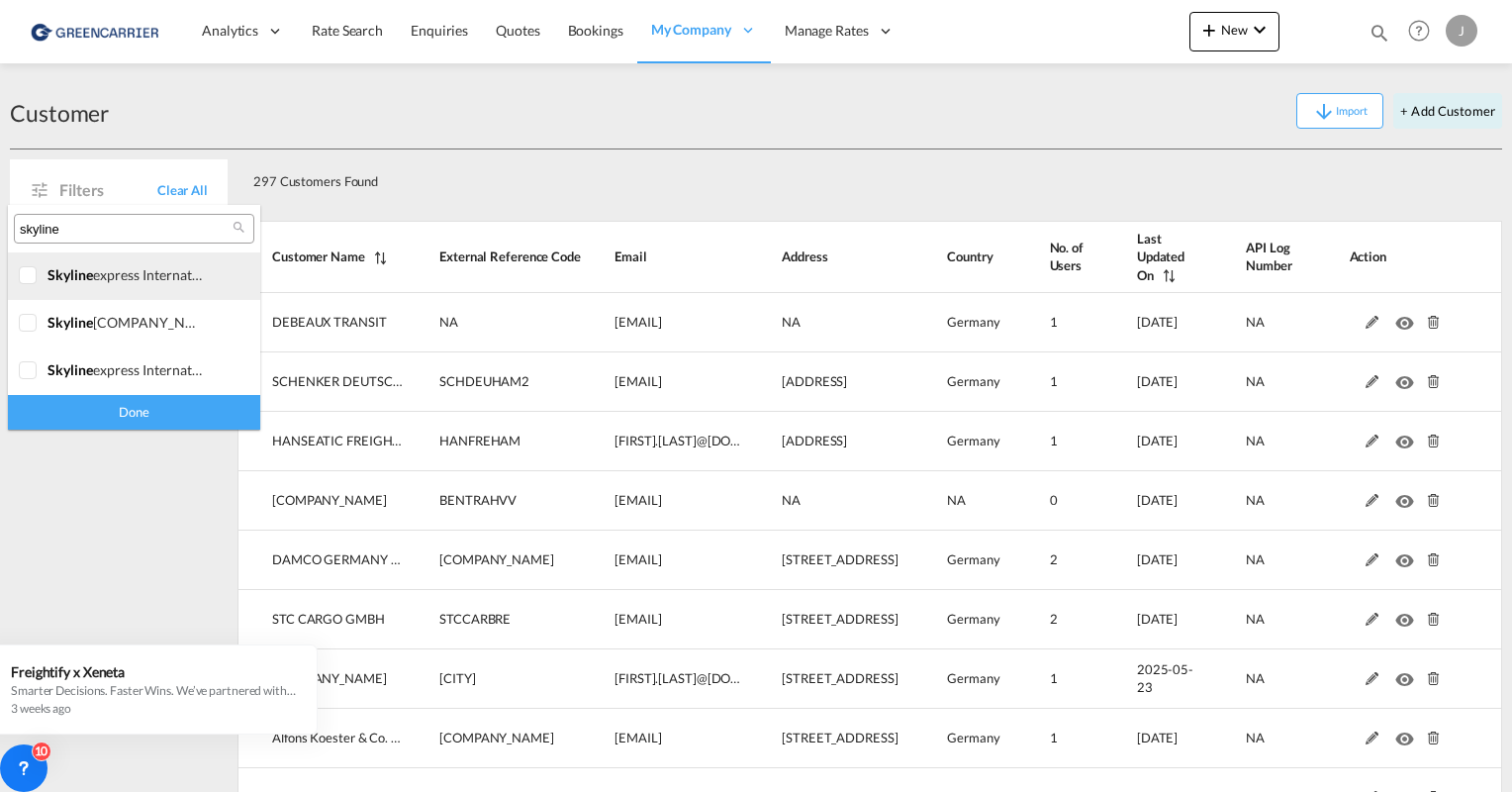 drag, startPoint x: 51, startPoint y: 237, endPoint x: 29, endPoint y: 271, distance: 40.496913 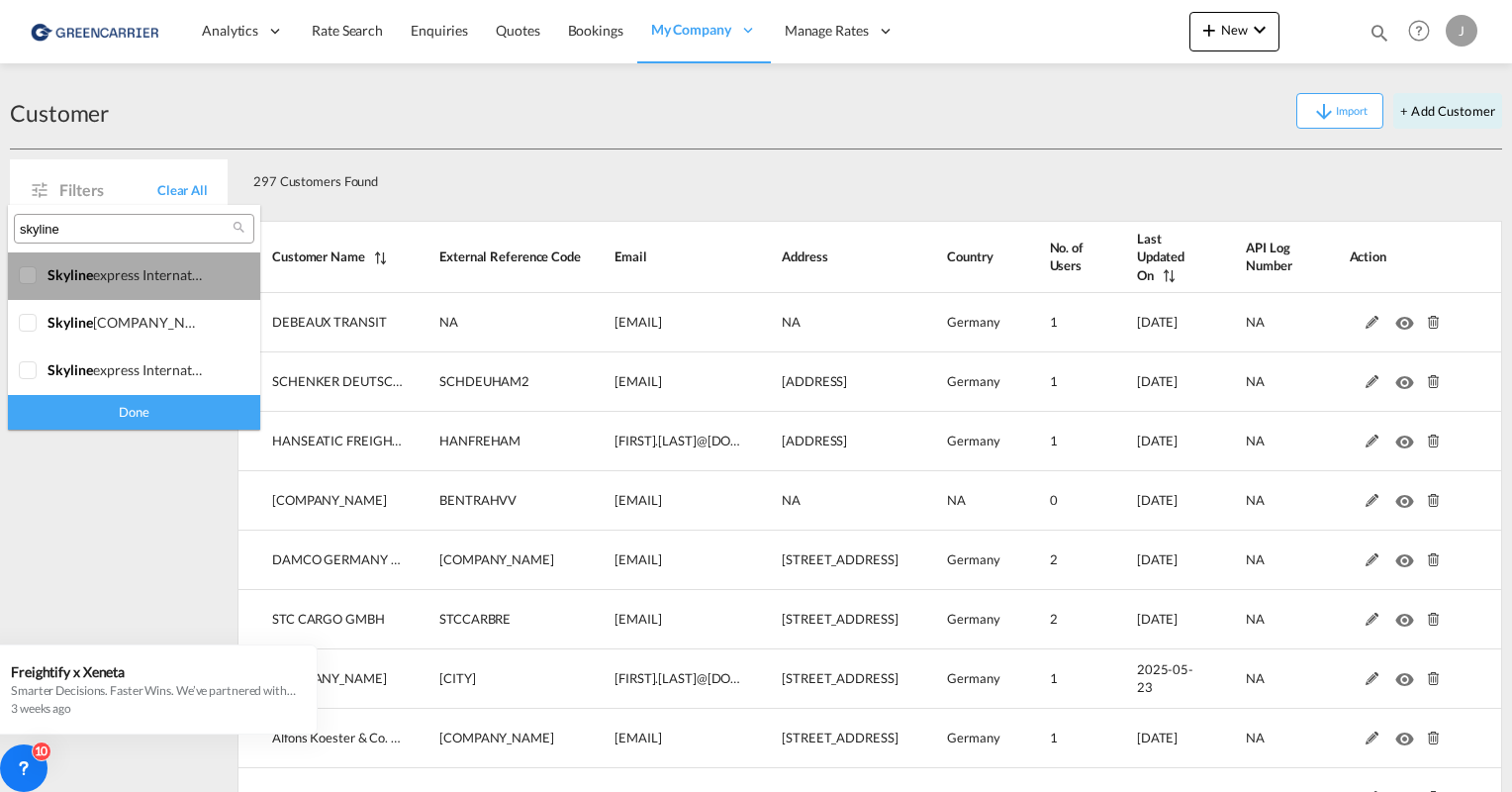 click at bounding box center [29, 276] 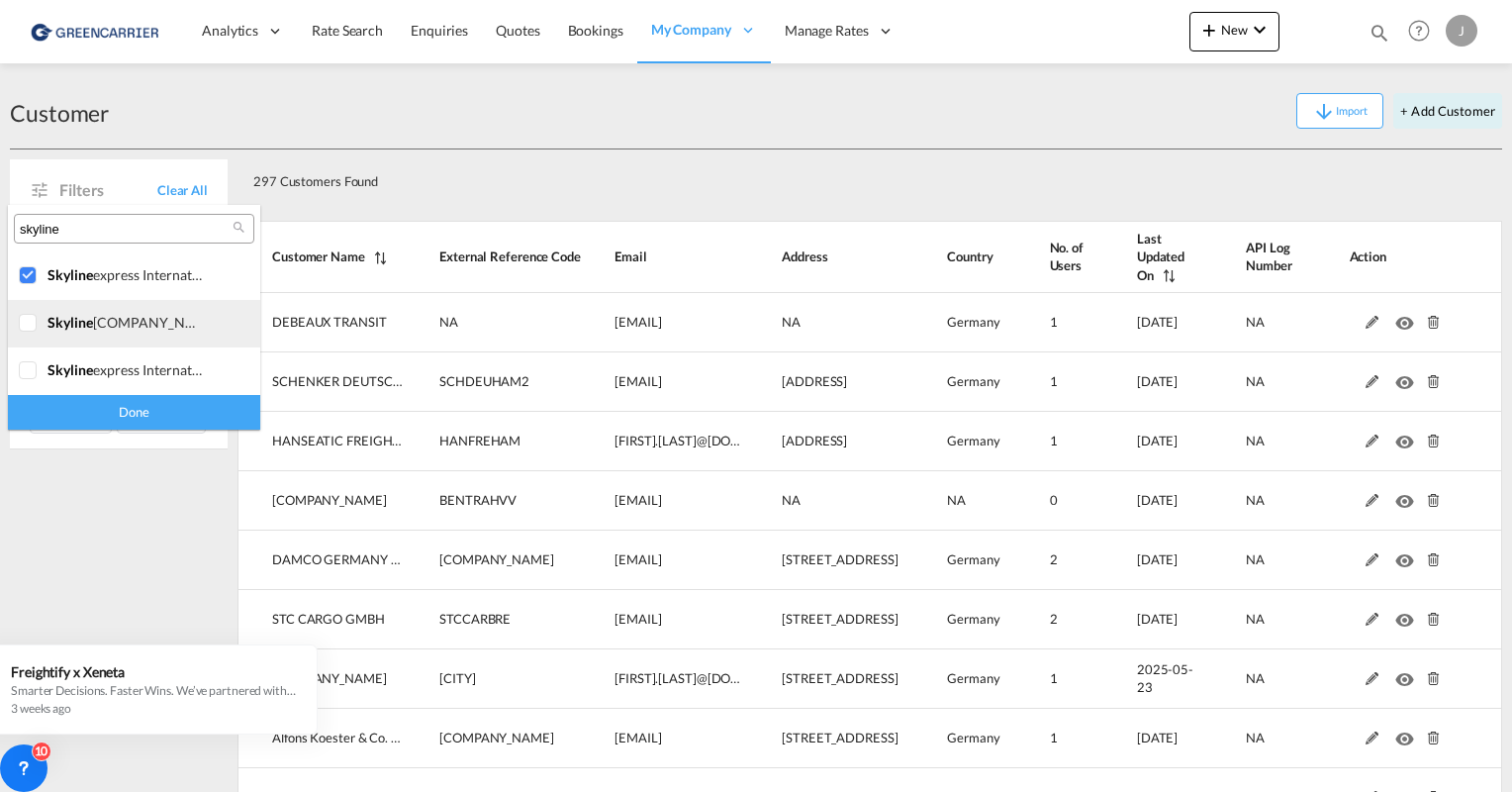 click at bounding box center (29, 324) 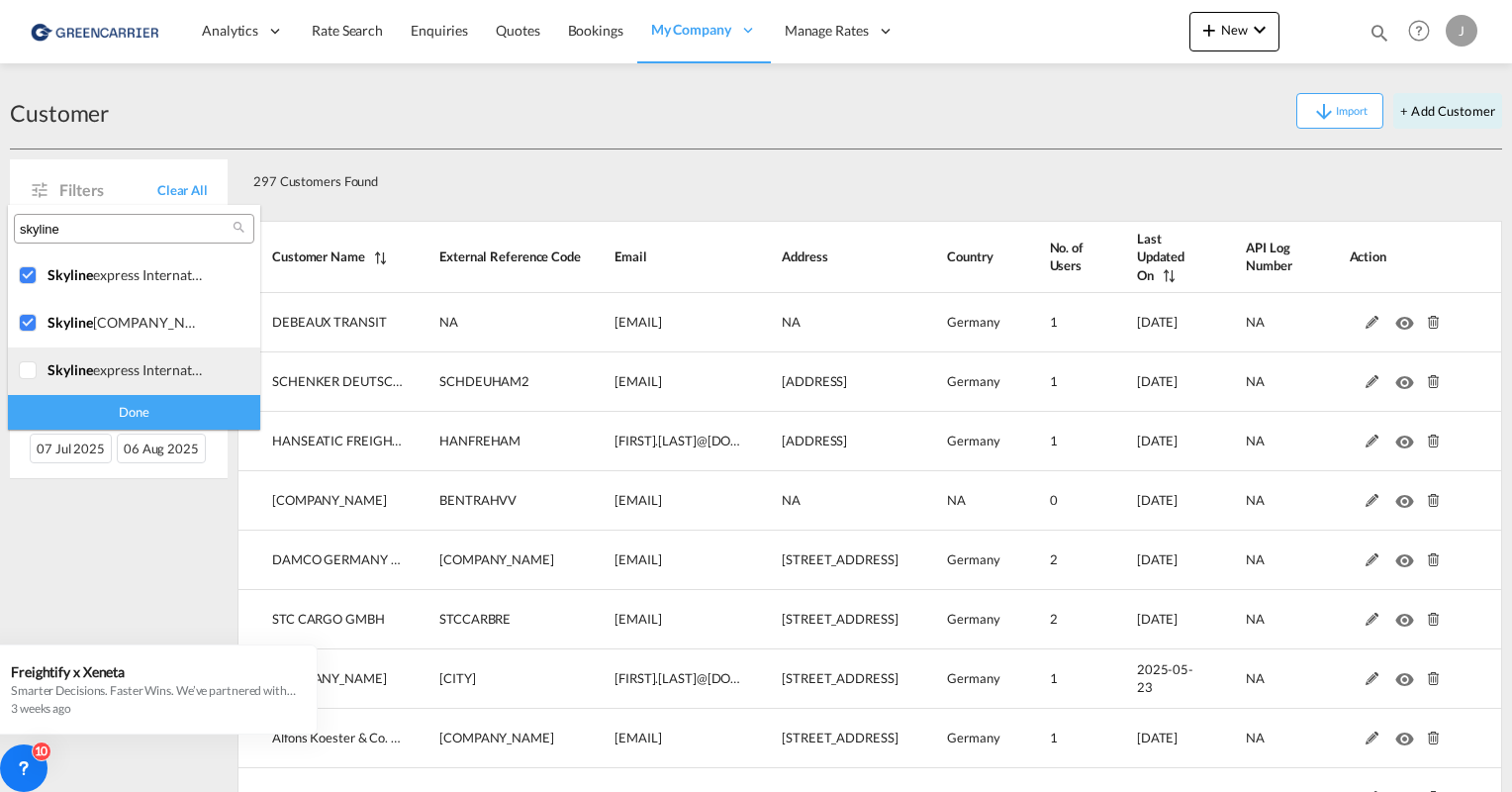 click at bounding box center [29, 371] 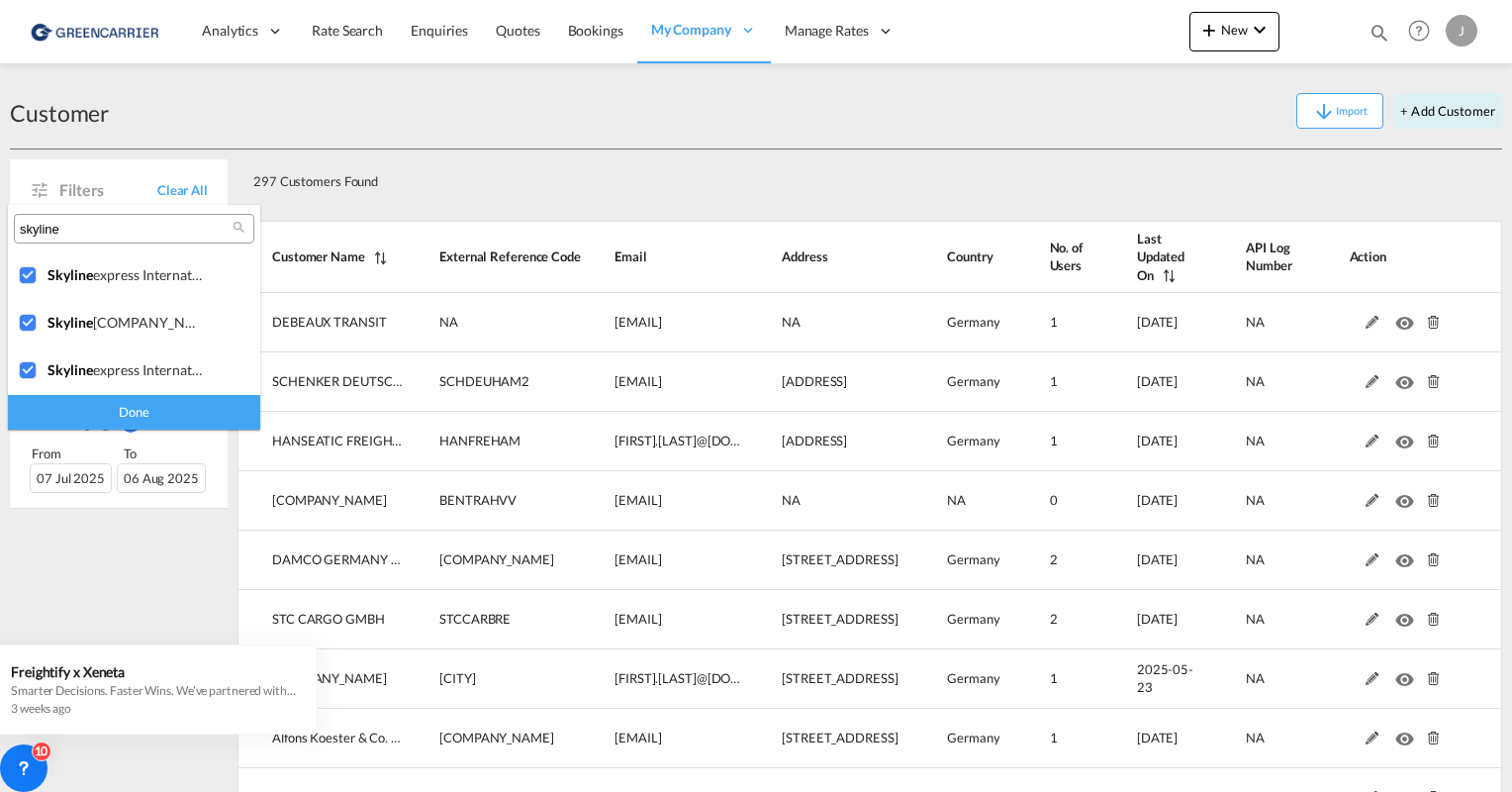 click on "Done" at bounding box center [134, 412] 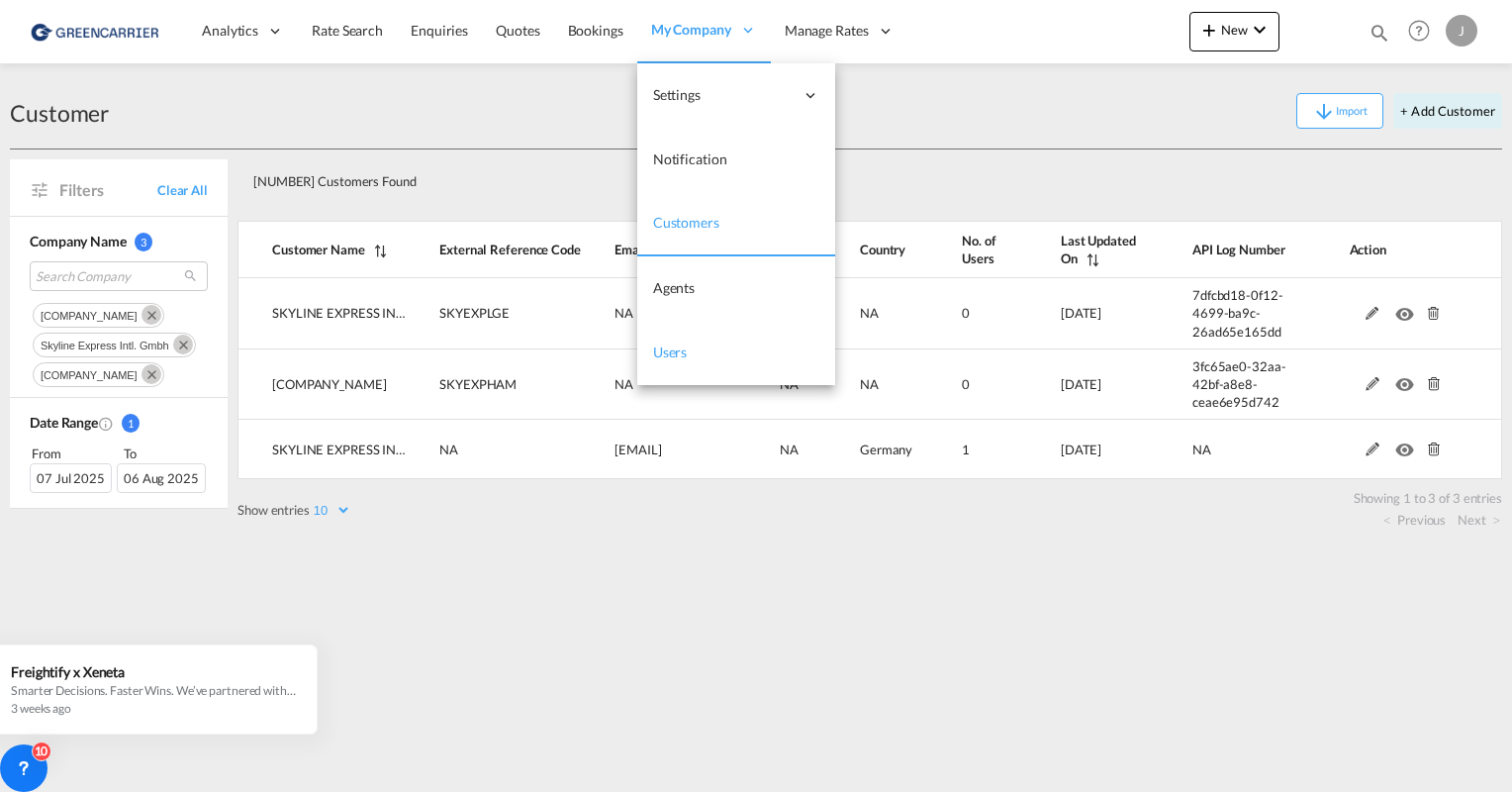 click on "Users" at bounding box center (736, 352) 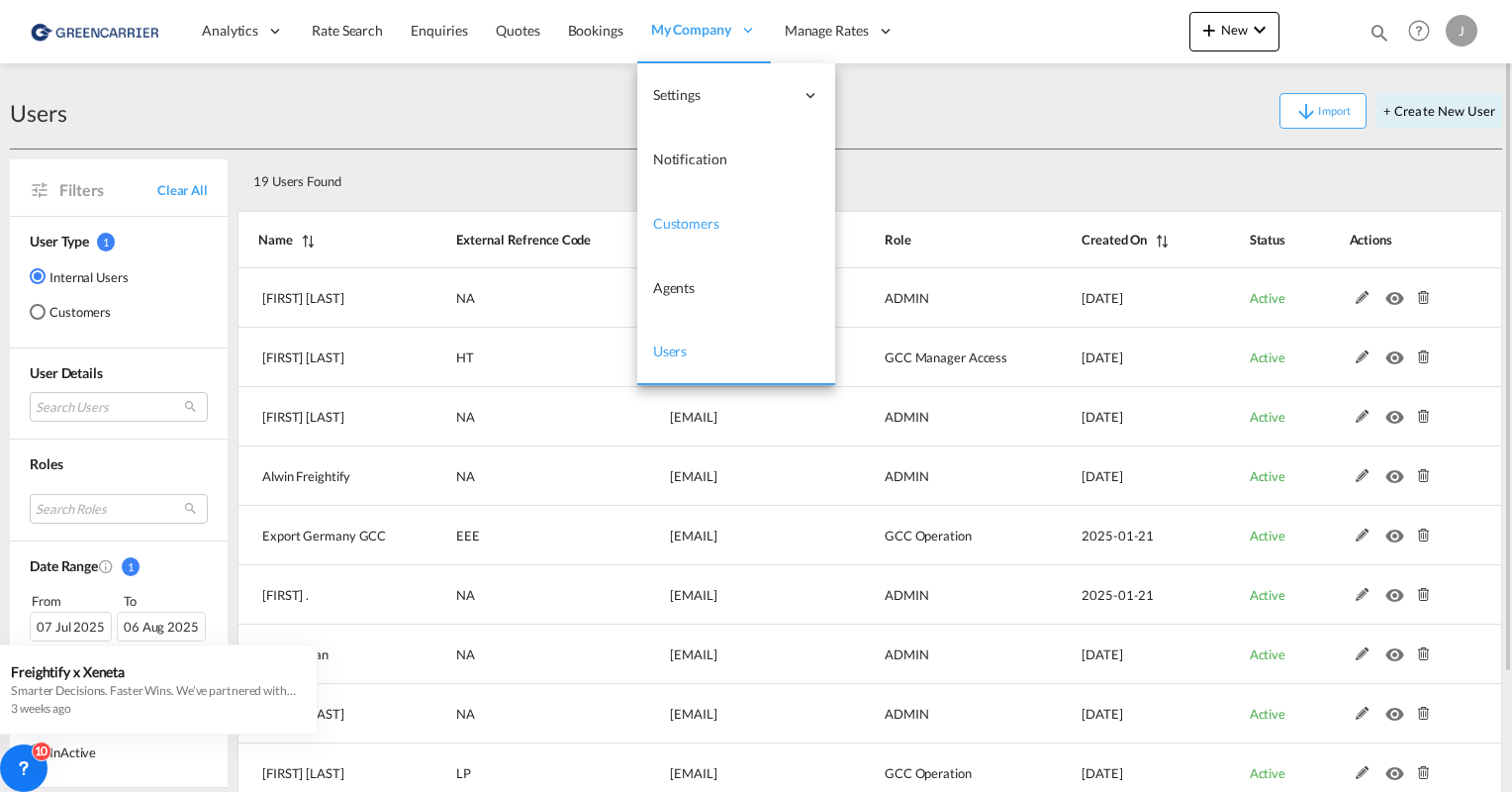 click on "Customers" at bounding box center (686, 223) 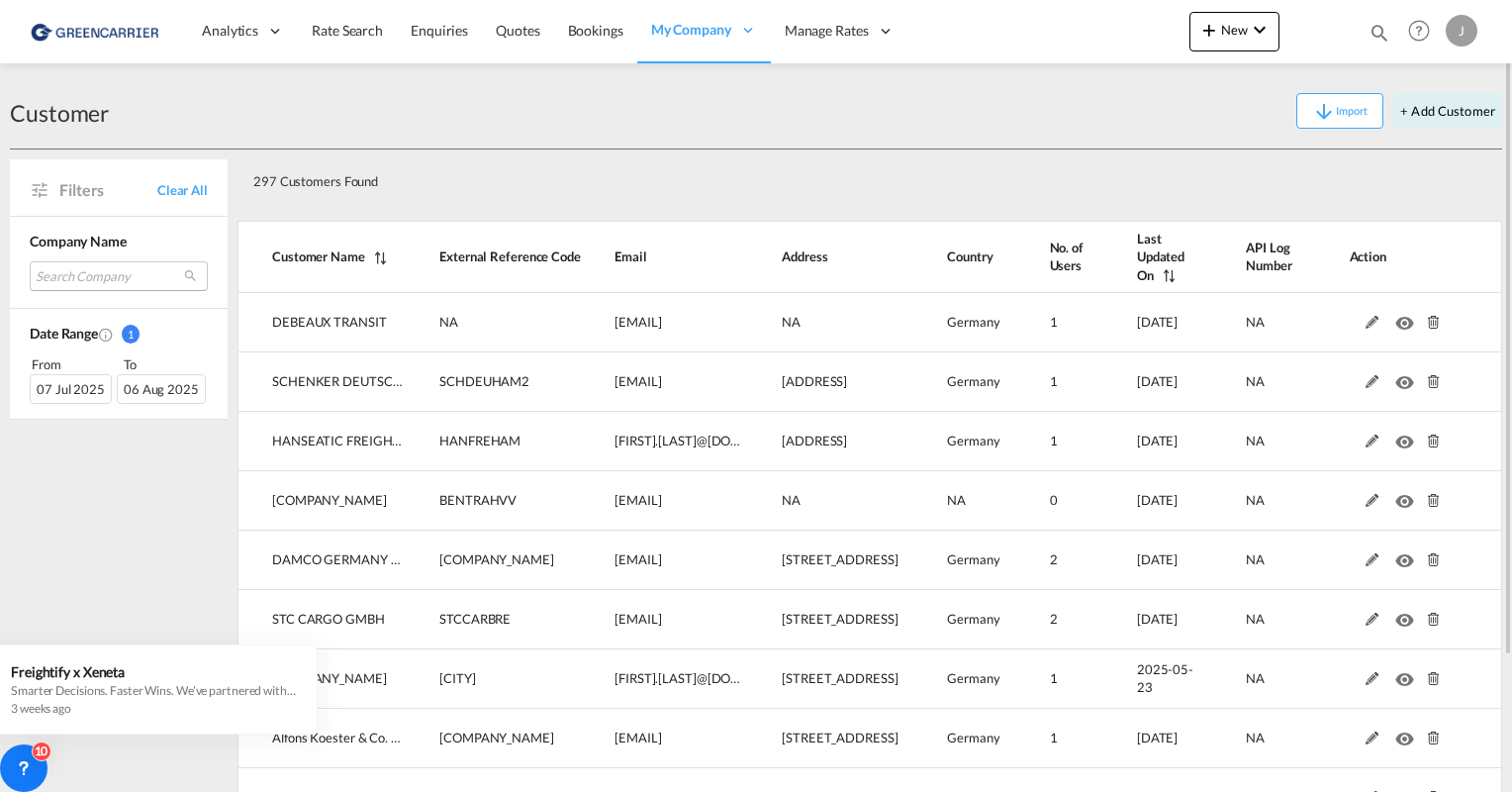 click on "Search Company [COMPANY_NAME]
[COMPANY_NAME]
[COMPANY_NAME]
[COMPANY_NAME]
[COMPANY_NAME]
[COMPANY_NAME]
[COMPANY_NAME]
[COMPANY_NAME] & co. gmbh
[COMPANY_NAME]
[COMPANY_NAME]
[COMPANY_NAME]
[COMPANY_NAME]
[COMPANY_NAME]
[COMPANY_NAME]
[COMPANY_NAME]
[COMPANY_NAME]
[COMPANY_NAME]
[COMPANY_NAME]
[COMPANY_NAME]
[COMPANY_NAME]
[COMPANY_NAME]
[COMPANY_NAME]
[COMPANY_NAME]
[COMPANY_NAME]
[COMPANY_NAME]
[COMPANY_NAME]
[COMPANY_NAME]
[COMPANY_NAME]
[COMPANY_NAME]
[COMPANY_NAME]
[COMPANY_NAME]
Done" at bounding box center (119, 276) 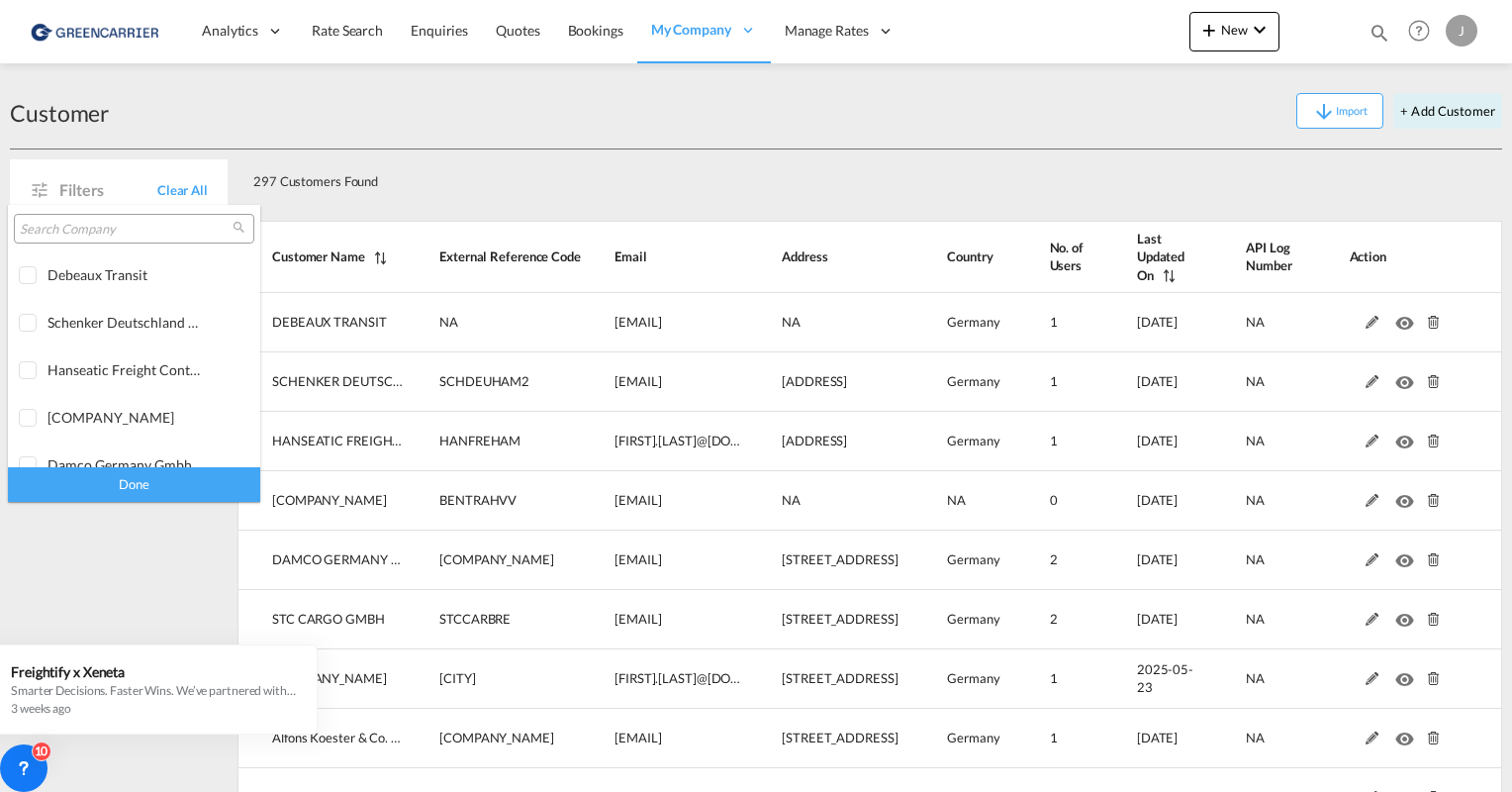 click at bounding box center [126, 230] 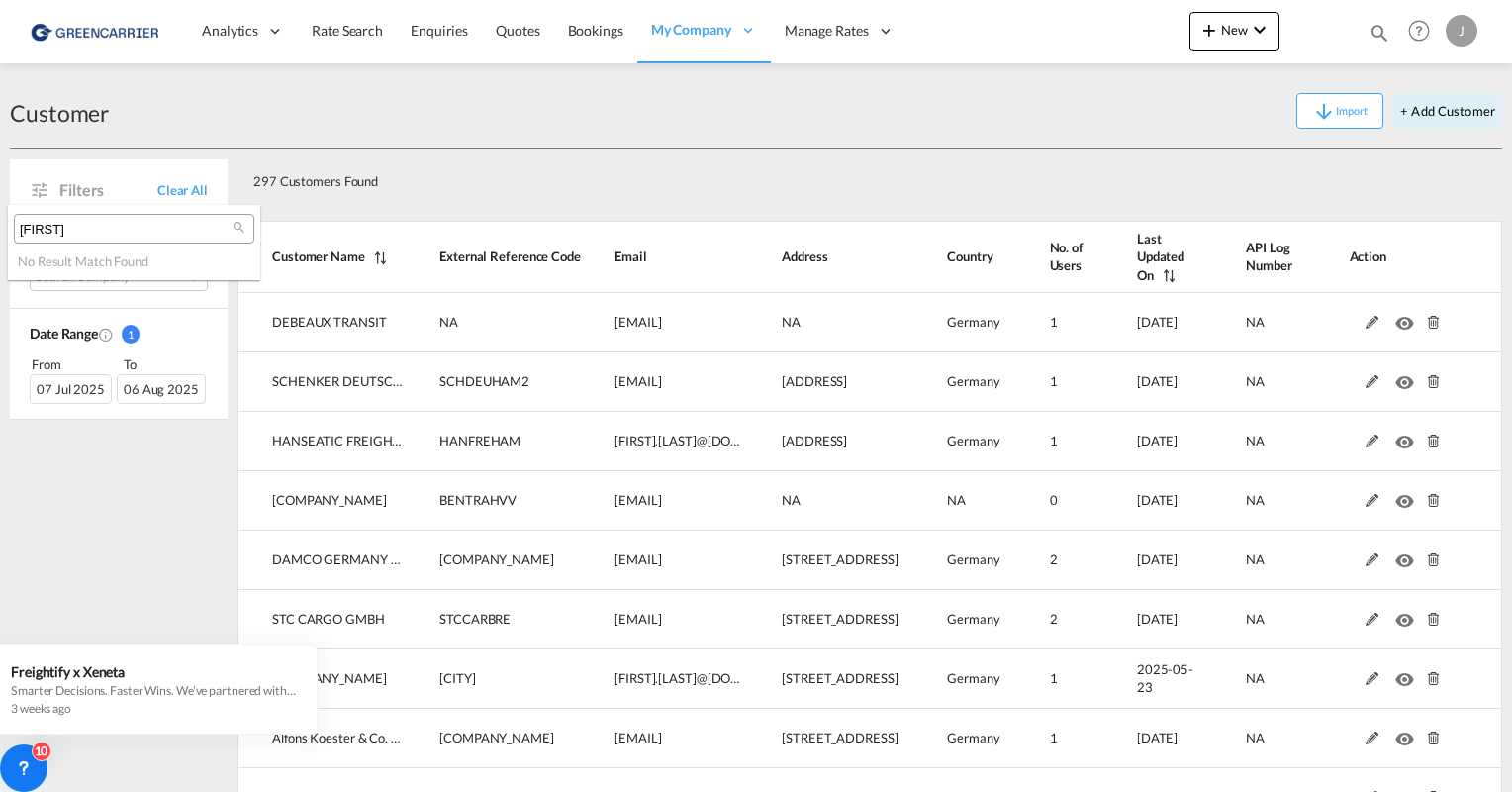 type on "[NAME]" 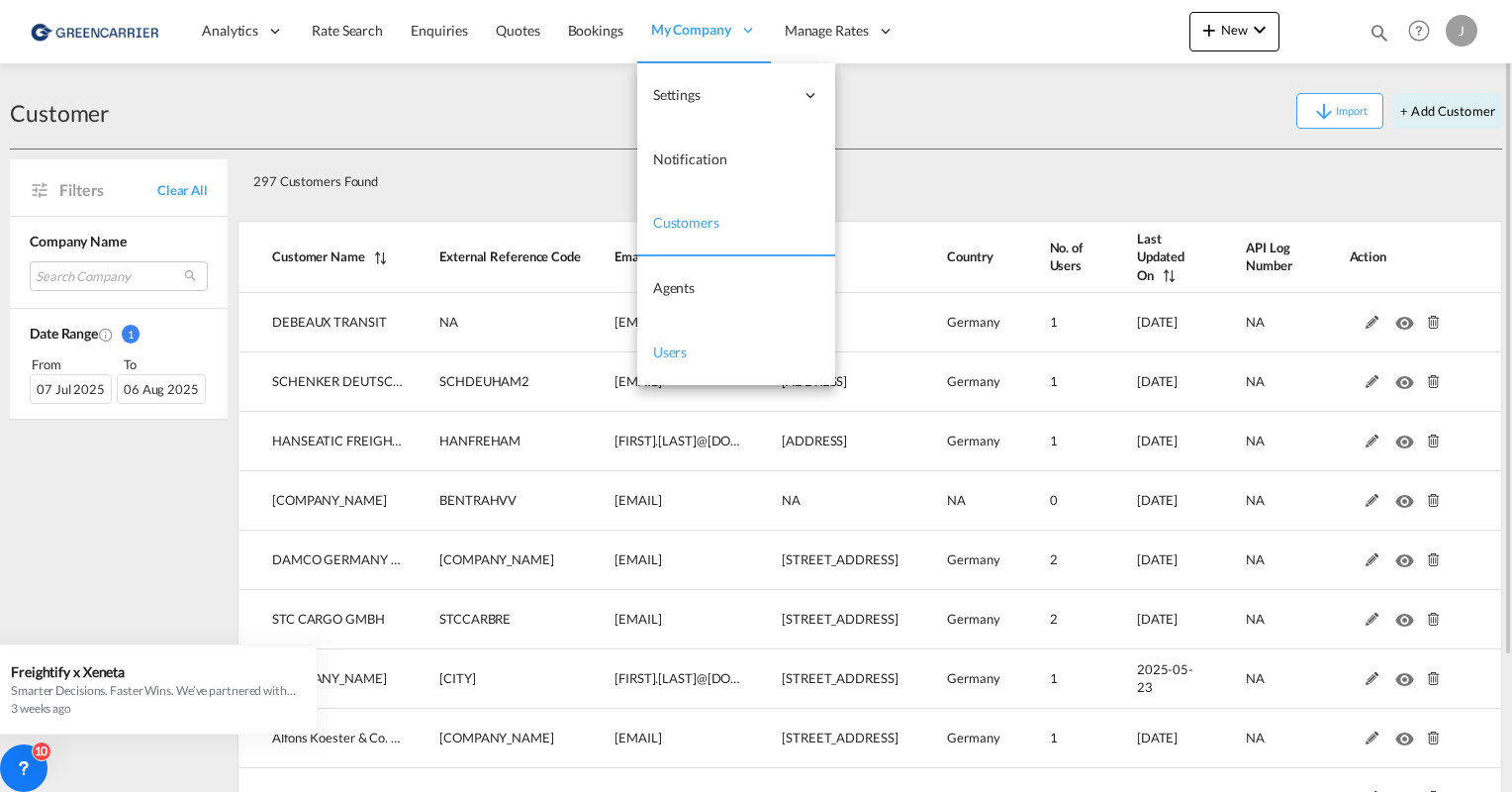 click on "Users" at bounding box center (670, 351) 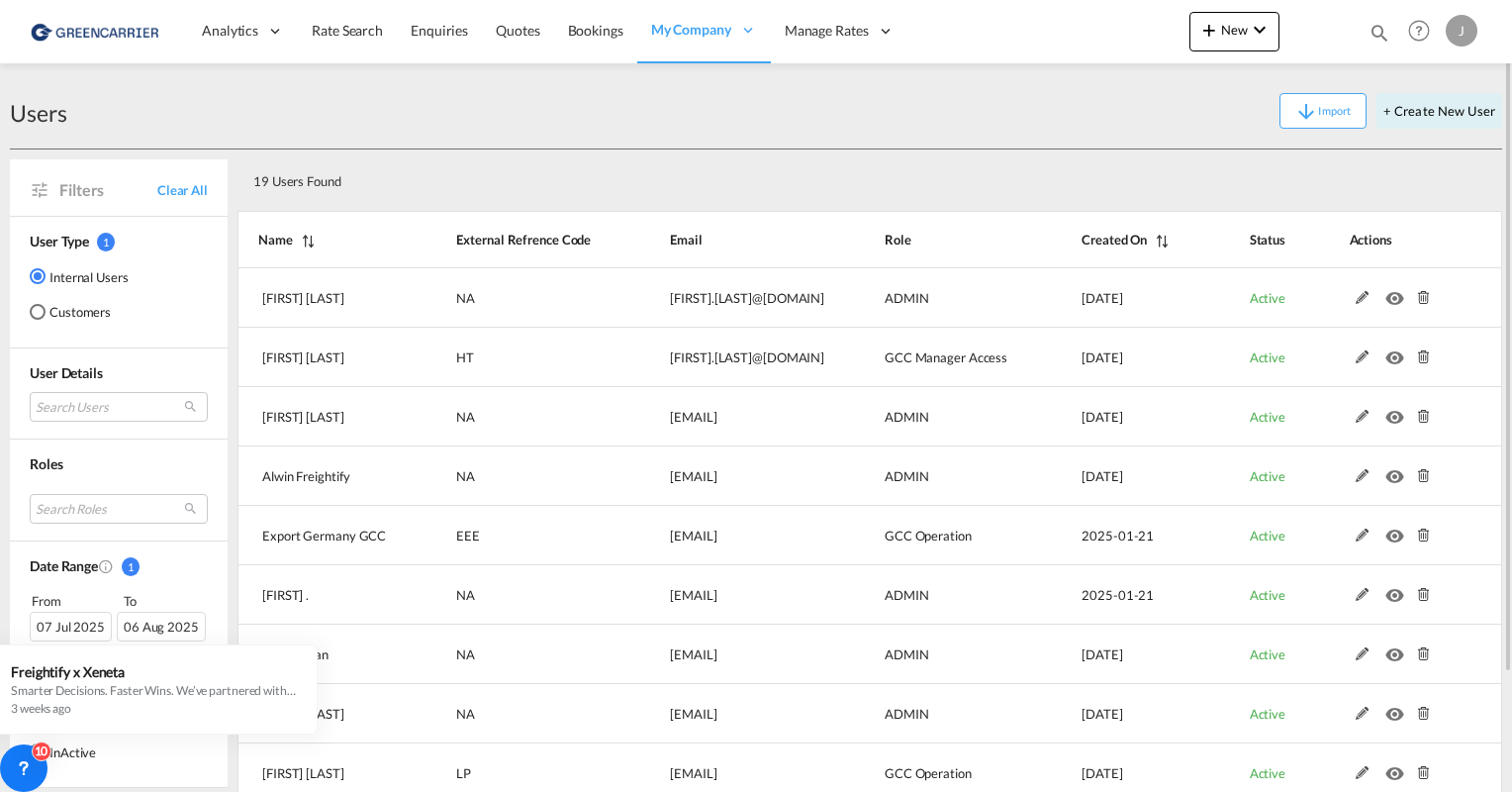 click at bounding box center [38, 312] 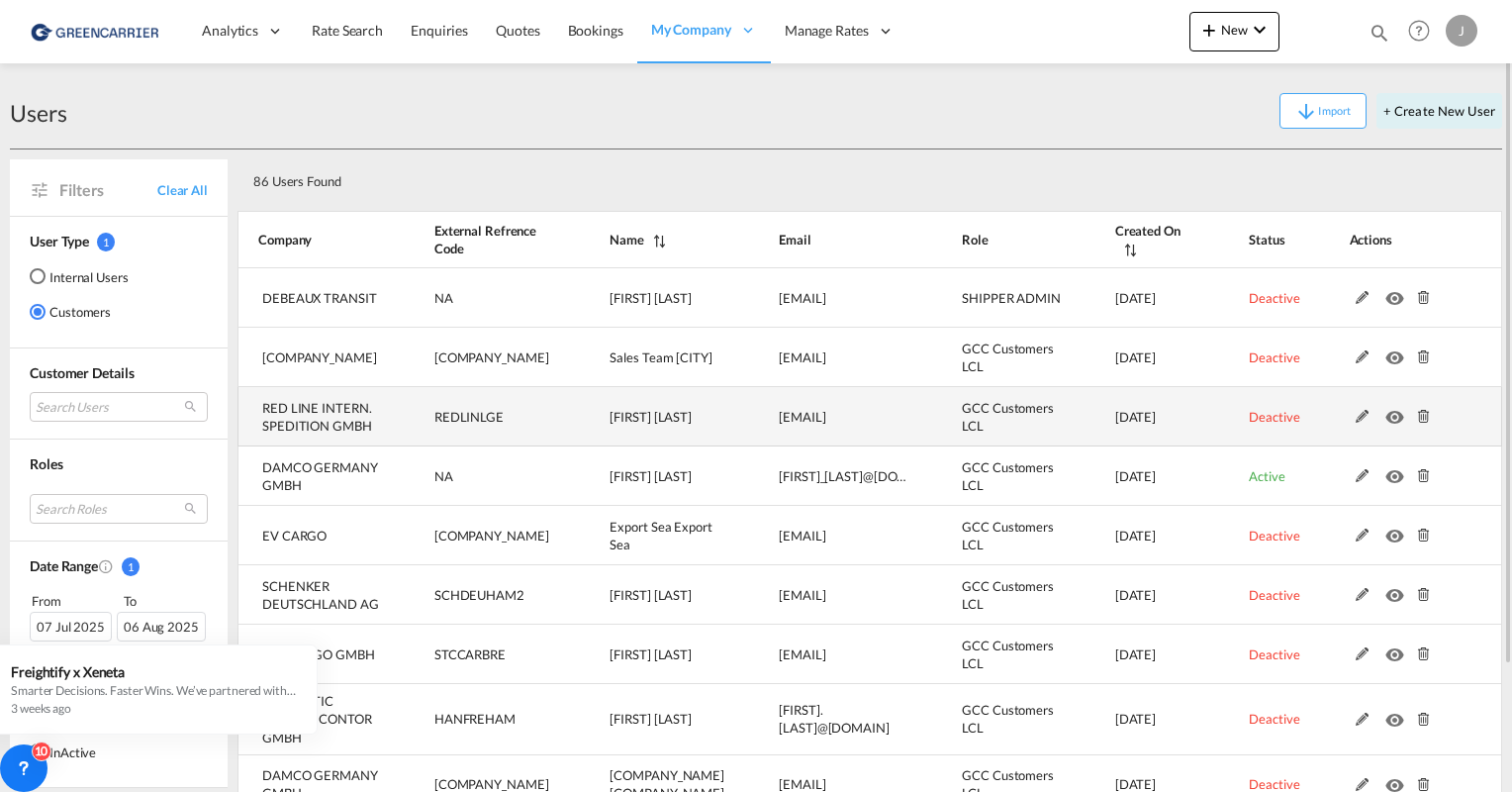 click at bounding box center (1363, 417) 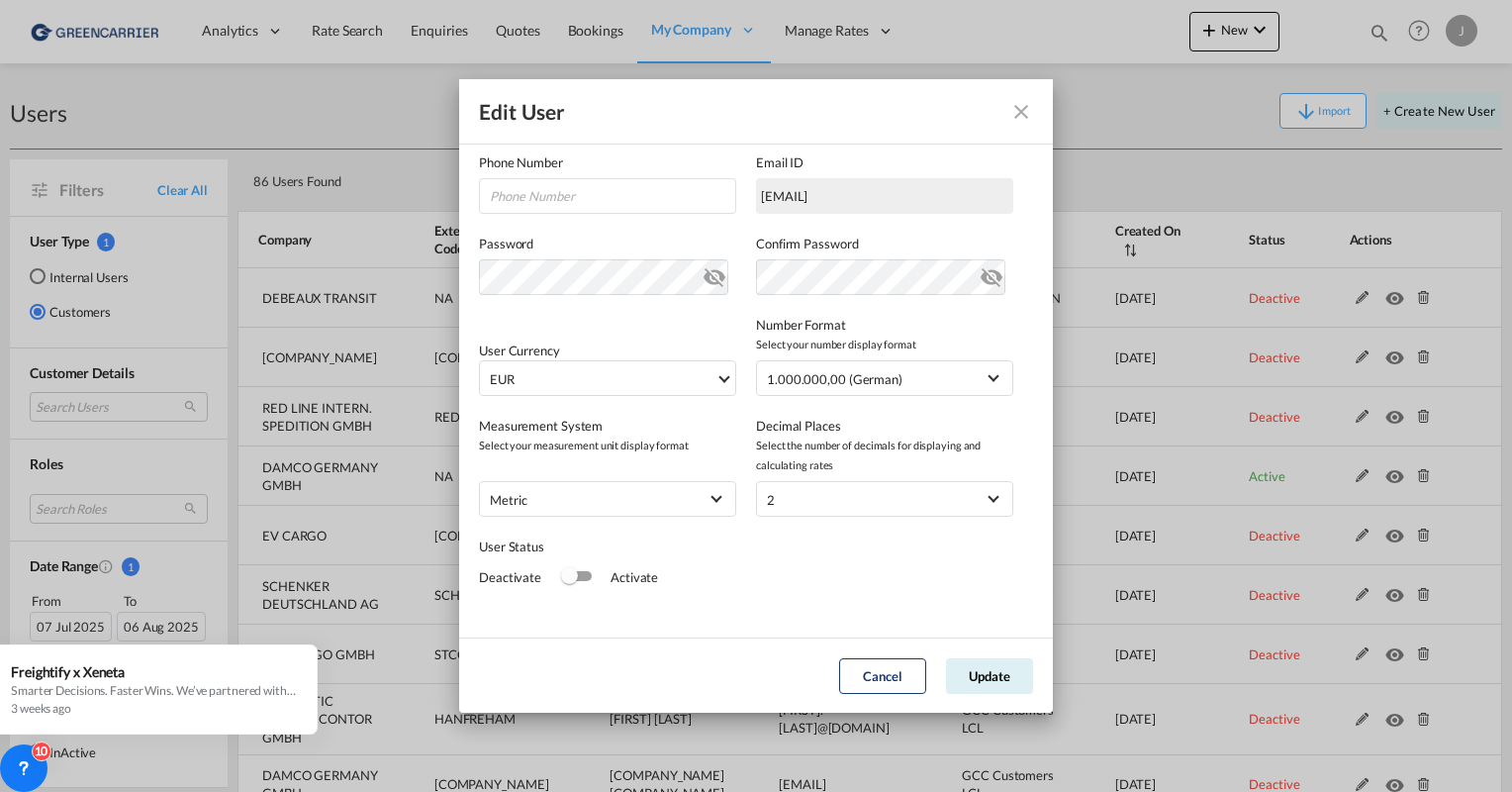 scroll, scrollTop: 316, scrollLeft: 0, axis: vertical 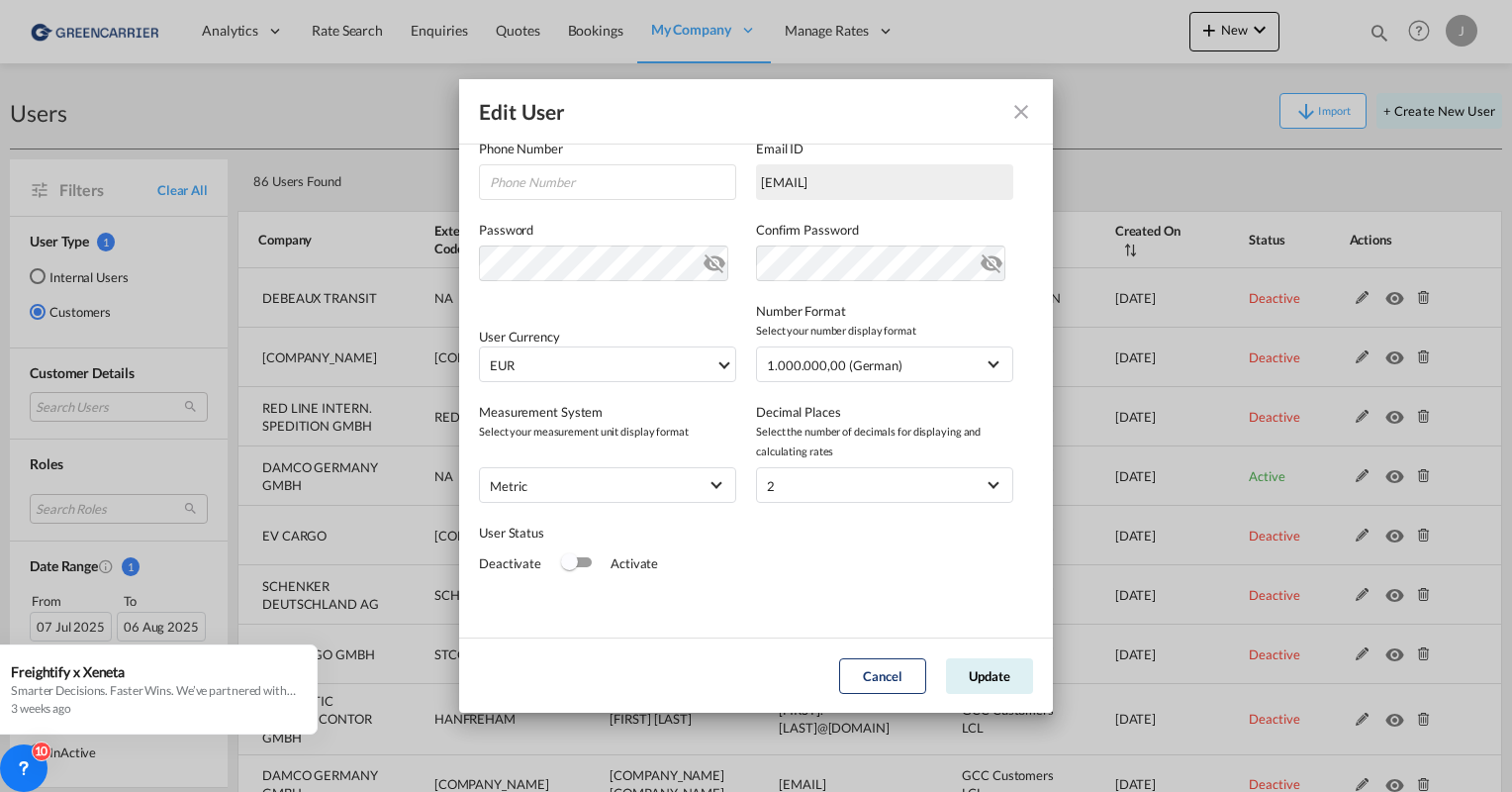 click at bounding box center [1021, 112] 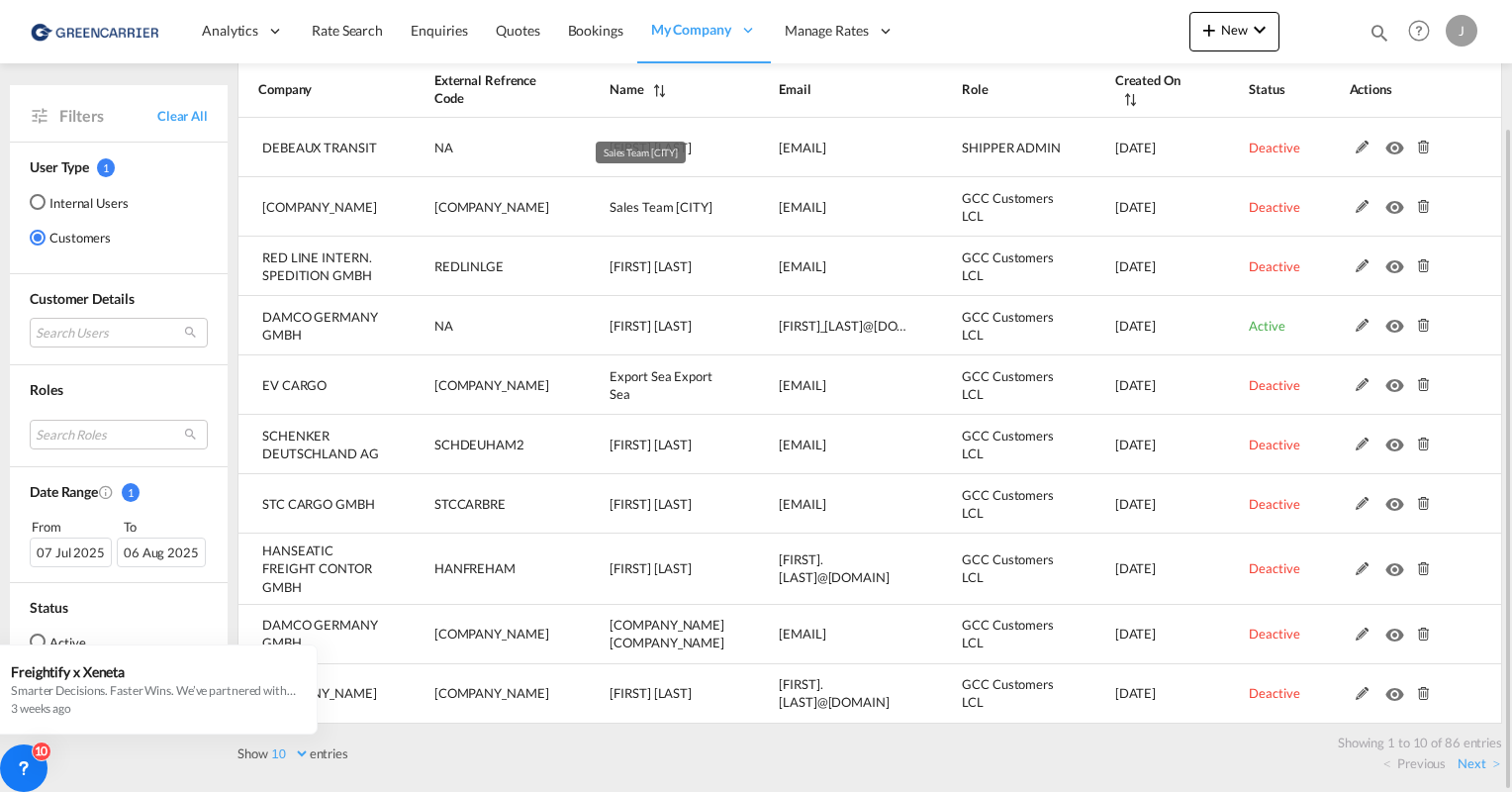 scroll, scrollTop: 0, scrollLeft: 0, axis: both 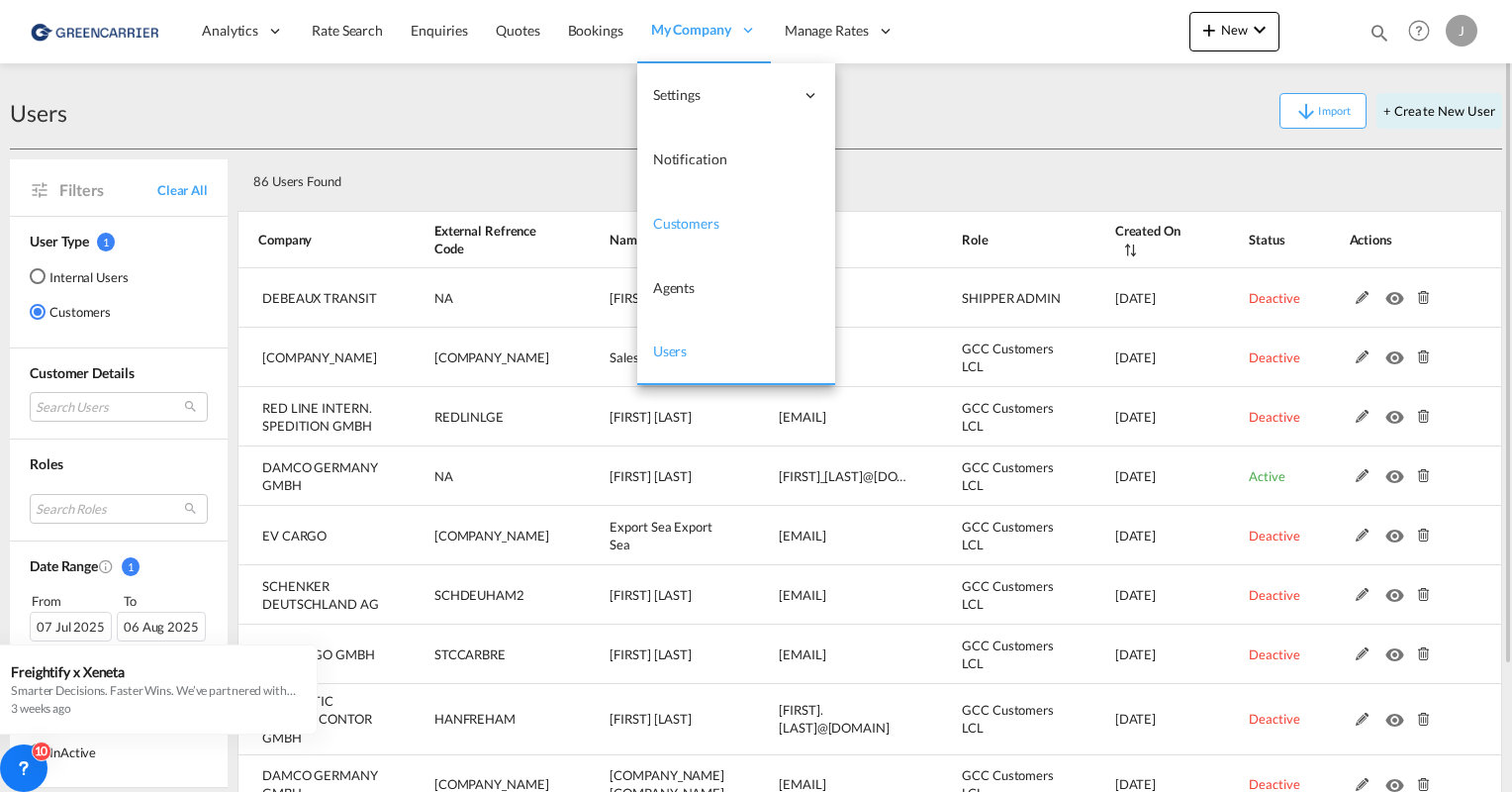 click on "Customers" at bounding box center [686, 223] 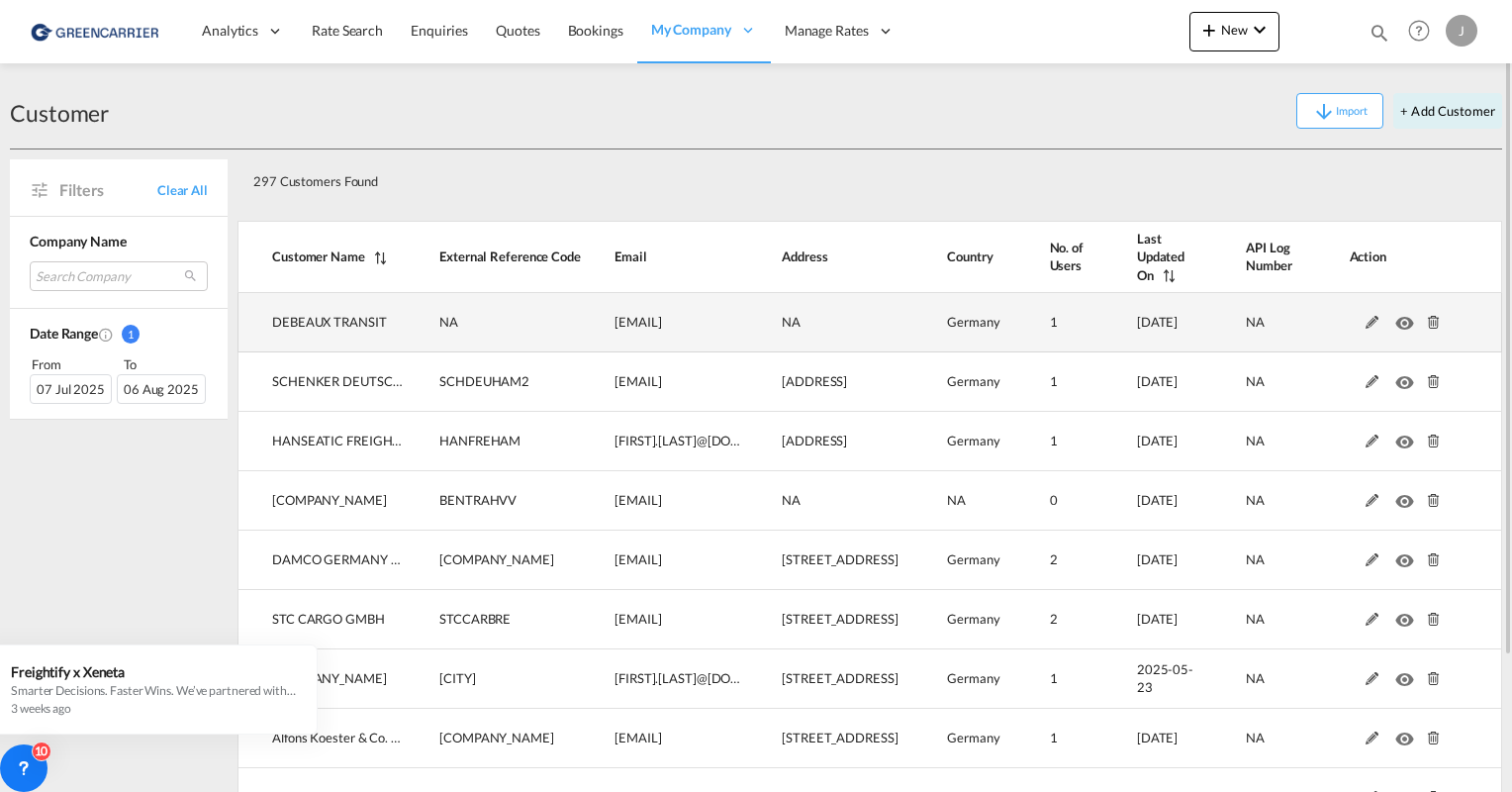 click at bounding box center (1372, 323) 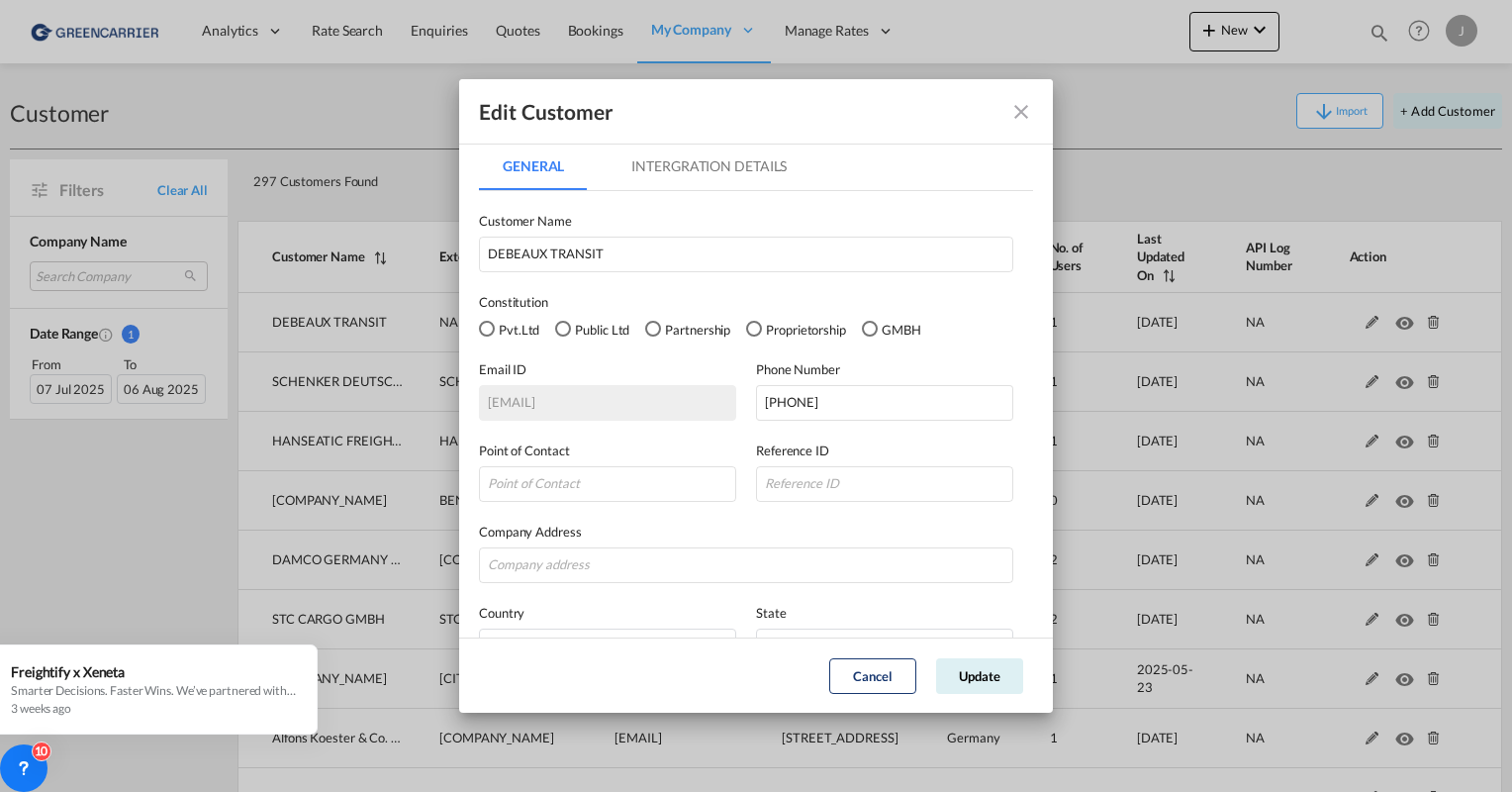 click on "Intergration Details" at bounding box center (709, 166) 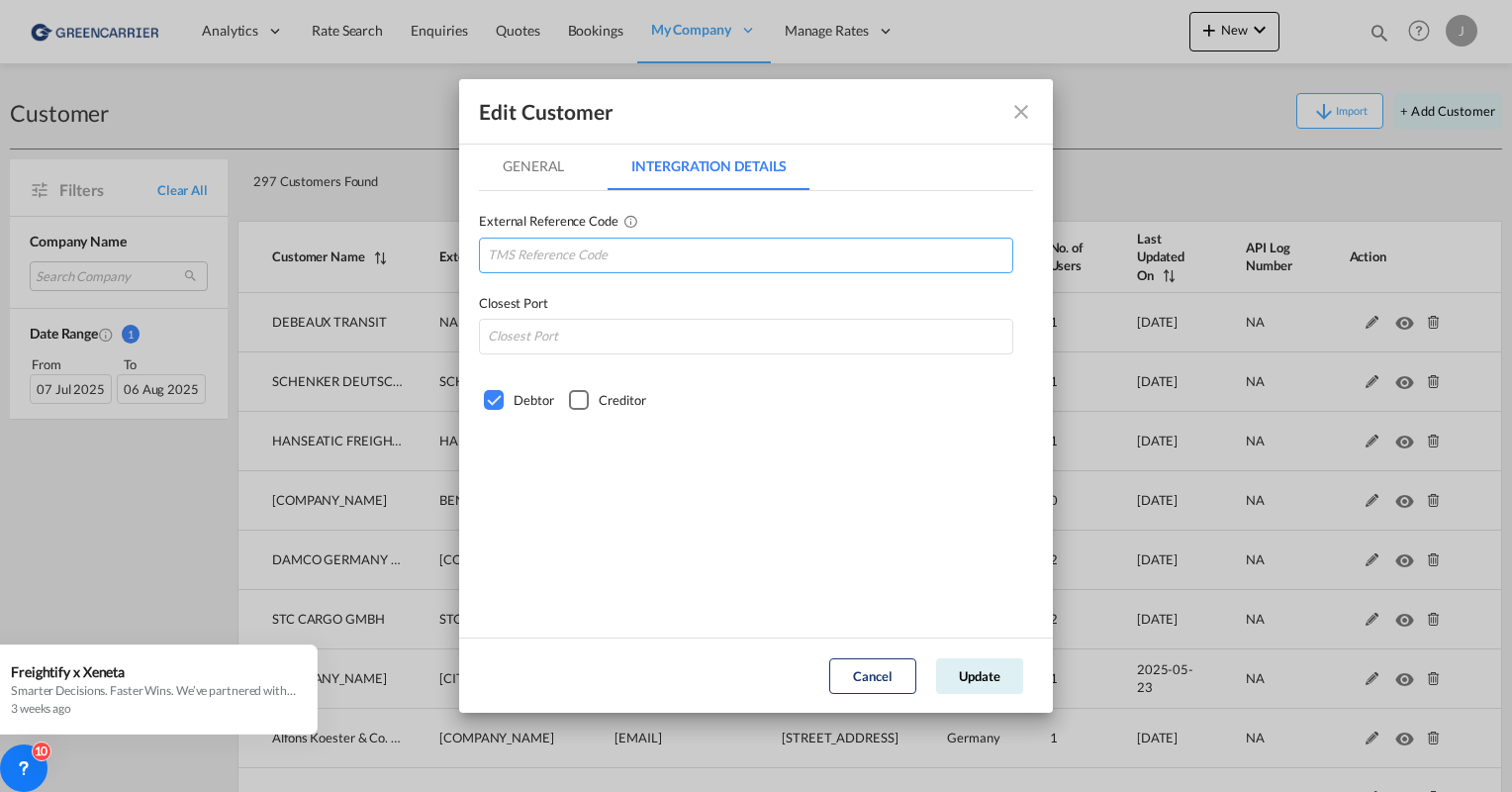 click at bounding box center (746, 255) 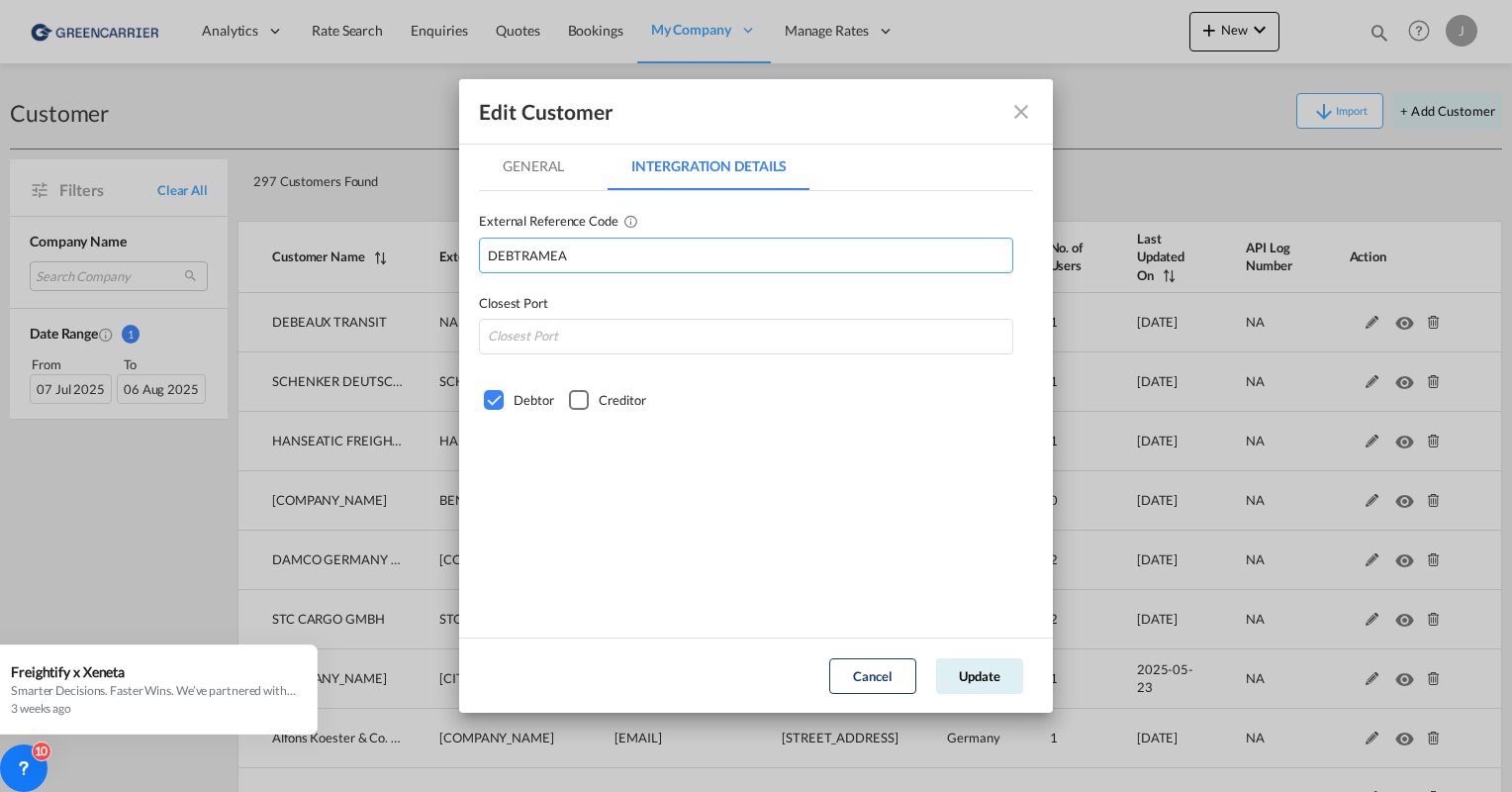 type on "DEBTRAMEA" 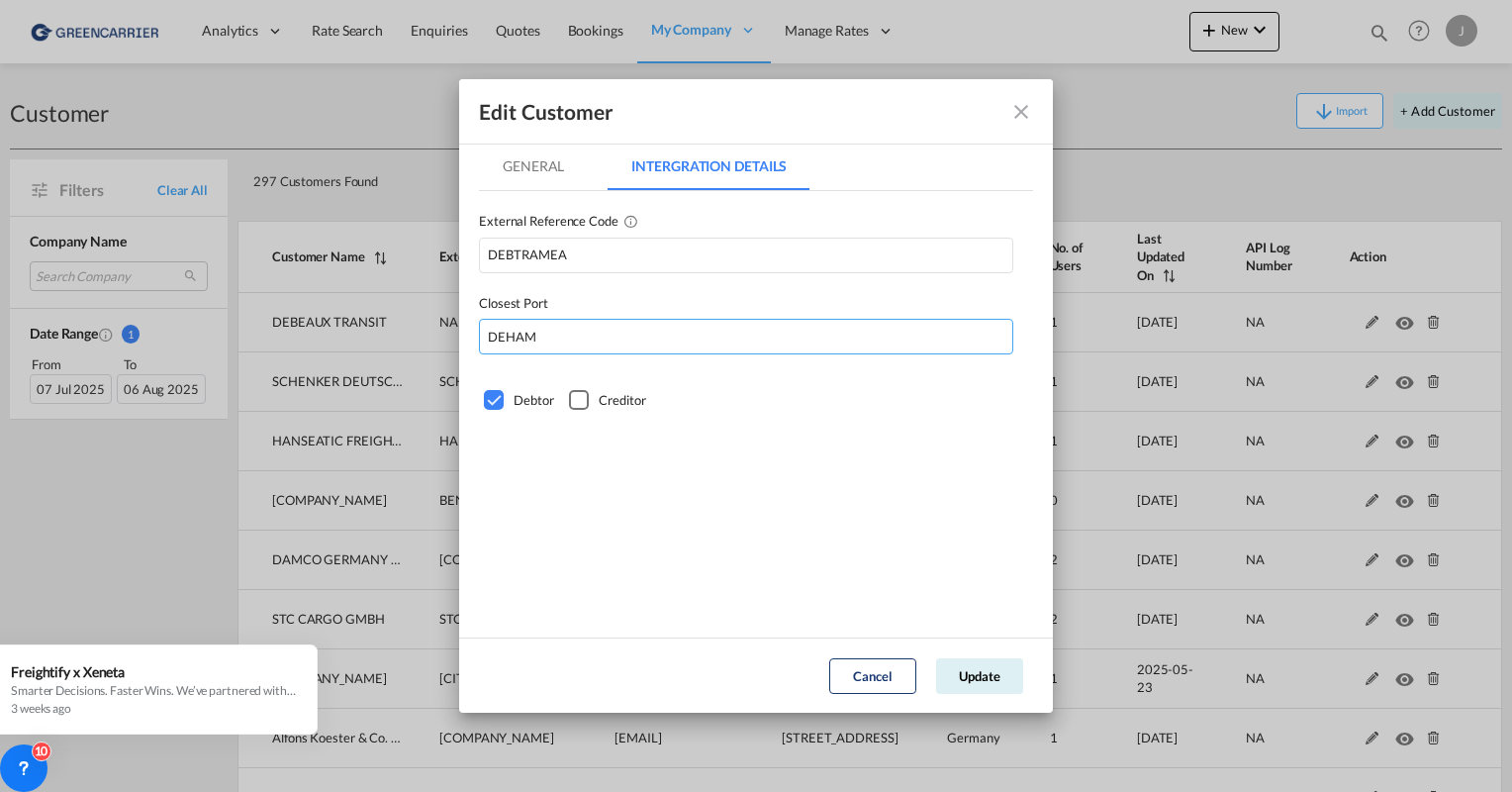 type on "DEHAM" 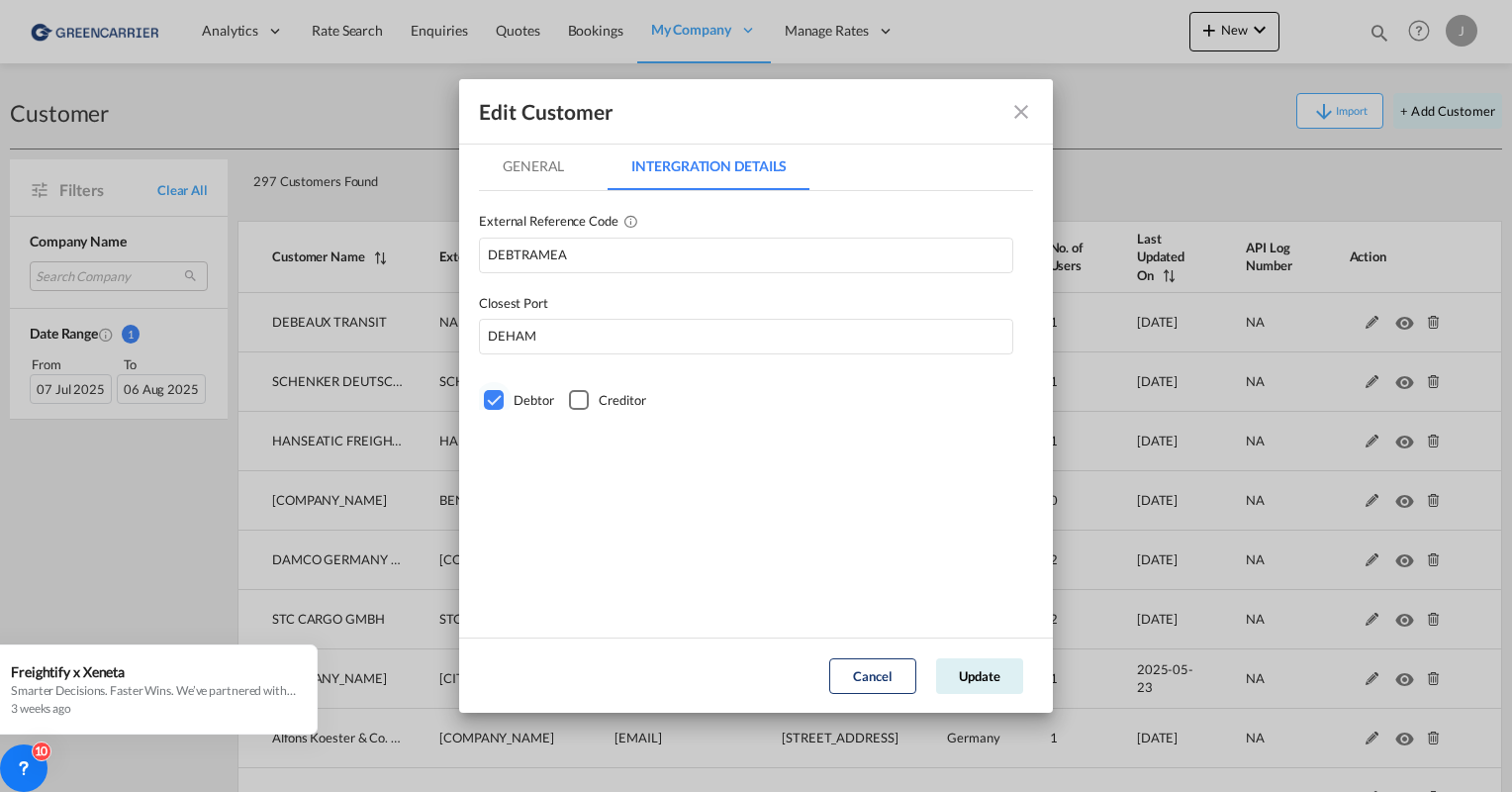 click on "General" at bounding box center (533, 166) 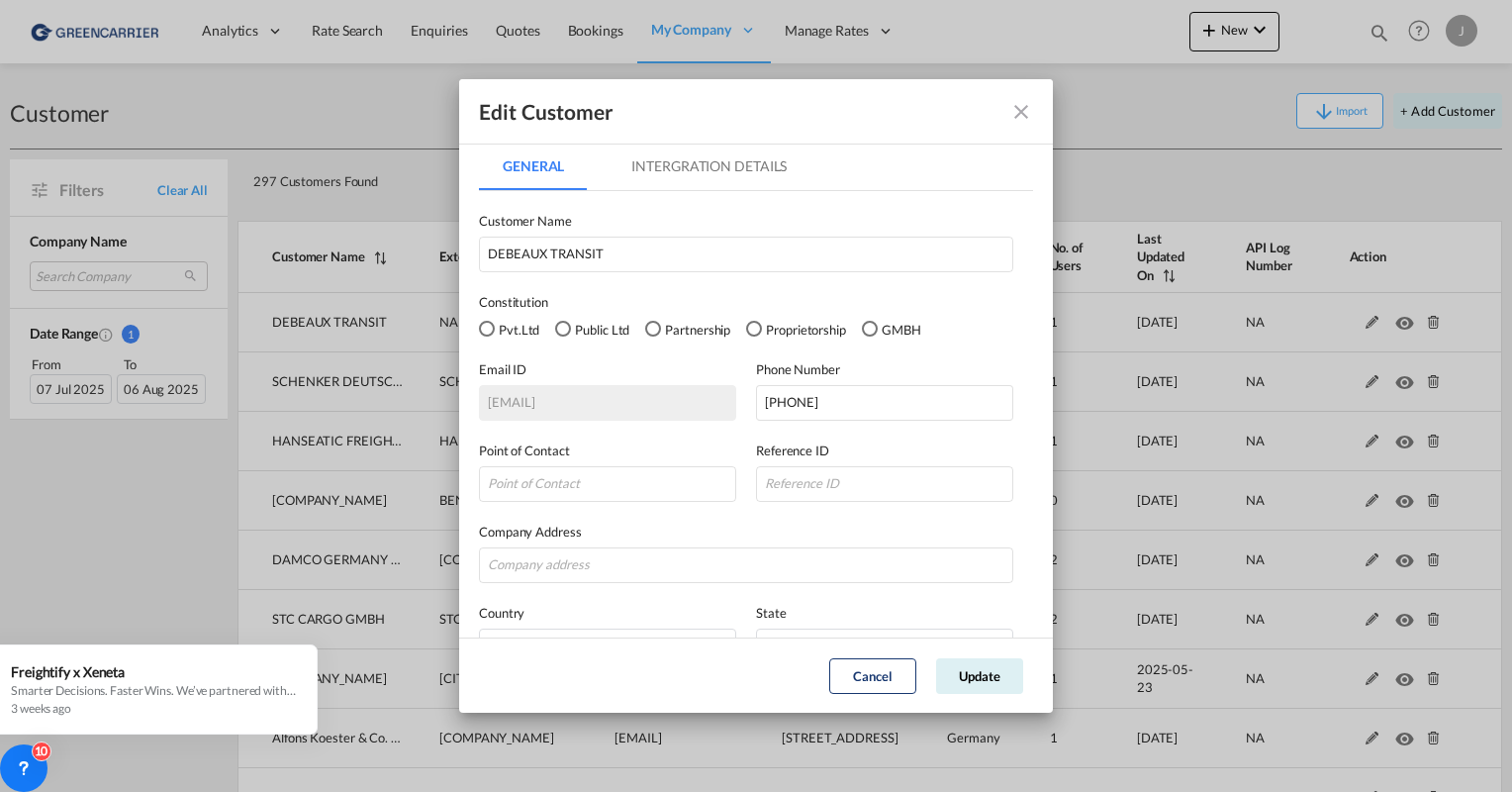 click at bounding box center [870, 329] 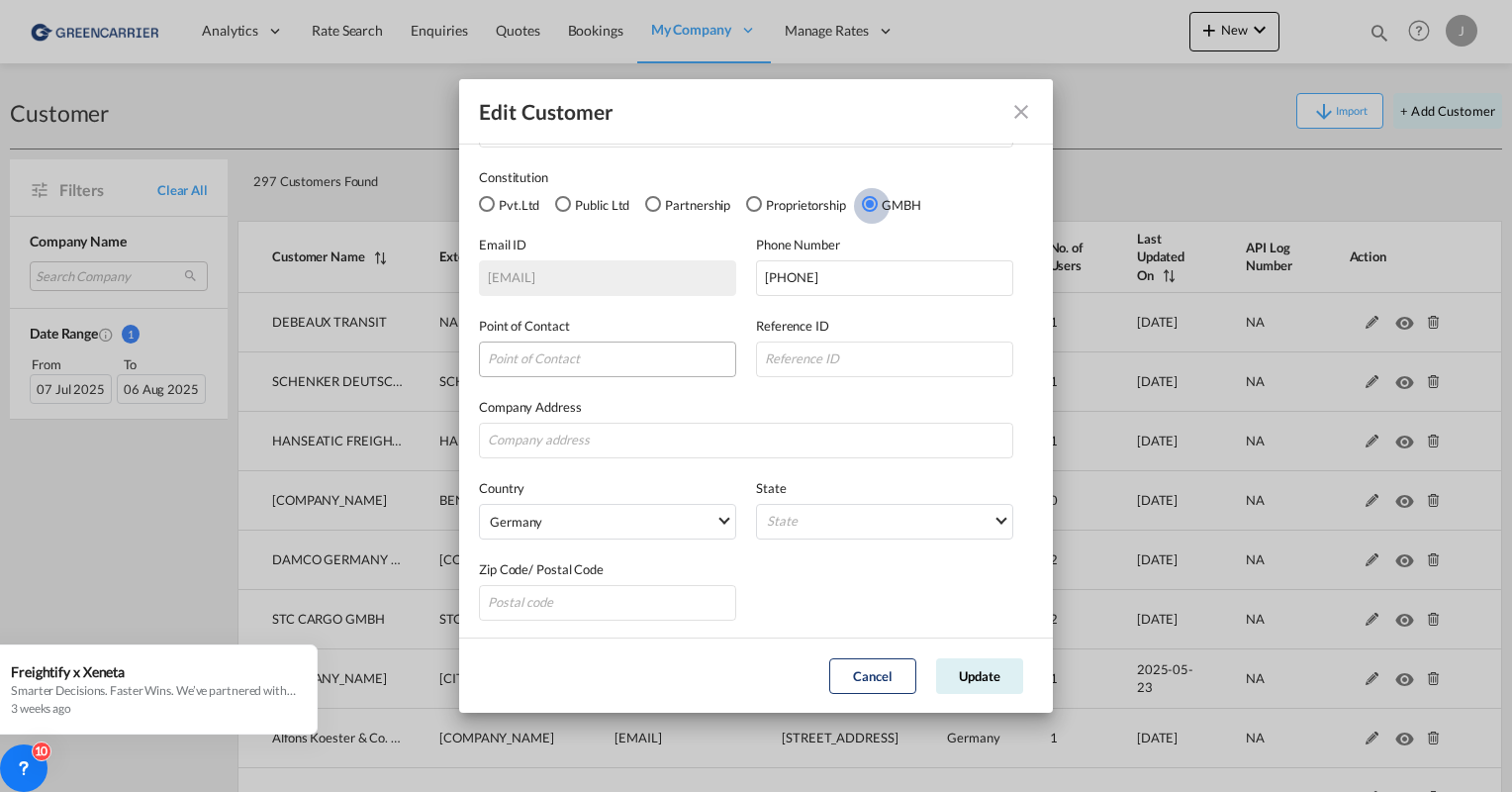 scroll, scrollTop: 127, scrollLeft: 0, axis: vertical 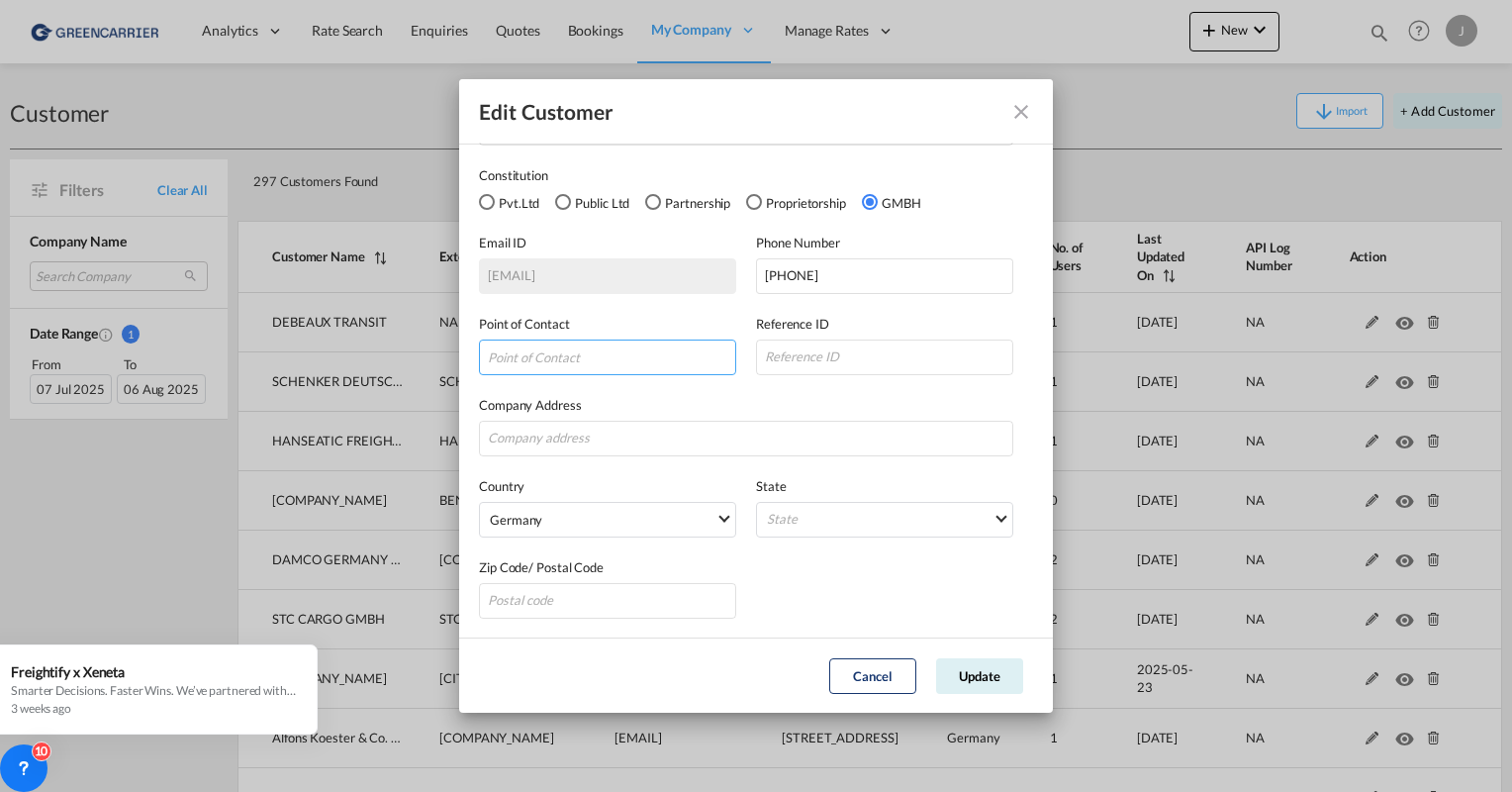 click at bounding box center [608, 357] 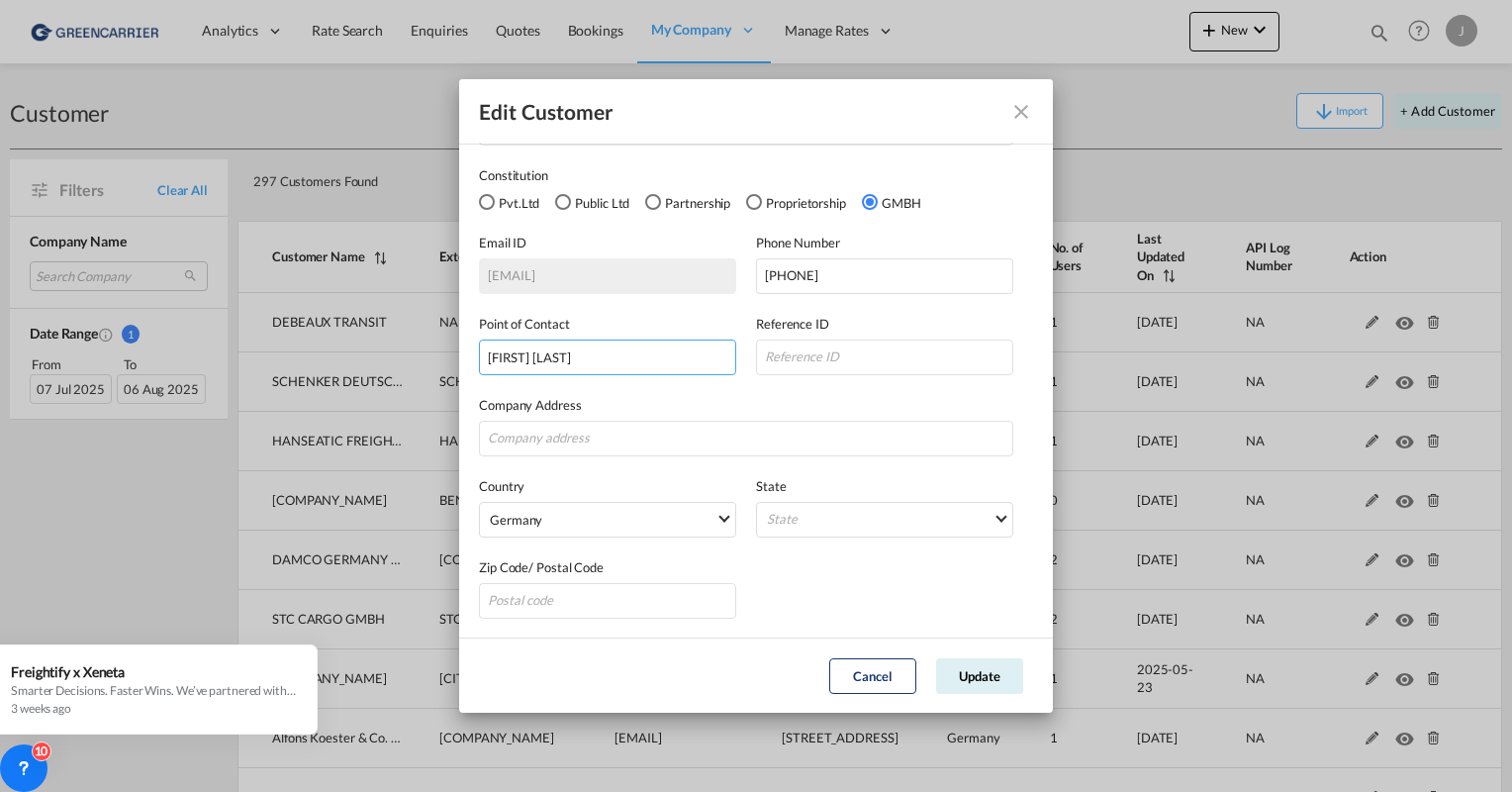 type on "[FIRST] [LAST]" 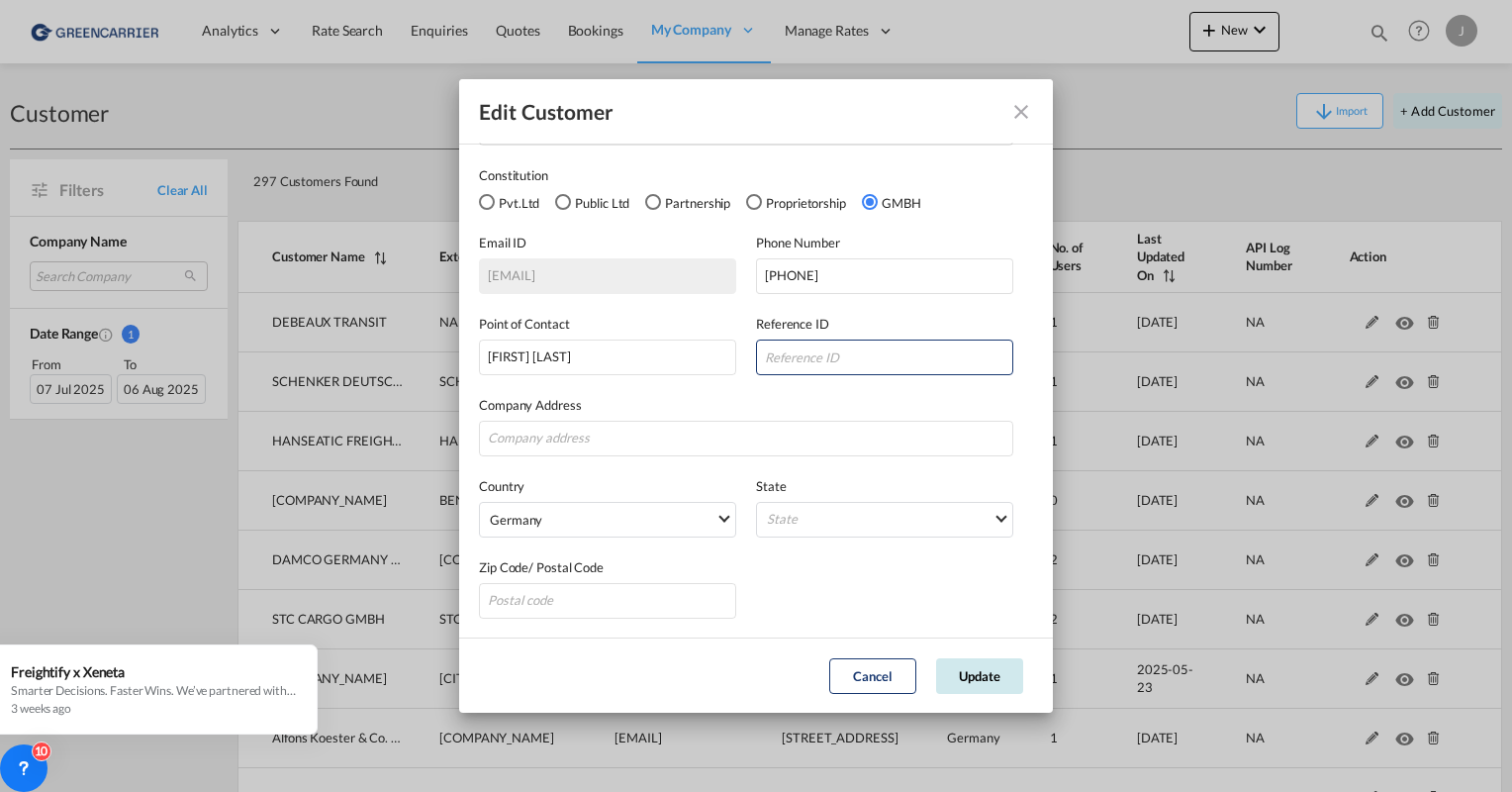 click on "Update" 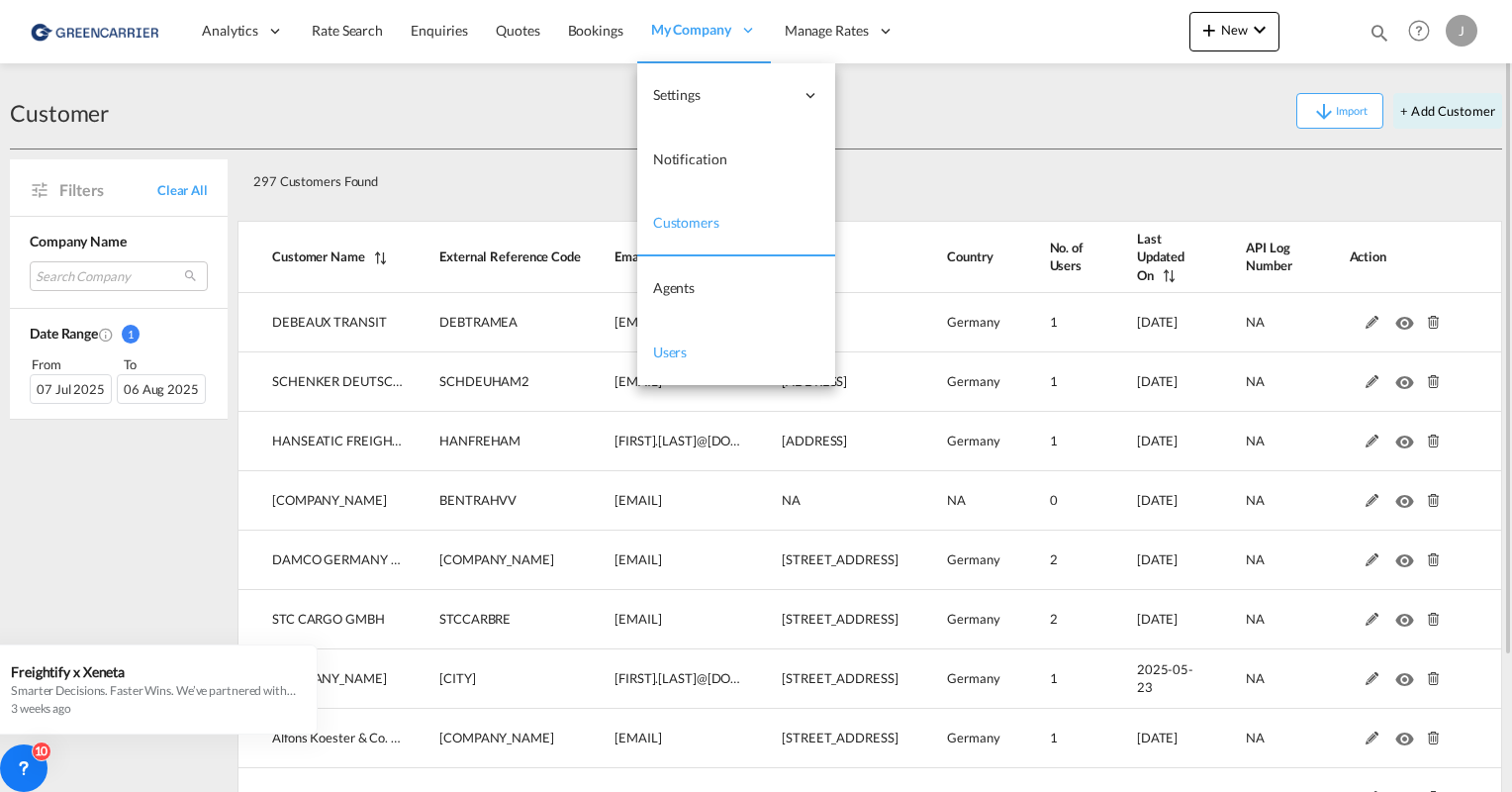 click on "Users" at bounding box center [736, 352] 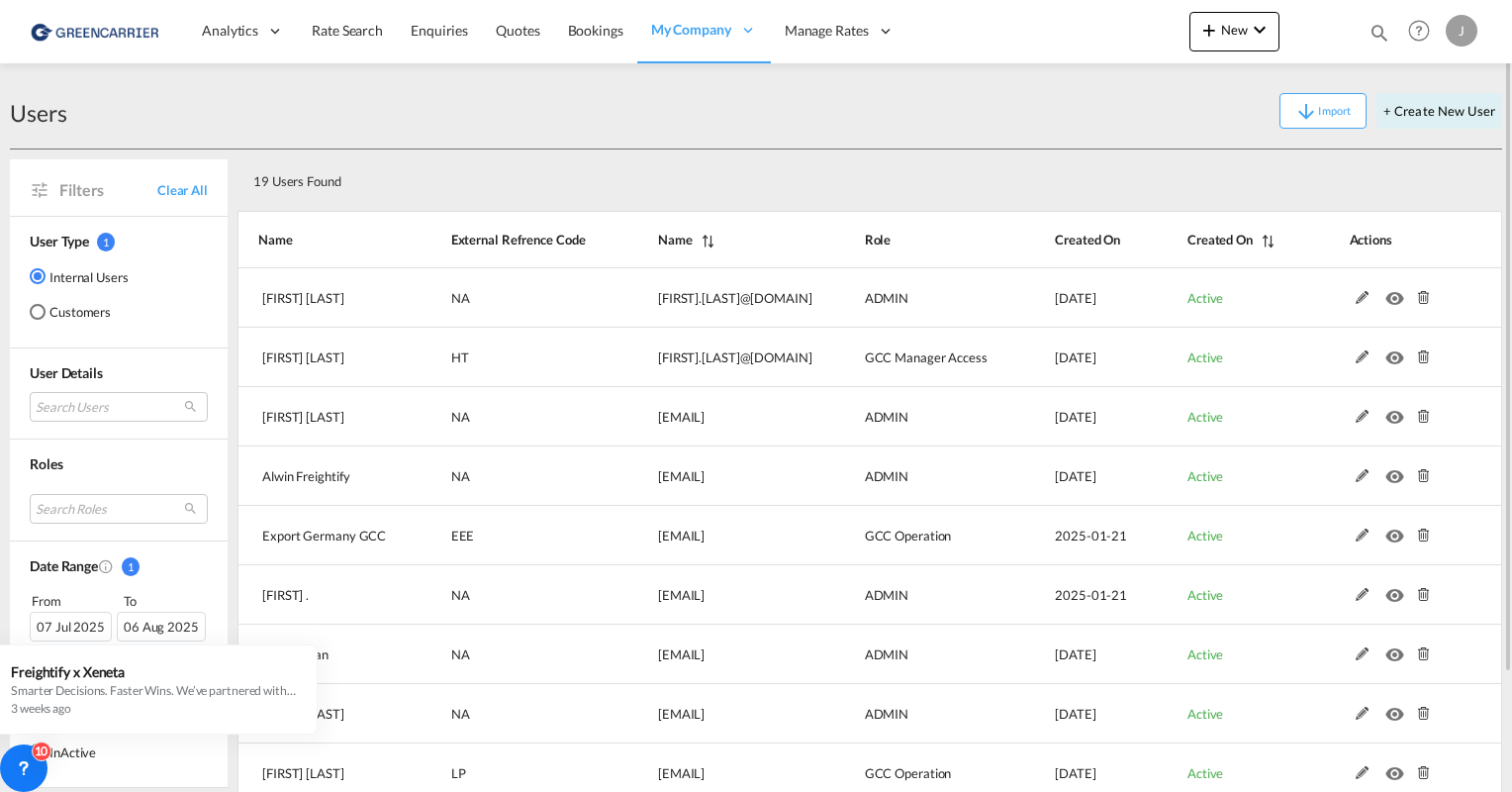 click on "Customers" at bounding box center [79, 312] 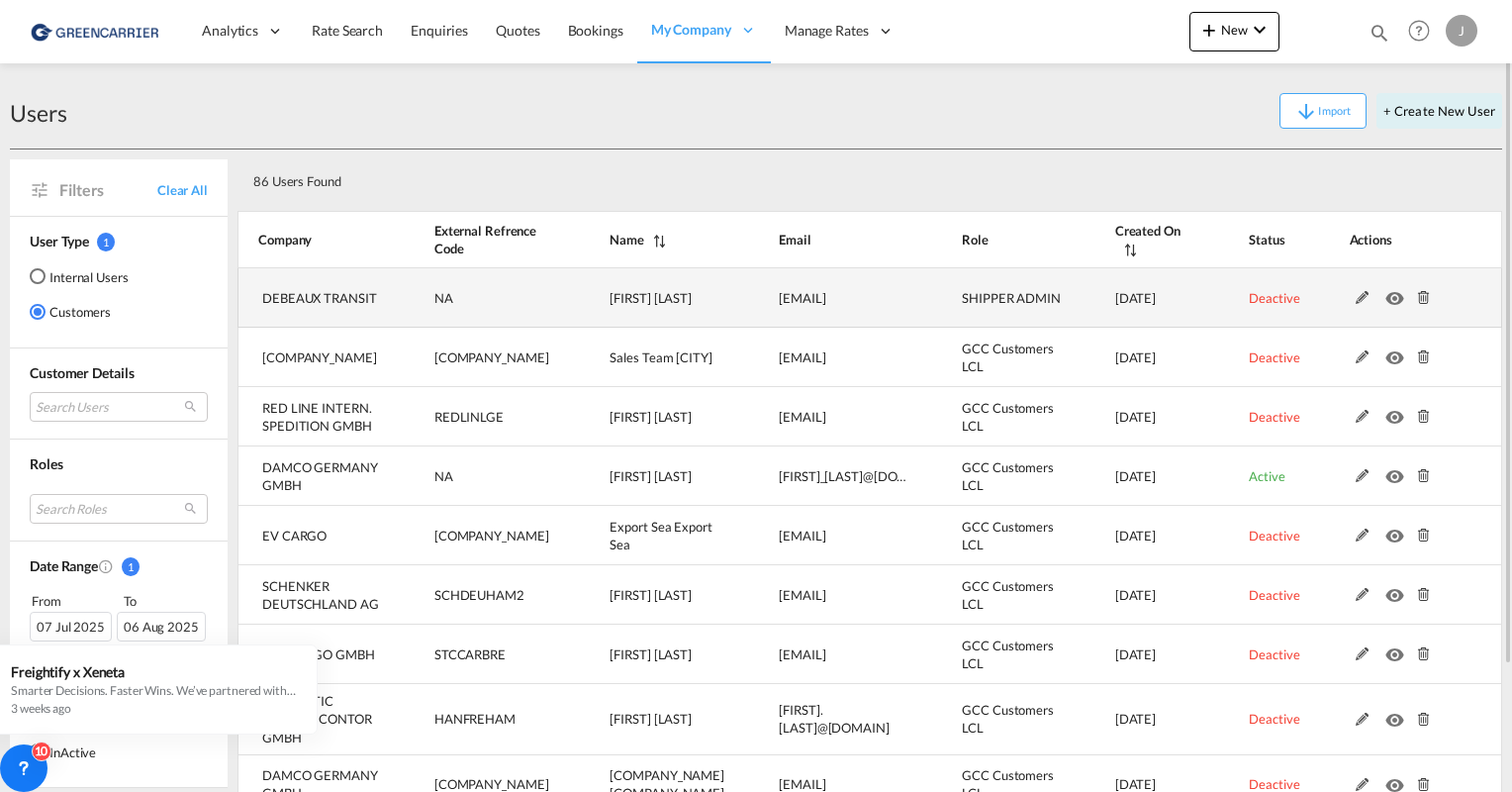 click at bounding box center [1363, 298] 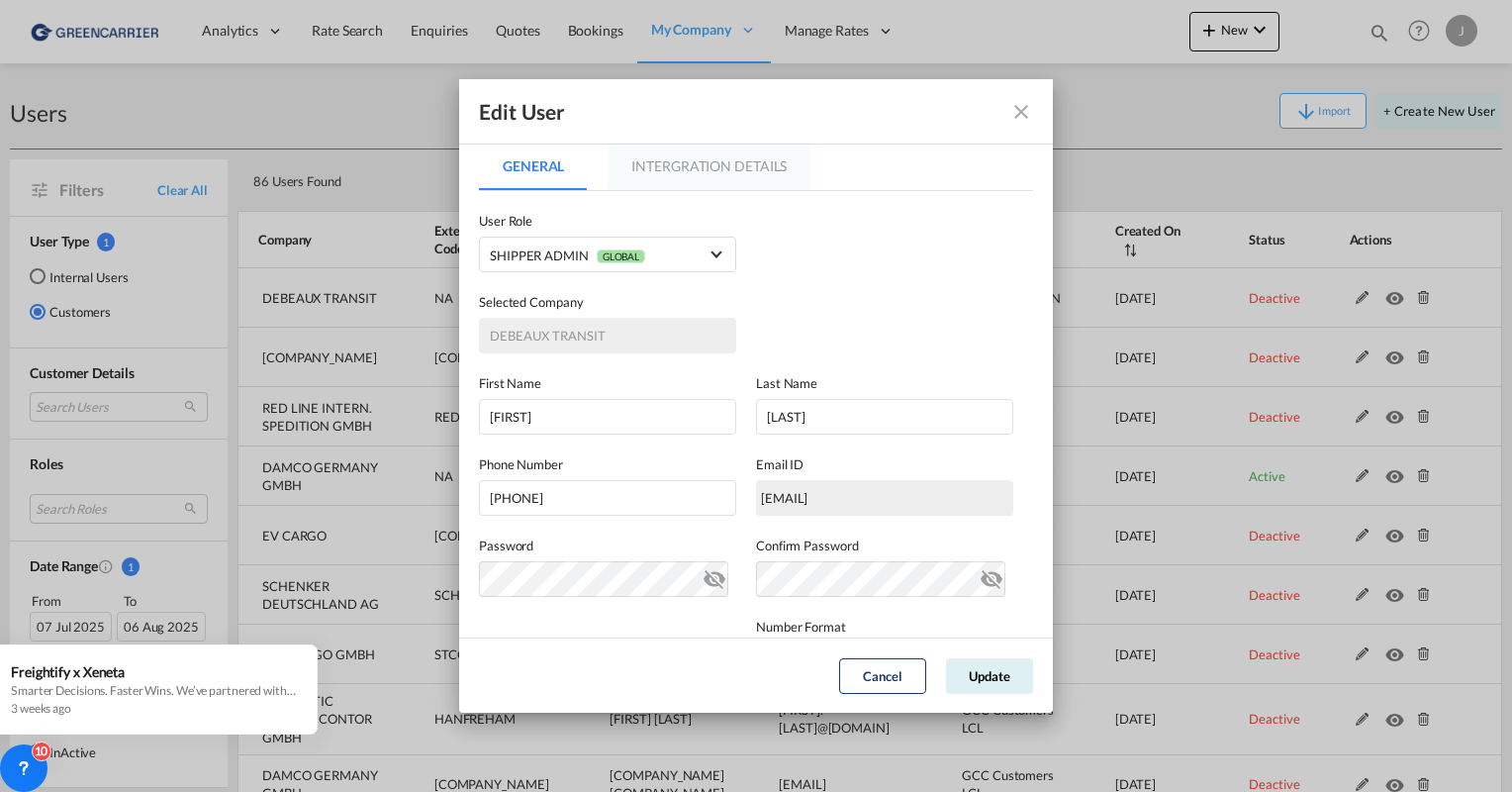 click on "Intergration Details" at bounding box center [709, 166] 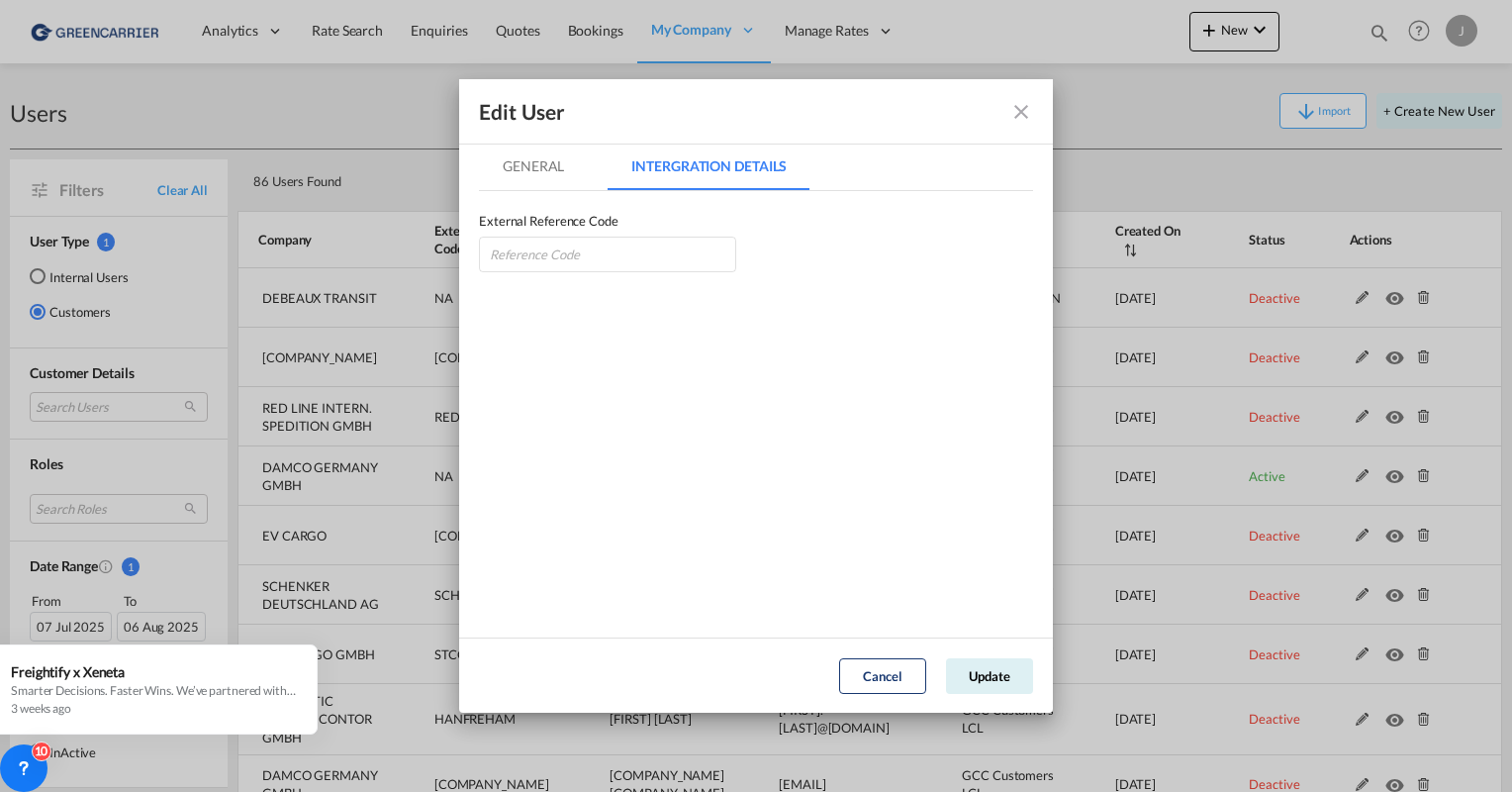 click at bounding box center [1021, 112] 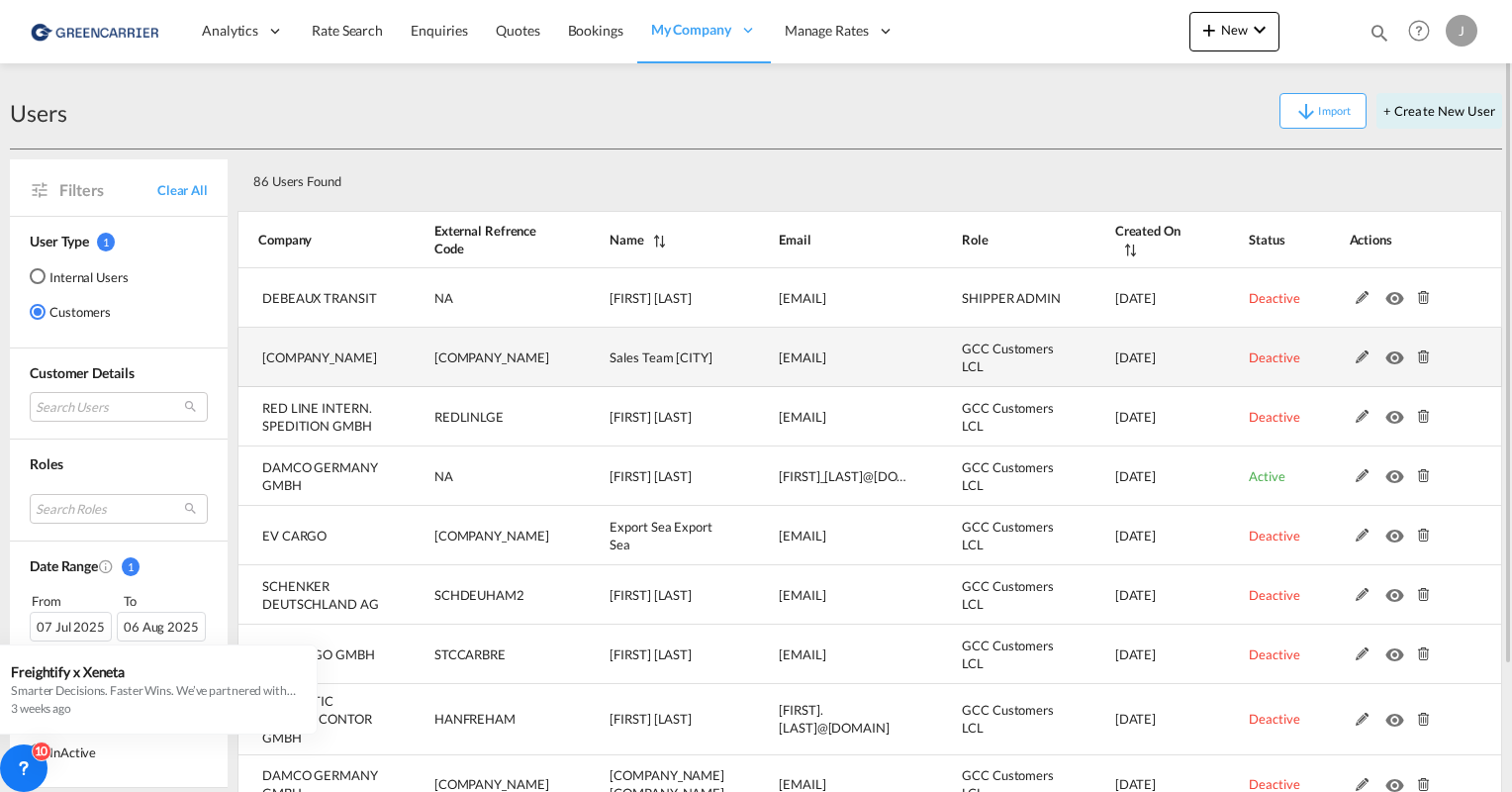 click at bounding box center (1363, 357) 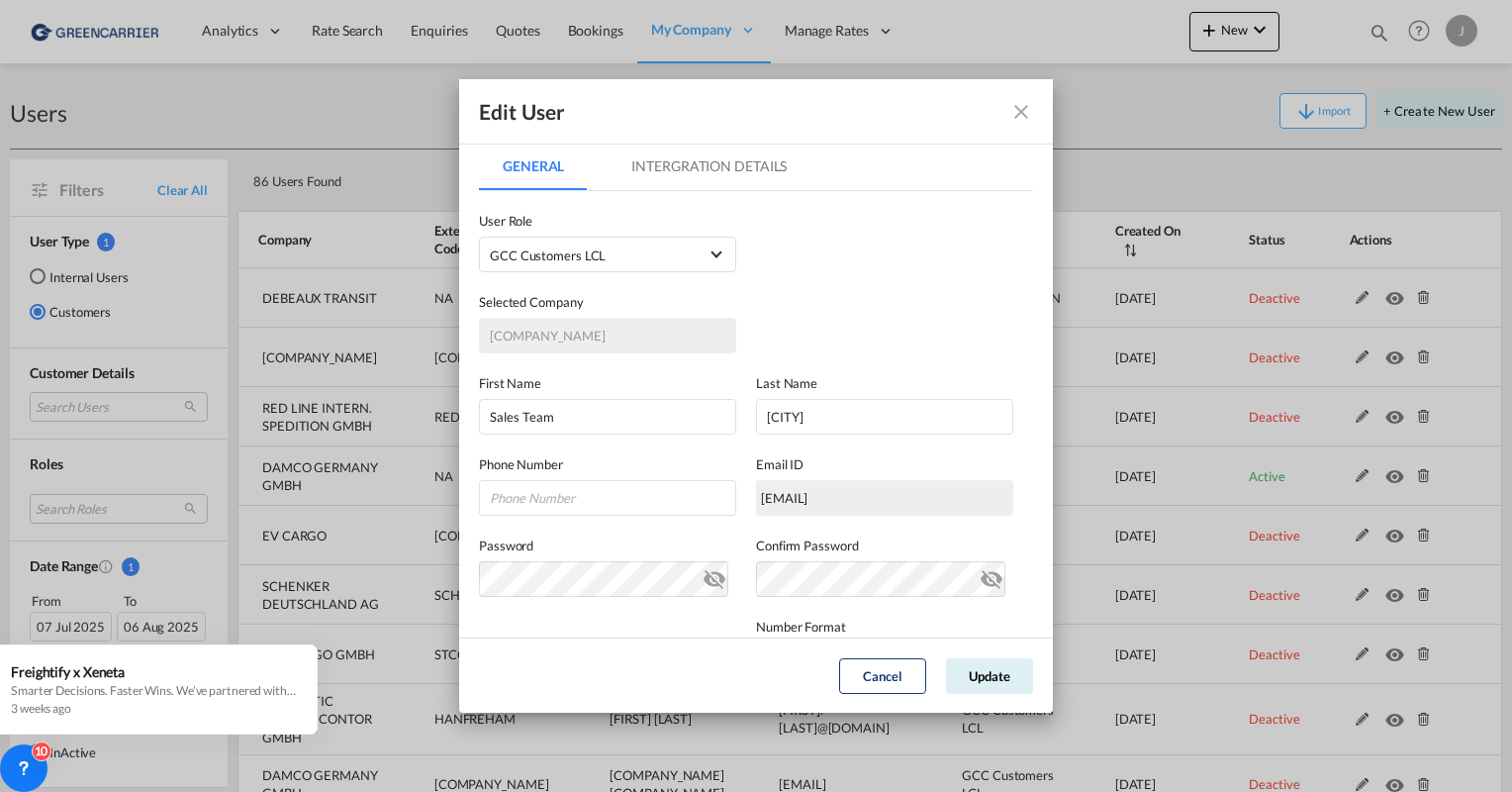 click on "Intergration Details" at bounding box center [709, 166] 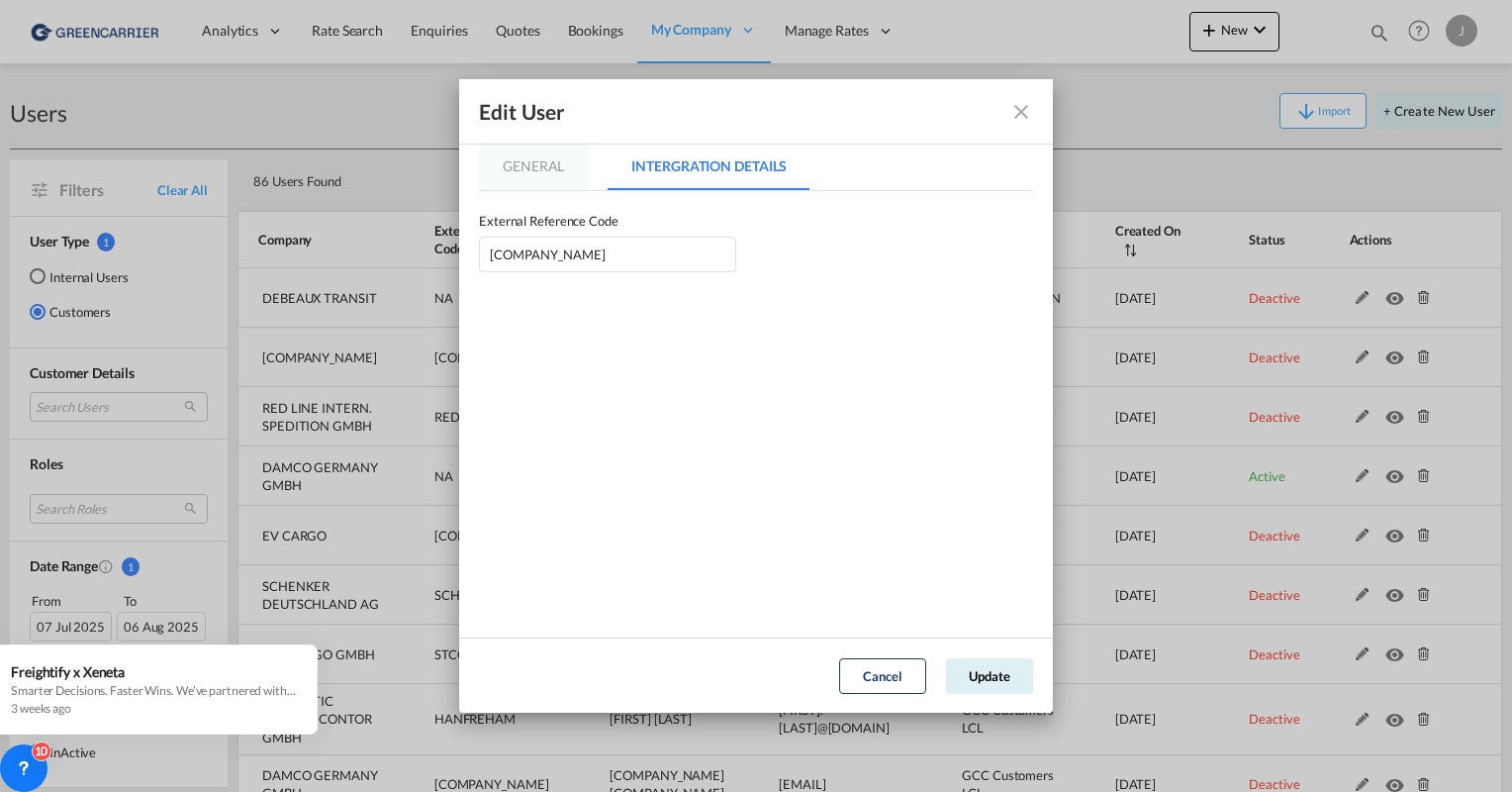 drag, startPoint x: 537, startPoint y: 161, endPoint x: 574, endPoint y: 159, distance: 37.054015 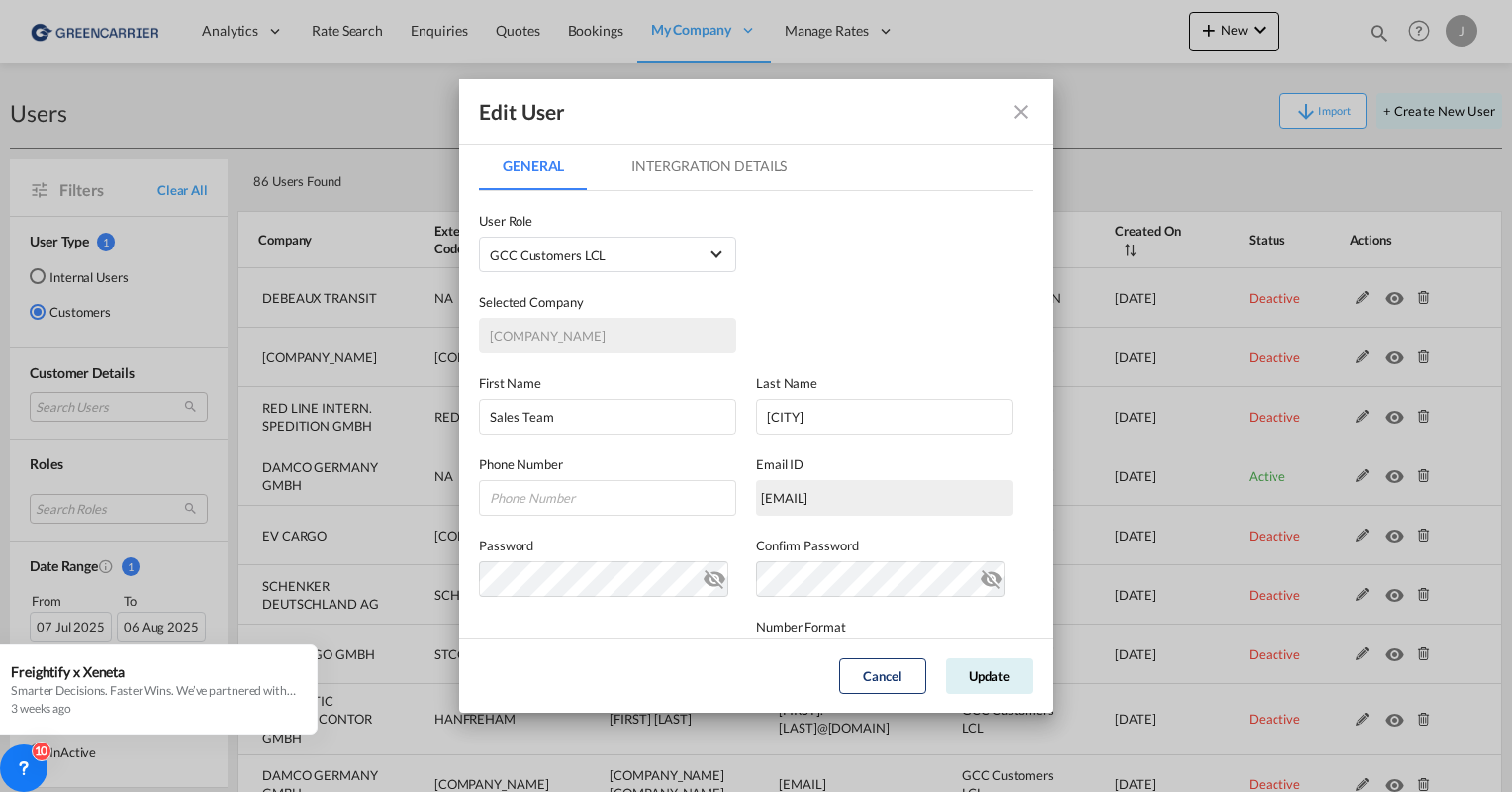 click at bounding box center (1021, 112) 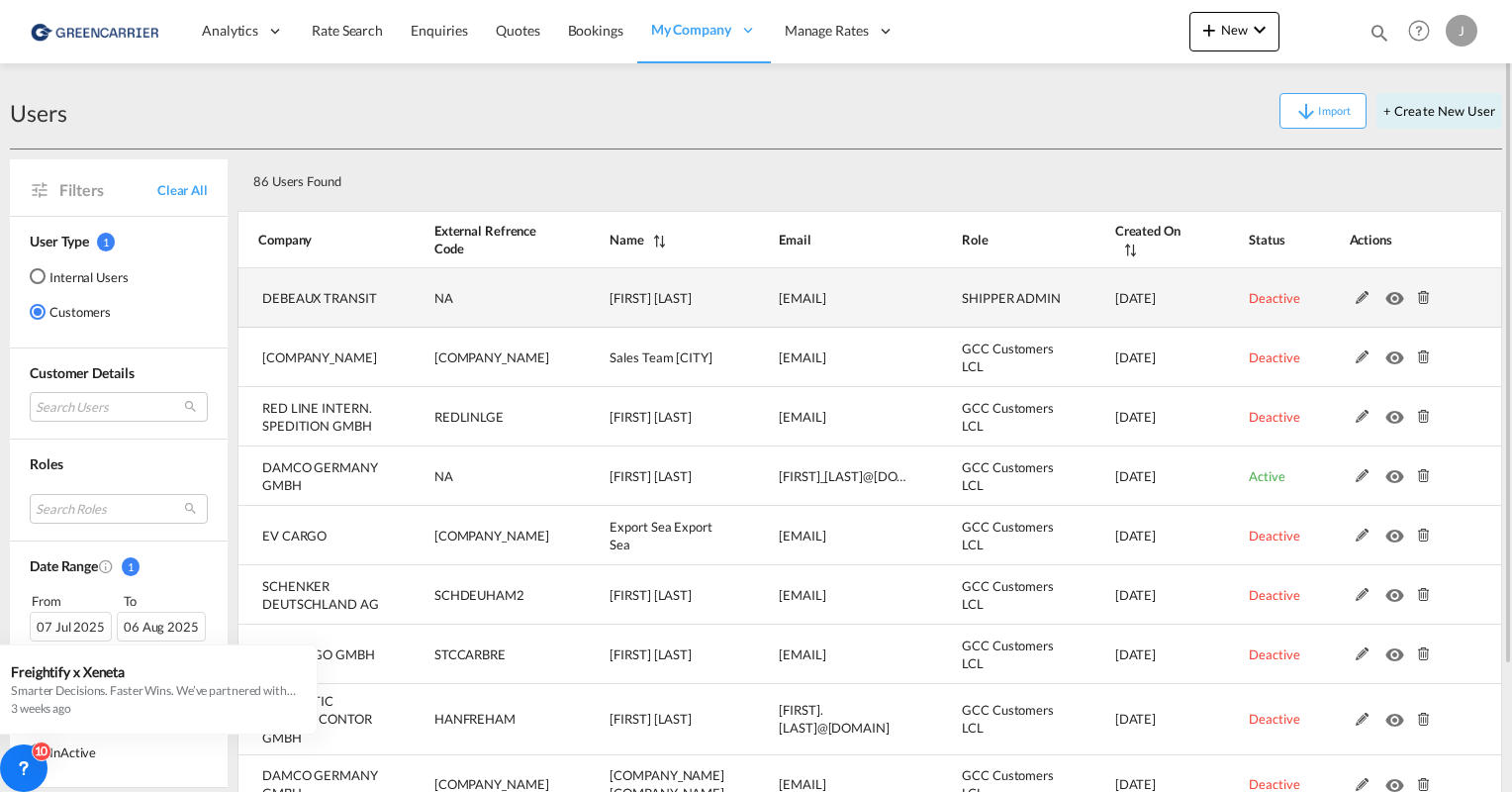 click at bounding box center (1363, 298) 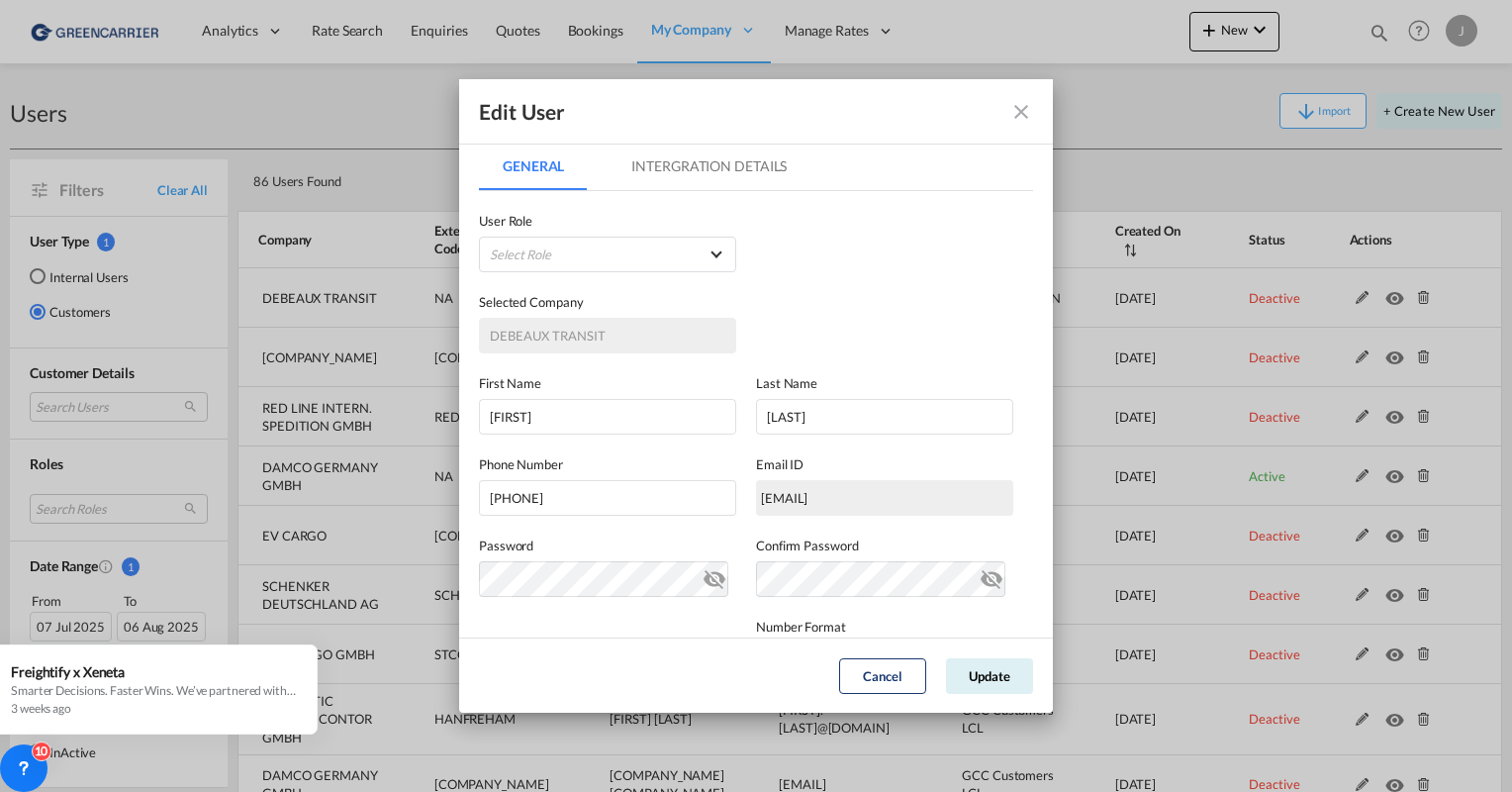 click on "Intergration Details" at bounding box center [709, 166] 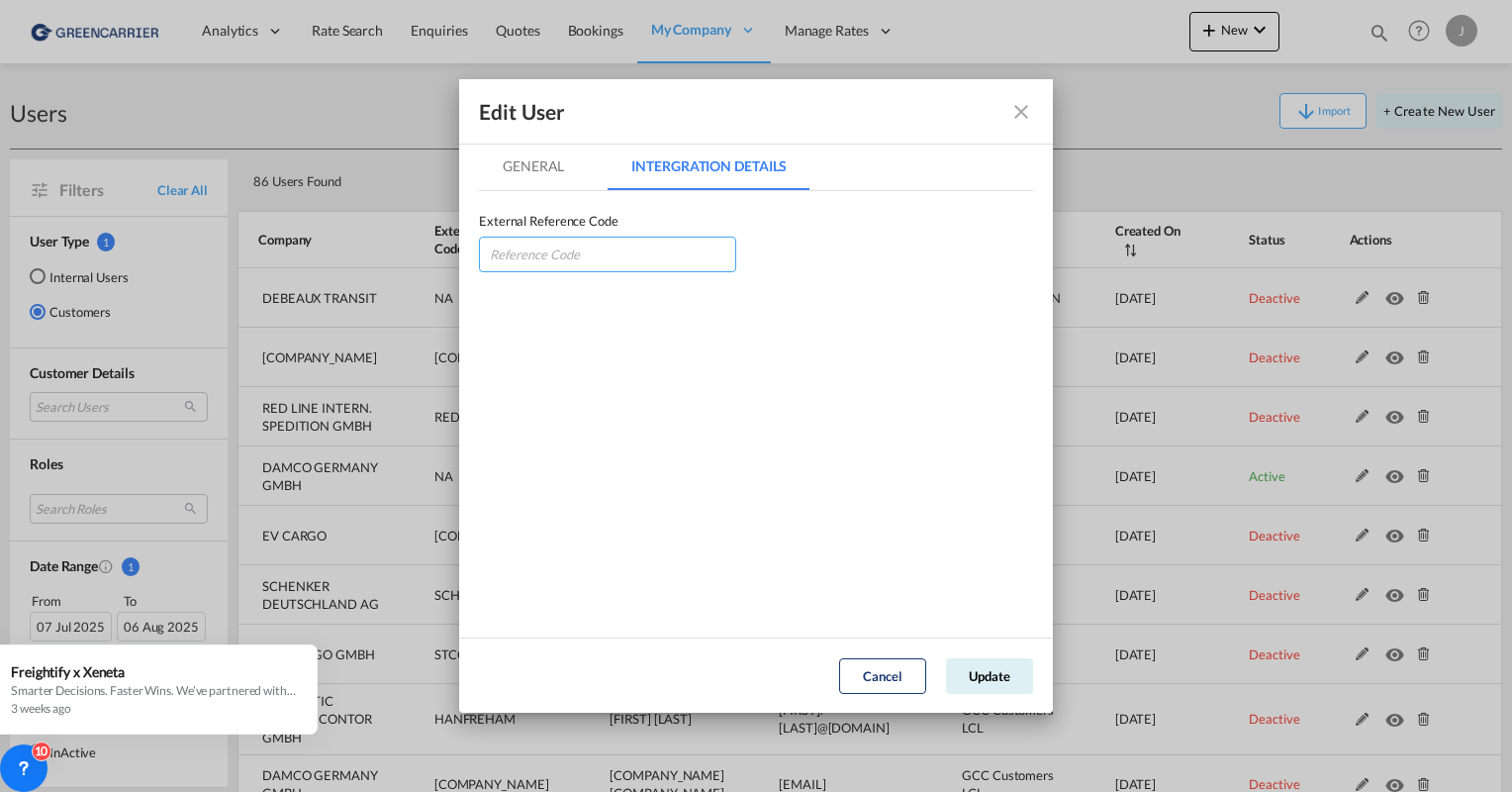 click at bounding box center (608, 254) 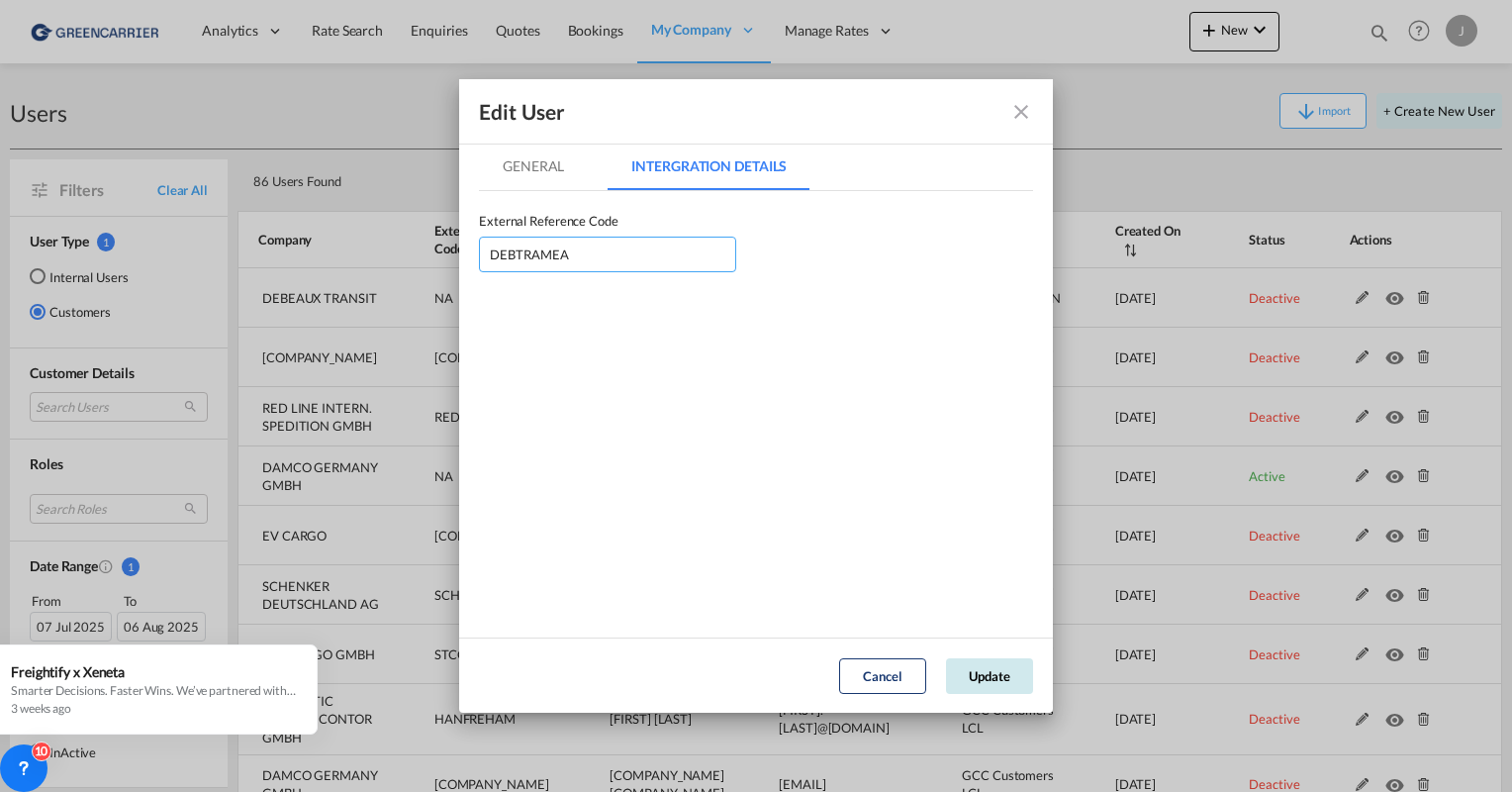 type on "DEBTRAMEA" 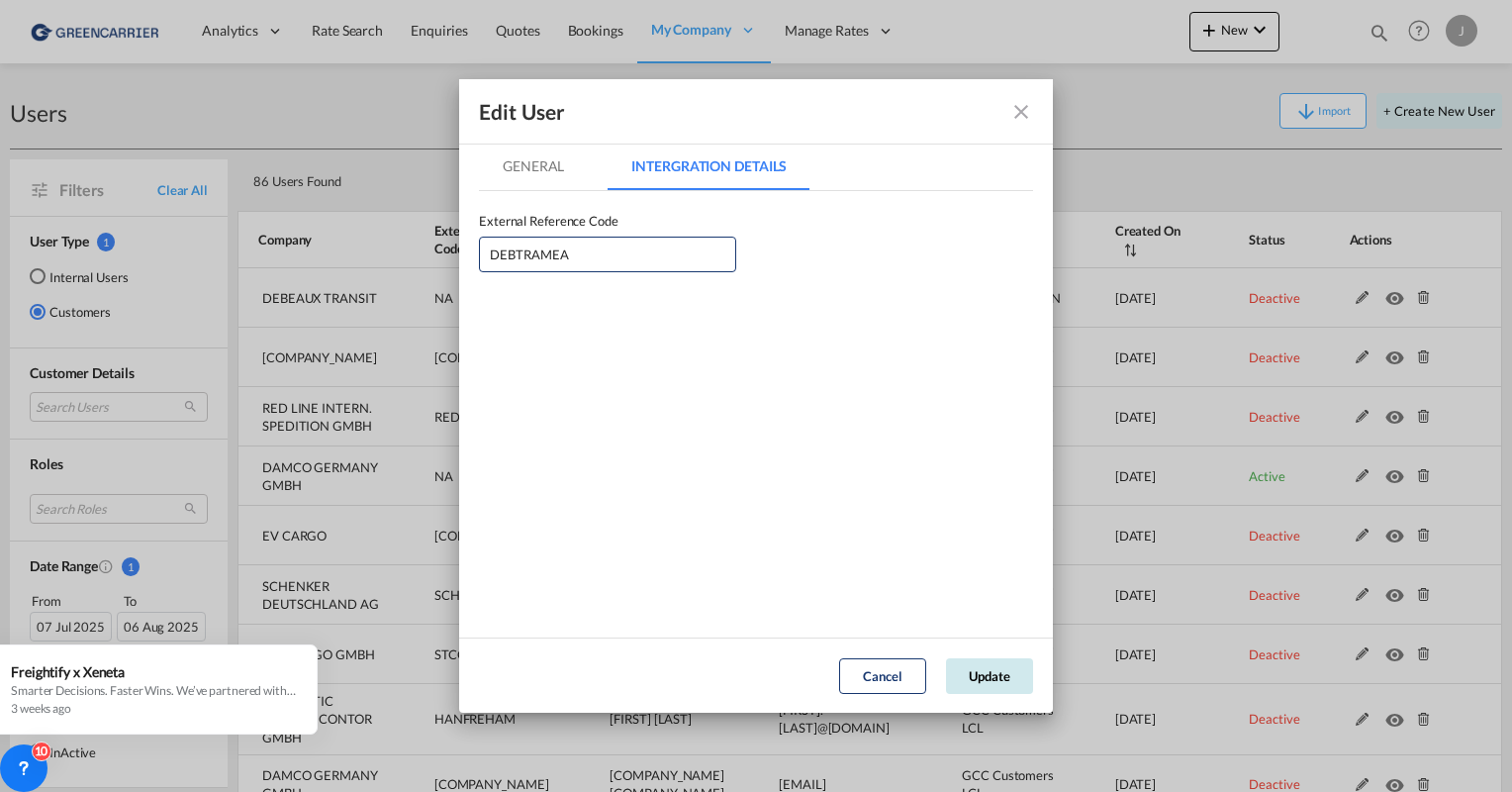 type 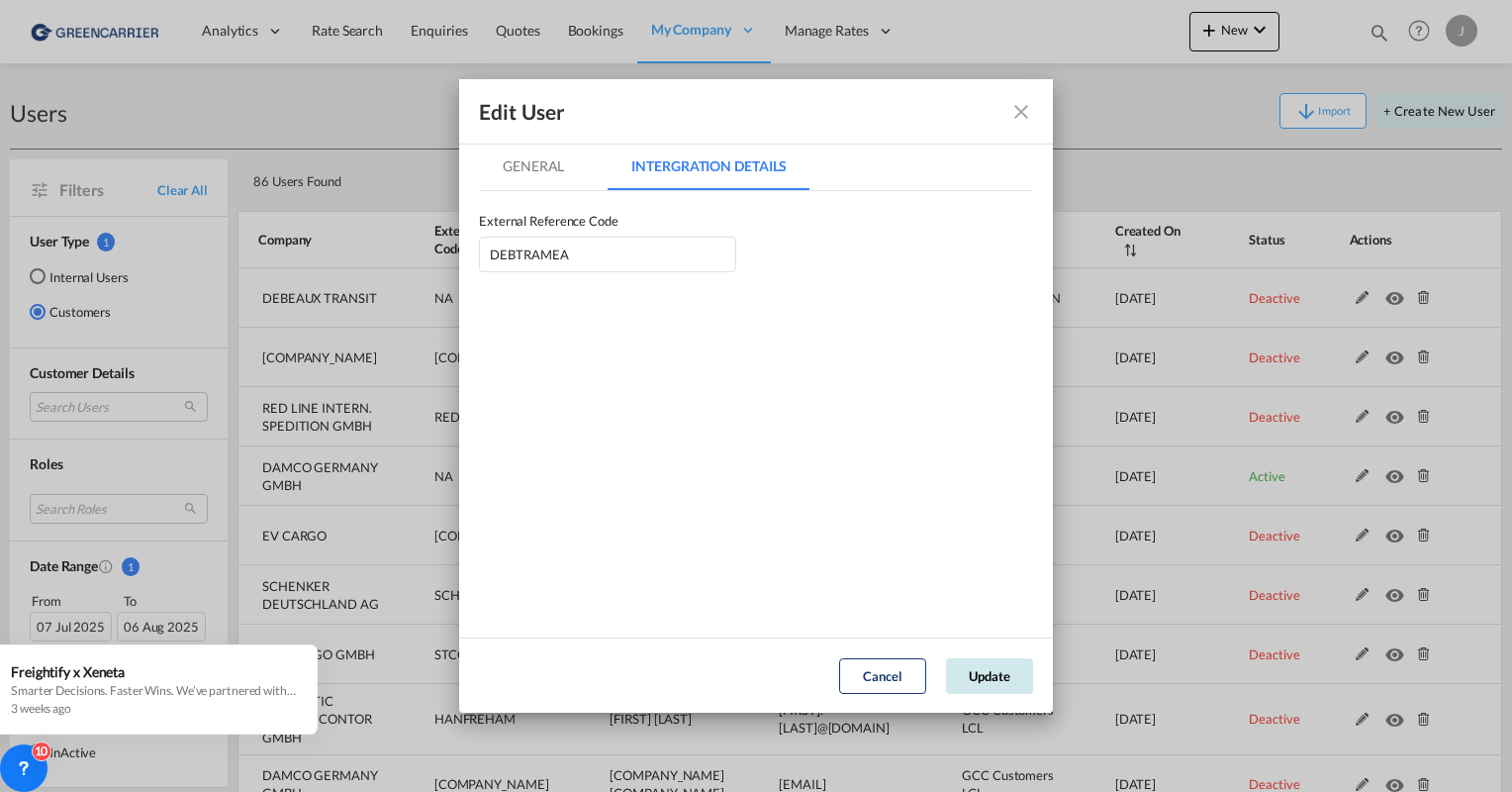 click on "Update" 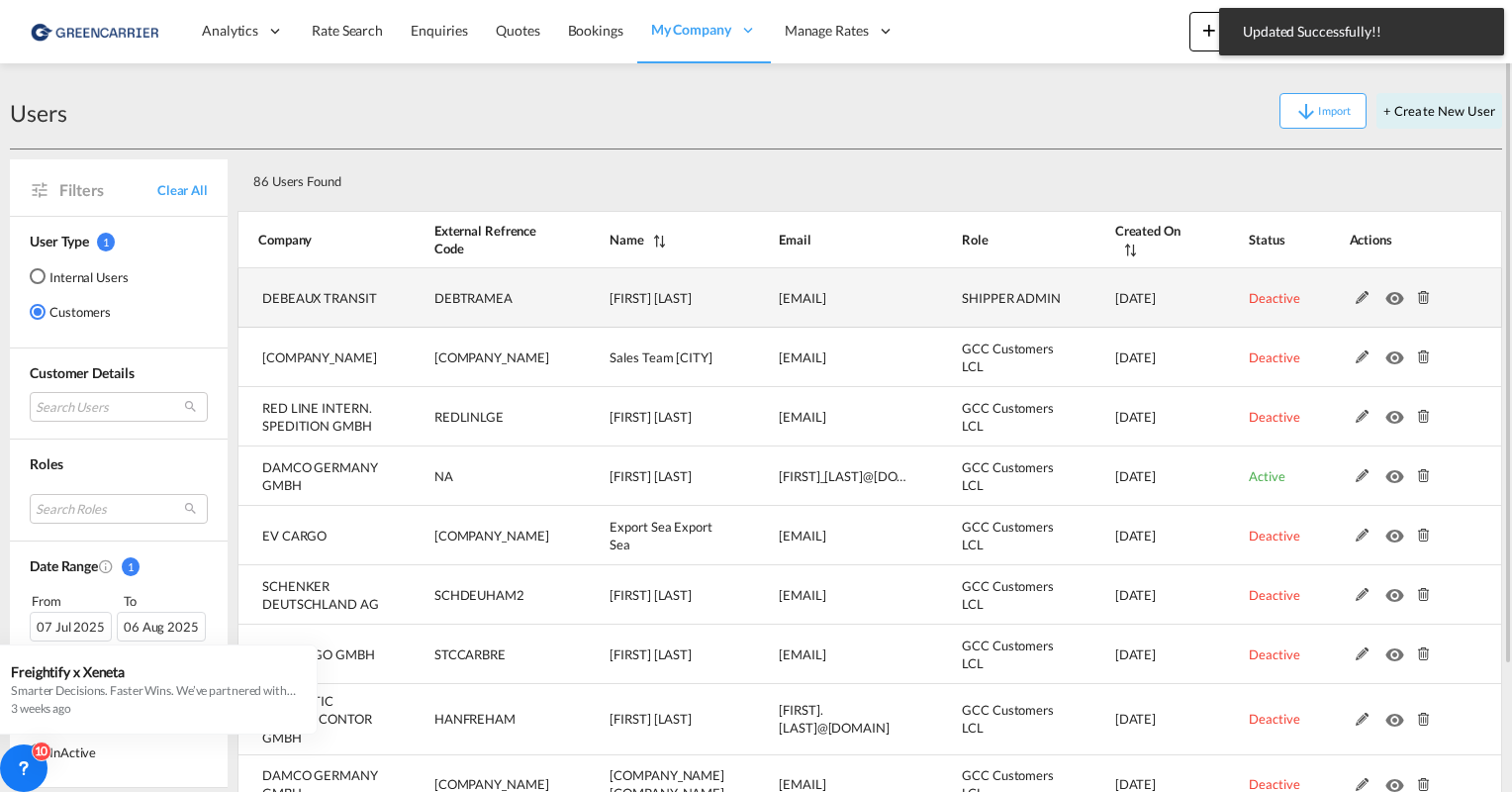 click at bounding box center (1363, 298) 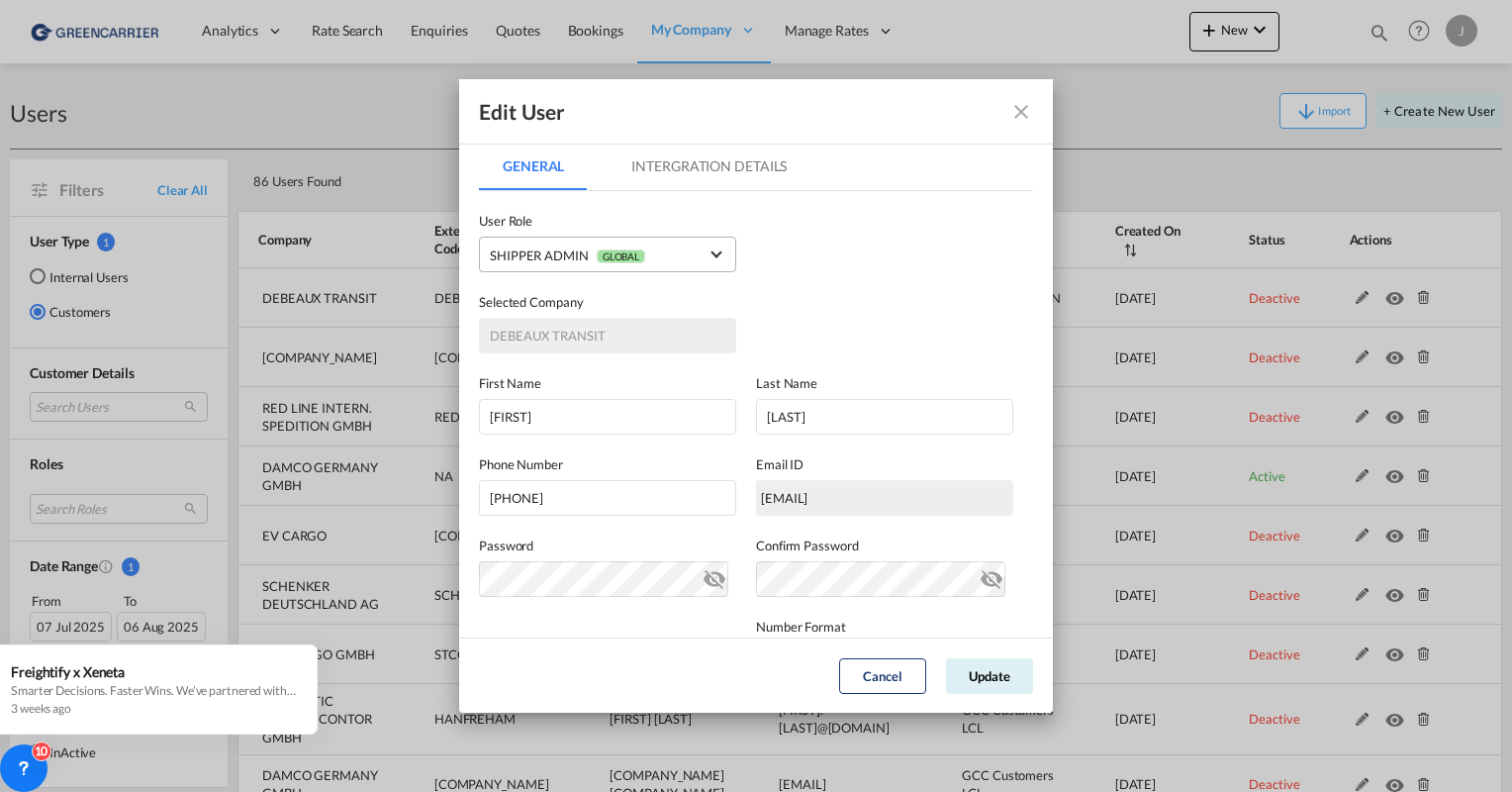 click on "SHIPPER ADMIN  GLOBAL" at bounding box center [594, 255] 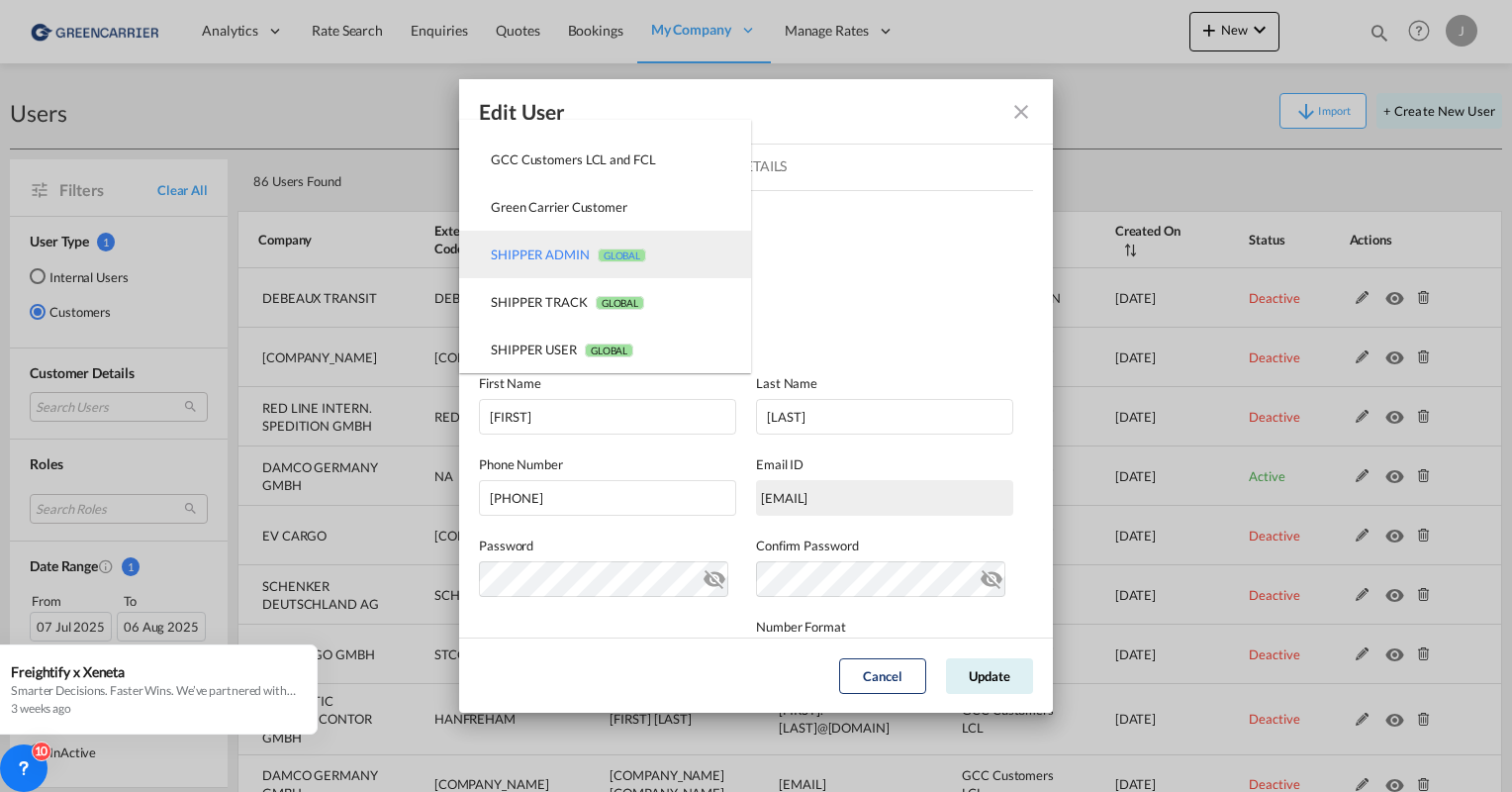 scroll, scrollTop: 75, scrollLeft: 0, axis: vertical 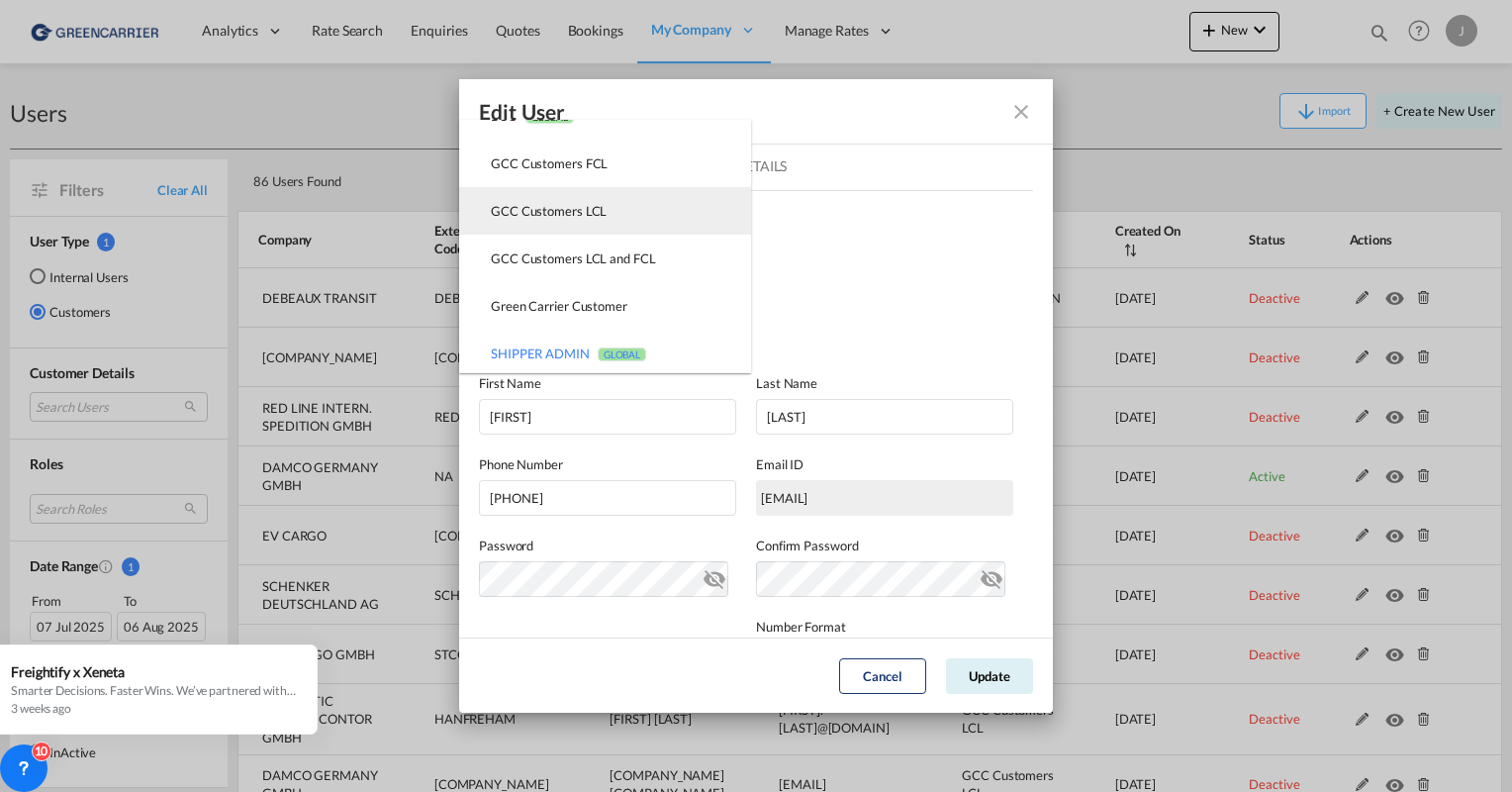 click on "GCC Customers LCL  USER_DEFINED" at bounding box center [548, 211] 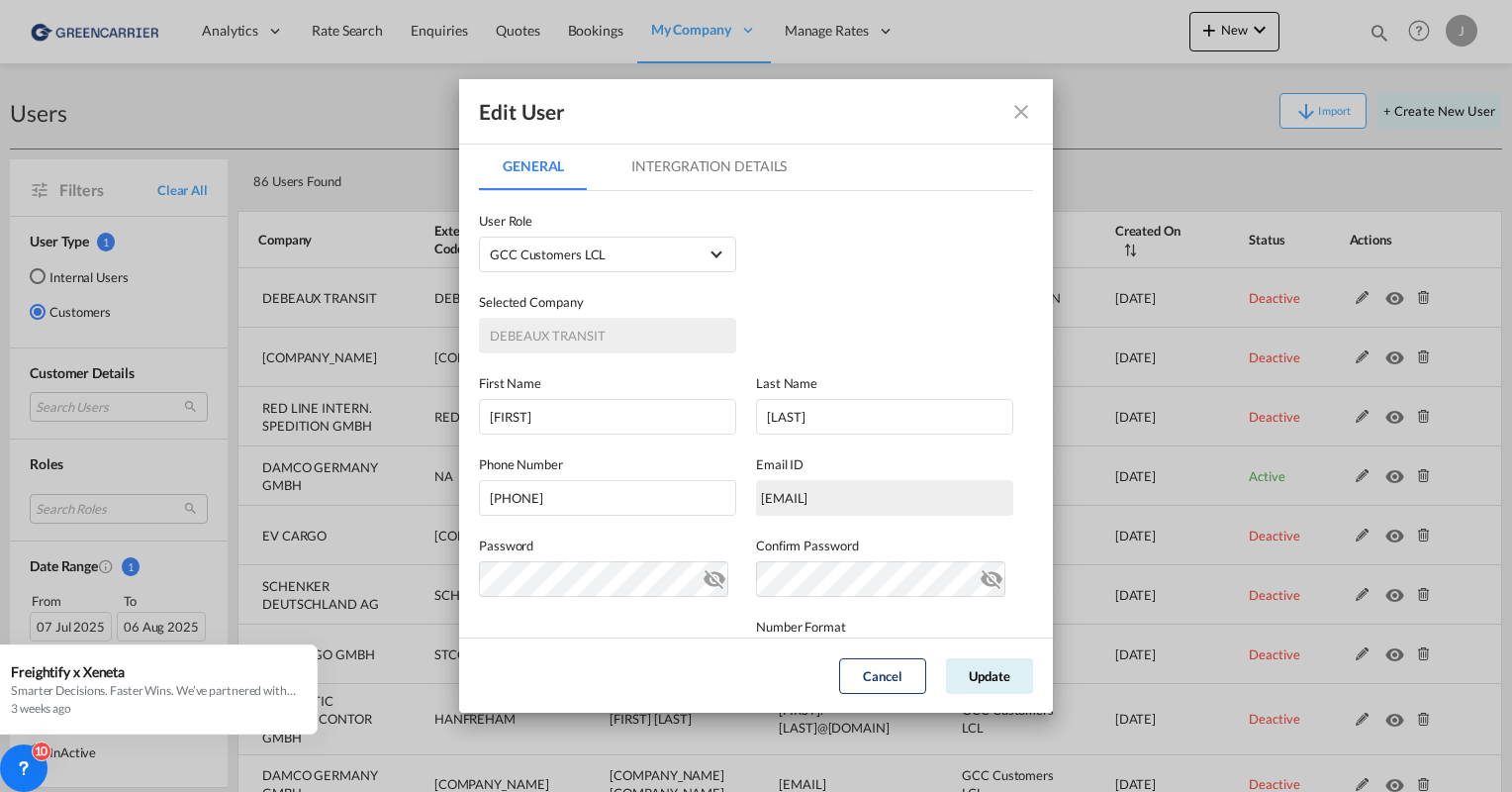 click on "Selected Company DEBEAUX TRANSIT" at bounding box center [756, 313] 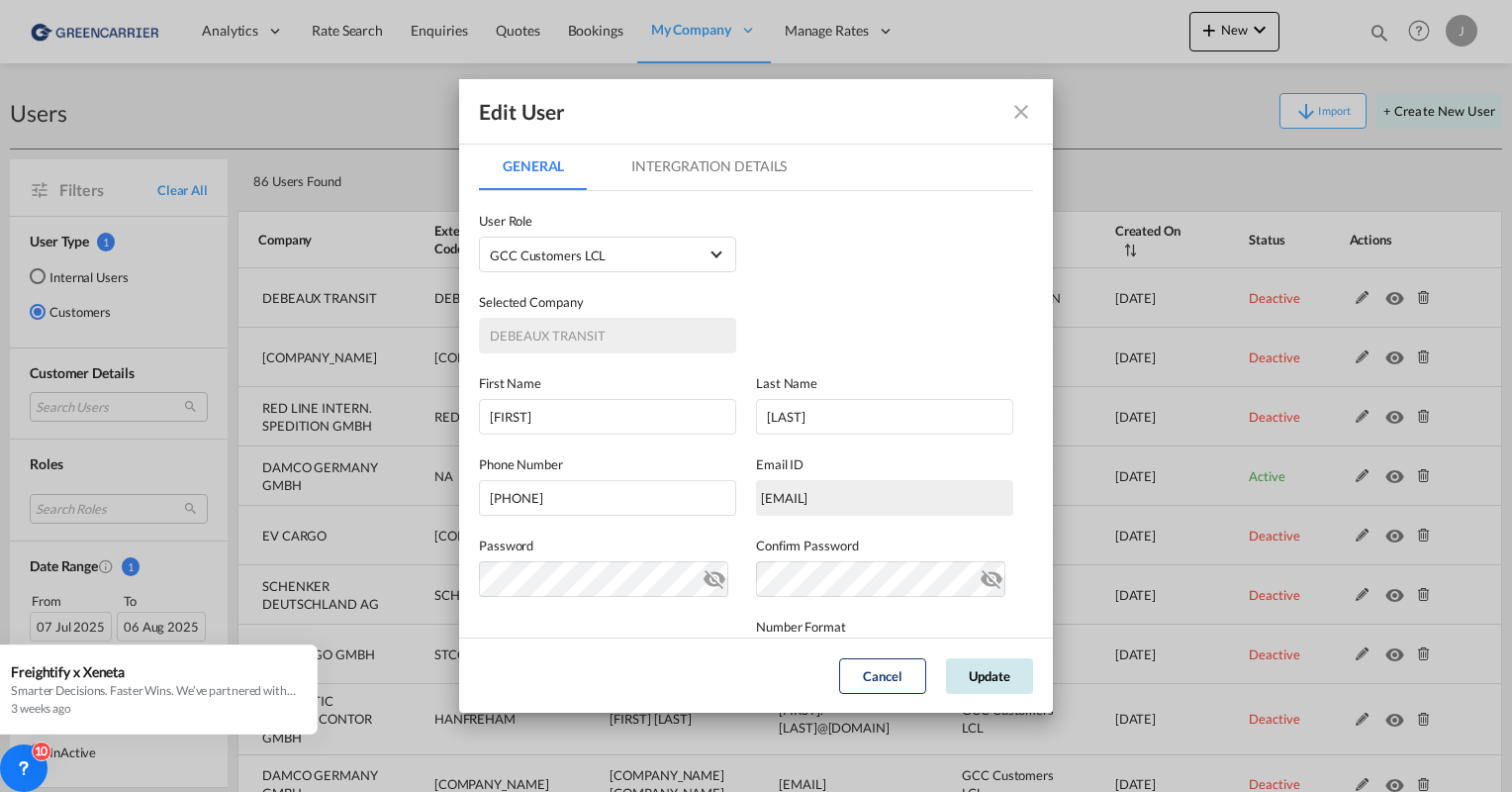 click on "Update" 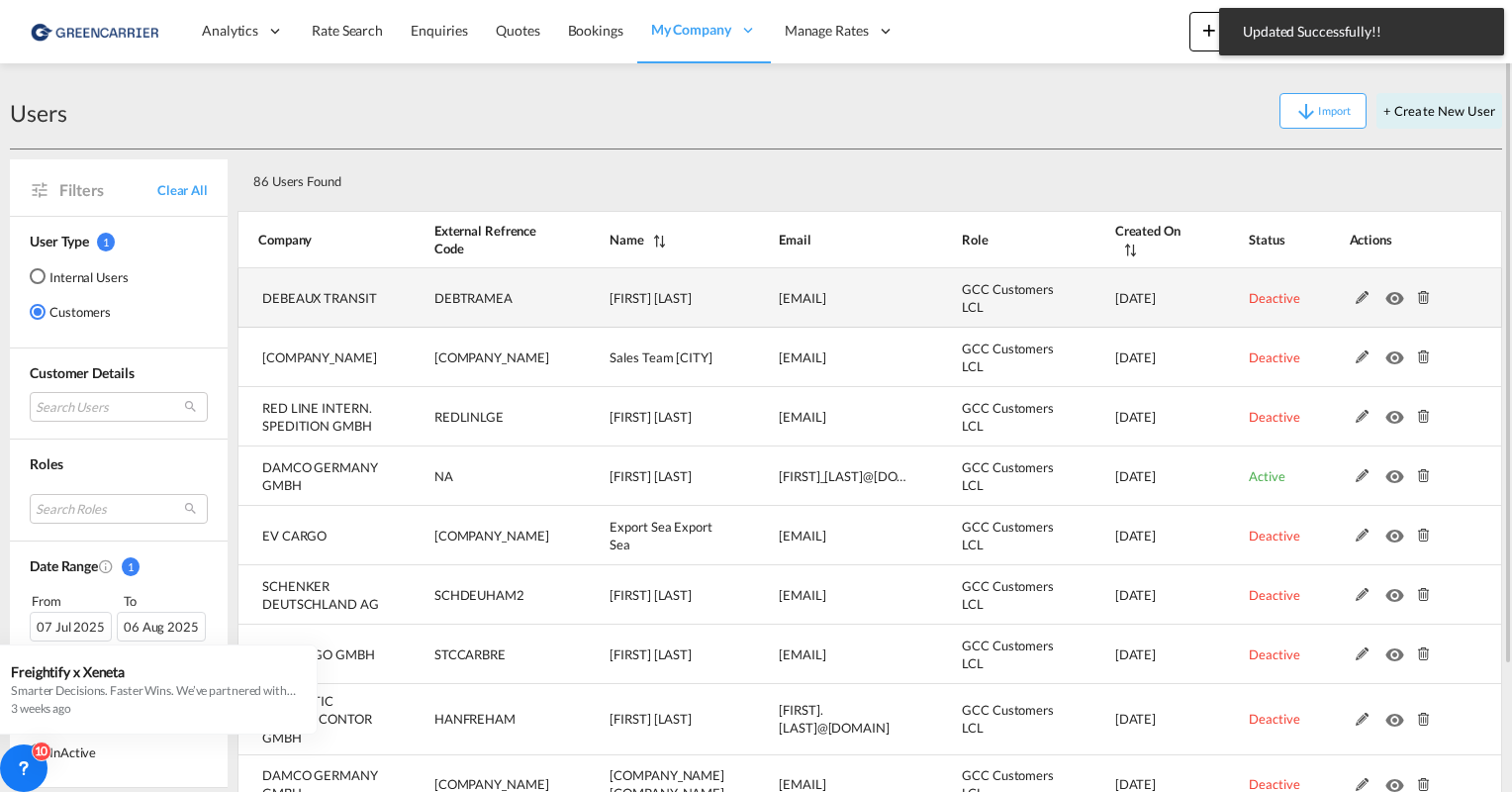 click at bounding box center (1363, 298) 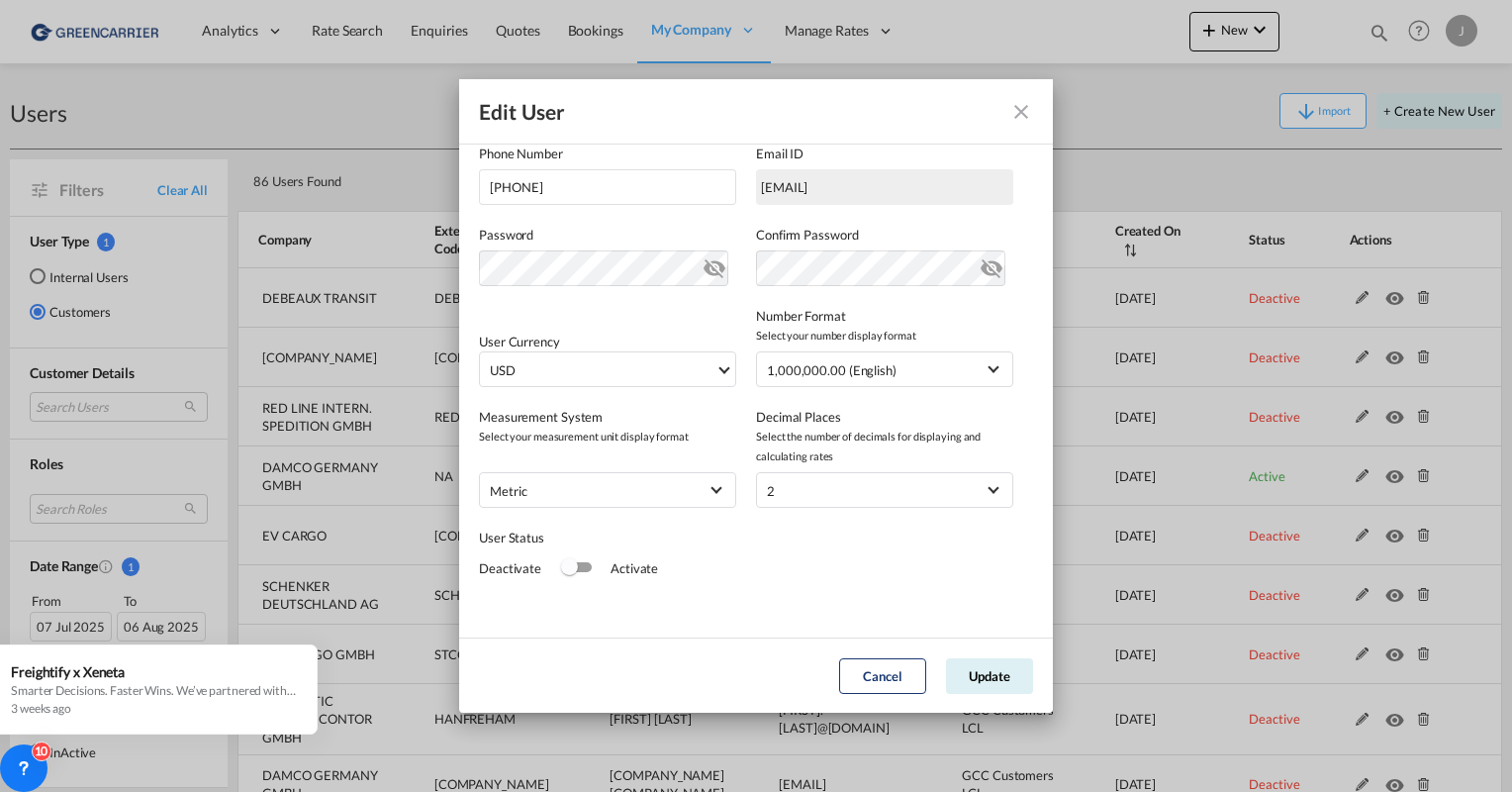 scroll, scrollTop: 316, scrollLeft: 0, axis: vertical 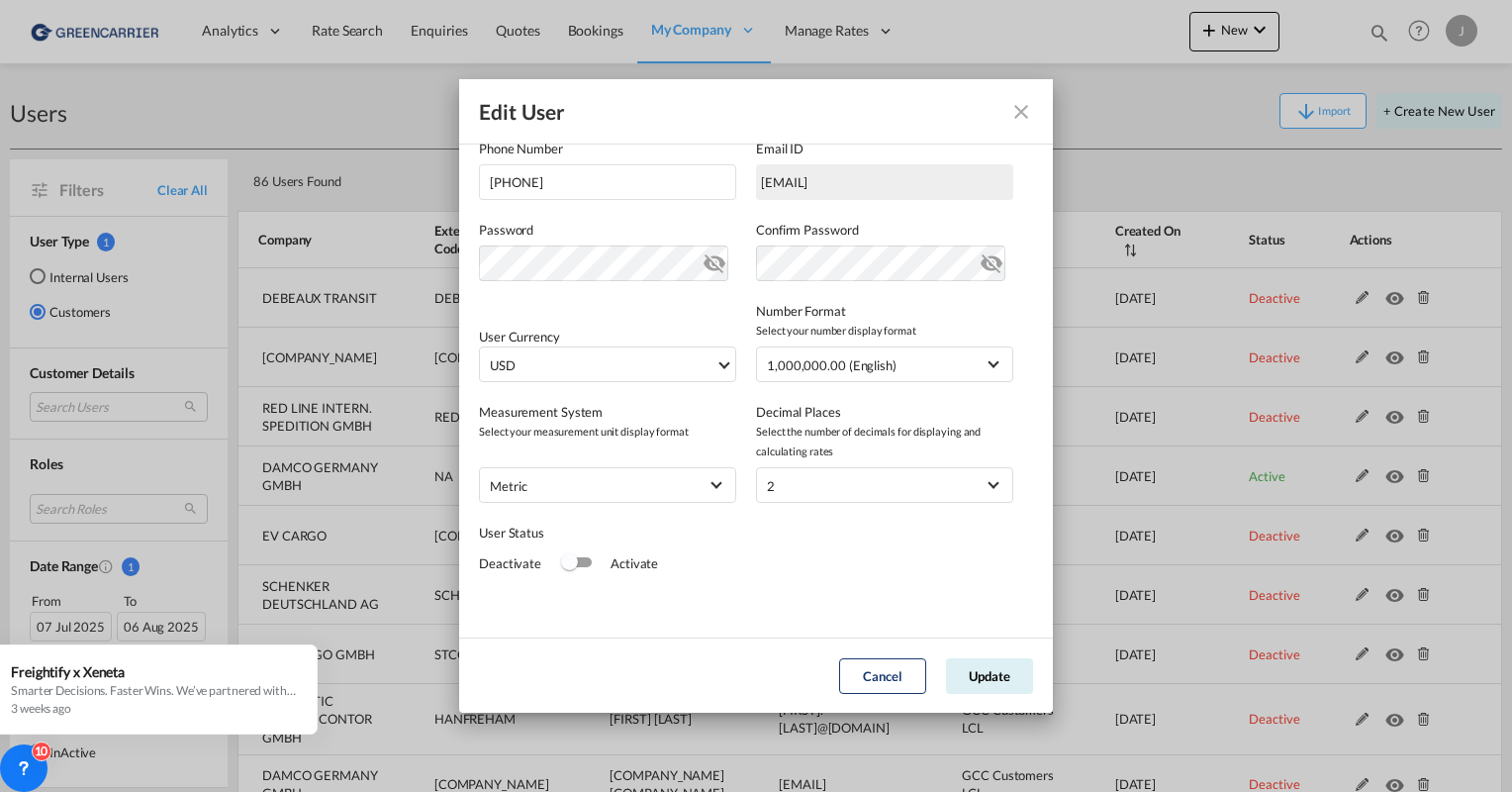 click at bounding box center [714, 259] 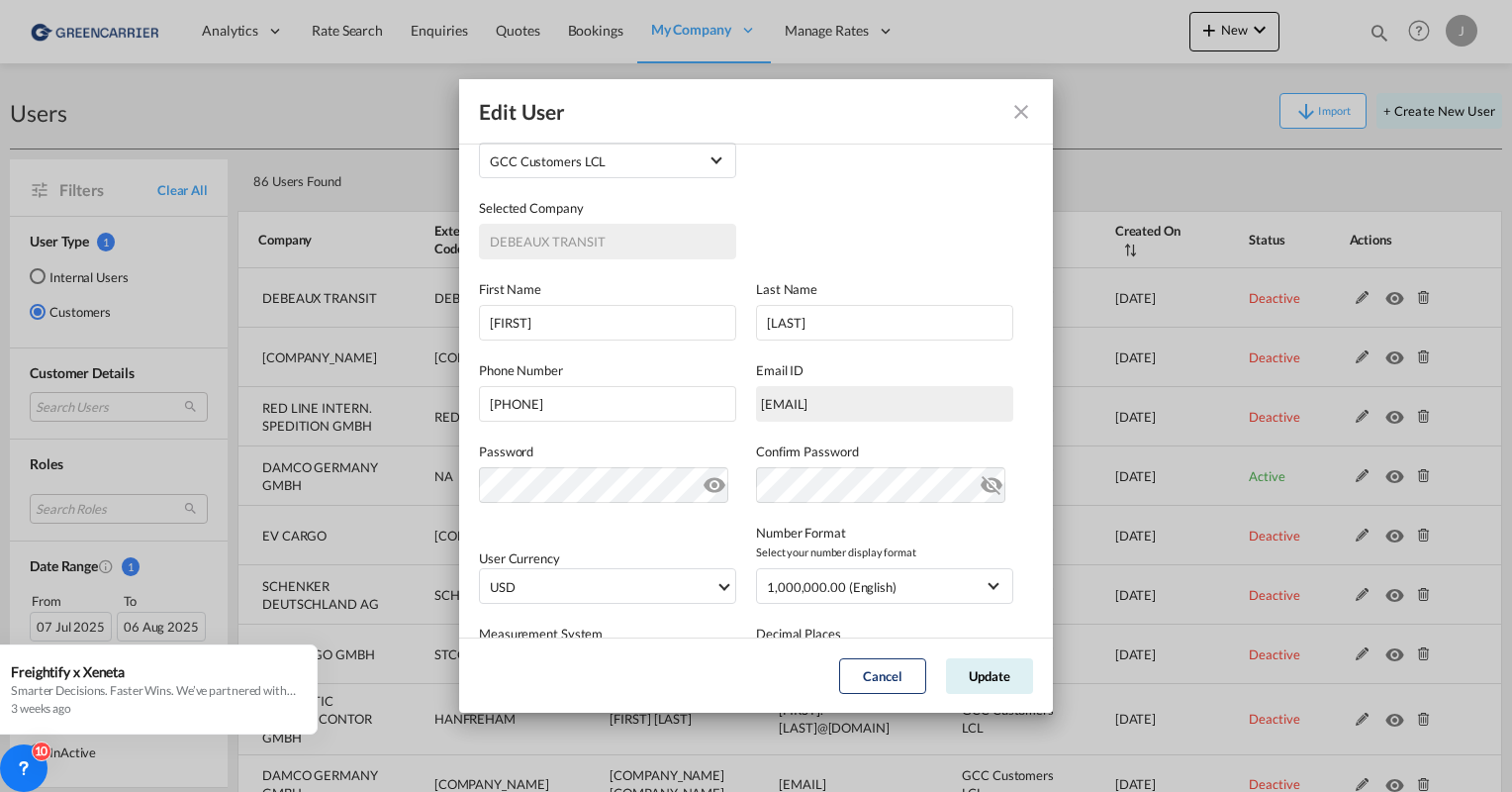 scroll, scrollTop: 0, scrollLeft: 0, axis: both 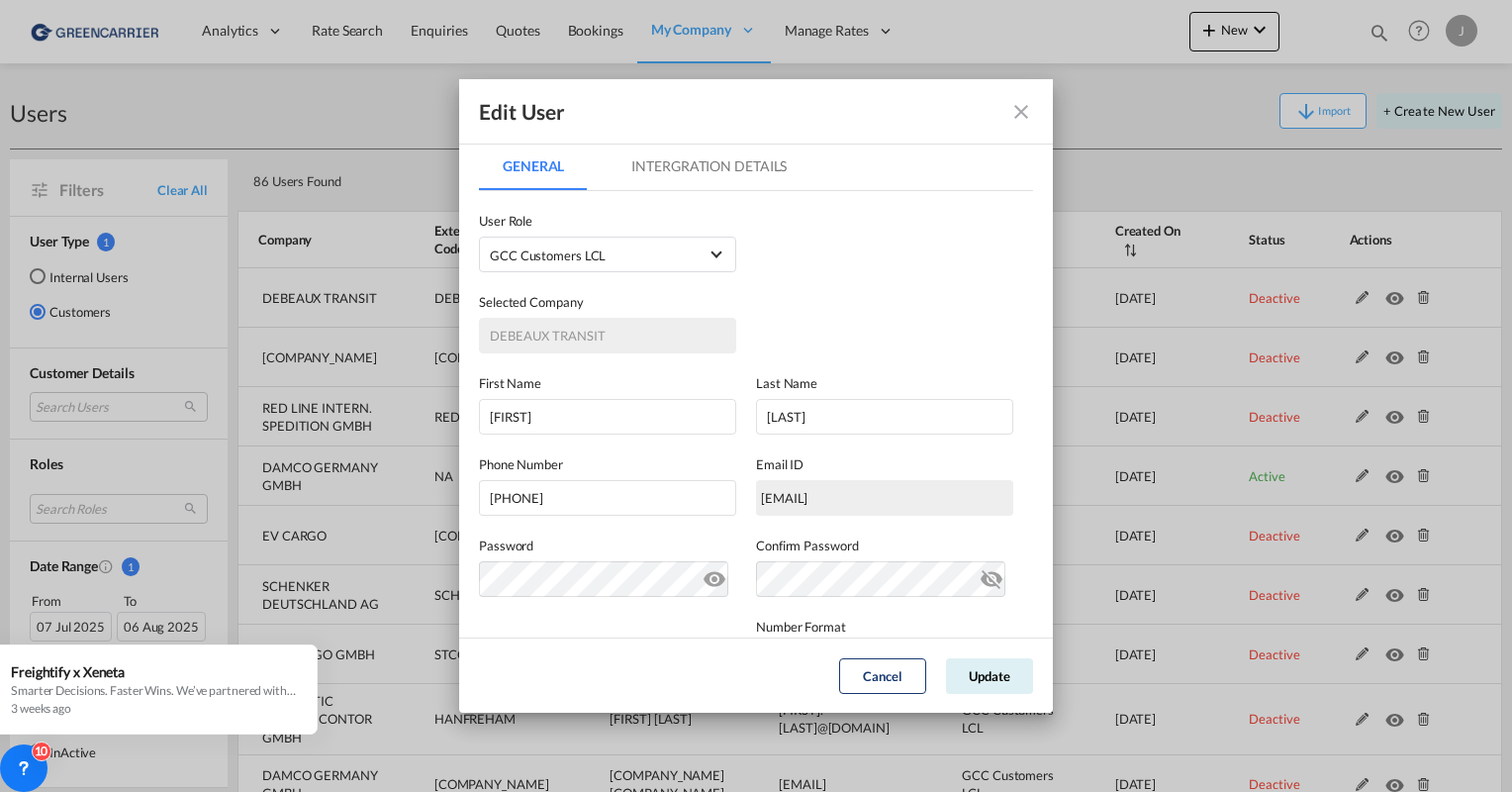 click on "Intergration Details" at bounding box center (709, 166) 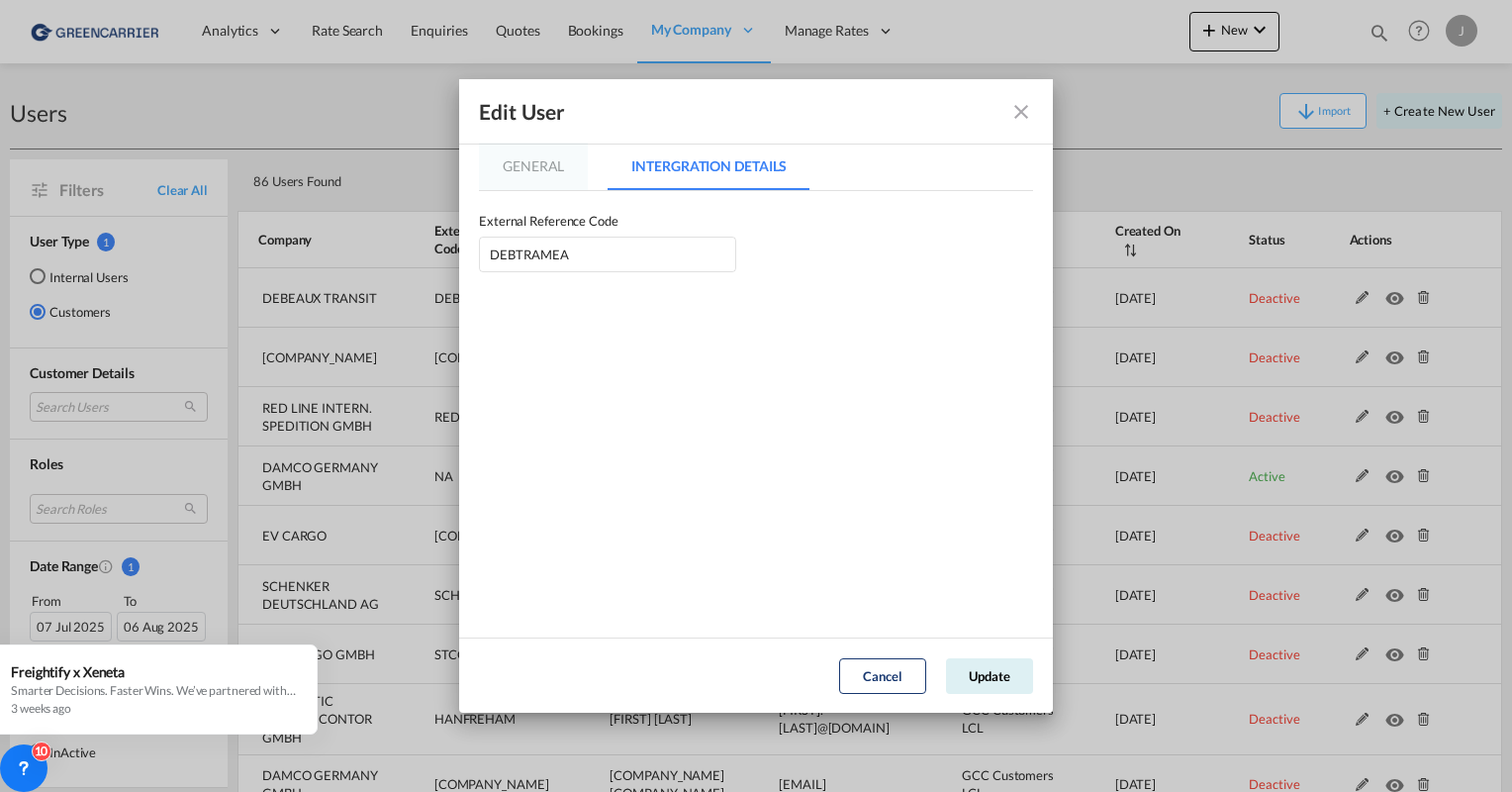 click on "General" at bounding box center [533, 166] 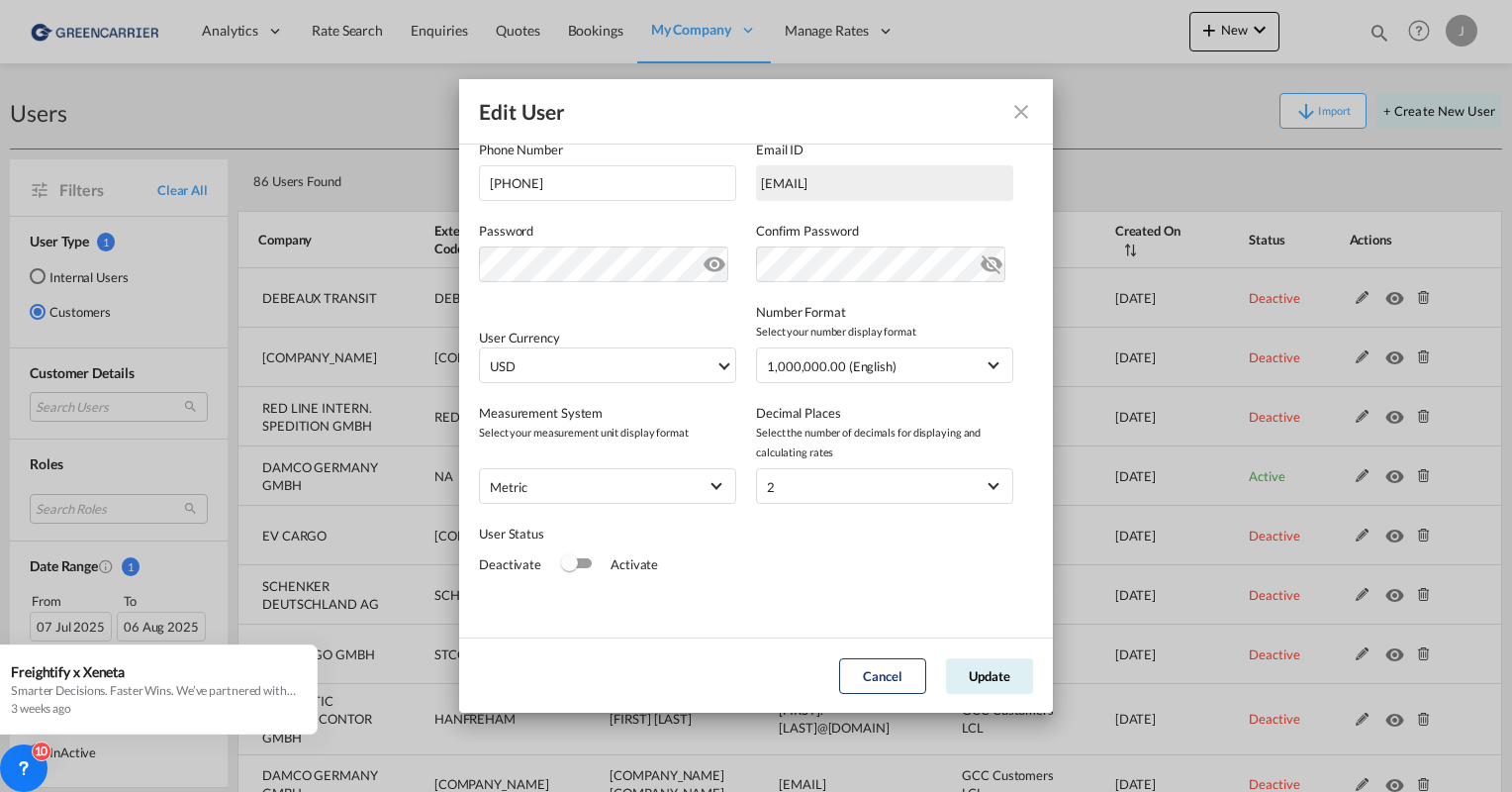 scroll, scrollTop: 316, scrollLeft: 0, axis: vertical 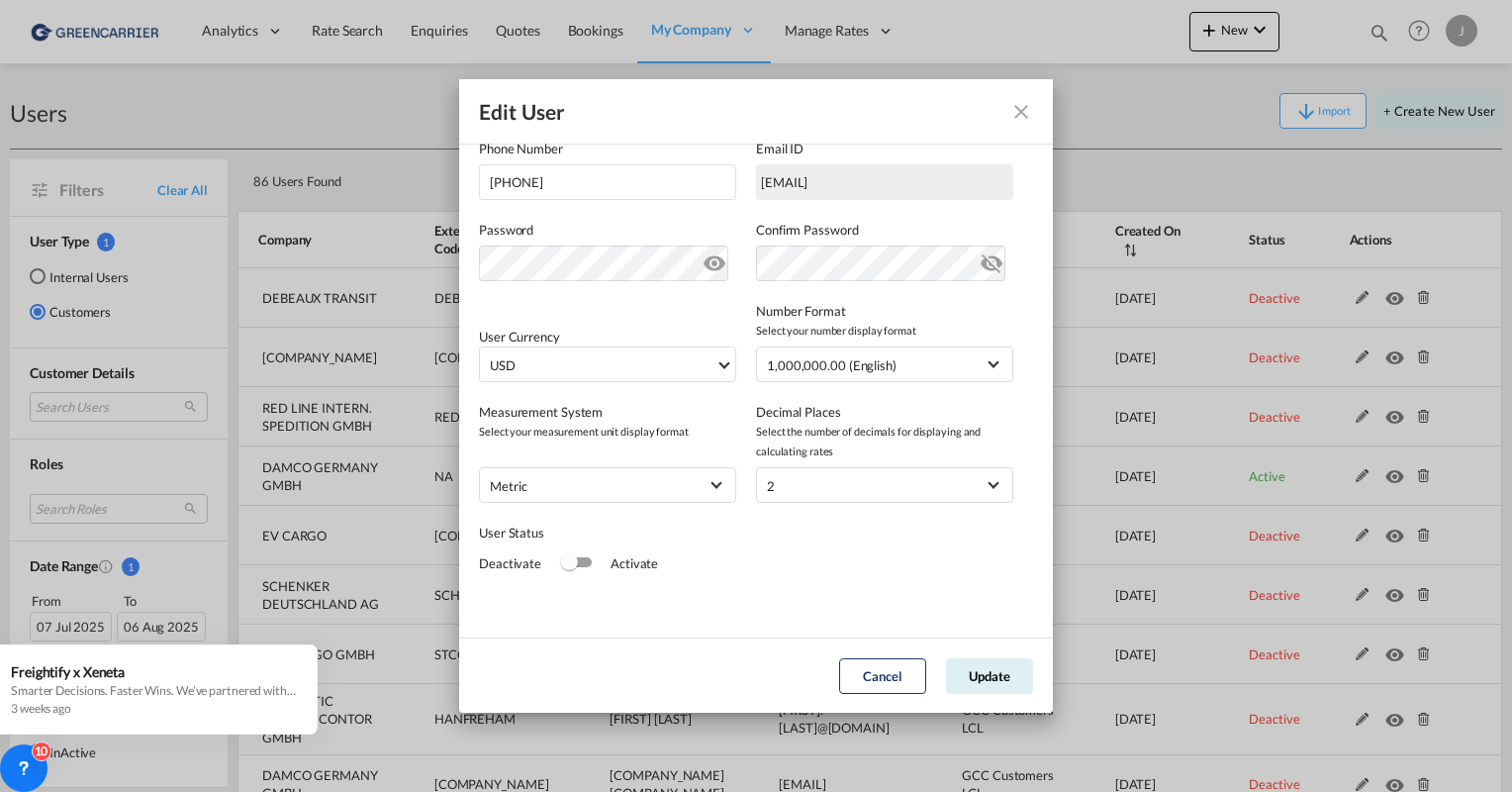click at bounding box center (577, 562) 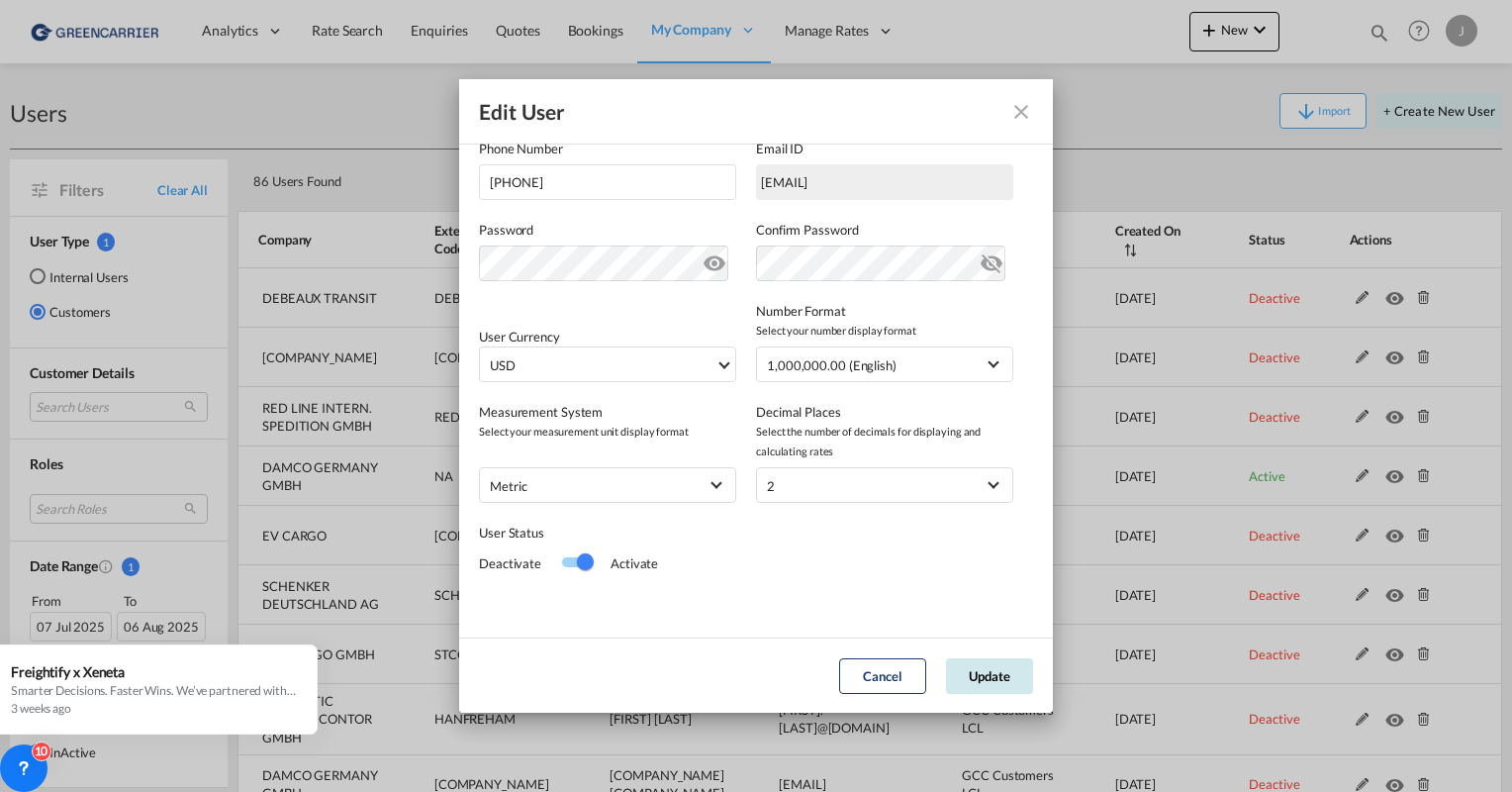 click on "Update" 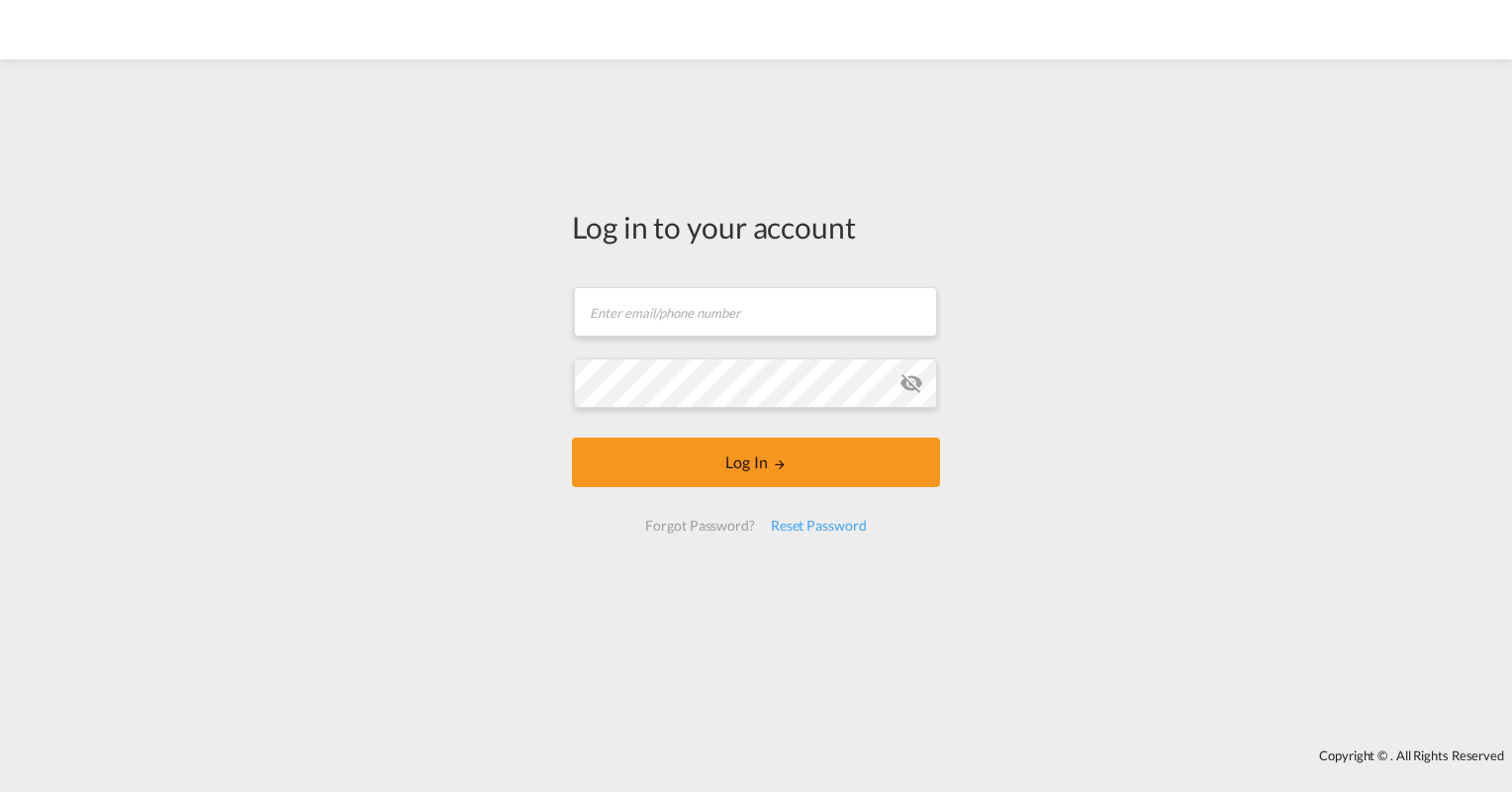 scroll, scrollTop: 0, scrollLeft: 0, axis: both 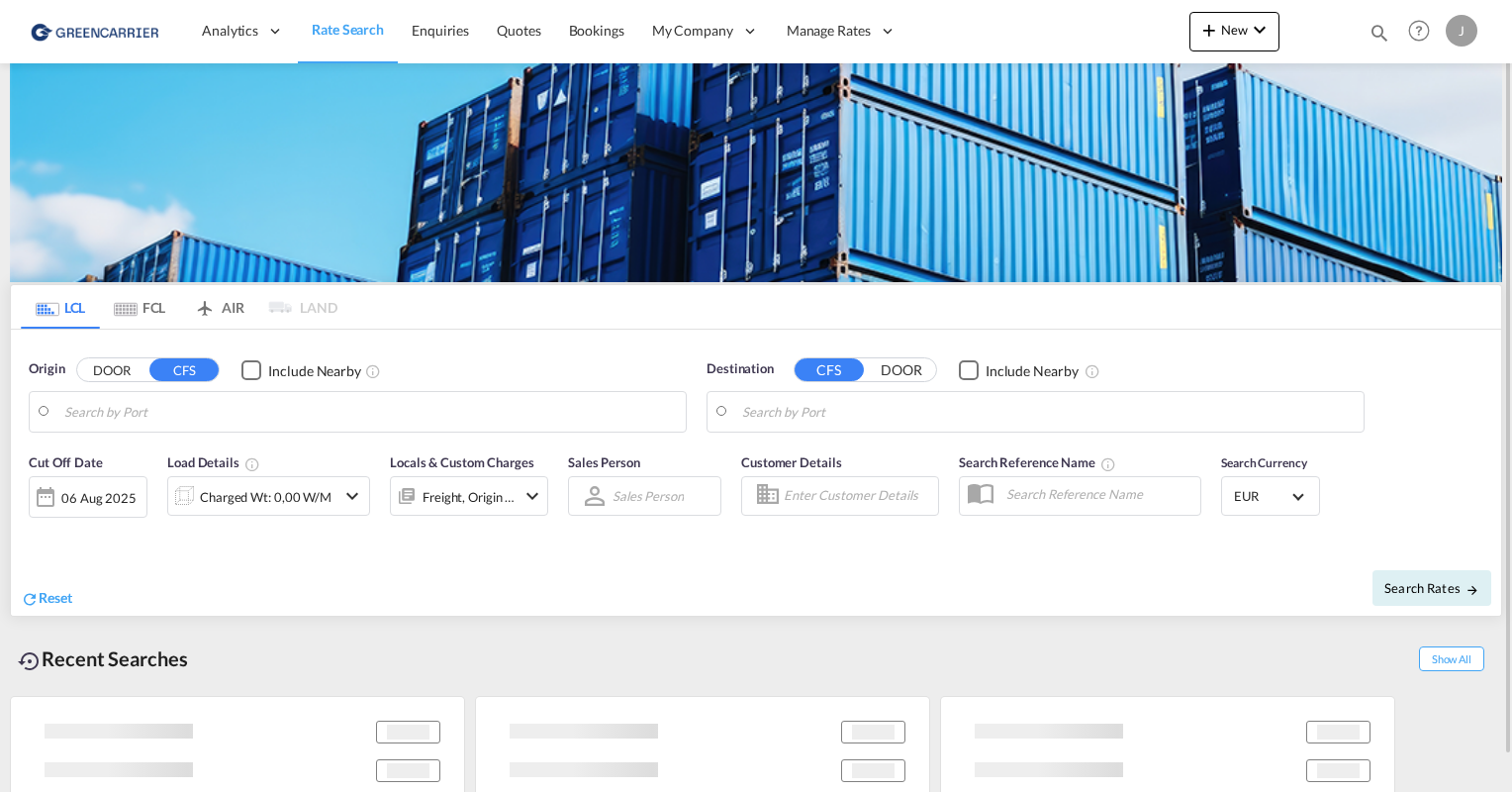 type on "Hamburg, DEHAM" 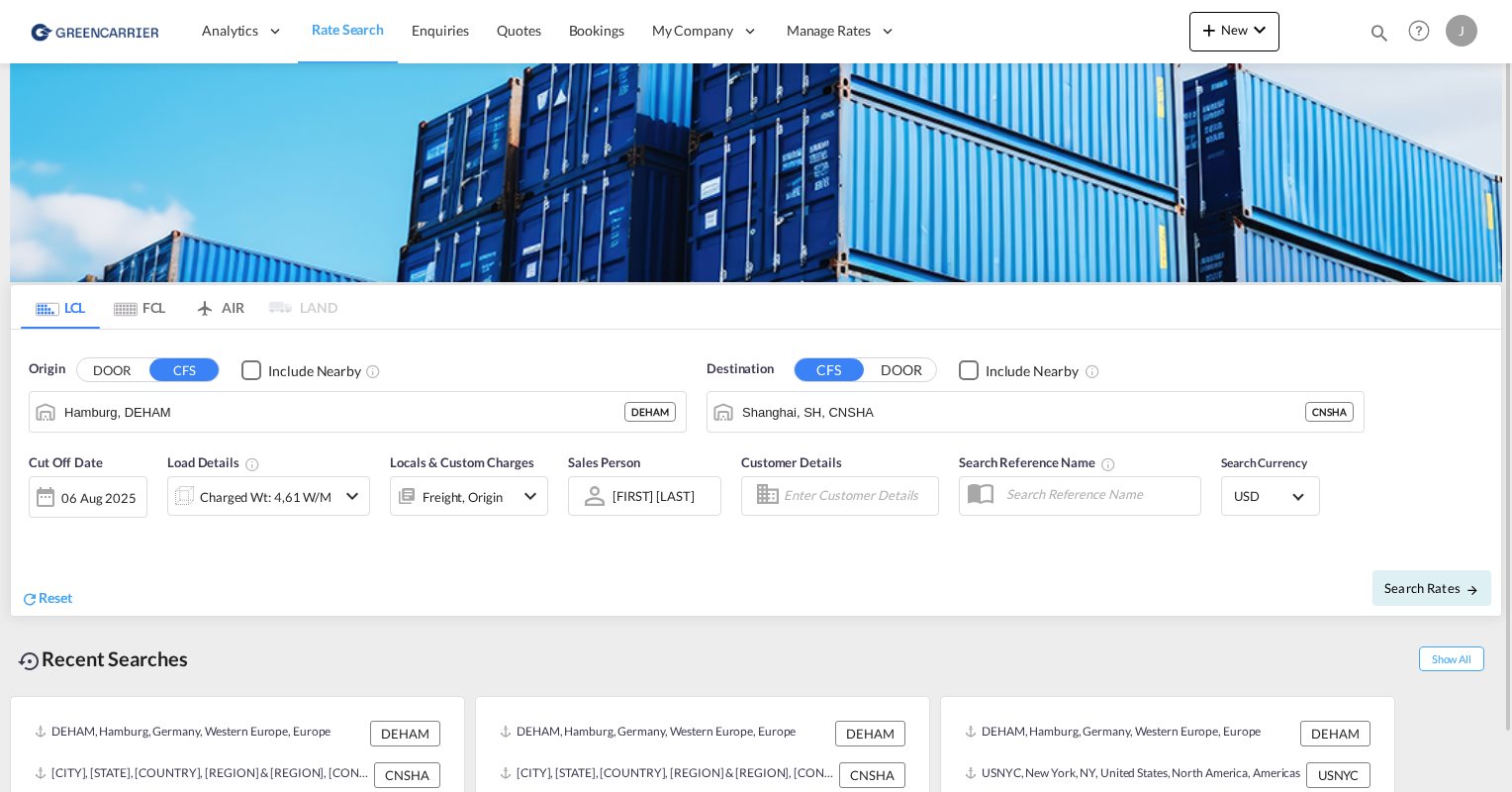click on "J" at bounding box center (1462, 31) 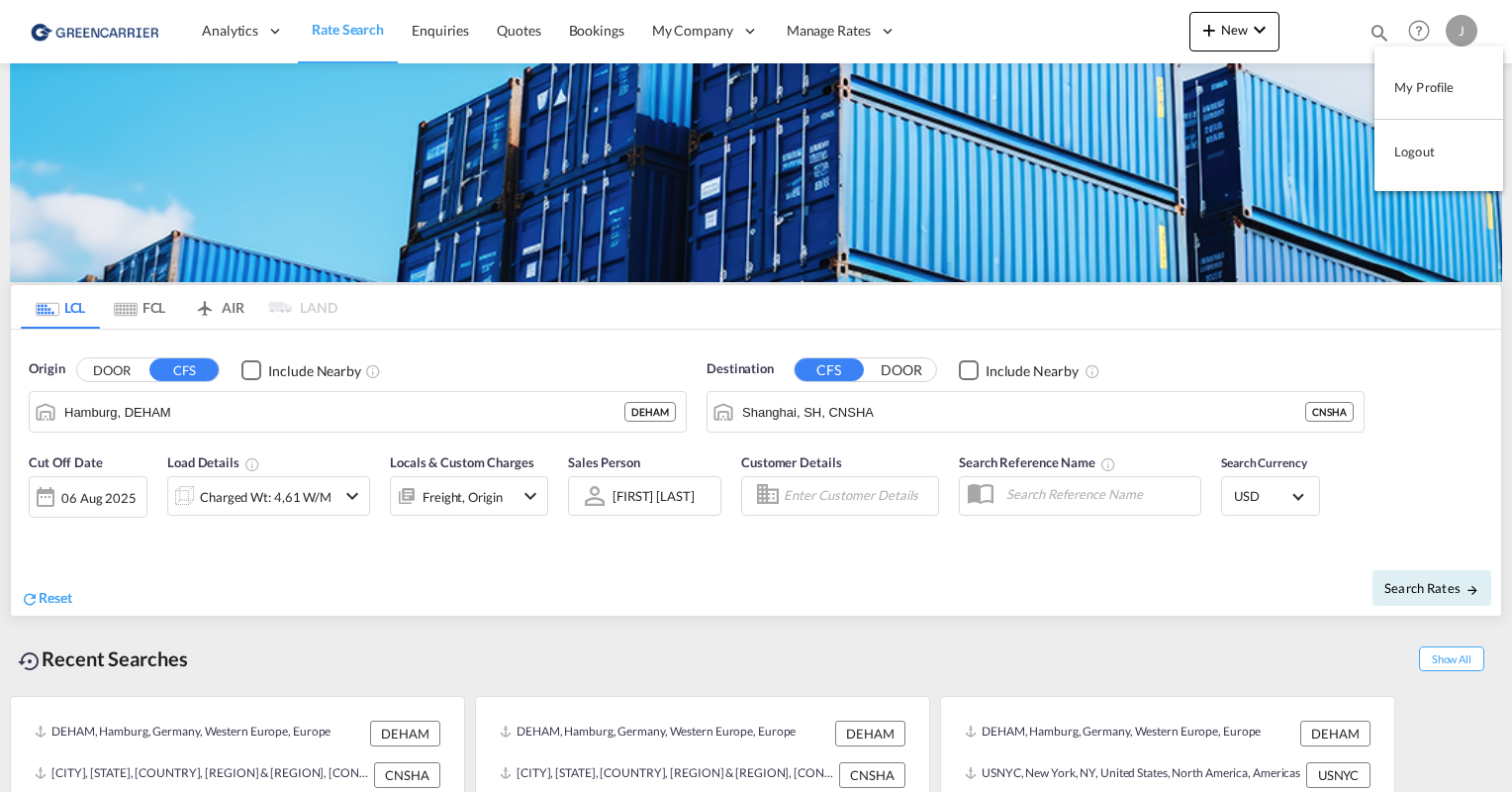 click on "Logout" at bounding box center (1439, 151) 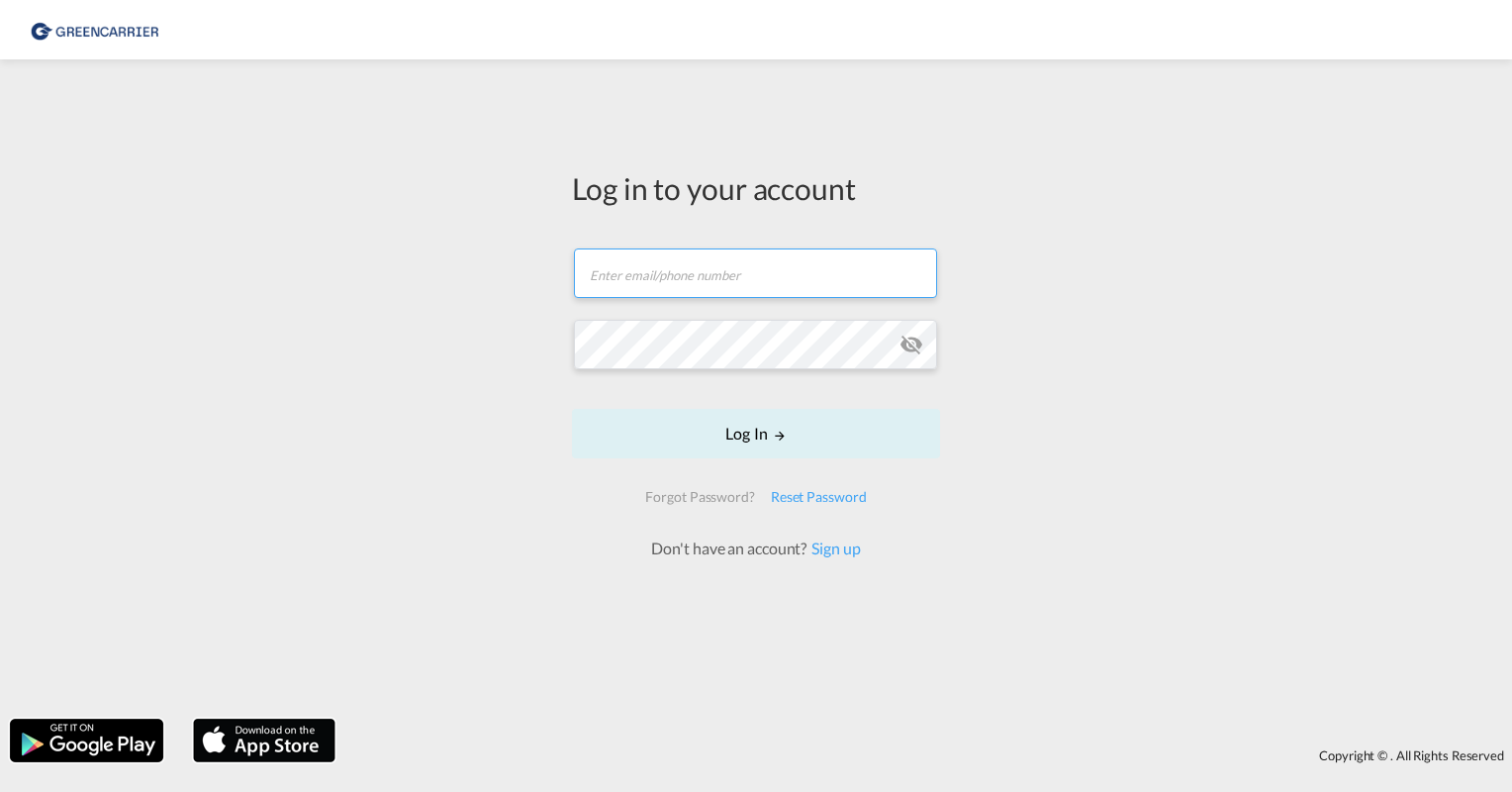type on "[EMAIL]" 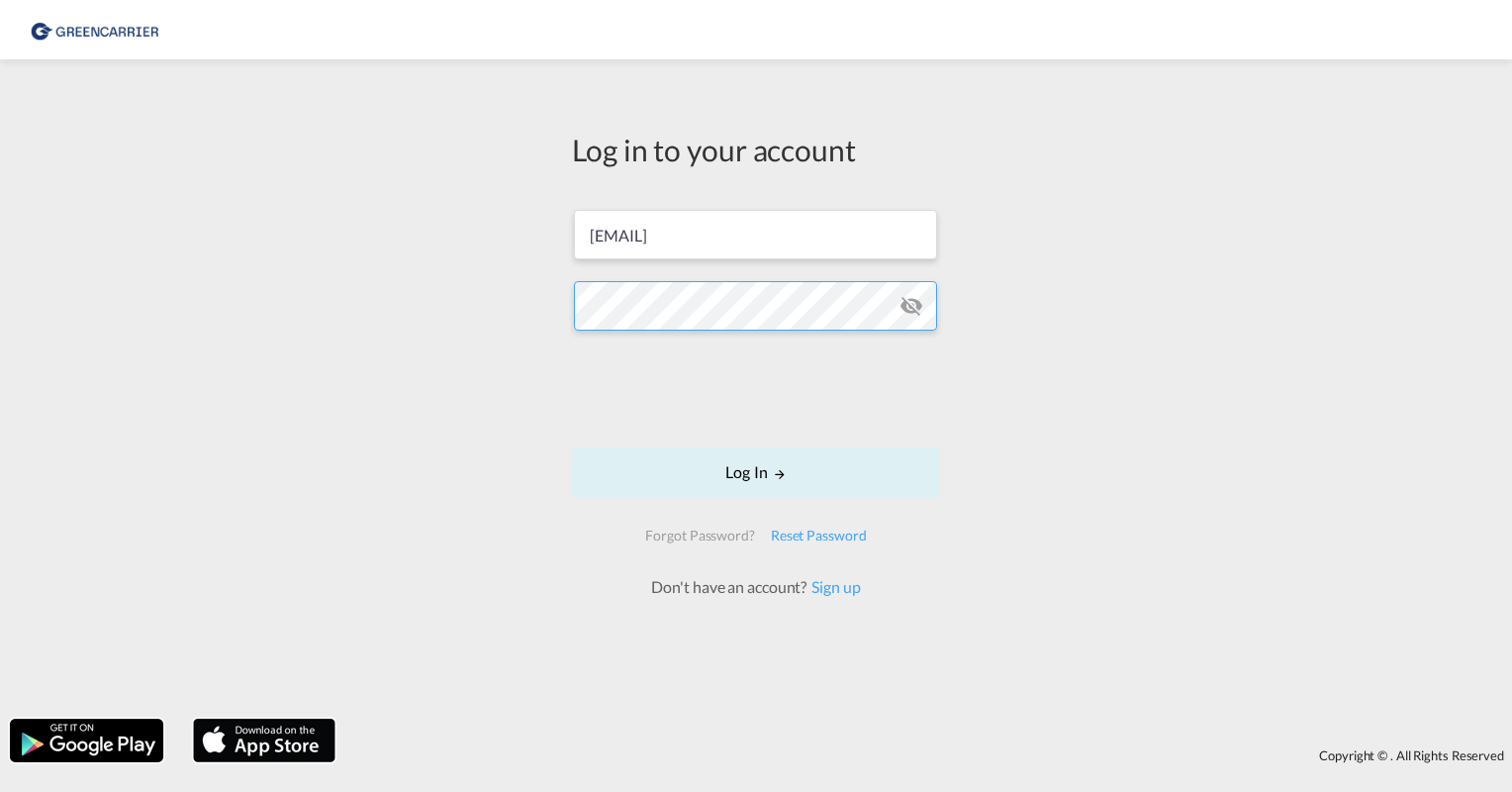 click on "Log in to your account [EMAIL]
Log In
Forgot Password?
Reset Password Don't have an account?  Sign up" at bounding box center [756, 389] 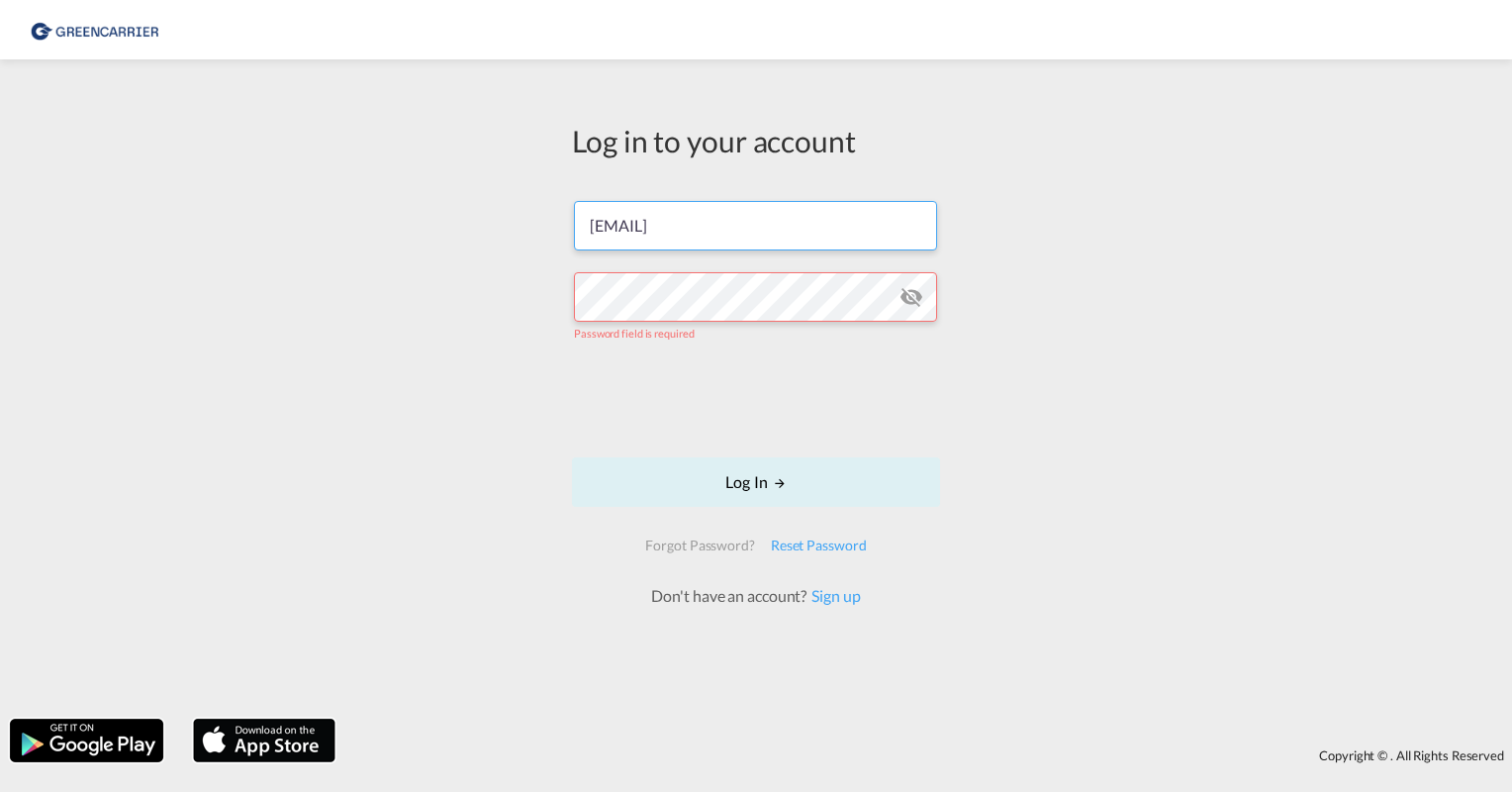 drag, startPoint x: 823, startPoint y: 235, endPoint x: 430, endPoint y: 216, distance: 393.459 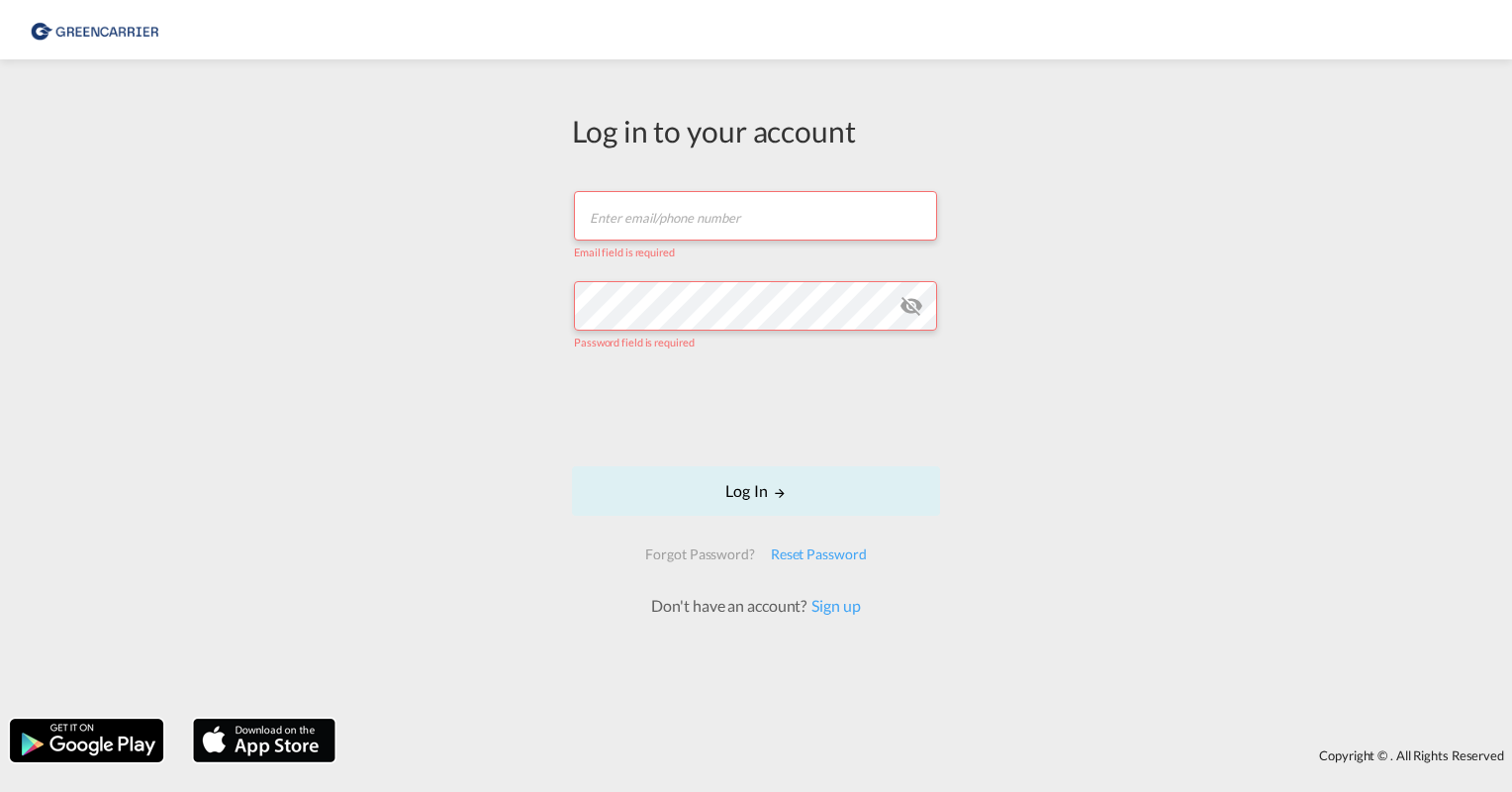 click on "Log in to your account Email field is required
Password field is required
Log In
Forgot Password?
Reset Password Don't have an account?  Sign up" at bounding box center [756, 389] 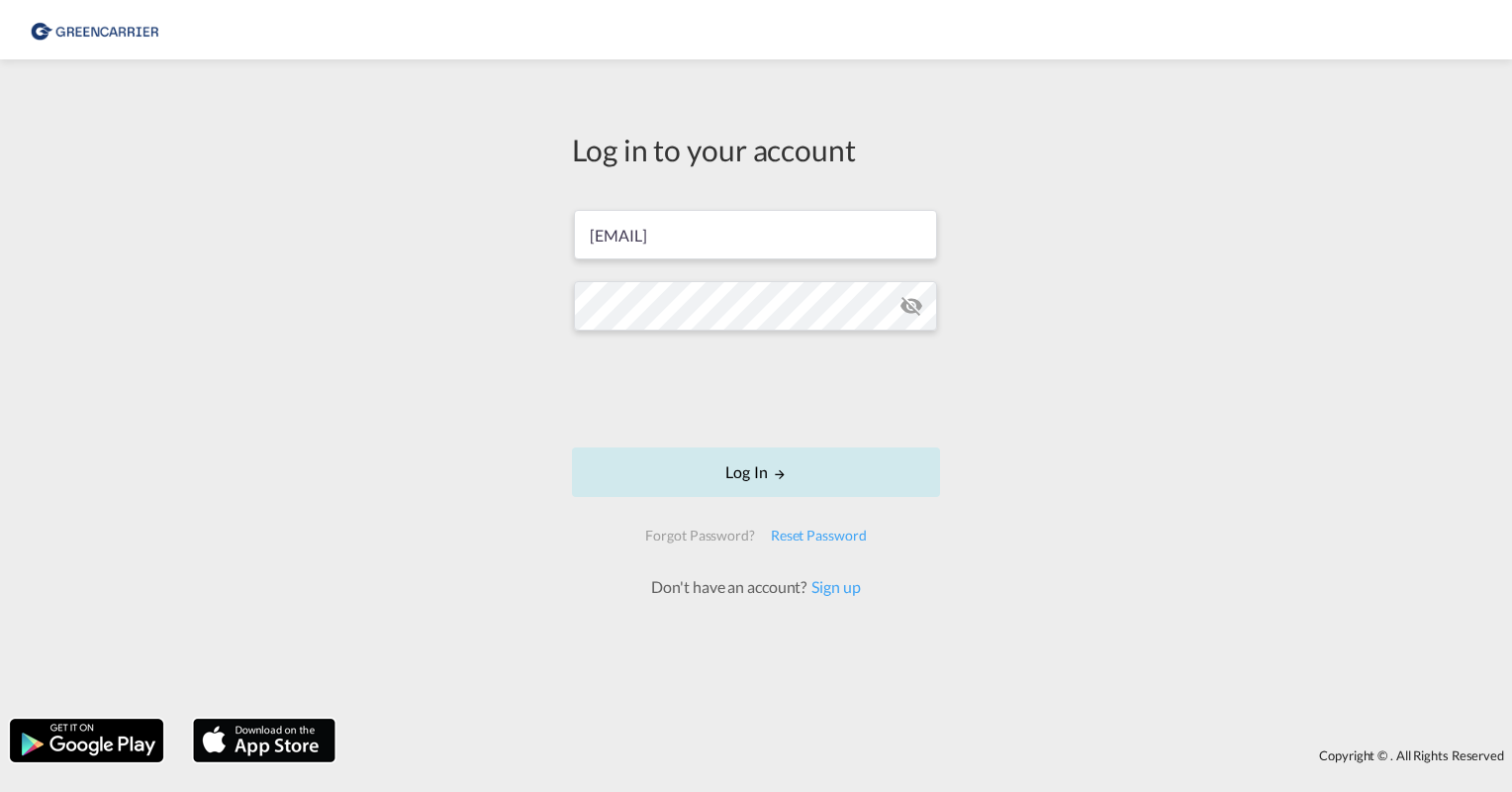 click on "Log In" at bounding box center [756, 472] 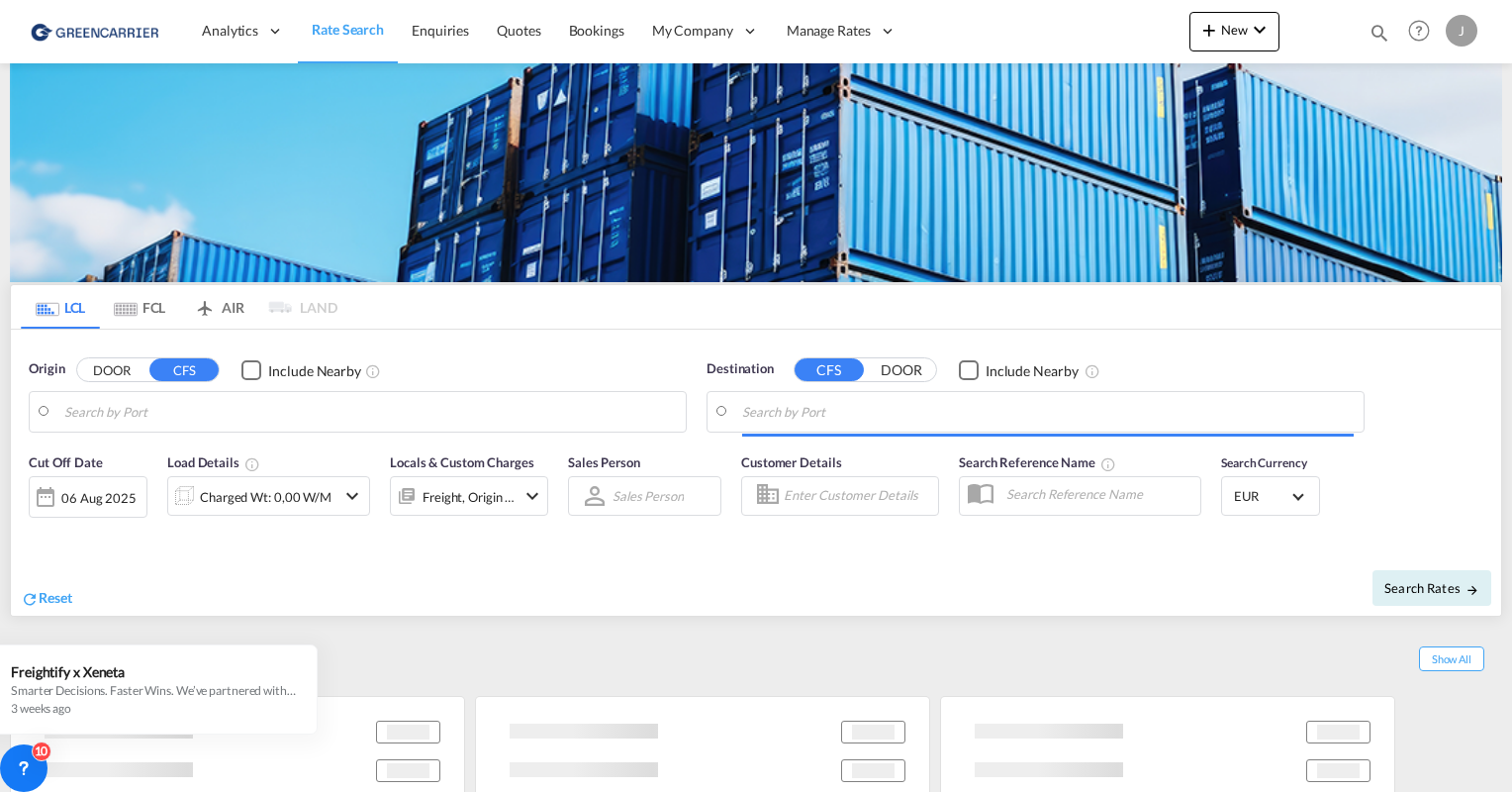 type on "Hamburg, DEHAM" 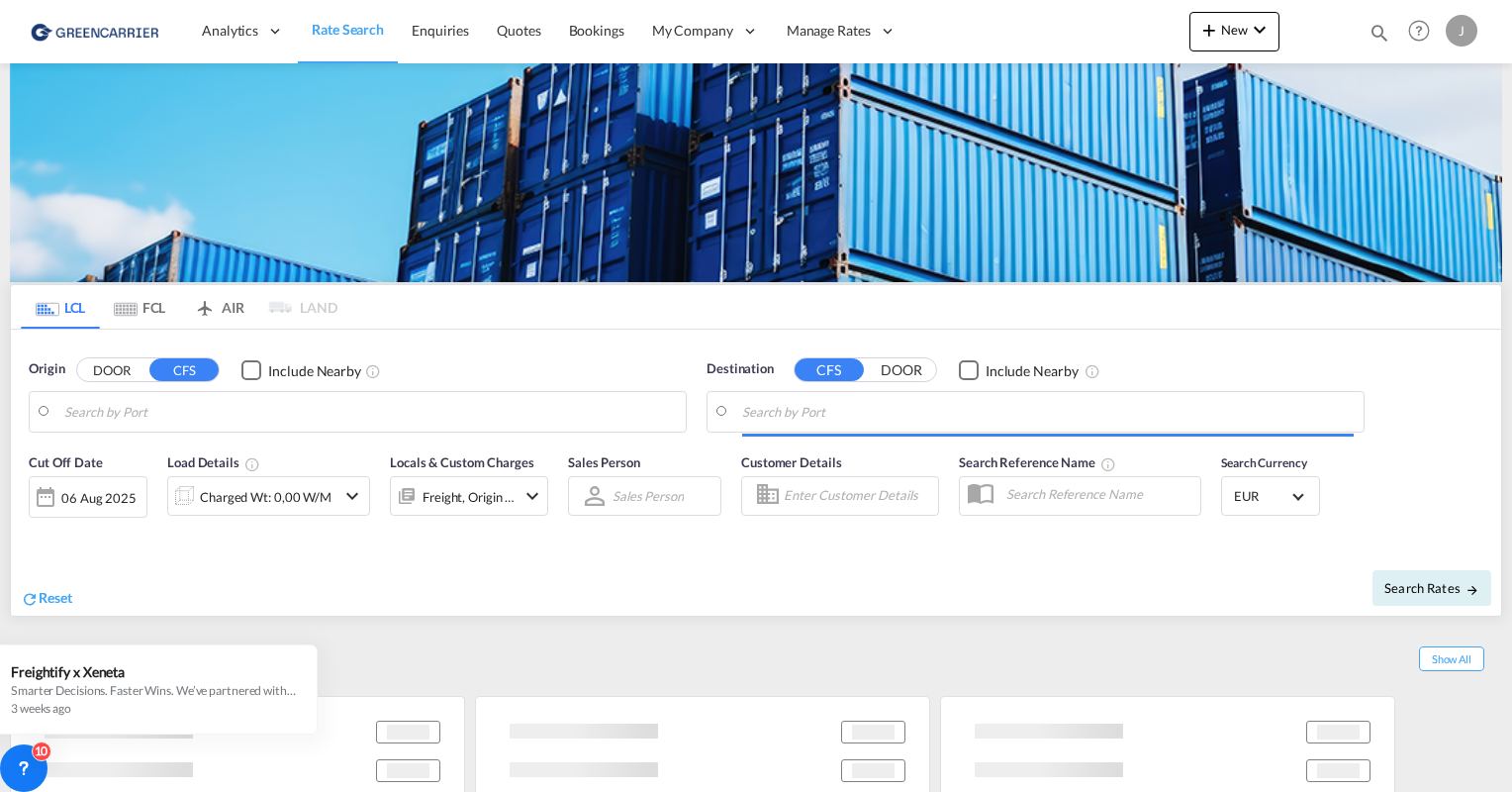 type on "Shanghai, SH, CNSHA" 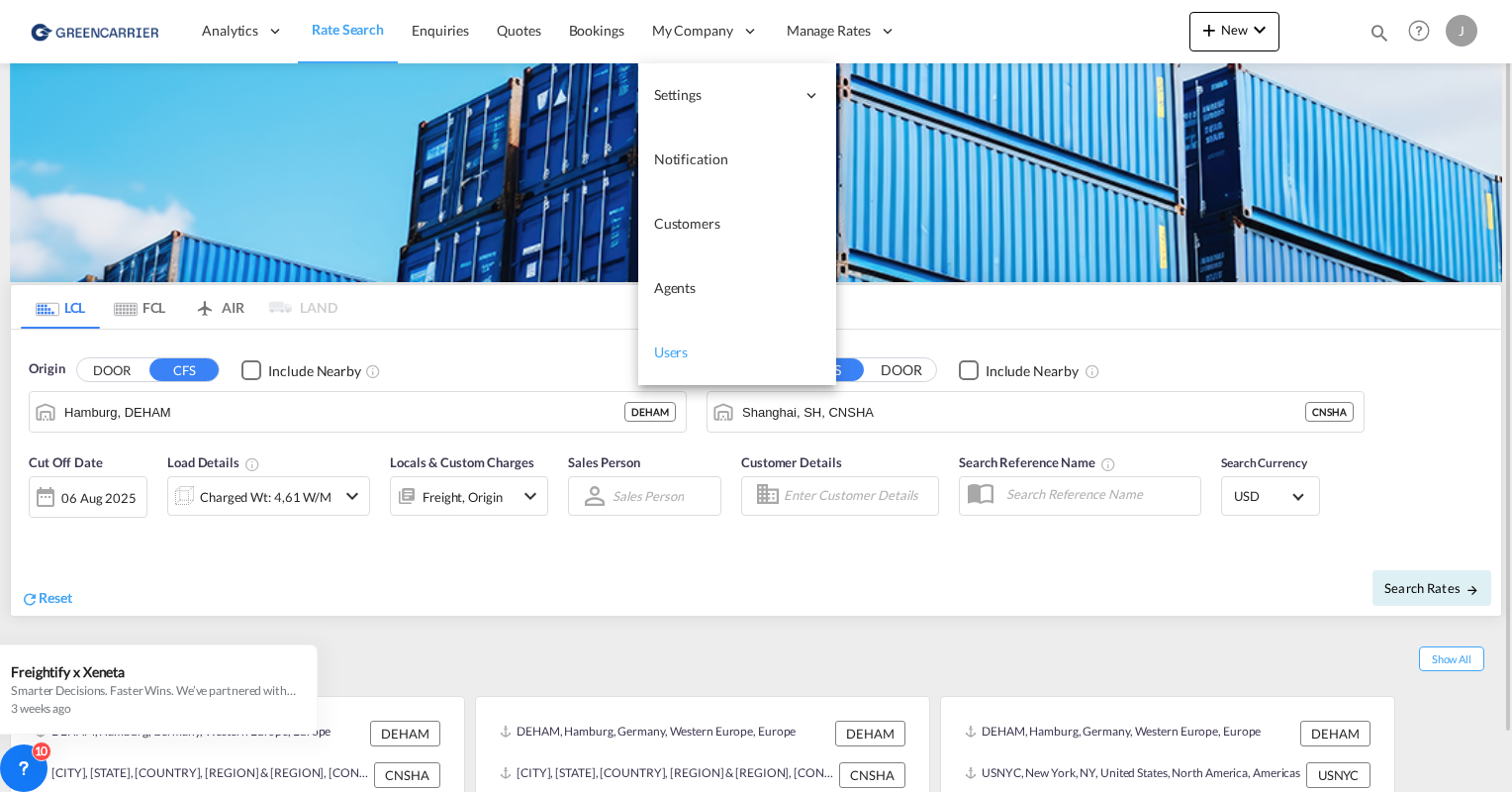 click on "Users" at bounding box center (737, 352) 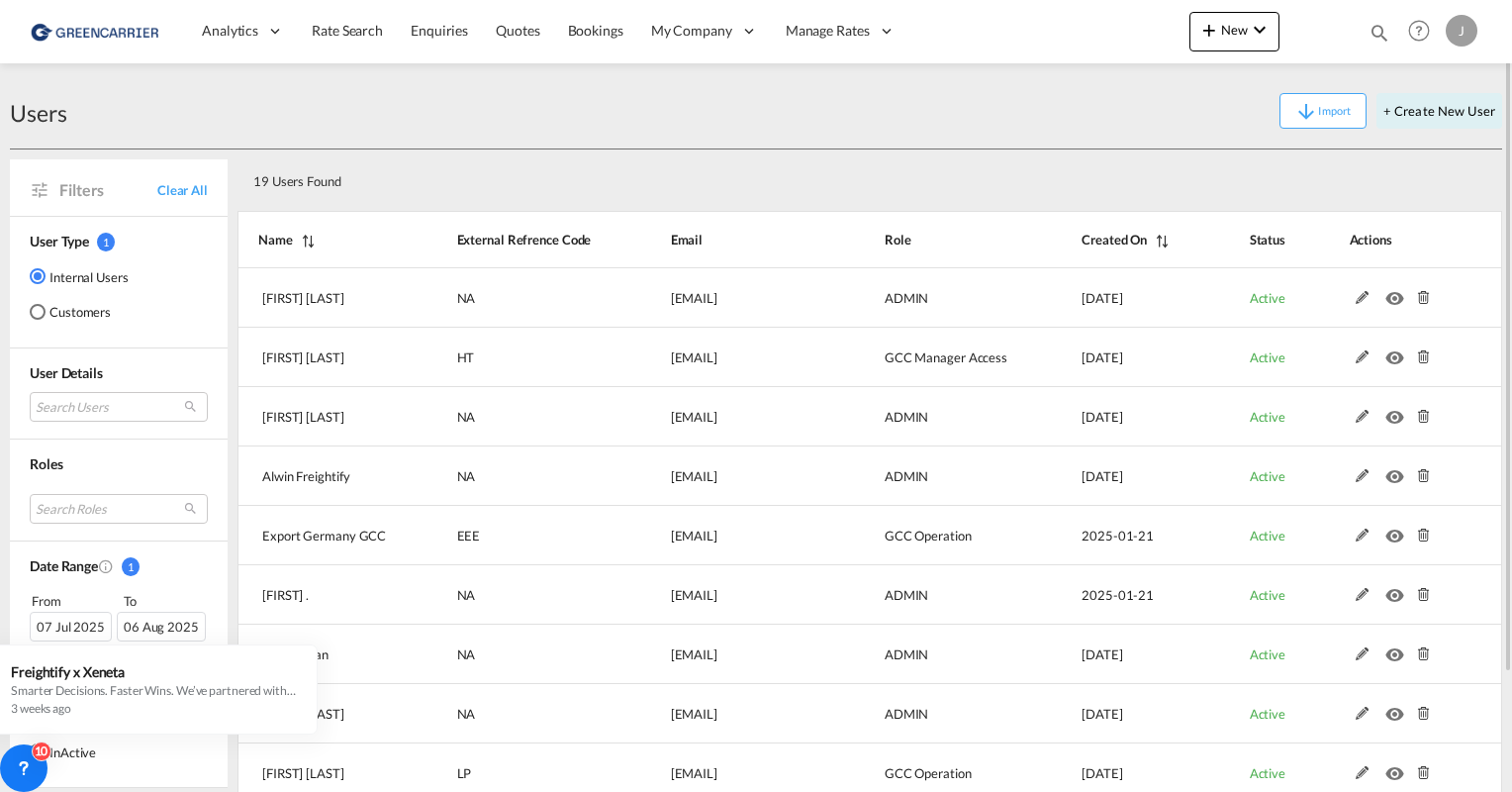 click on "Customers" at bounding box center [79, 312] 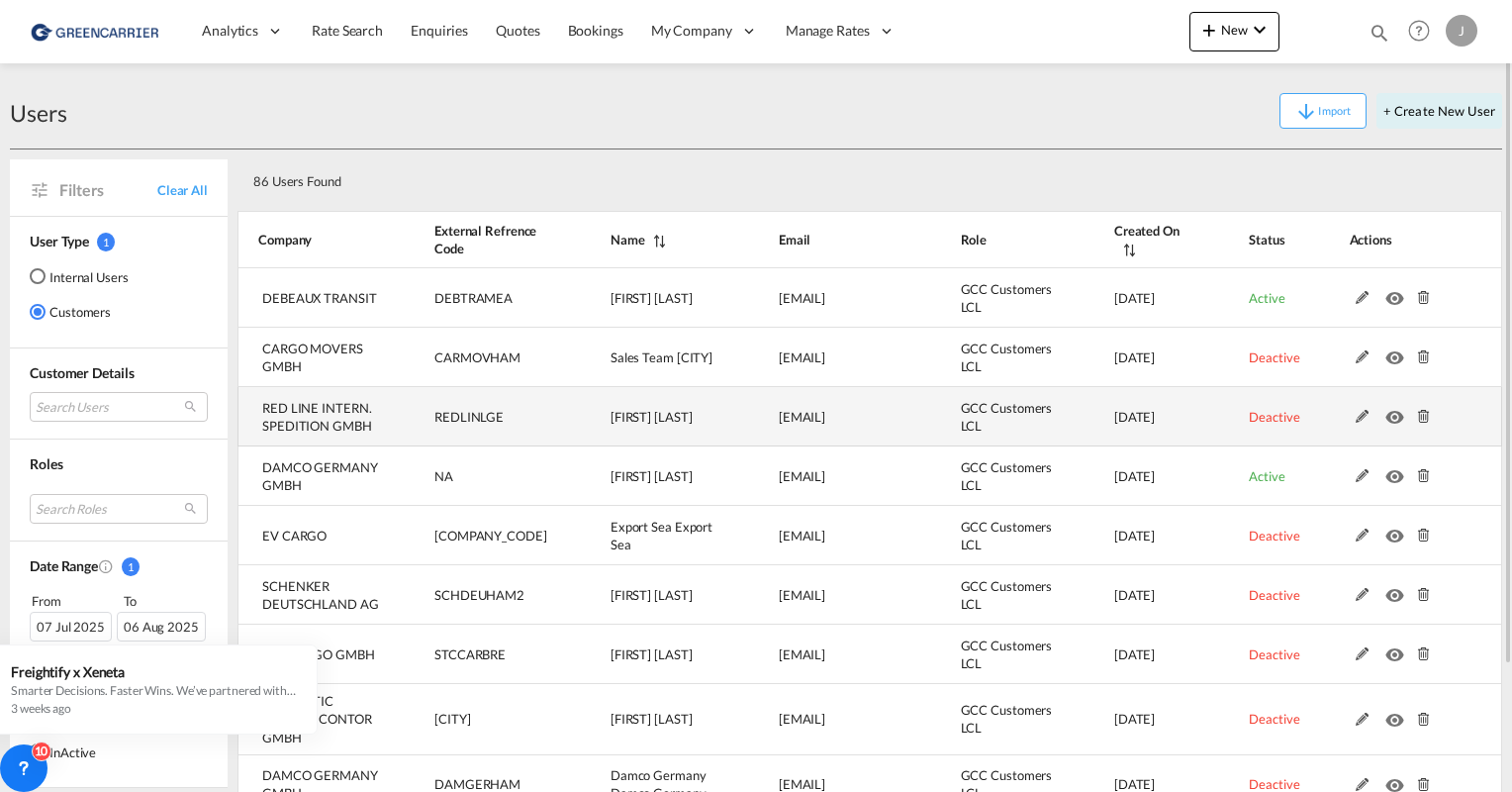 click at bounding box center [1363, 417] 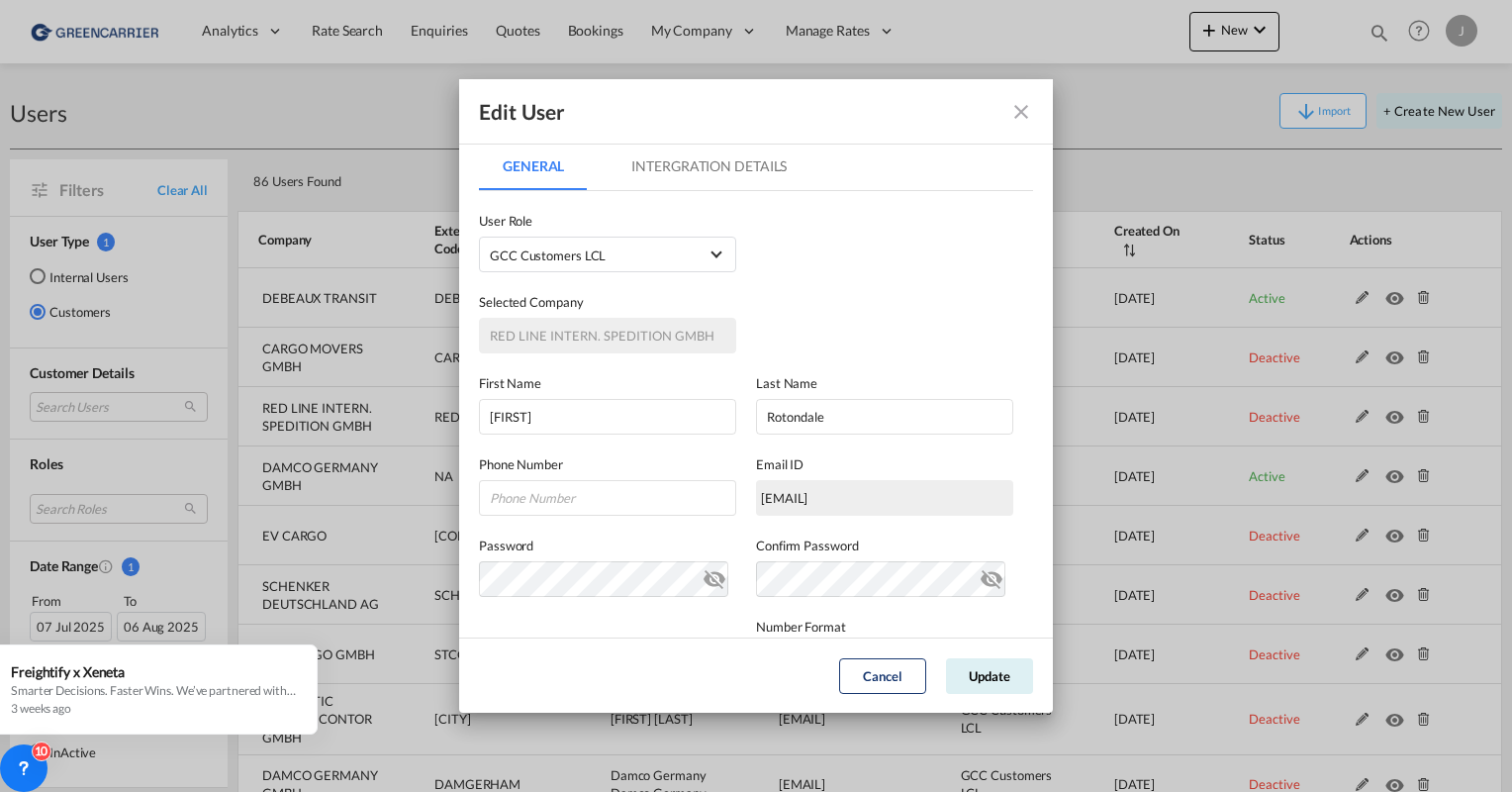 click on "Intergration Details" at bounding box center [709, 166] 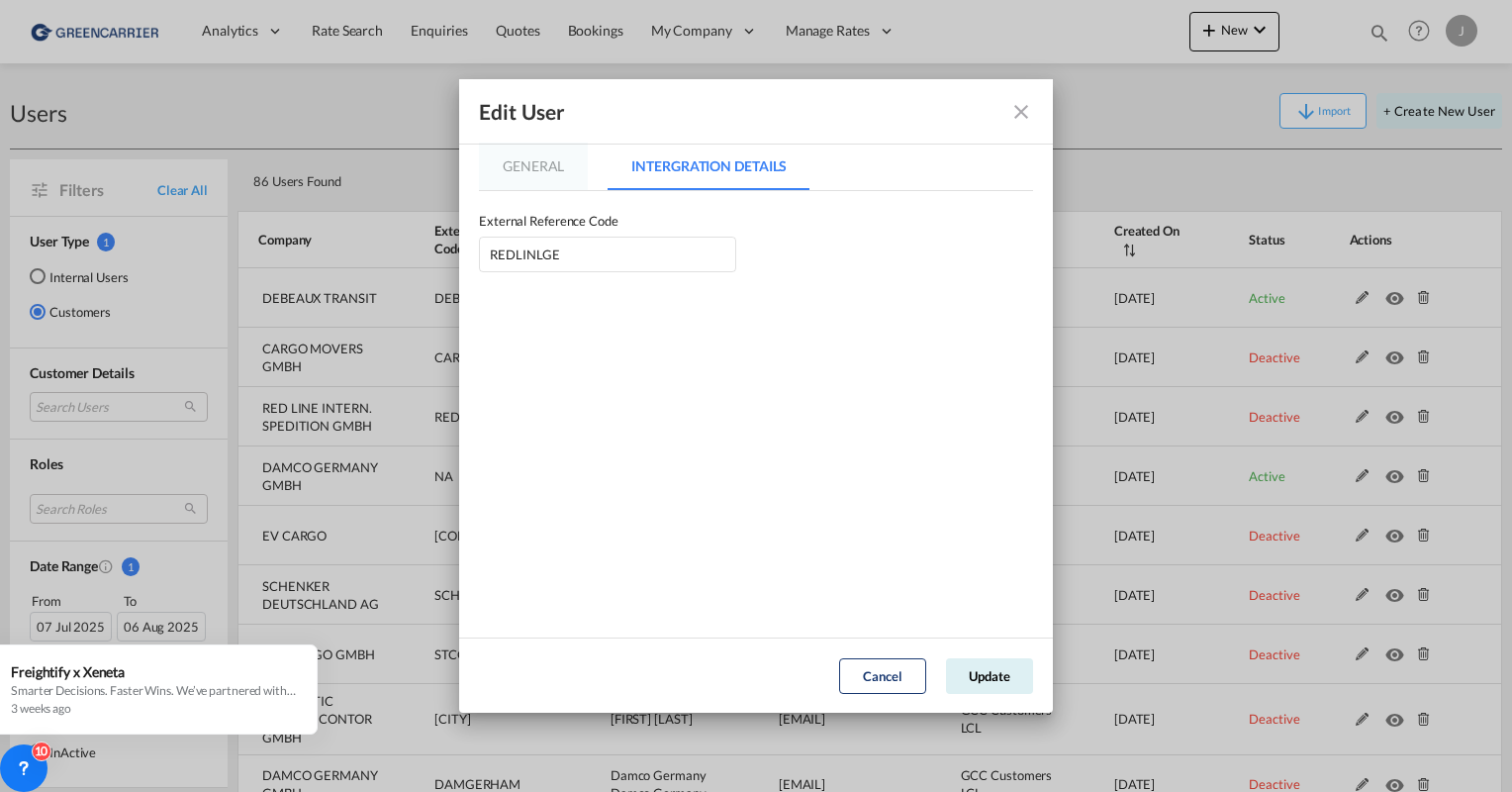 click on "General" at bounding box center (533, 166) 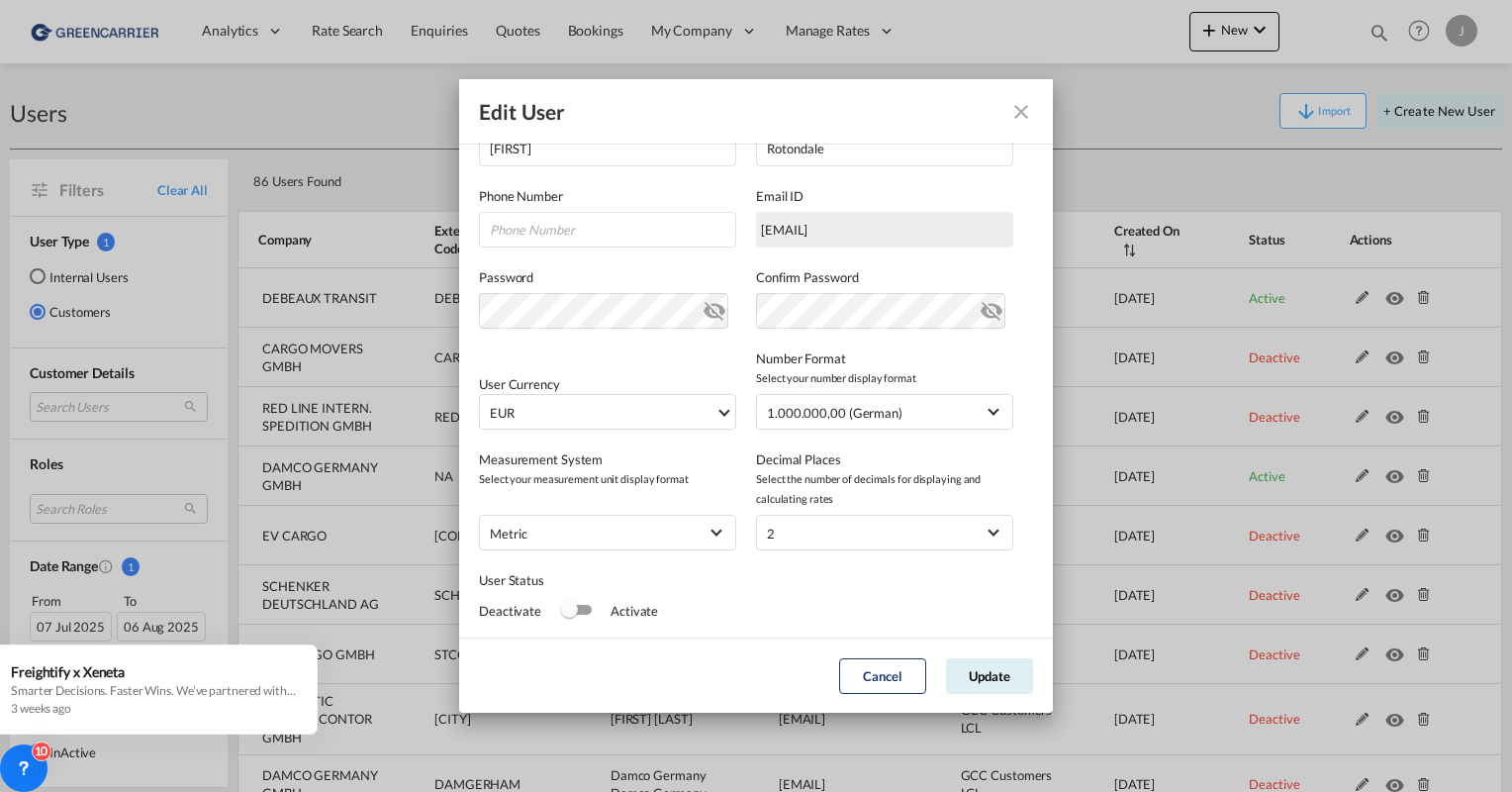scroll, scrollTop: 297, scrollLeft: 0, axis: vertical 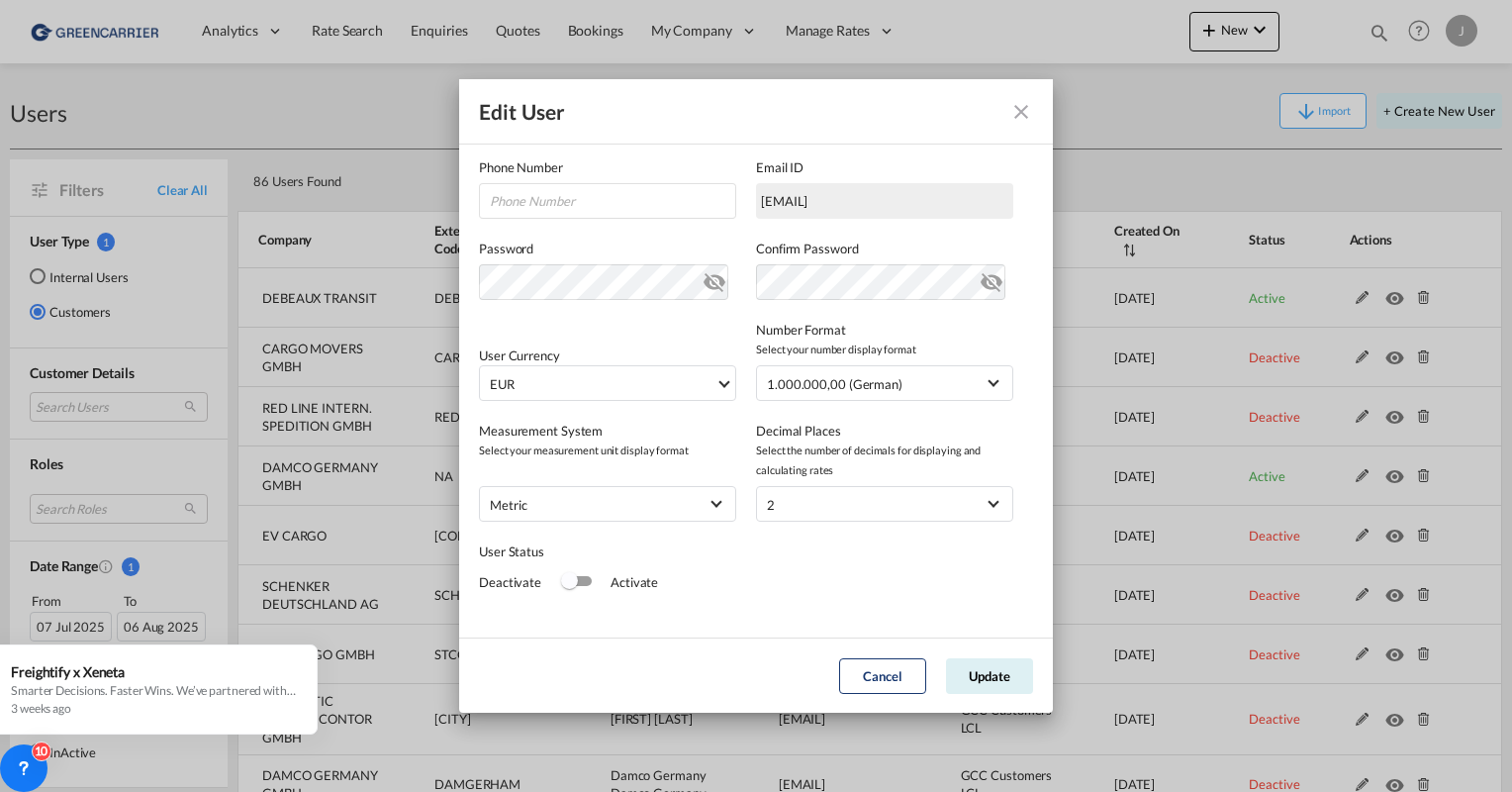 click at bounding box center [569, 580] 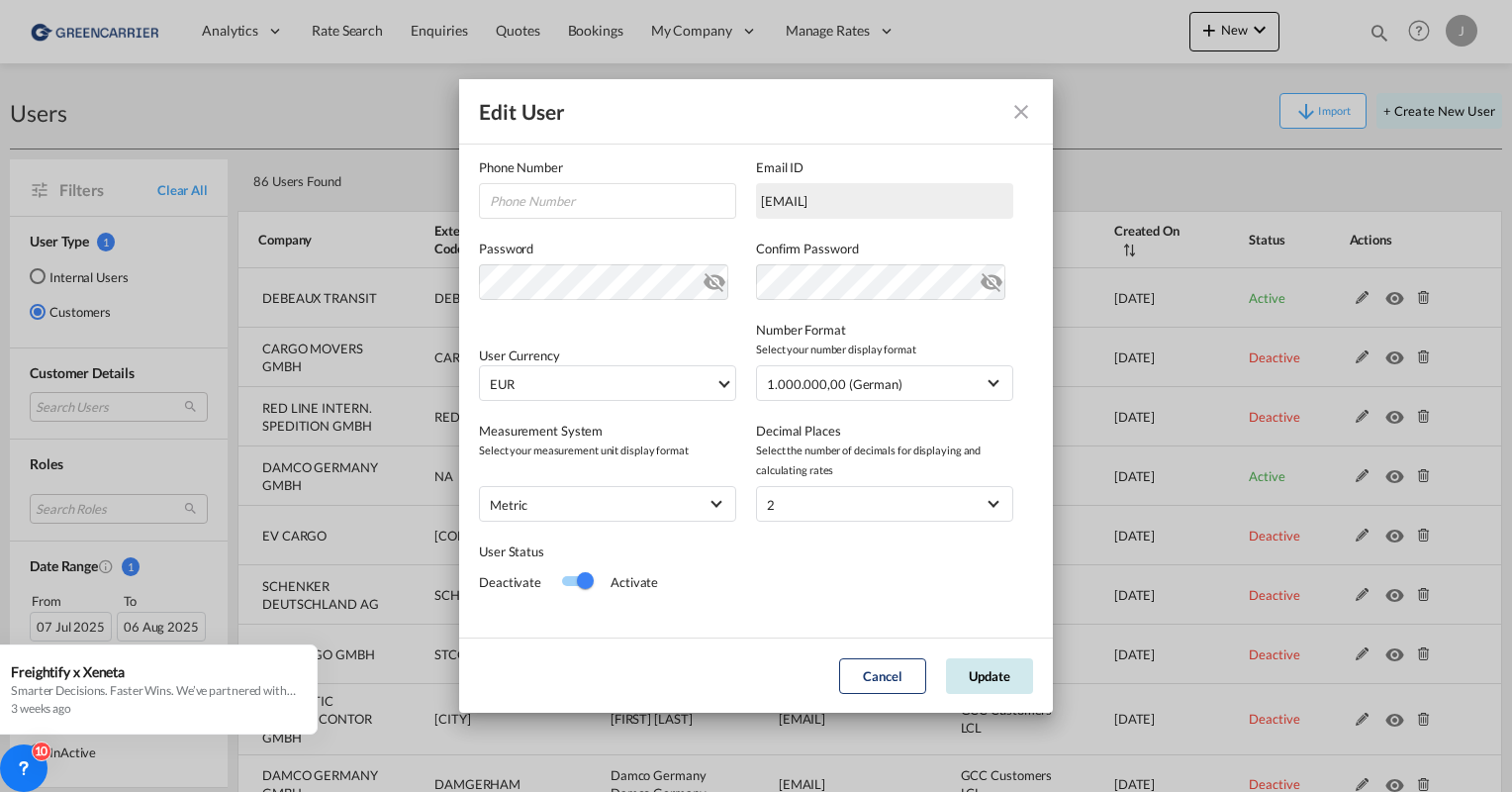 click on "Update" 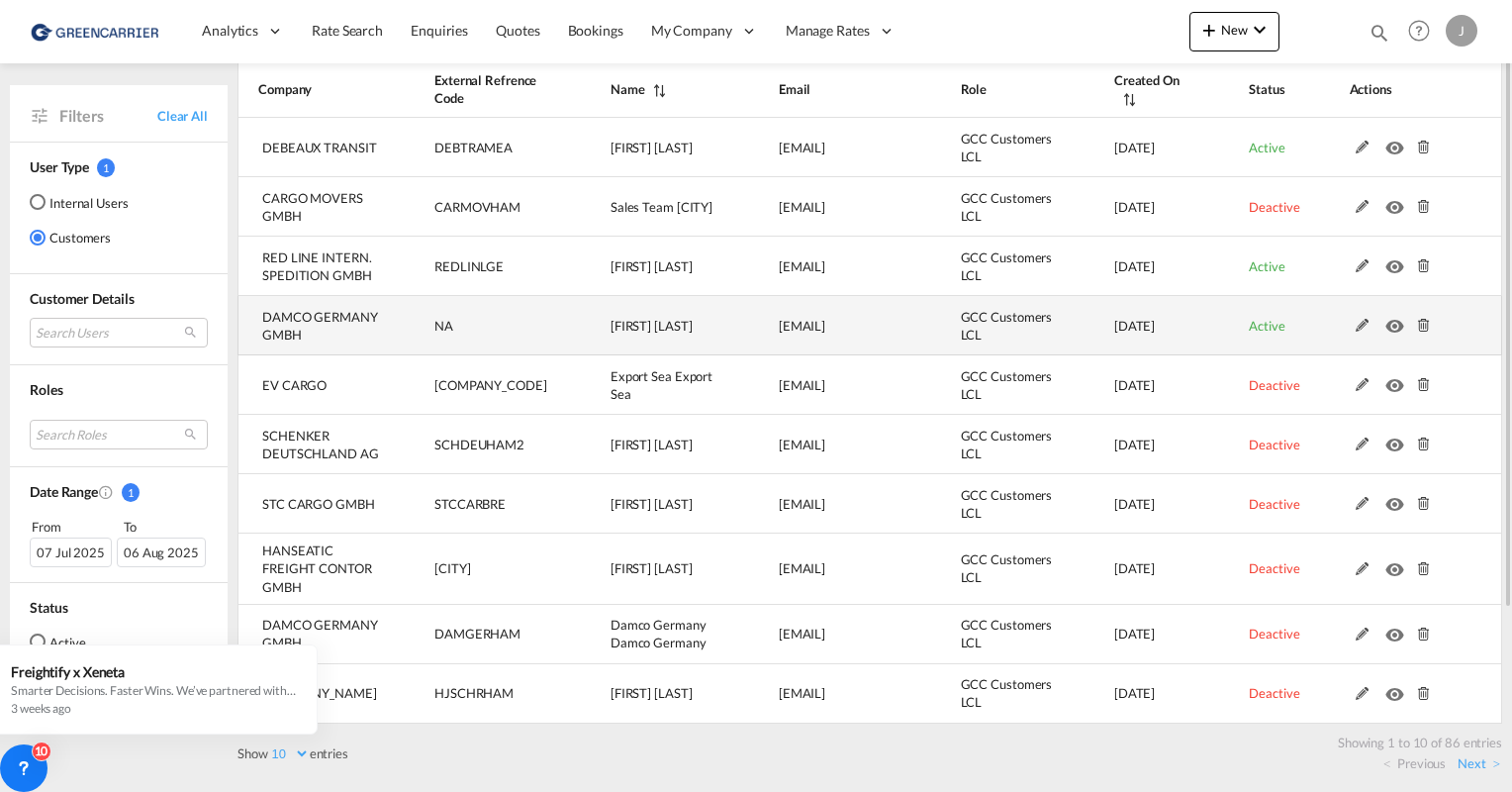 scroll, scrollTop: 51, scrollLeft: 0, axis: vertical 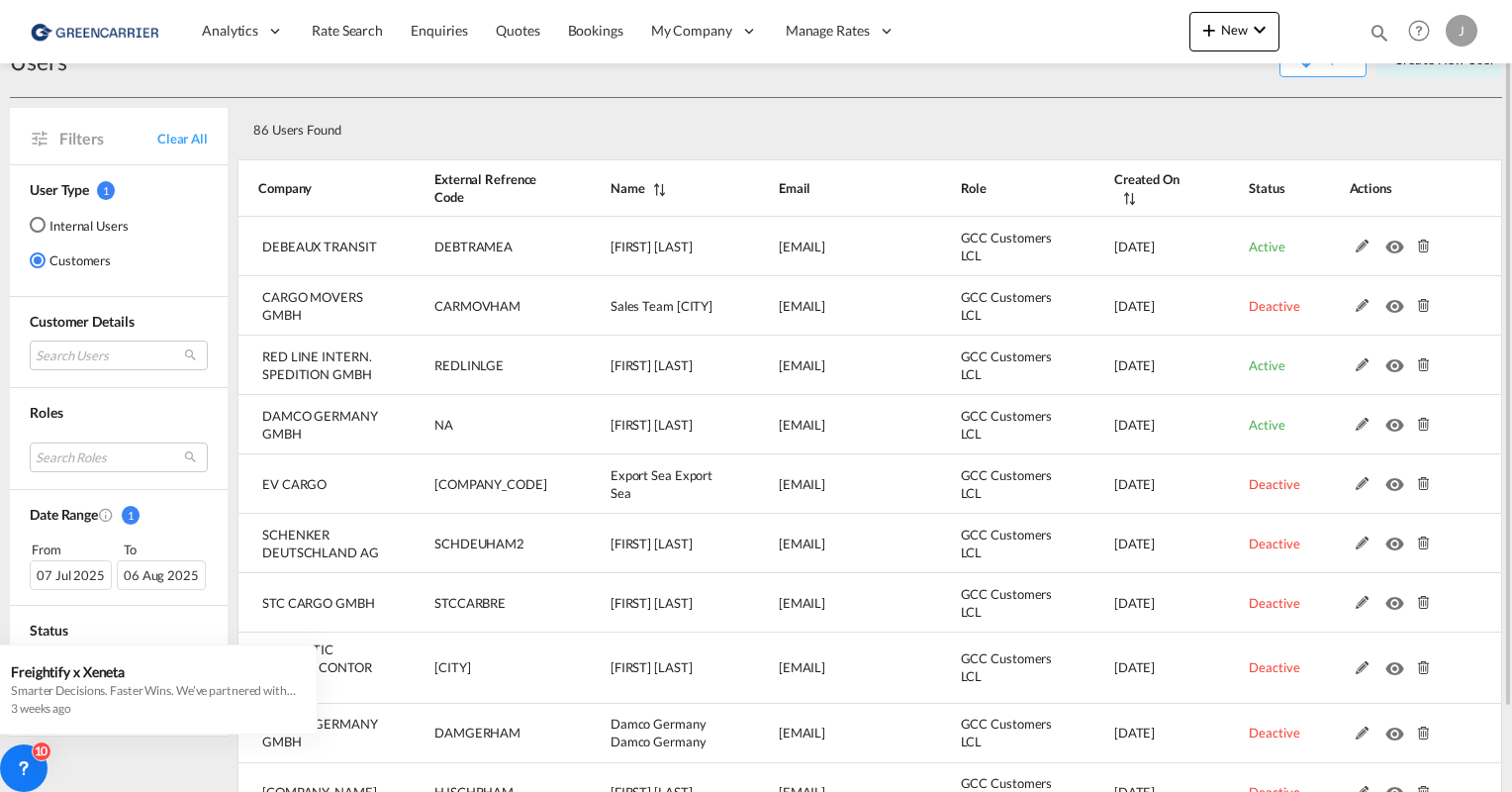 click on "Users
Import + Create New User" at bounding box center [756, 59] 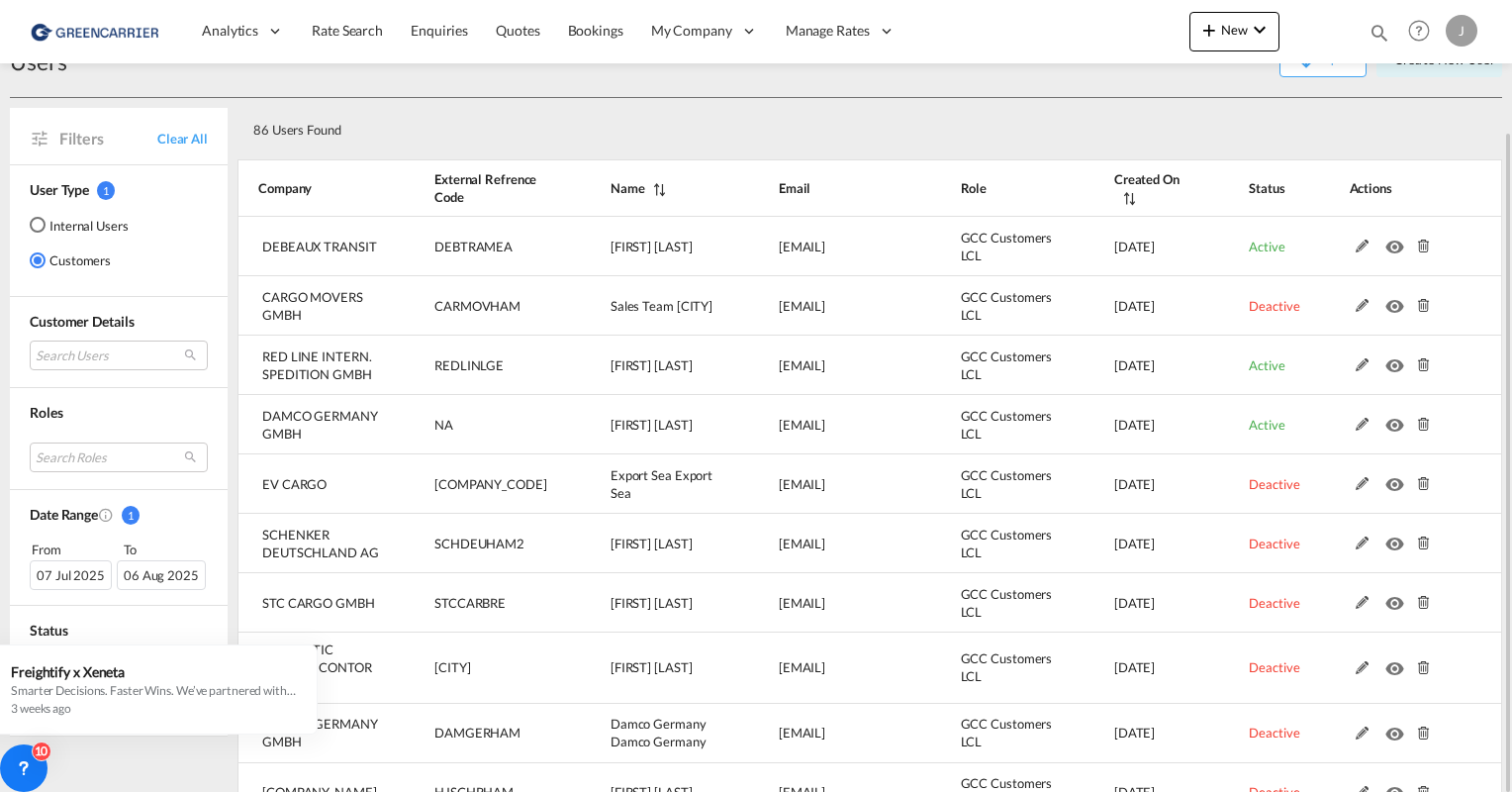 scroll, scrollTop: 0, scrollLeft: 0, axis: both 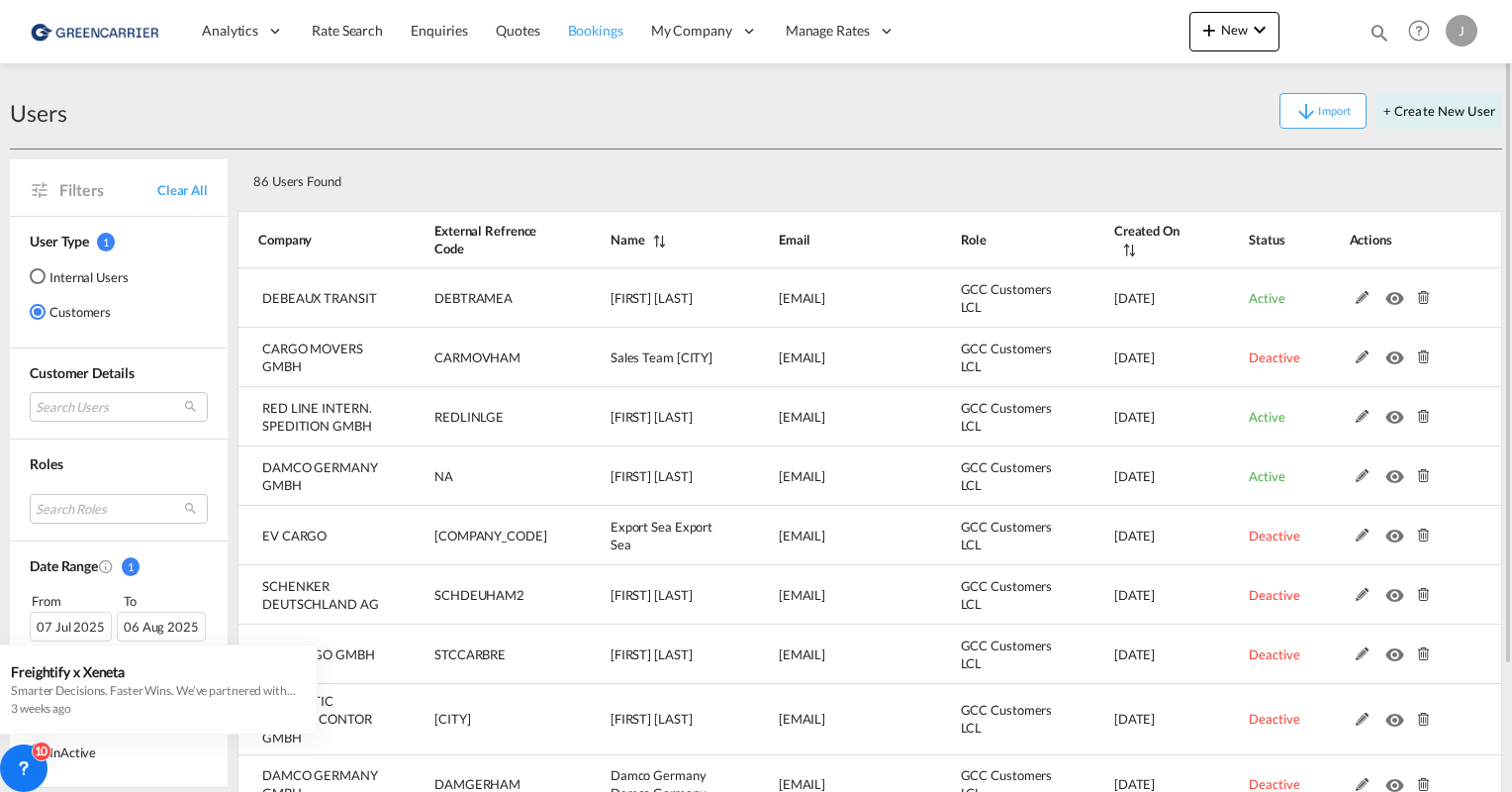click on "Bookings" at bounding box center [596, 30] 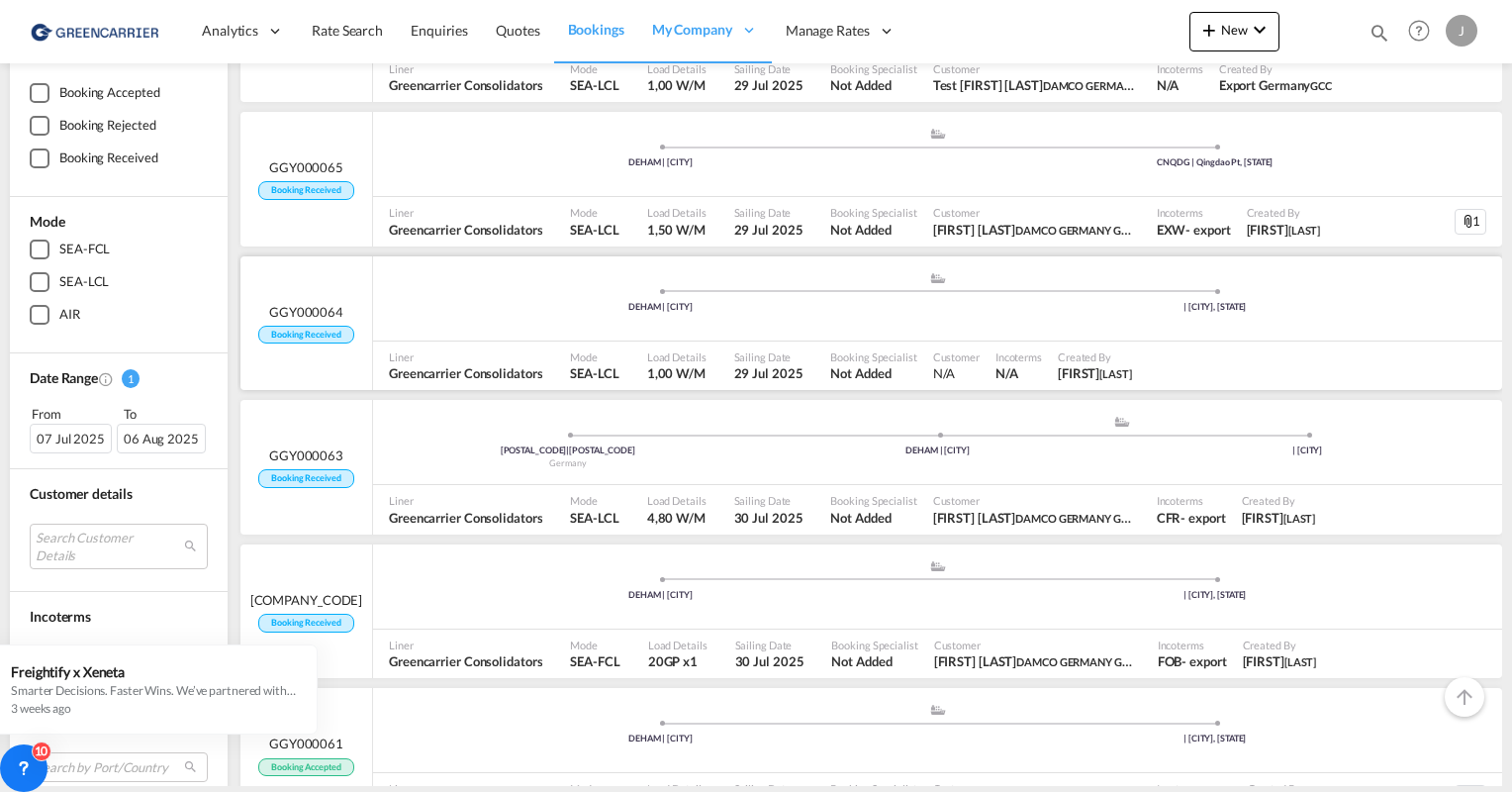 scroll, scrollTop: 0, scrollLeft: 0, axis: both 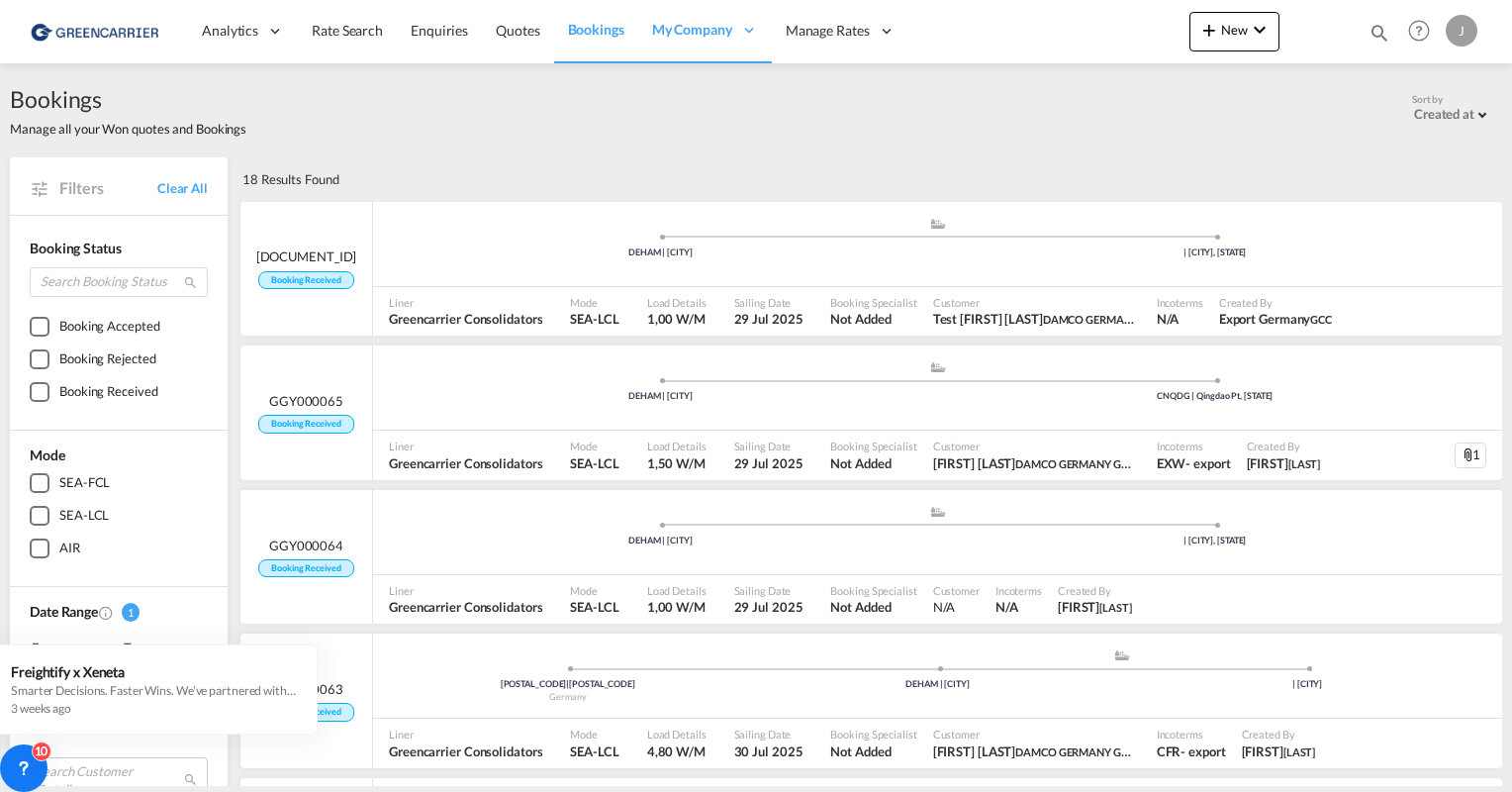 click on "Bookings
Manage all your Won quotes and Bookings Sort by Created at Created at Sailing date" at bounding box center [756, 110] 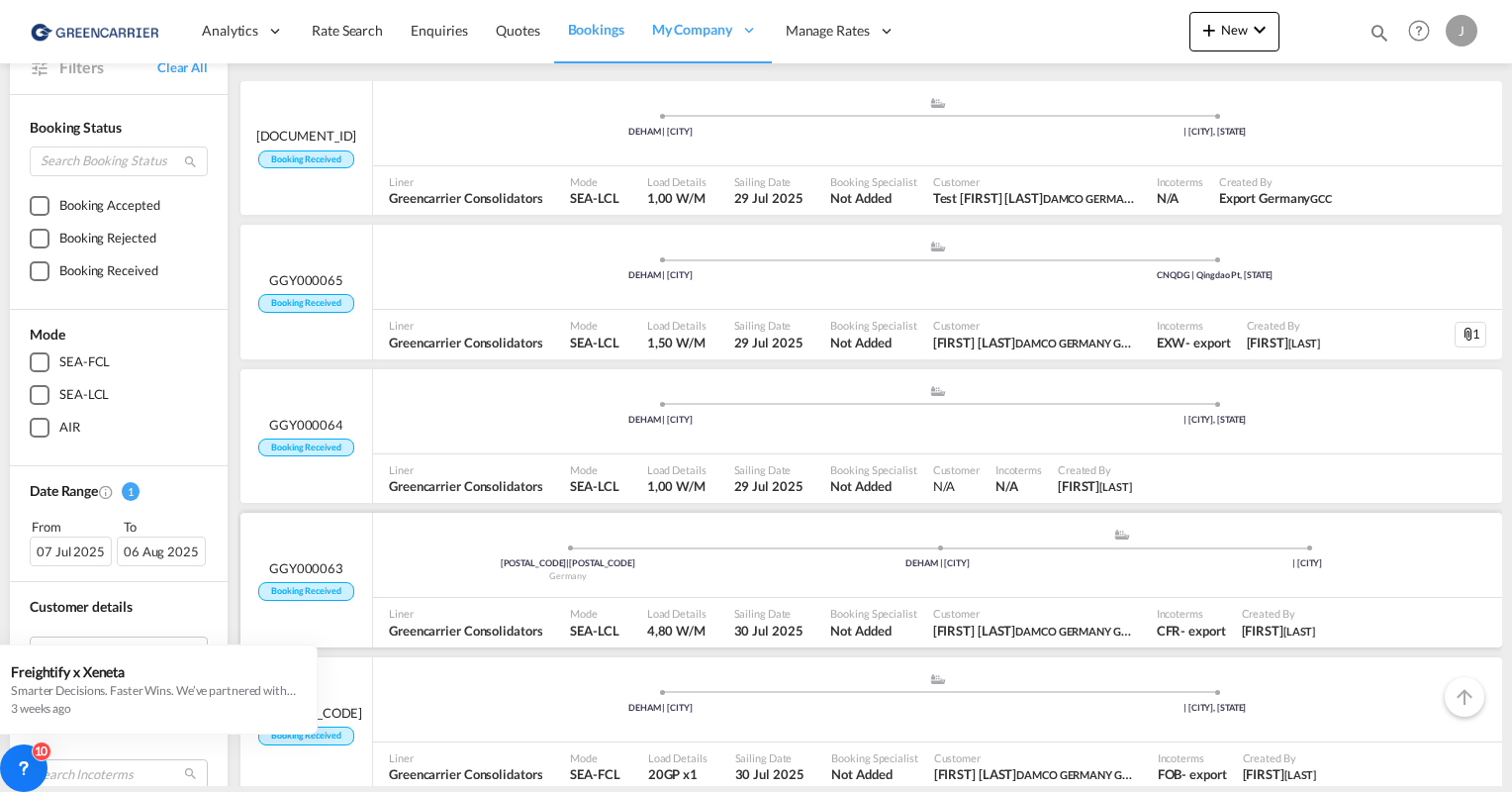 scroll, scrollTop: 297, scrollLeft: 0, axis: vertical 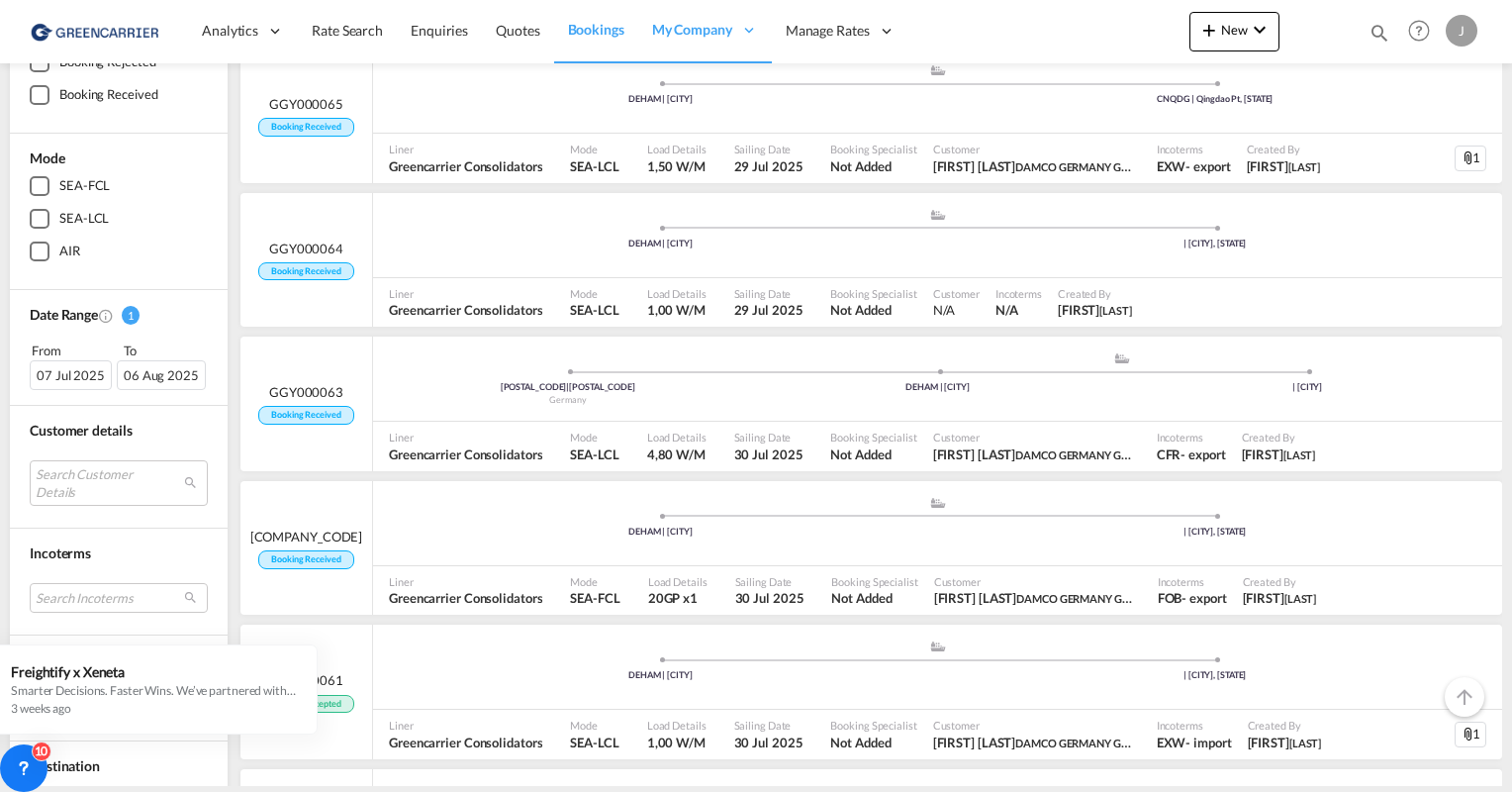 click on "07 Jul 2025" at bounding box center (70, 375) 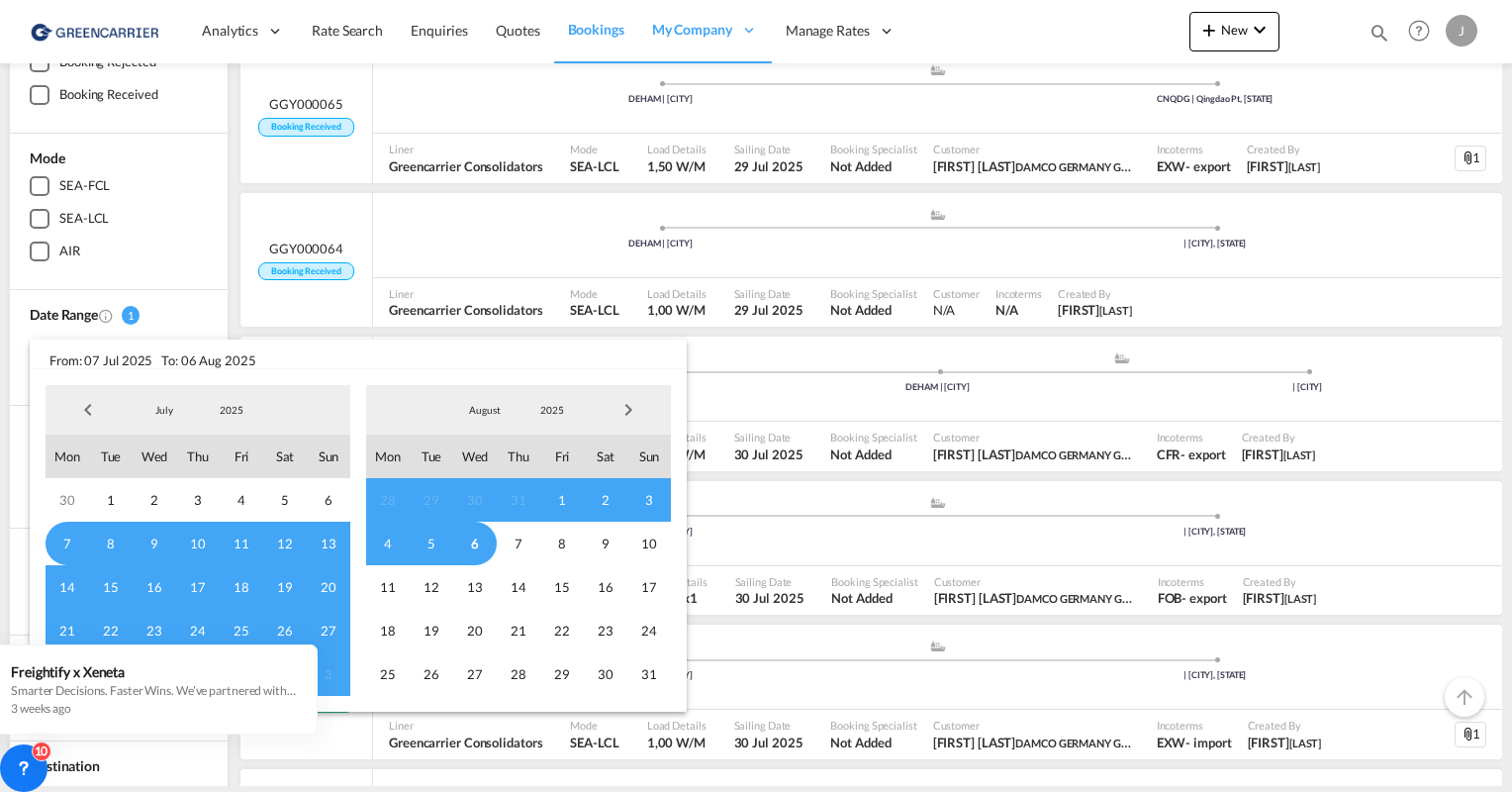 click on "1" at bounding box center (562, 500) 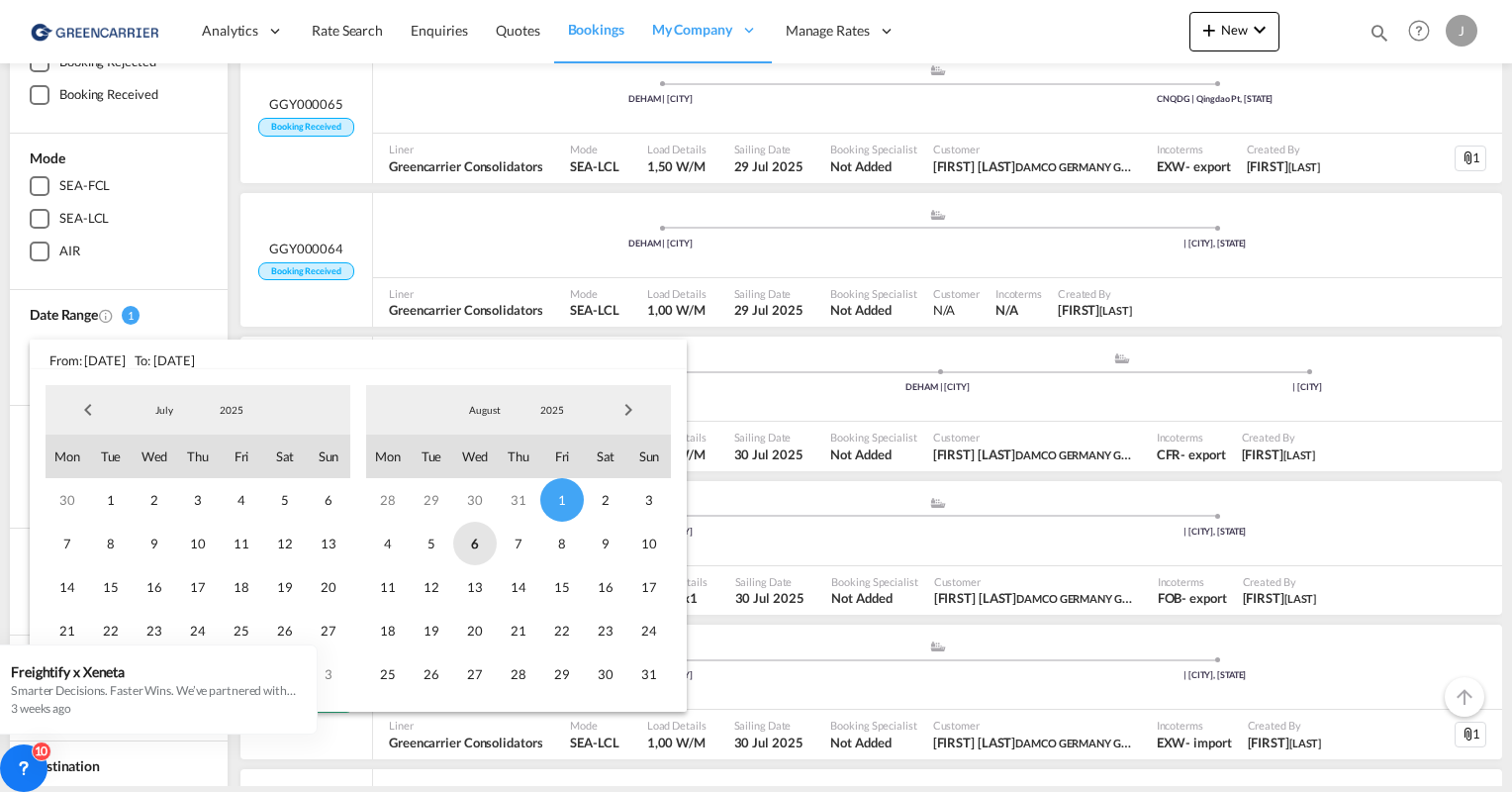 click on "6" at bounding box center [475, 544] 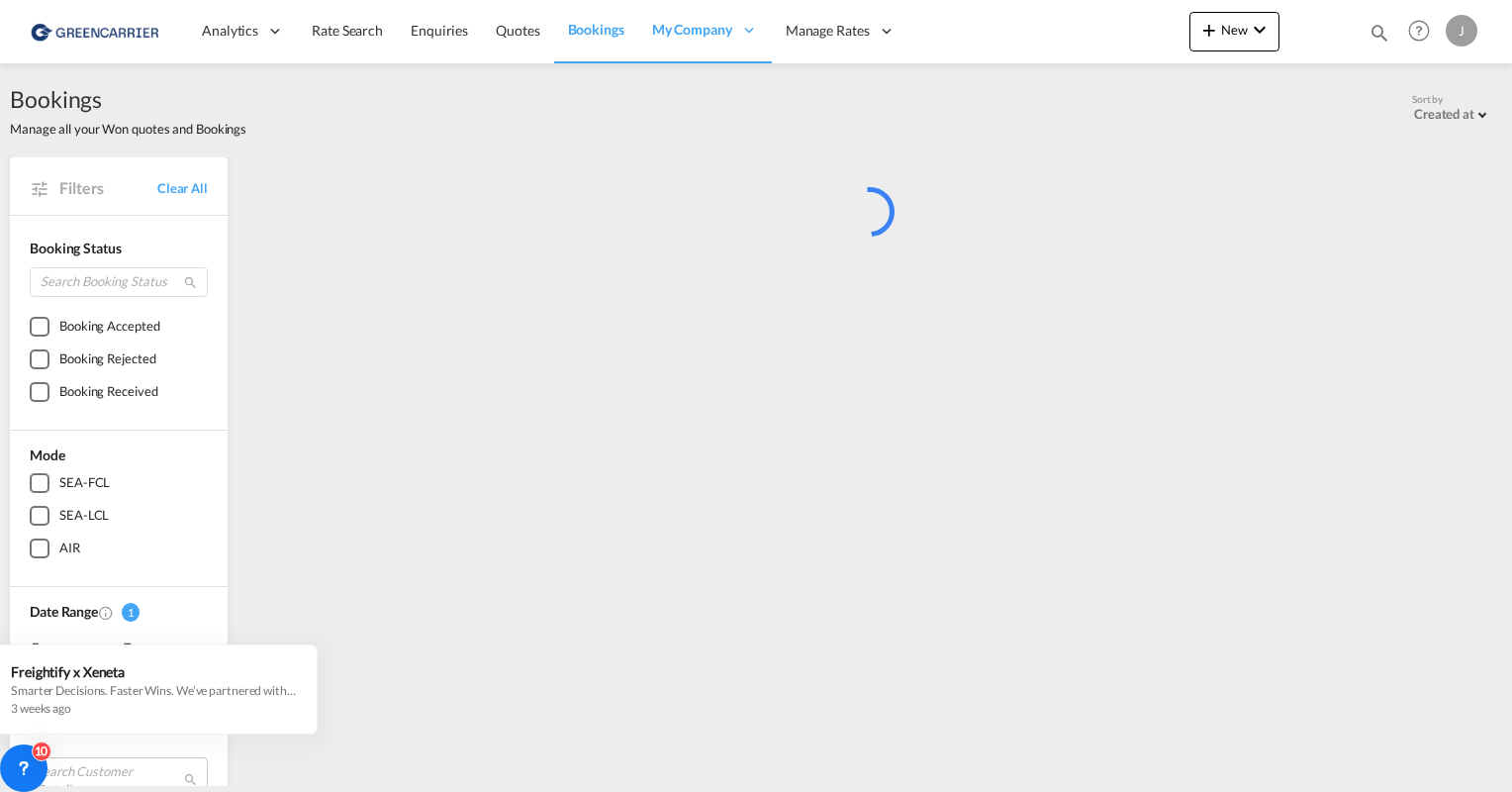 scroll, scrollTop: 0, scrollLeft: 0, axis: both 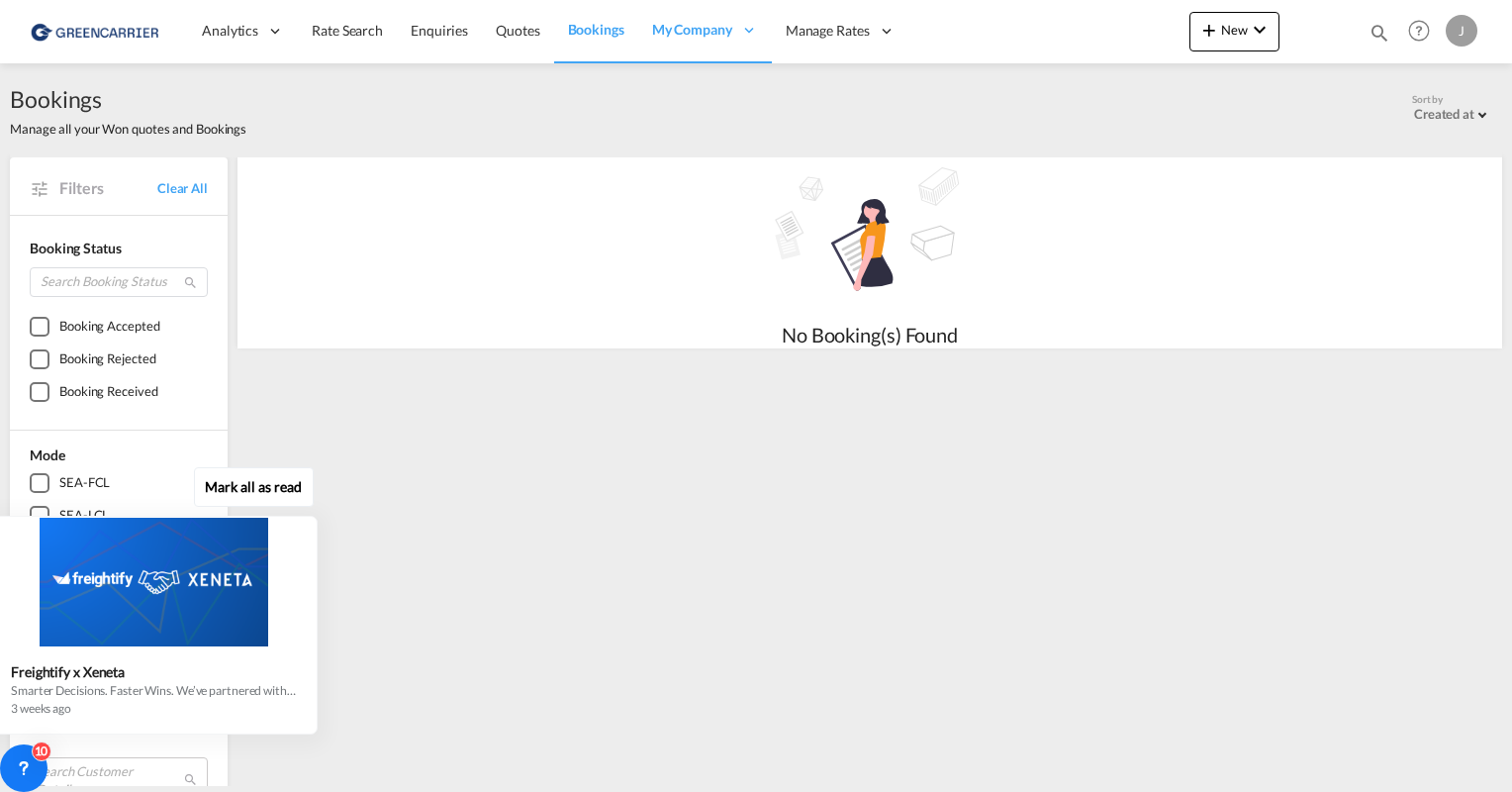 click on "Mark all as read Freightify x Xeneta Smarter Decisions. Faster Wins. We’ve partnered with Xeneta, the global leader in real-time freight rate benchmarking and market intelligence , to bring market average rate data on selected lanes directly into your Freightify RMS. Benchmark your contracted and spot rates on selected lanes with real-time market averages Get instant visibility into pricing trends to stay ahead in dynamic markets Price with precision and protect your margins in every quote Respond faster with rates your customers can trust Move with clarity in a volatile freight environment Benchmark your rates now. Sign up below 3 weeks ago" at bounding box center (158, 598) 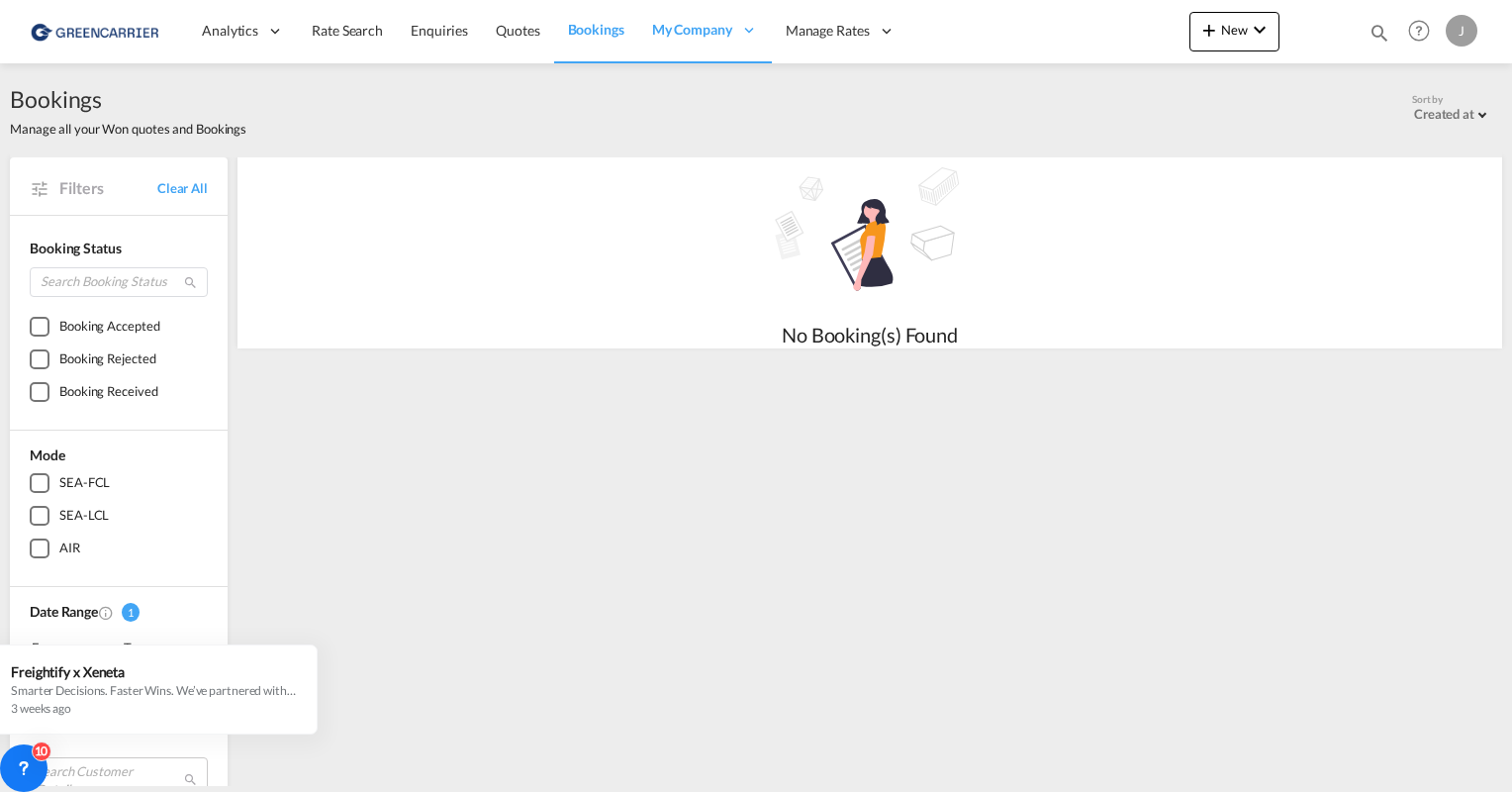 click on "SEA-LCL" at bounding box center [84, 516] 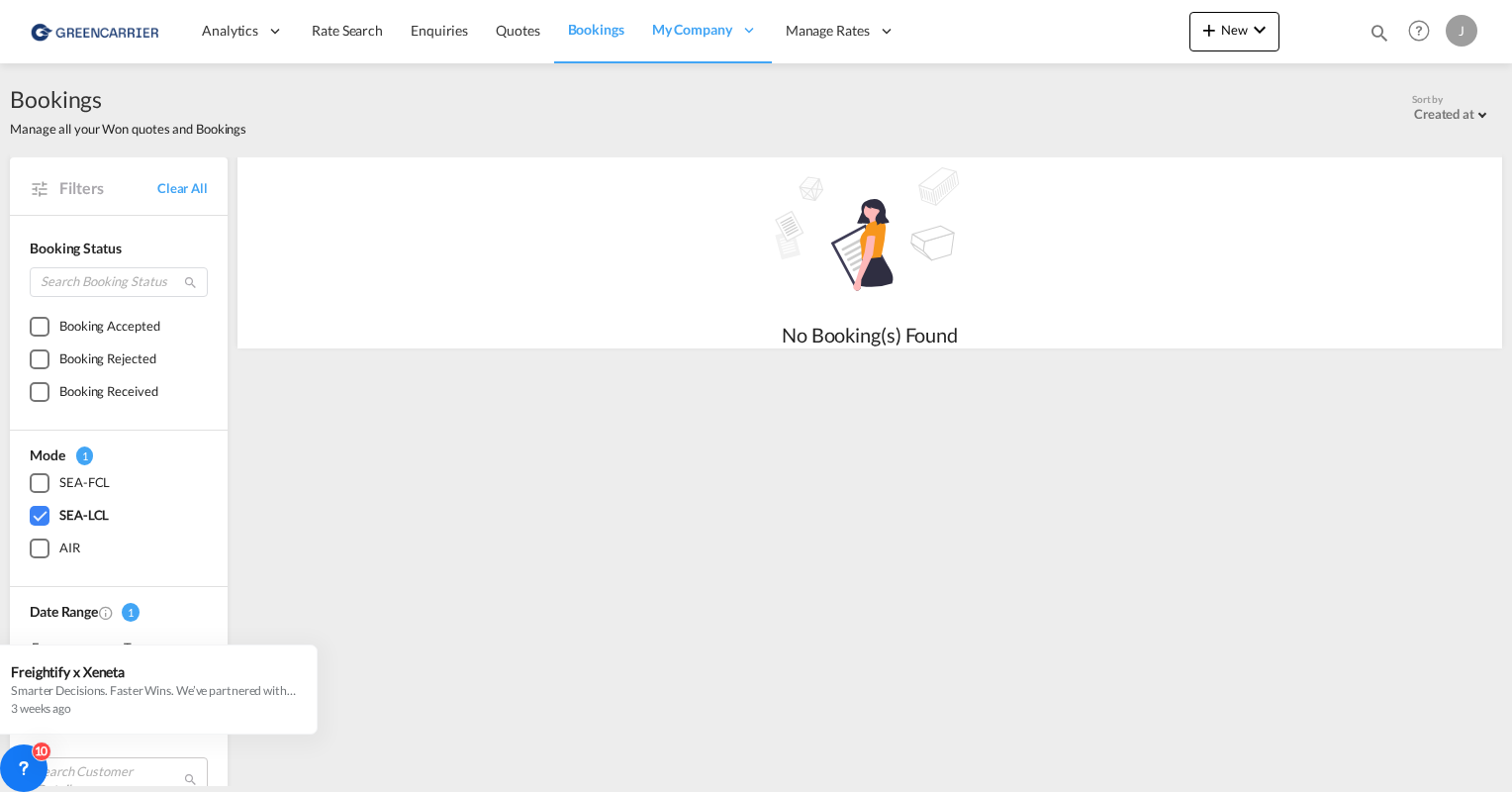 click at bounding box center [96, 31] 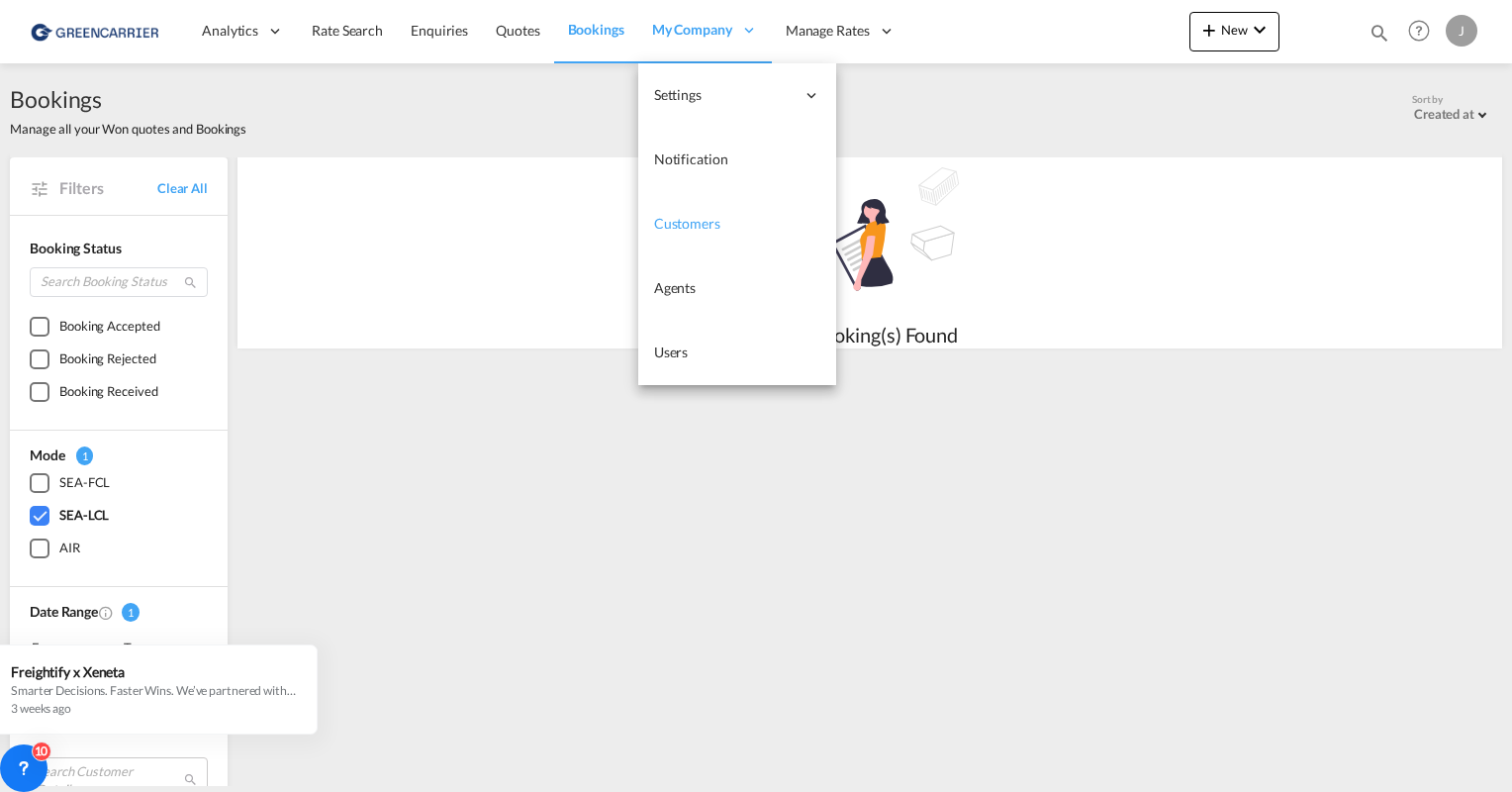 click on "Customers" at bounding box center [687, 223] 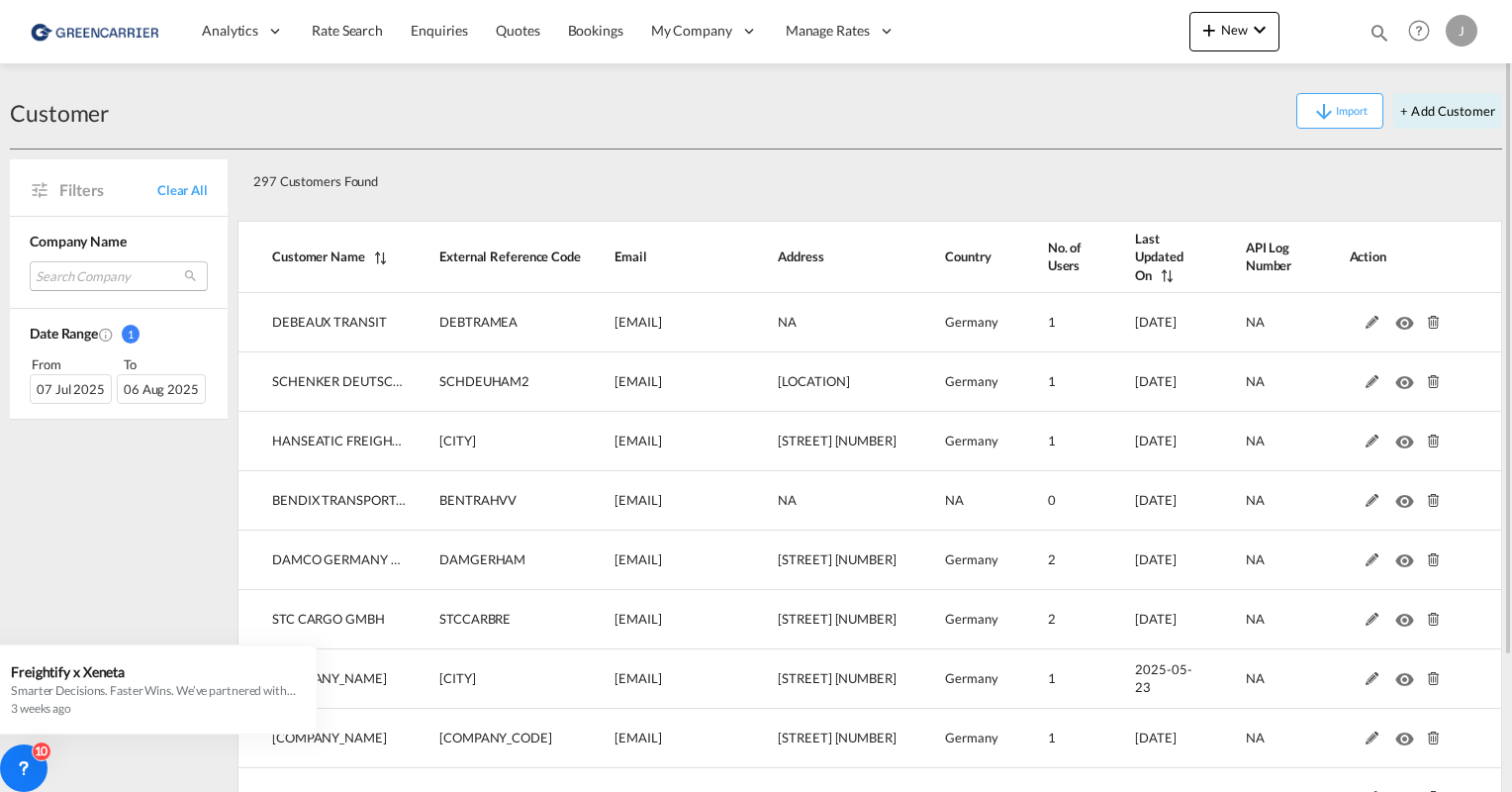 click on "Search Company [COMPANY_NAME]
[COMPANY_NAME]
[COMPANY_NAME]
[COMPANY_NAME]
[COMPANY_NAME]
[COMPANY_NAME]
[COMPANY_NAME]
[COMPANY_NAME] & co. gmbh
[COMPANY_NAME]
[COMPANY_NAME]
[COMPANY_NAME]
[COMPANY_NAME]
[COMPANY_NAME]
[COMPANY_NAME]
[COMPANY_NAME]
[COMPANY_NAME]
[COMPANY_NAME]
[COMPANY_NAME]
[COMPANY_NAME]
[COMPANY_NAME]
[COMPANY_NAME]
[COMPANY_NAME]
[COMPANY_NAME]
[COMPANY_NAME]
[COMPANY_NAME]
[COMPANY_NAME]
[COMPANY_NAME]
[COMPANY_NAME]
[COMPANY_NAME]
[COMPANY_NAME]
[COMPANY_NAME]
Done" at bounding box center [119, 276] 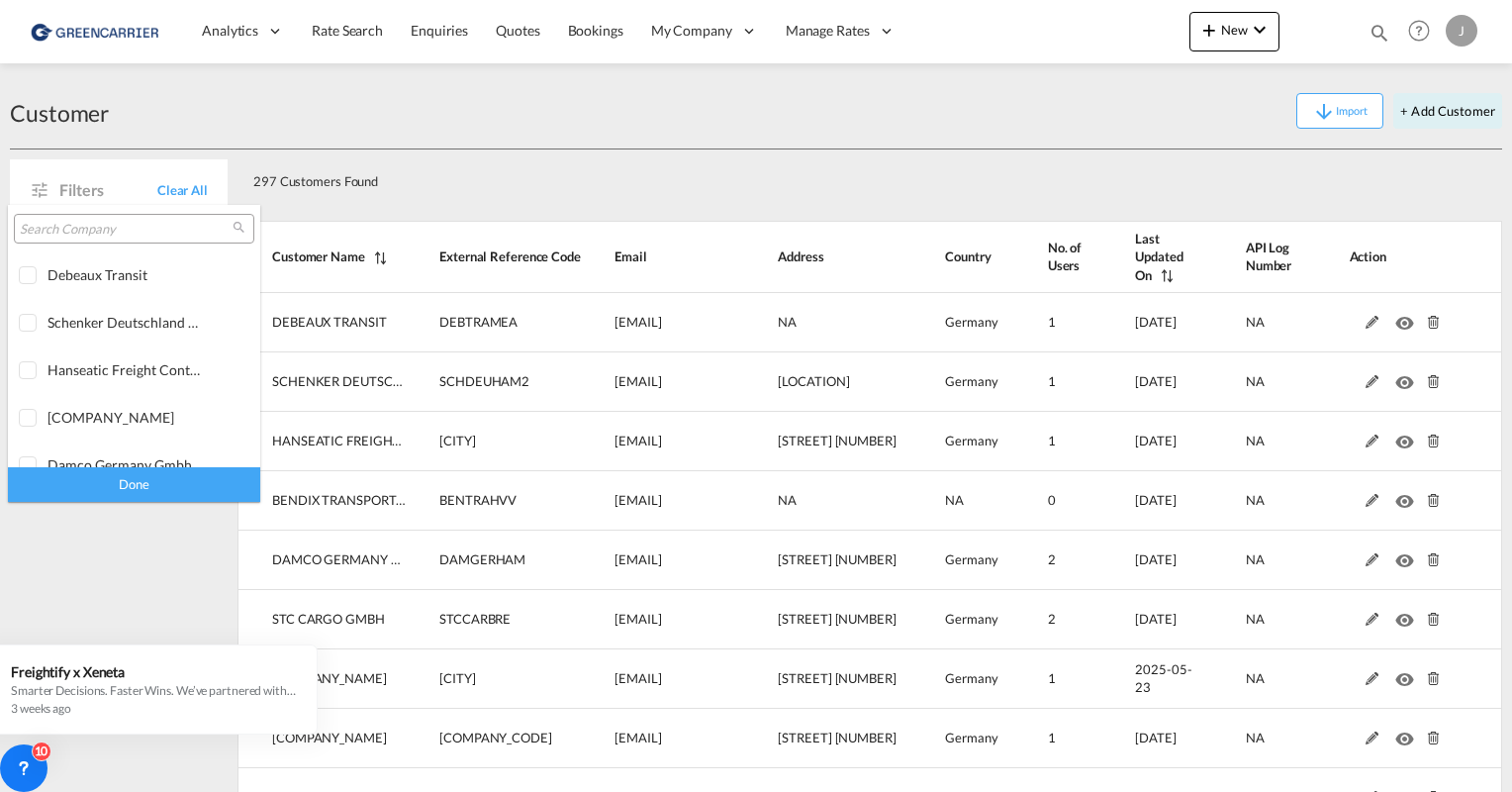 click at bounding box center [126, 230] 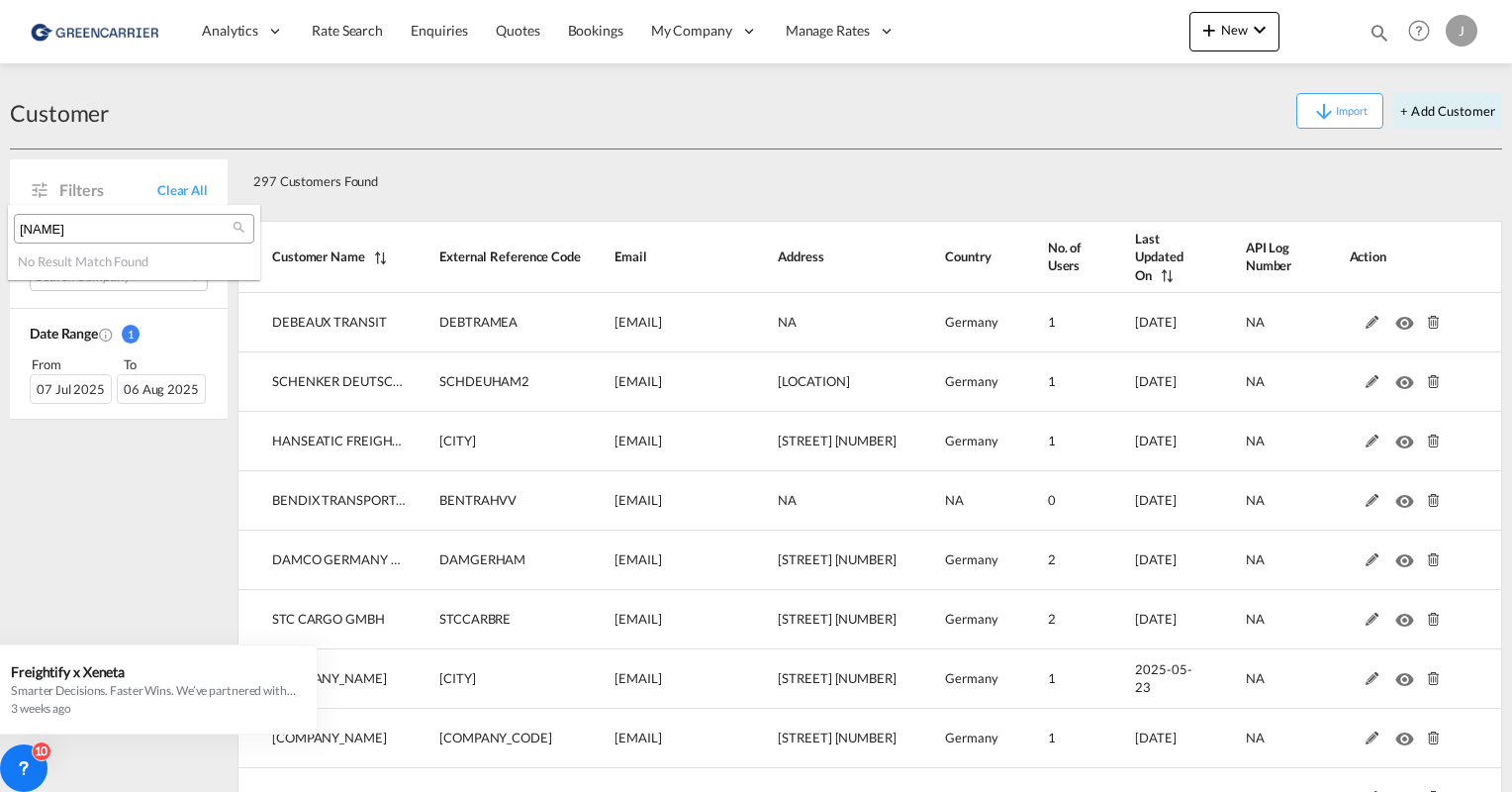 type on "[NAME]" 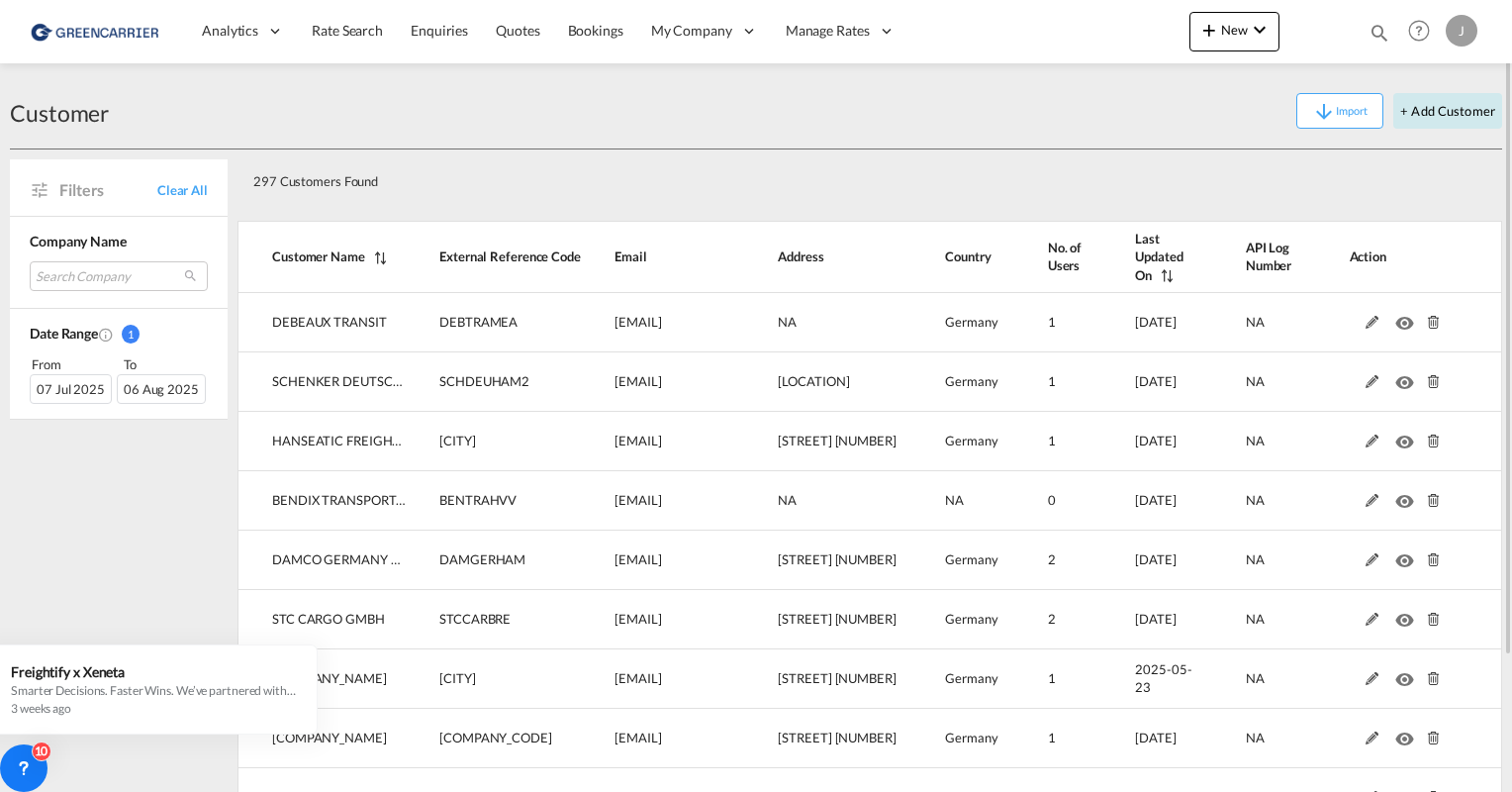 click on "+ Add Customer" at bounding box center (1448, 111) 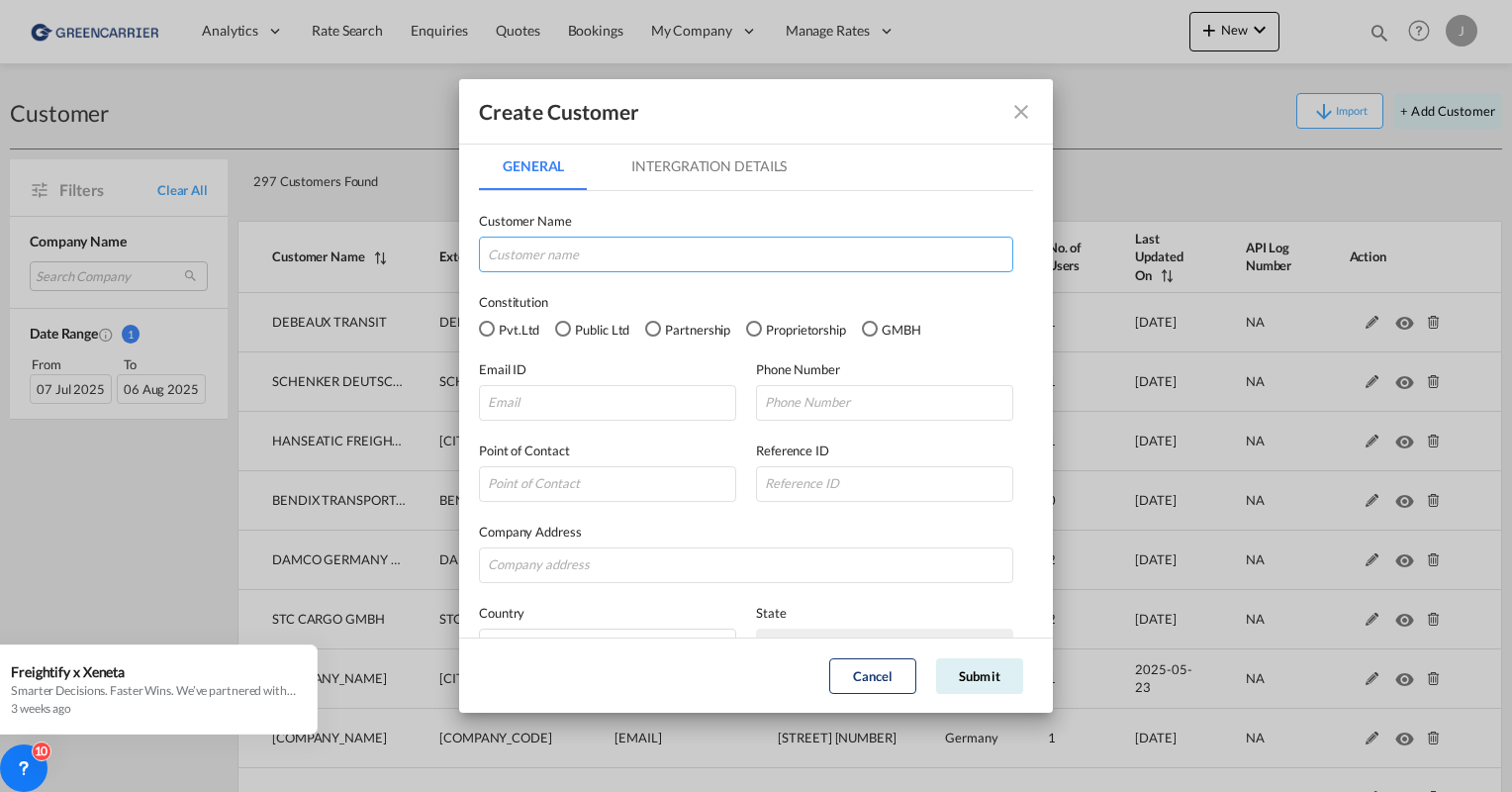 click at bounding box center [746, 254] 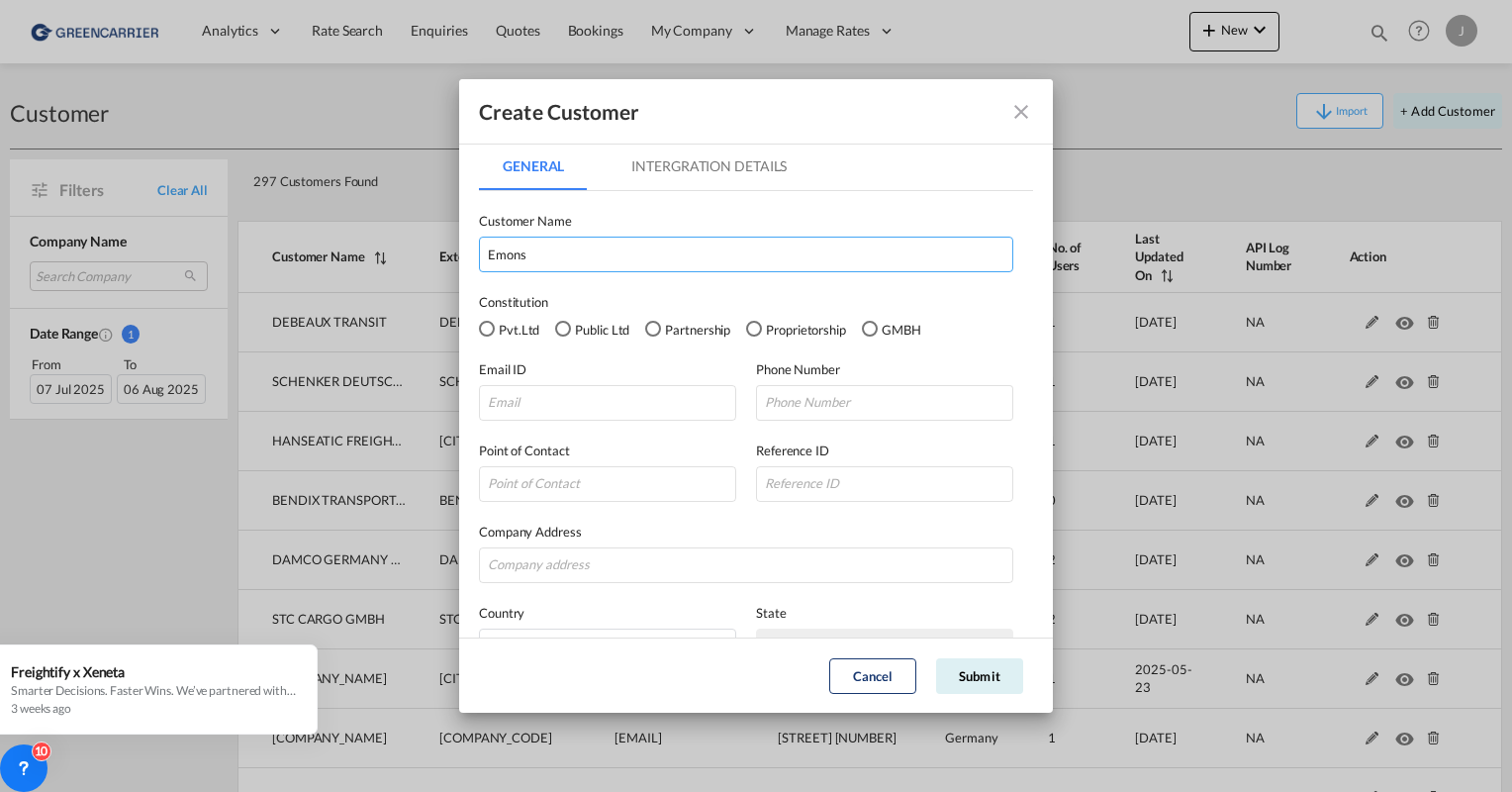 drag, startPoint x: 541, startPoint y: 245, endPoint x: 422, endPoint y: 244, distance: 119.004202 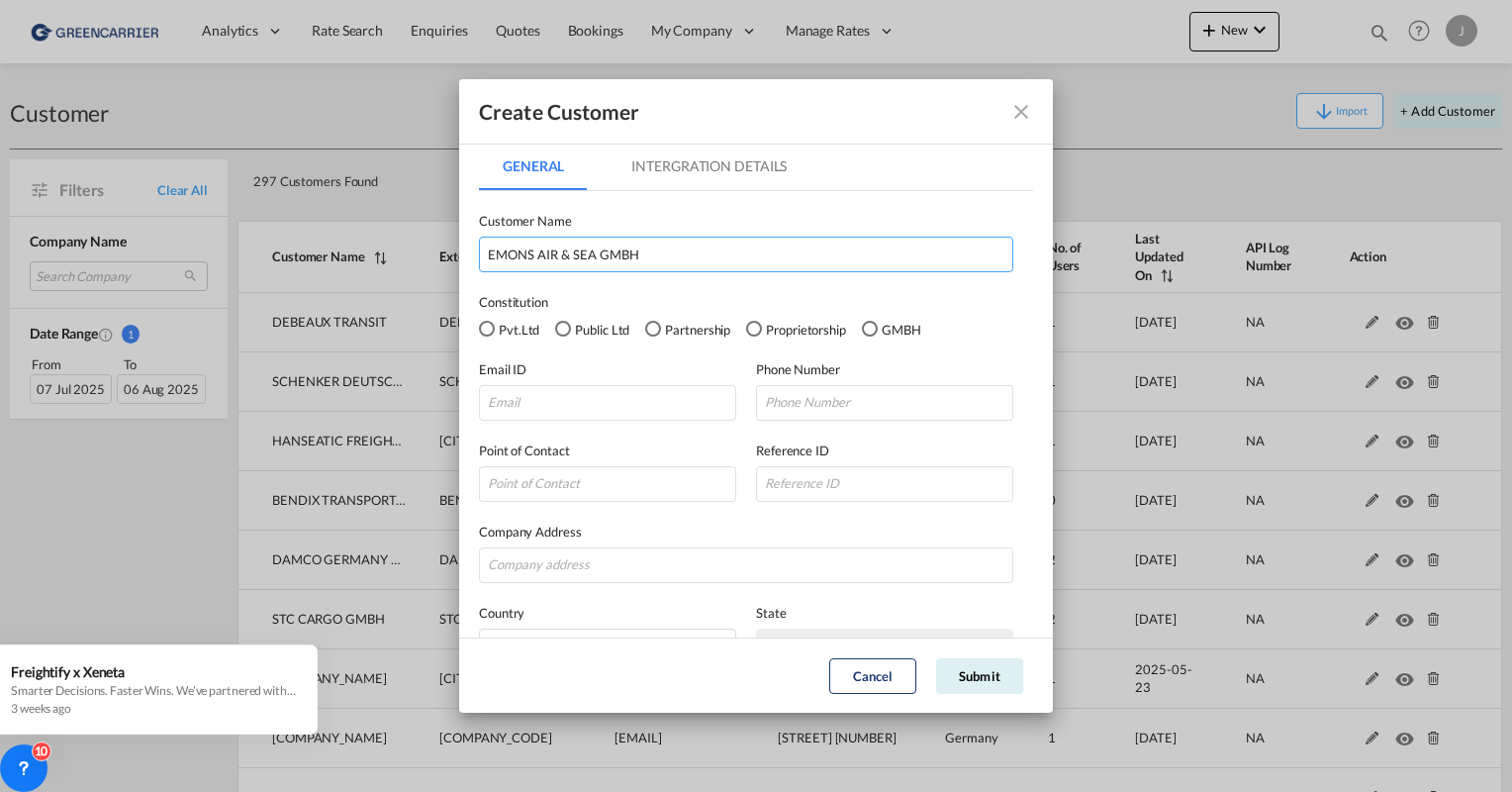 type on "EMONS AIR & SEA GMBH" 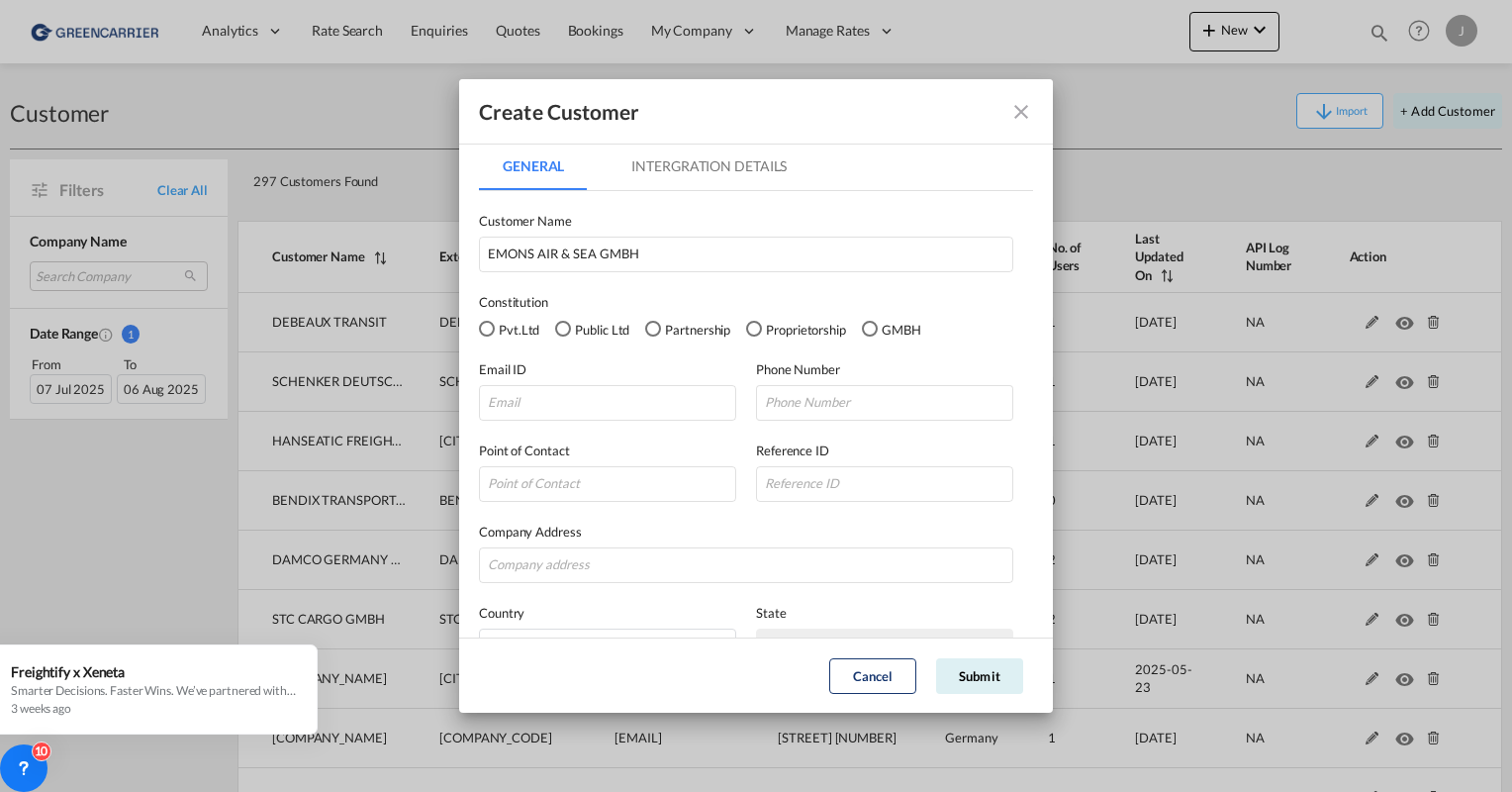 click at bounding box center [870, 329] 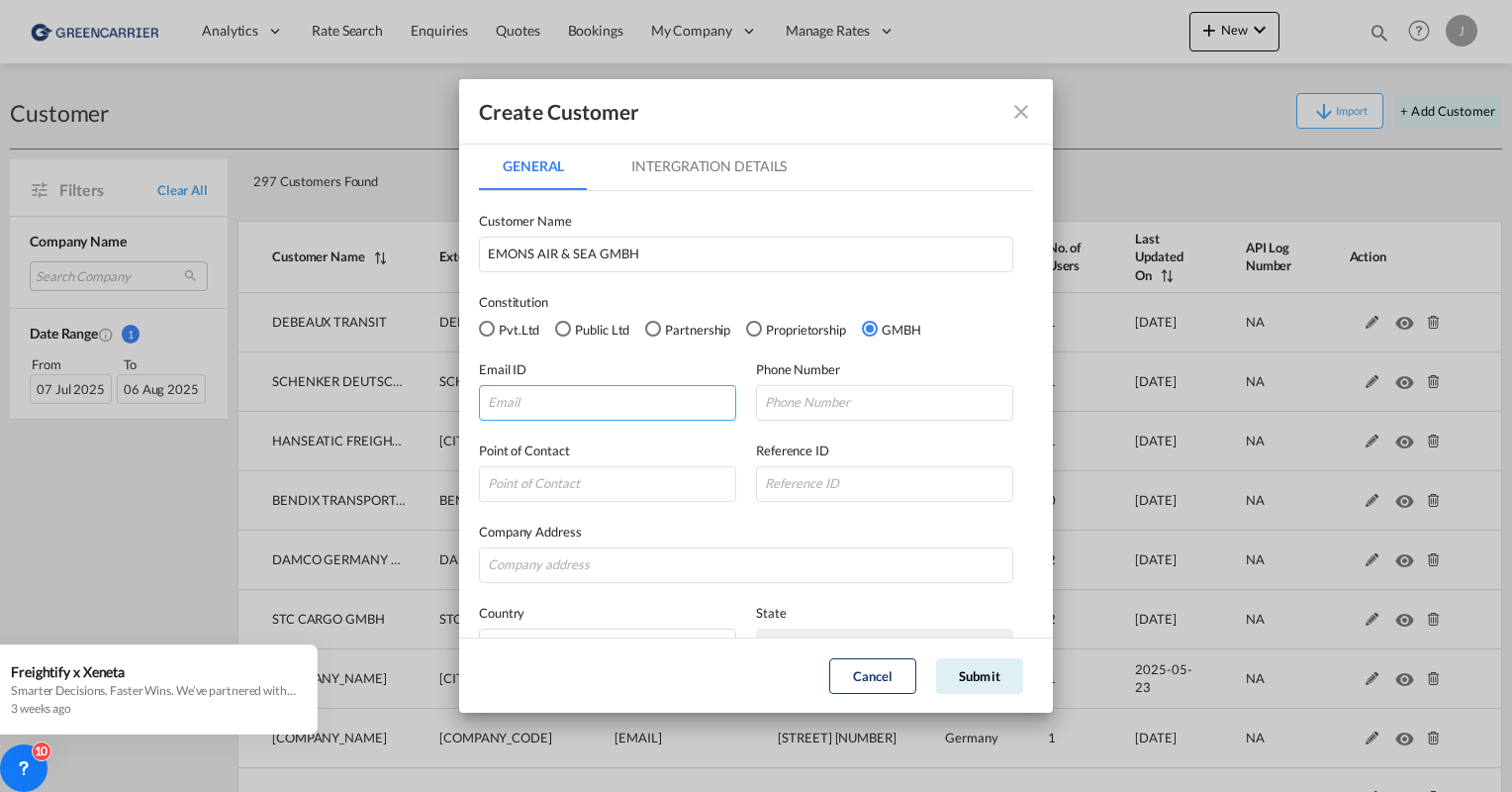 click at bounding box center [608, 403] 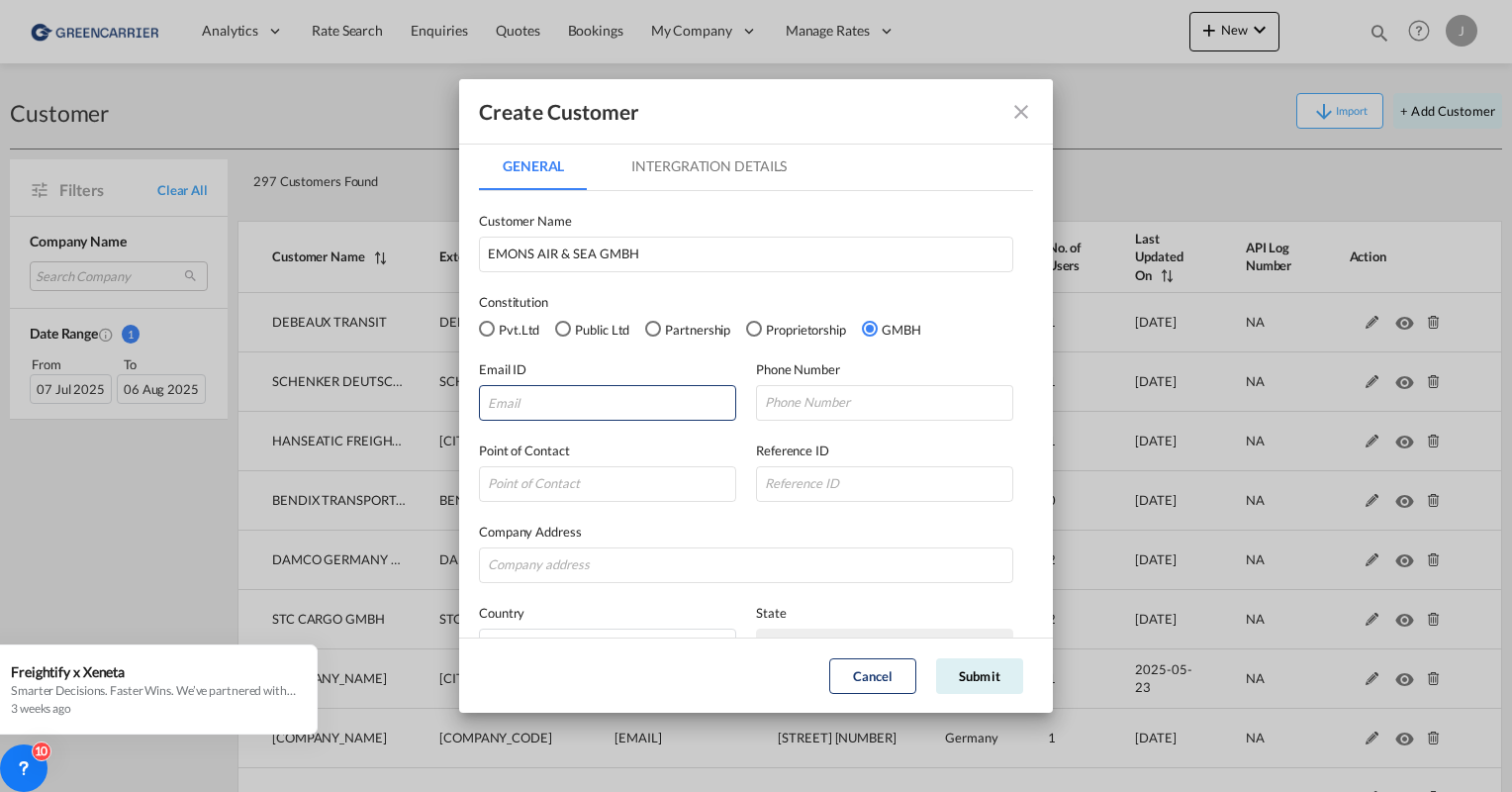 click on "Email ID Phone Number" at bounding box center (756, 380) 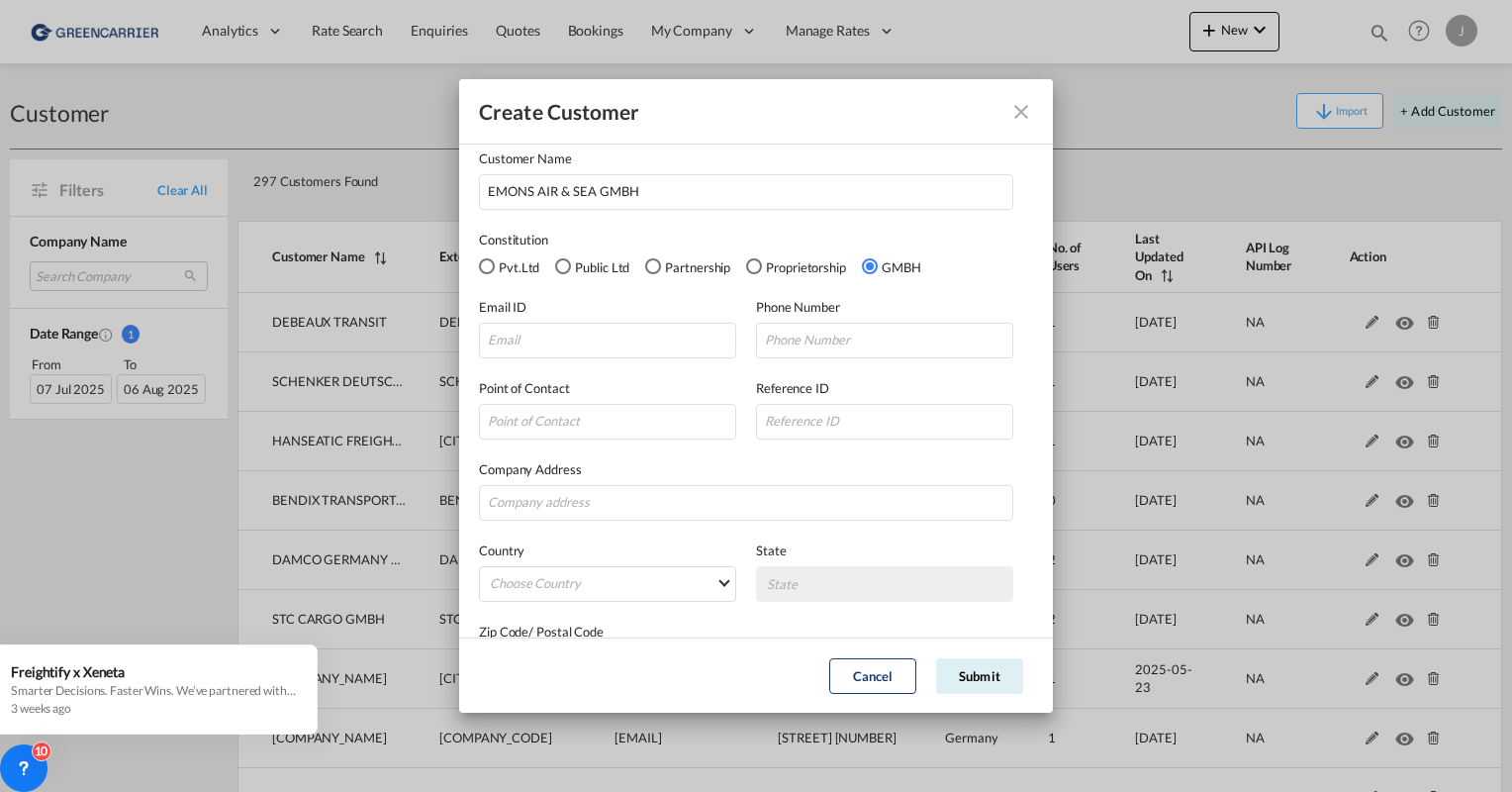 scroll, scrollTop: 127, scrollLeft: 0, axis: vertical 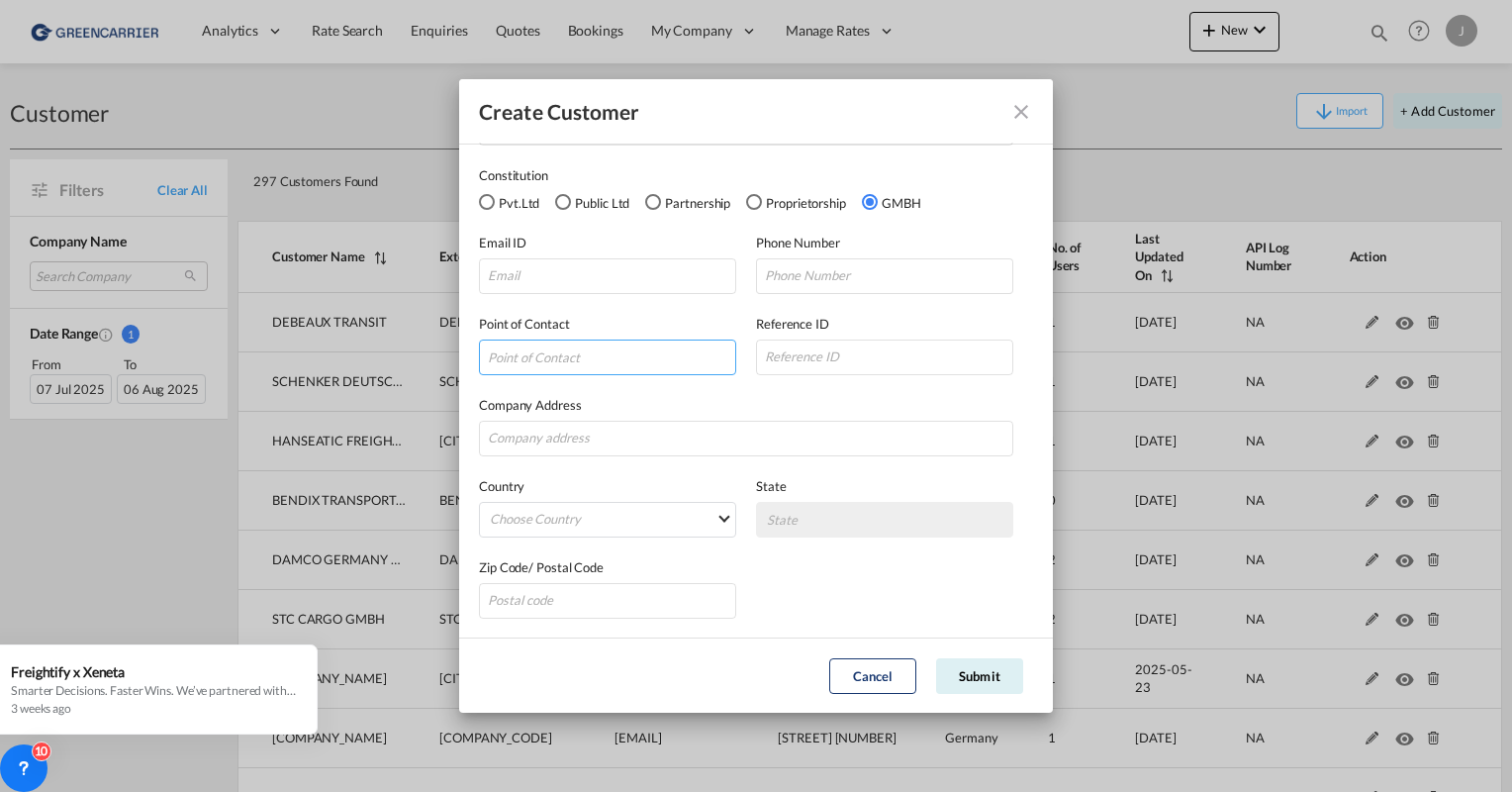 click at bounding box center (608, 357) 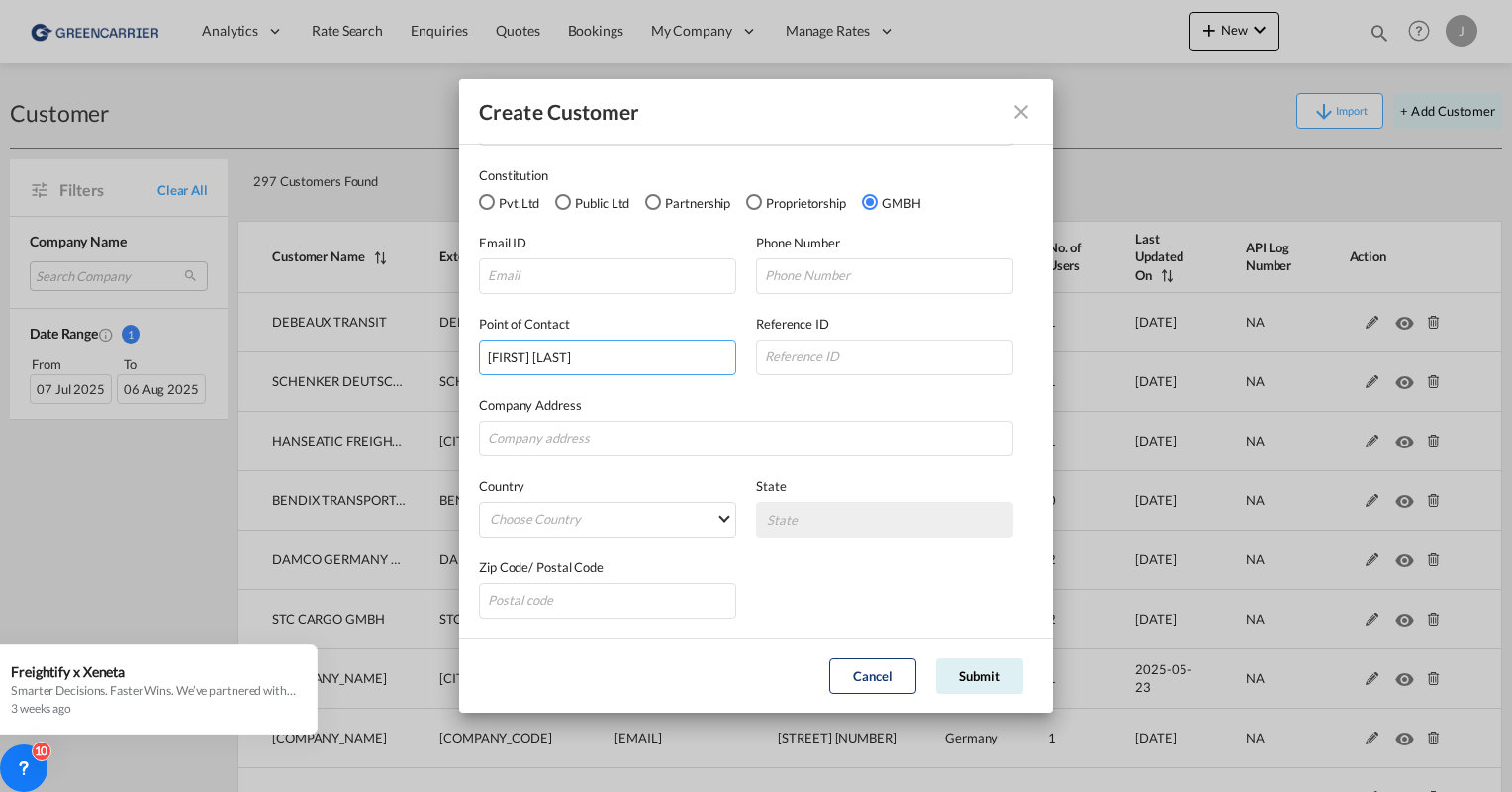 type on "[FIRST] [LAST]" 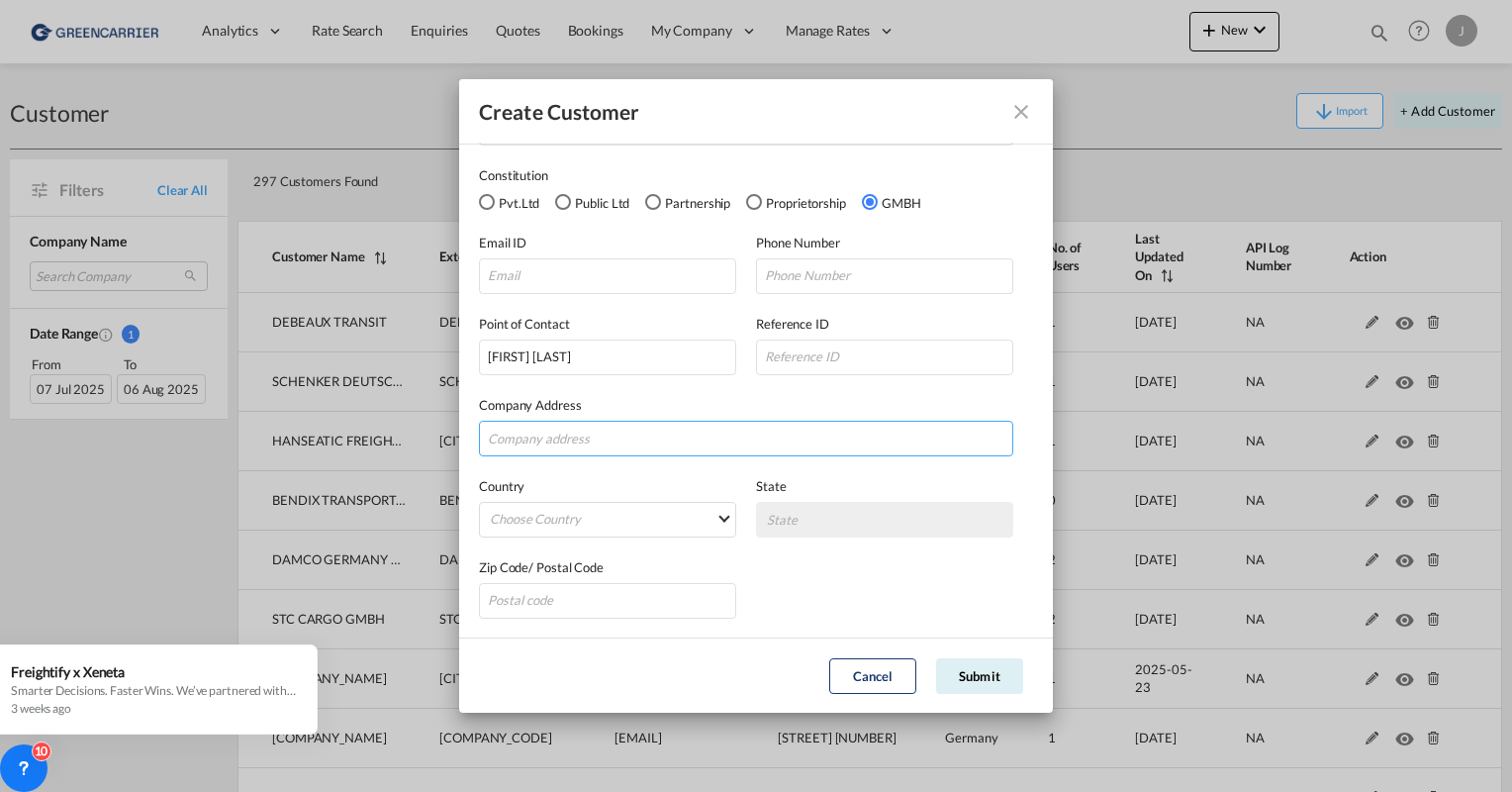 paste on "[STREET_NAME] [NUMBER]" 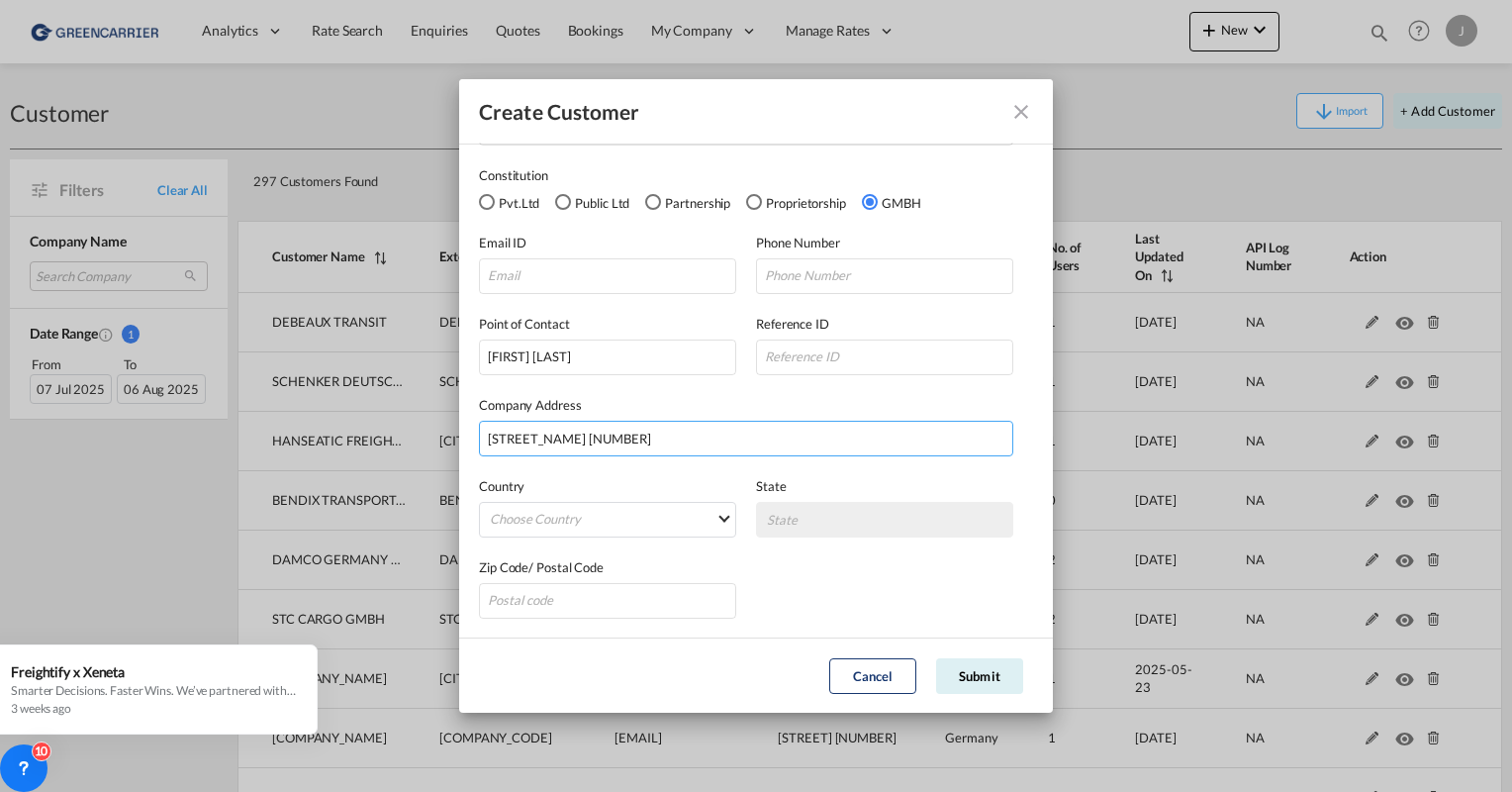 type on "[STREET_NAME] [NUMBER]" 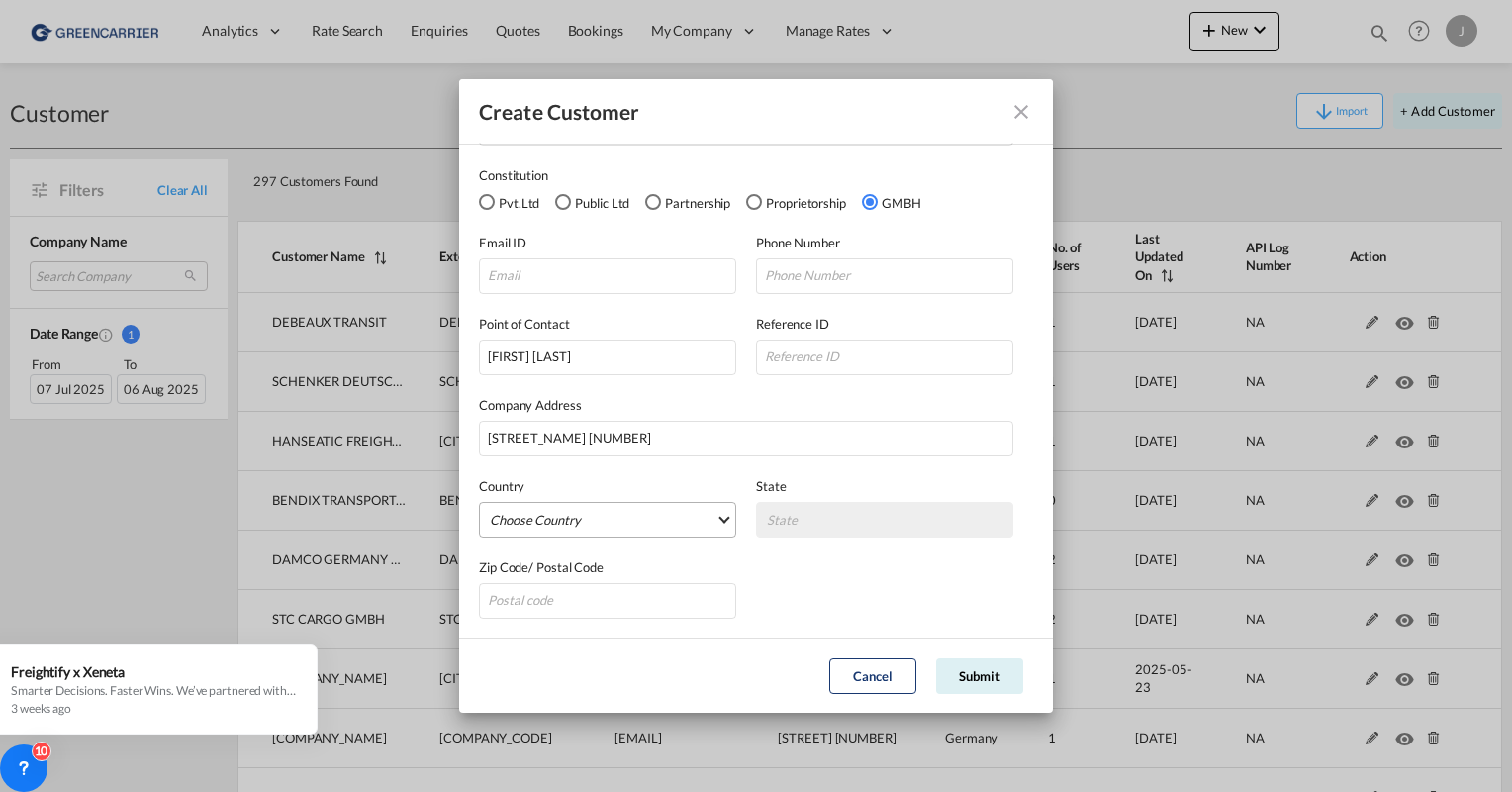 click on "Choose Country
Afghanistan Albania Algeria American Samoa Andorra Angola Anguilla Antarctica Antigua And Barbuda Argentina Armenia Aruba Australia Austria Azerbaijan Bahamas Bahrain Bangladesh Barbados Belarus Belgium Belize Benin Bermuda Bhutan Bolivia Bonaire Bosnia and Herzegovina Botswana Bouvet Island Brazil British Indian Ocean Territory Brunei Bulgaria Burkina Faso Burundi Cambodia Cameroon Canada Cape Verde Cayman Islands Central African Republic Chad Chile China Christmas Island Cocos (Keeling) Islands Colombia Comoros Congo Congo The Democratic Republic Of The Cook Islands Costa Rica Cote D'Ivoire (Ivory Coast) Croatia (Hrvatska) Cuba Curaçao Cyprus Czech Republic Democratic Republic of the Congo Denmark Djibouti Dominica Dominican Republic East Timor Ecuador Egypt El Salvador Equatorial Guinea Eritrea Estonia Ethiopia External Territories of Australia Falkland Islands Faroe Islands Fiji Islands Finland France French Guiana French Polynesia French Southern Territories Gabon Gambia Gambia The Guam" at bounding box center [608, 520] 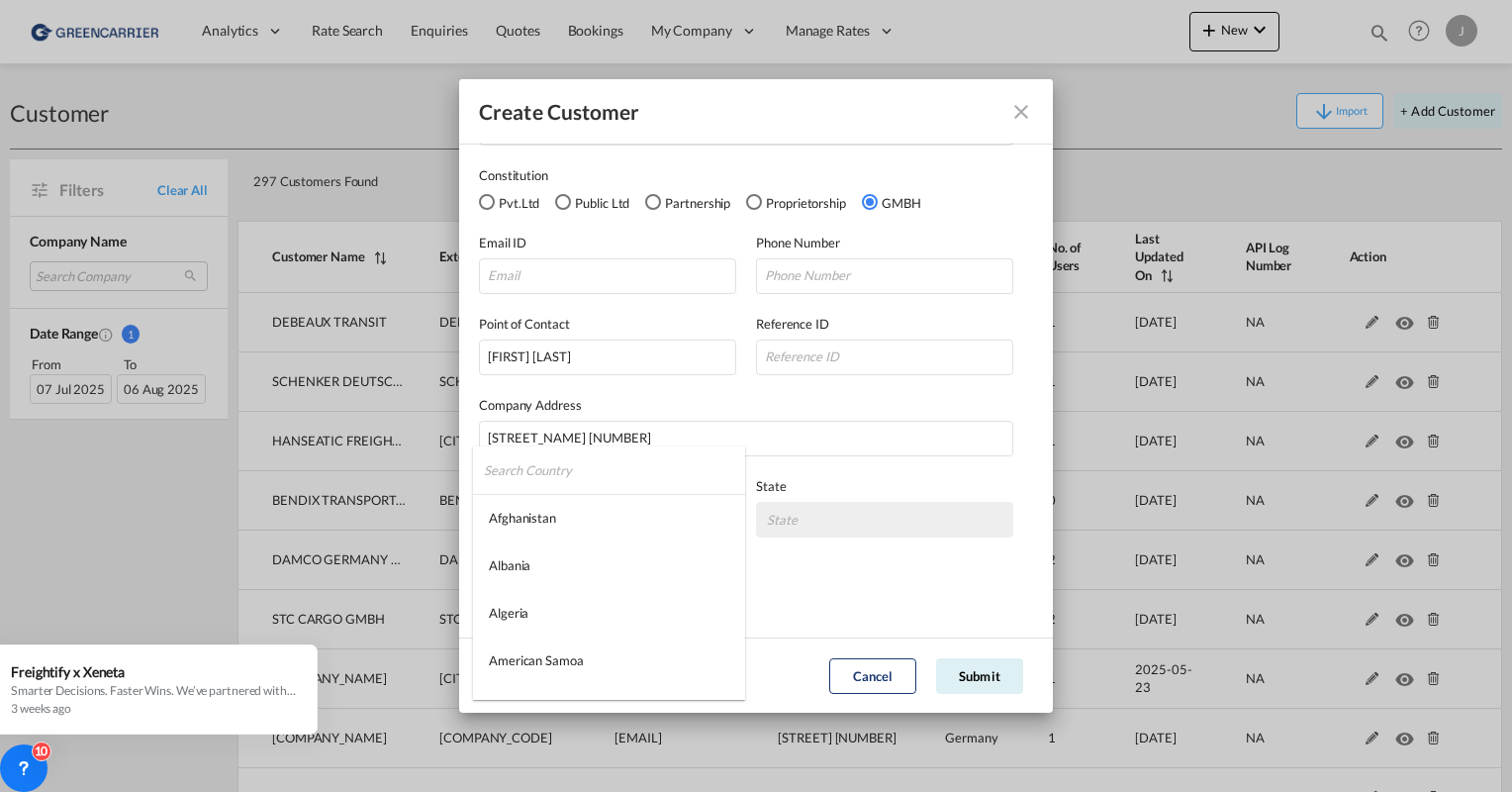 click at bounding box center [614, 470] 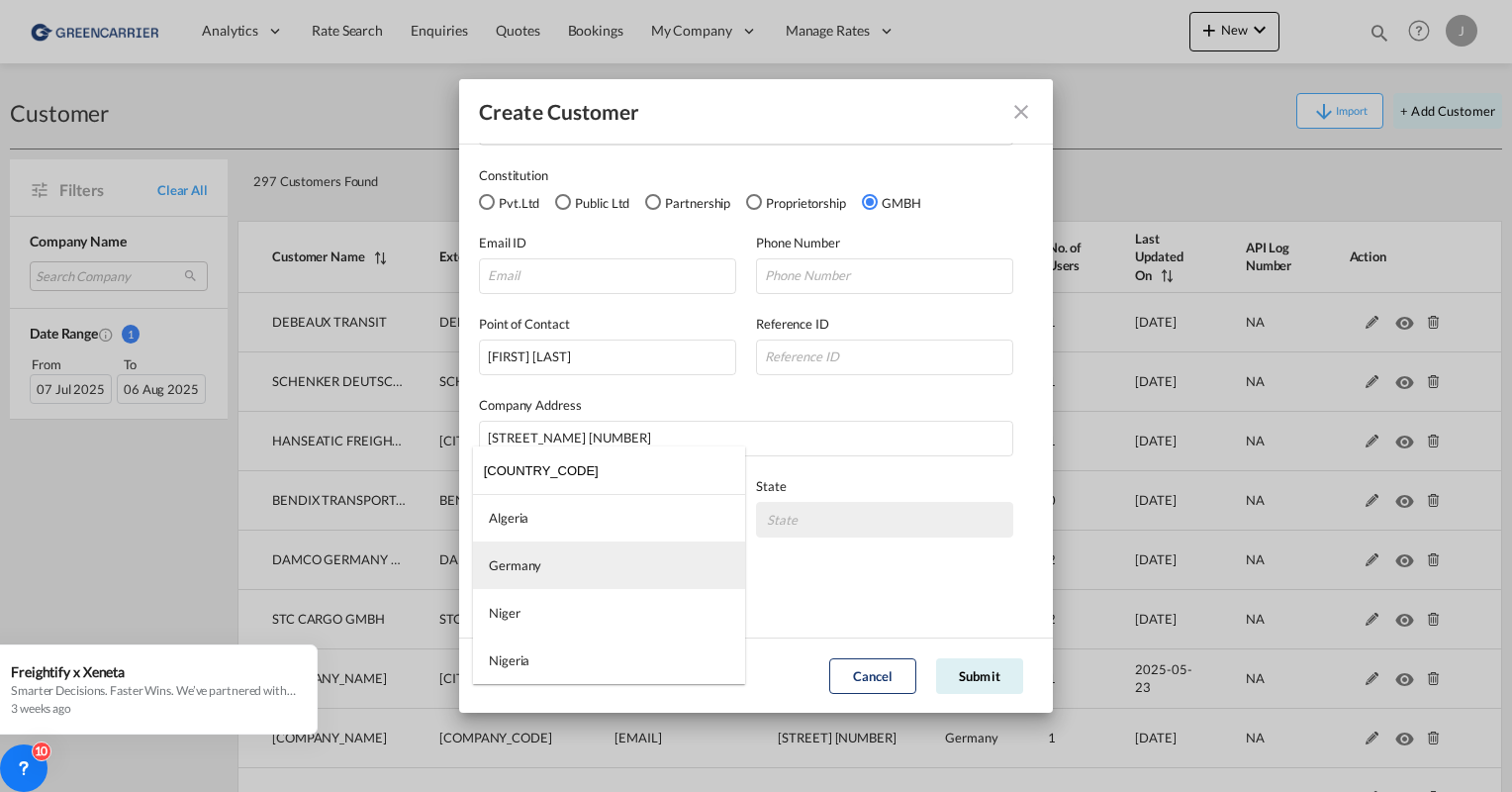 type on "[COUNTRY_CODE]" 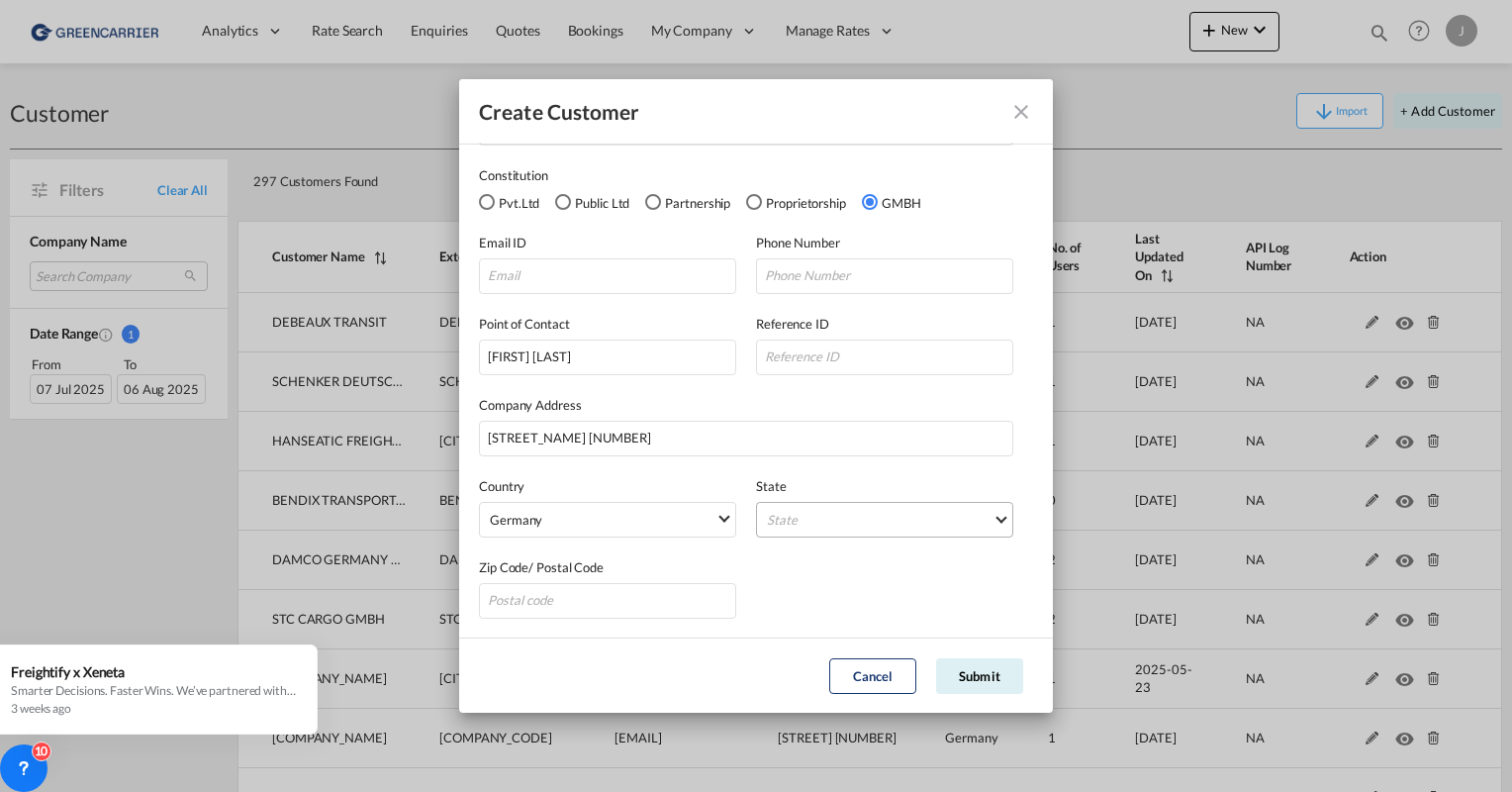 click on "State
Auvergne Baden-Wurttemberg Bavaria Bayern Beilstein Wurtt Berlin Brandenburg Bremen Dreisbach Freistaat Bayern Hamburg Hannover Heroldstatt Hessen Kortenberg Laasdorf Land Baden-Wurttemberg Land Bayern Land Brandenburg Land Hessen Land Mecklenburg-Vorpommern Land Nordrhein-Westfalen Land Rheinland-Pfalz Land Sachsen Land Sachsen-Anhalt Land Thuringen Lower Saxony Mecklenburg-Vorpommern Mulfingen Munich Neubeuern Niedersachsen Noord-Holland Nordrhein-Westfalen North Rhine-Westphalia Osterode Rheinland-Pfalz Rhineland-Palatinate Saarland Sachsen Sachsen-Anhalt Saxony Schleswig-Holstein schlobborn Thuringia Webling Weinstrabe" at bounding box center (885, 520) 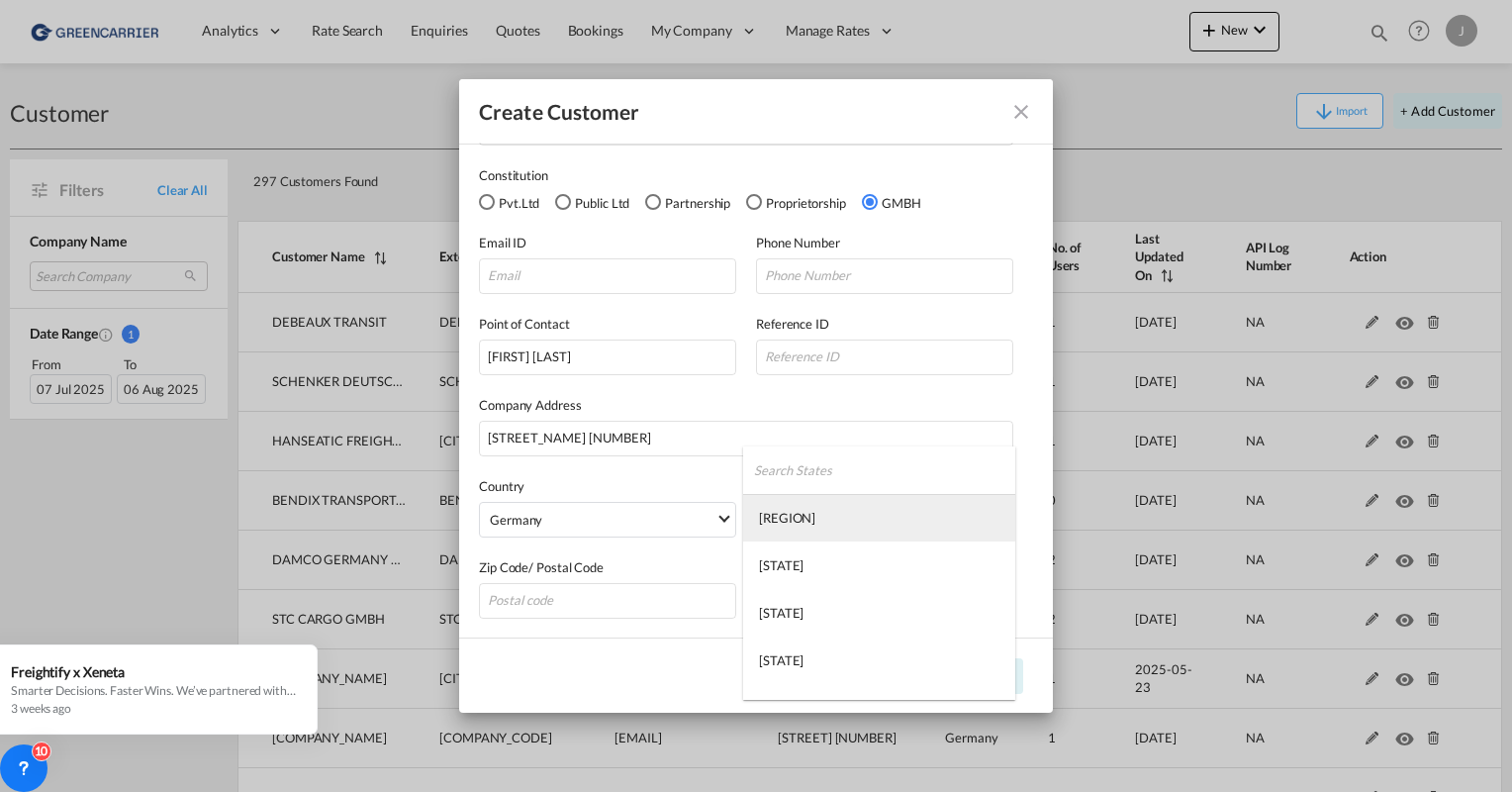 type on "[REGION]" 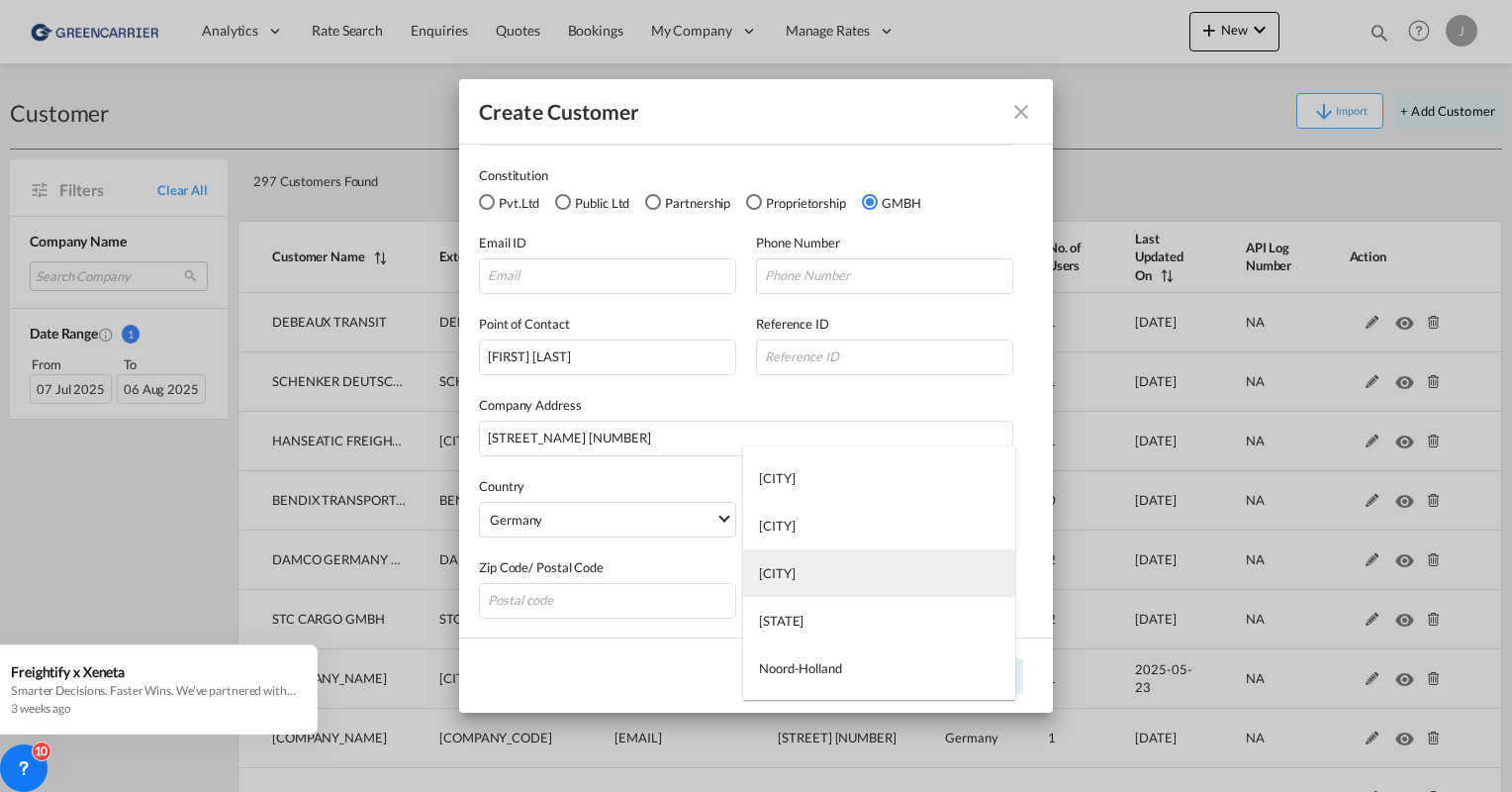 type on "[CITY]" 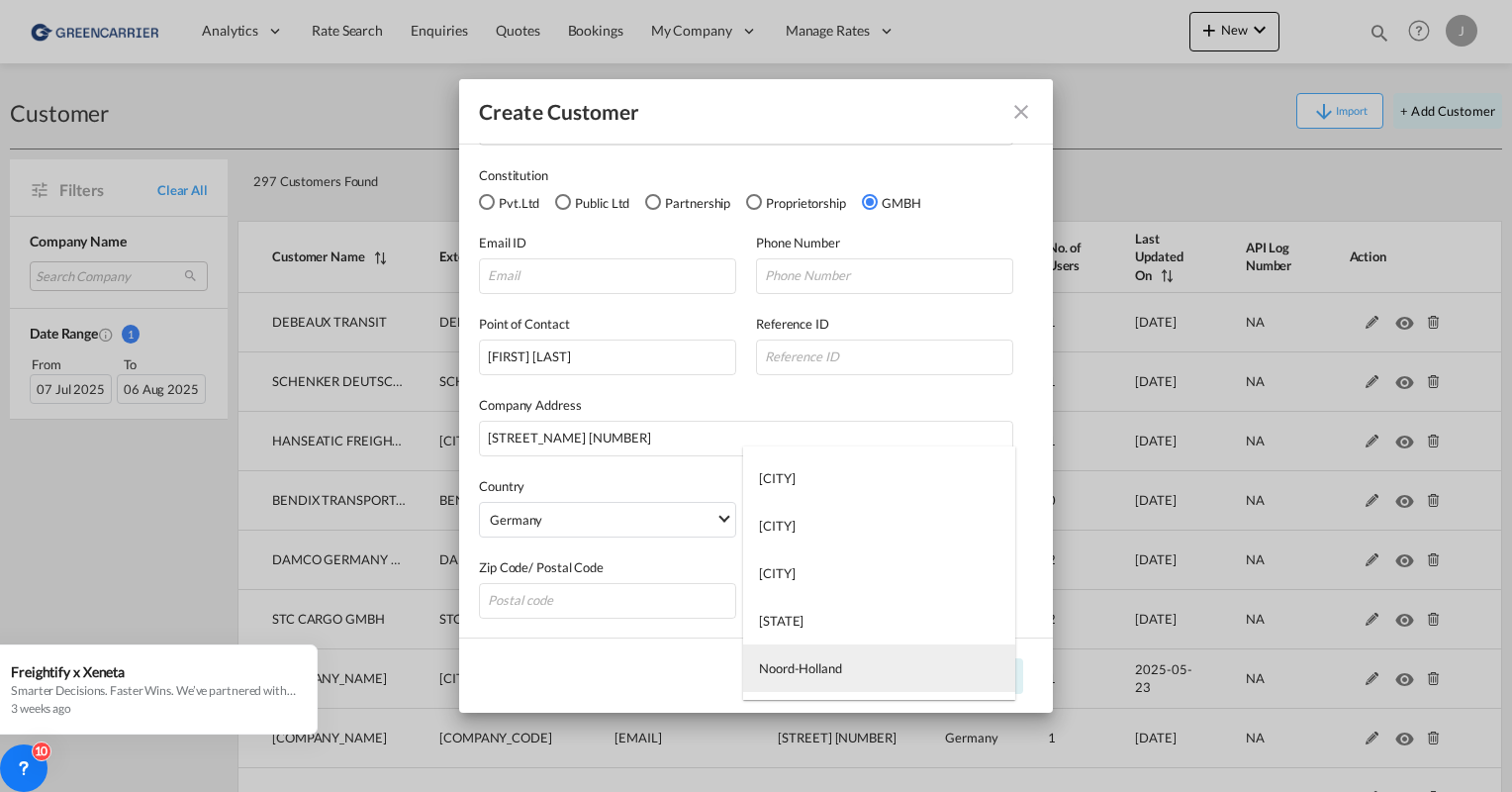 type on "Noord-Holland" 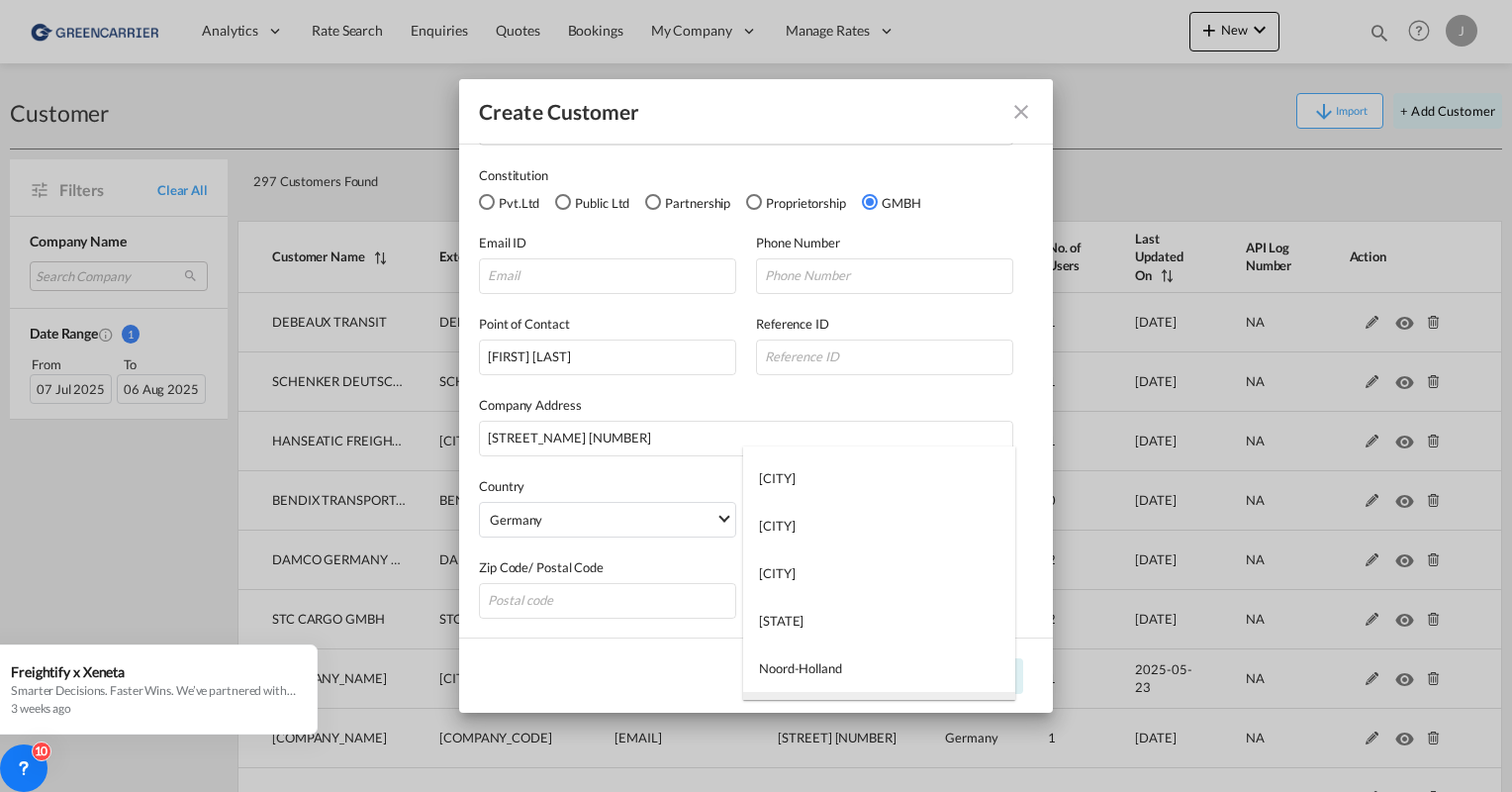 type on "[STATE]" 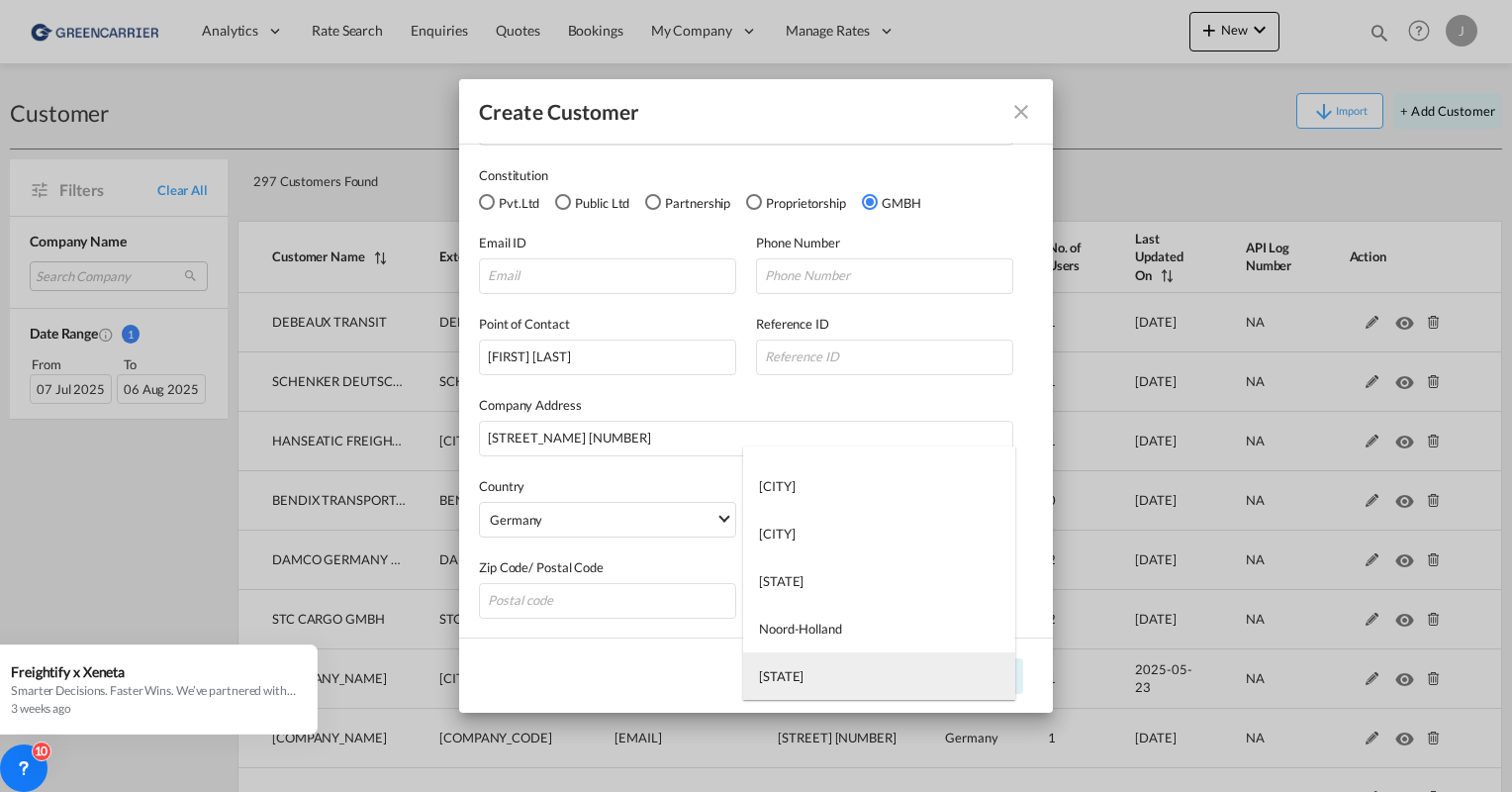 click on "[STATE]" at bounding box center (781, 676) 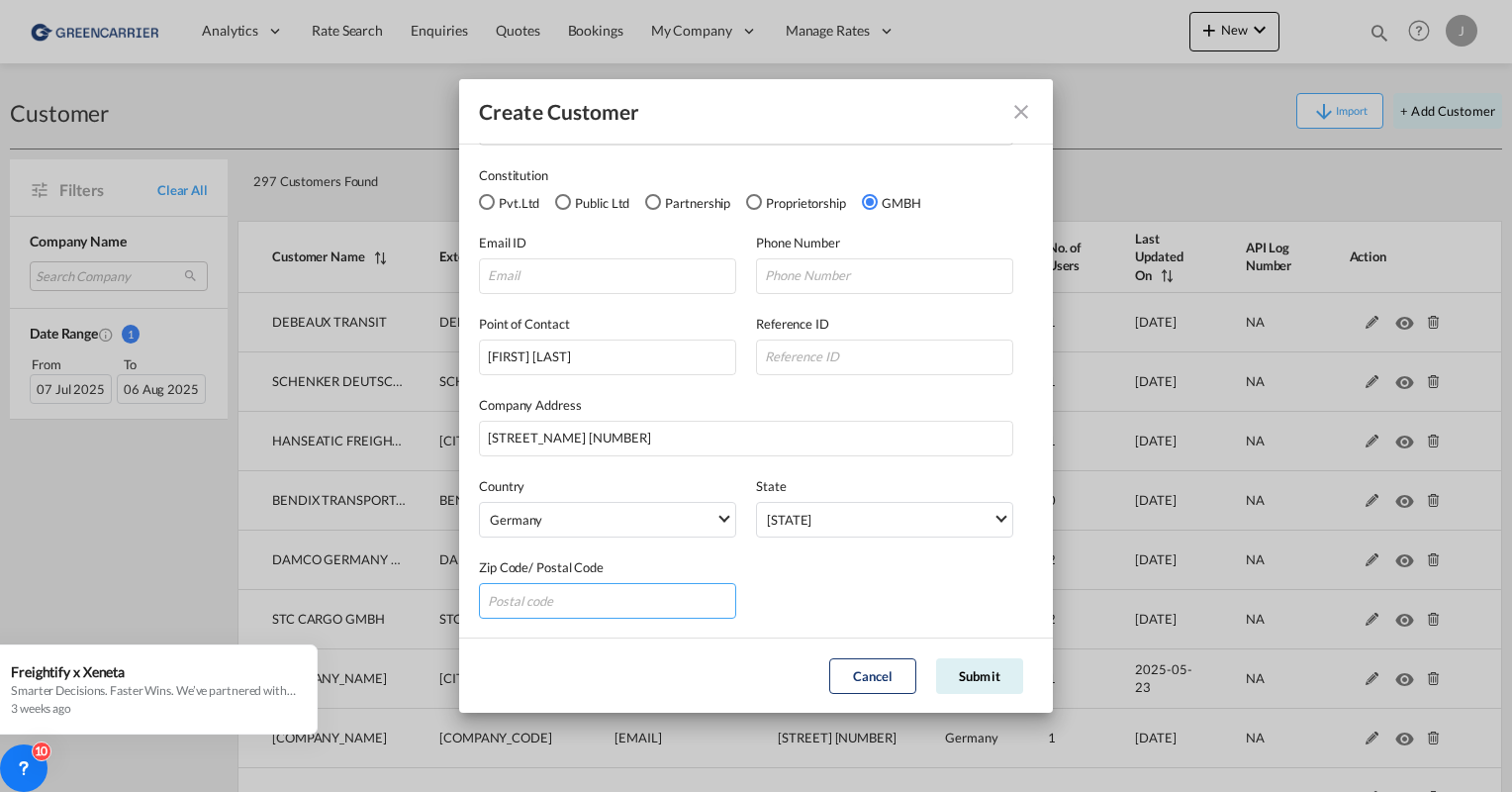 click at bounding box center [608, 601] 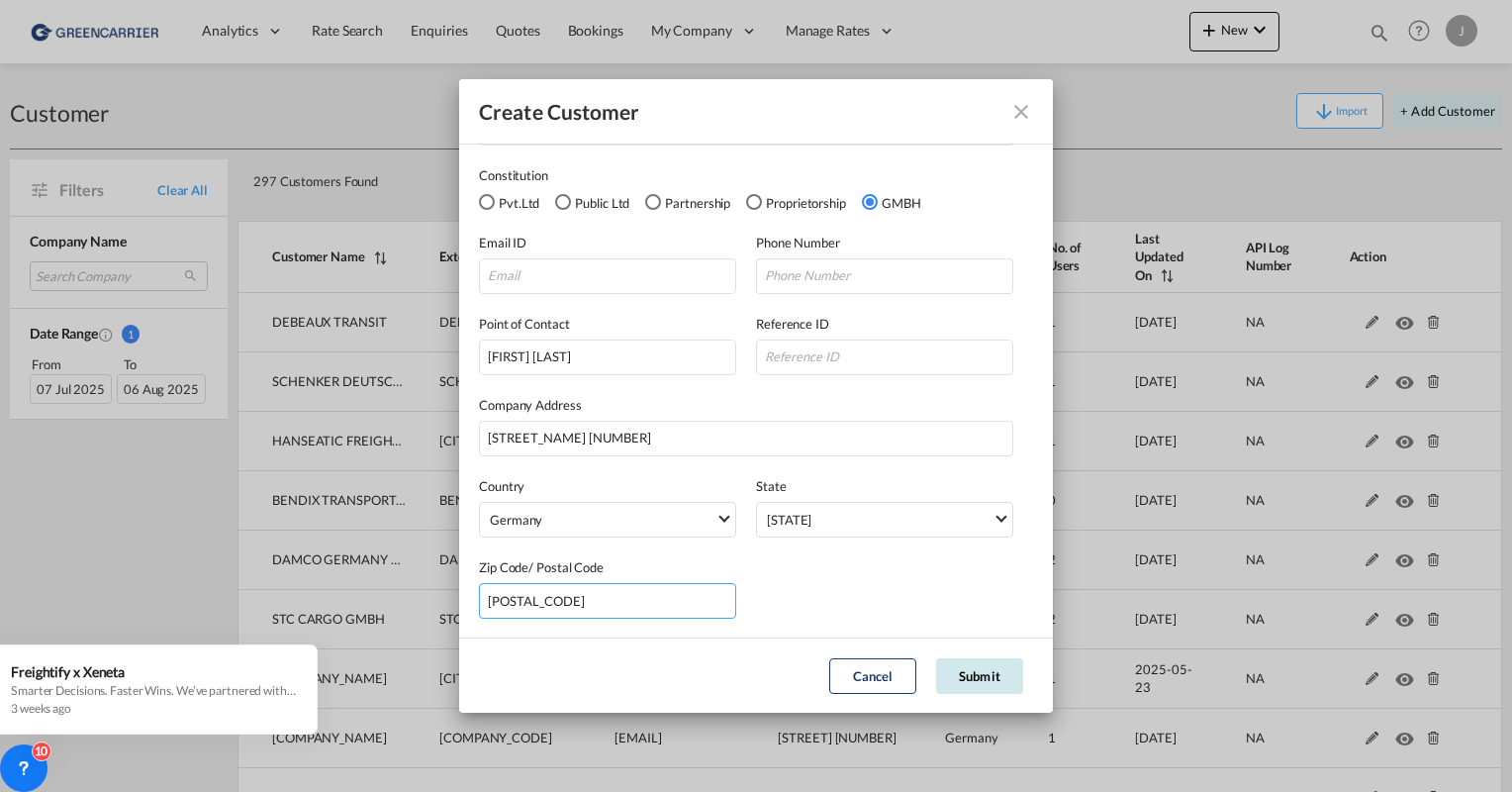 type on "[POSTAL_CODE]" 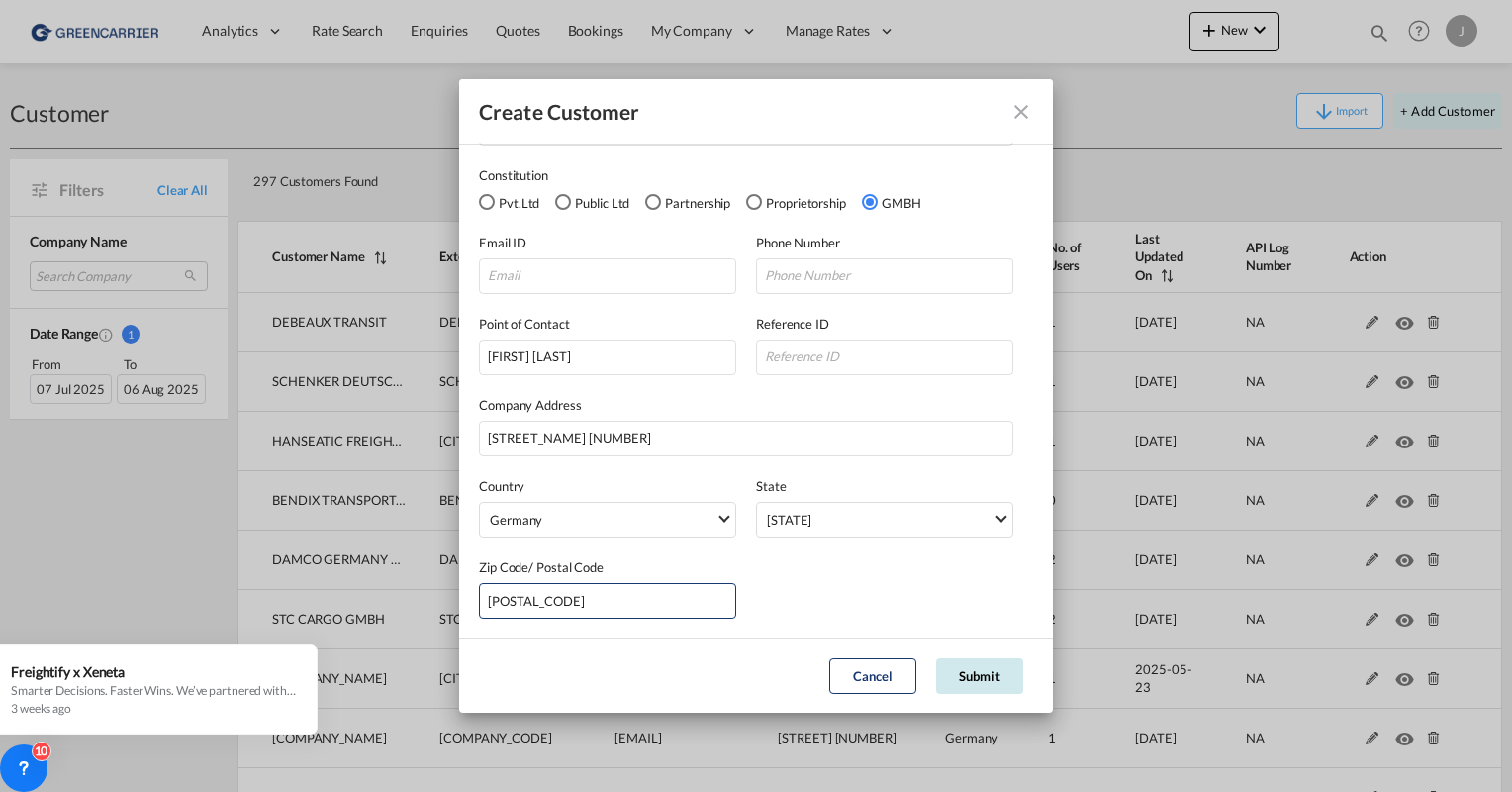 click on "Submit" 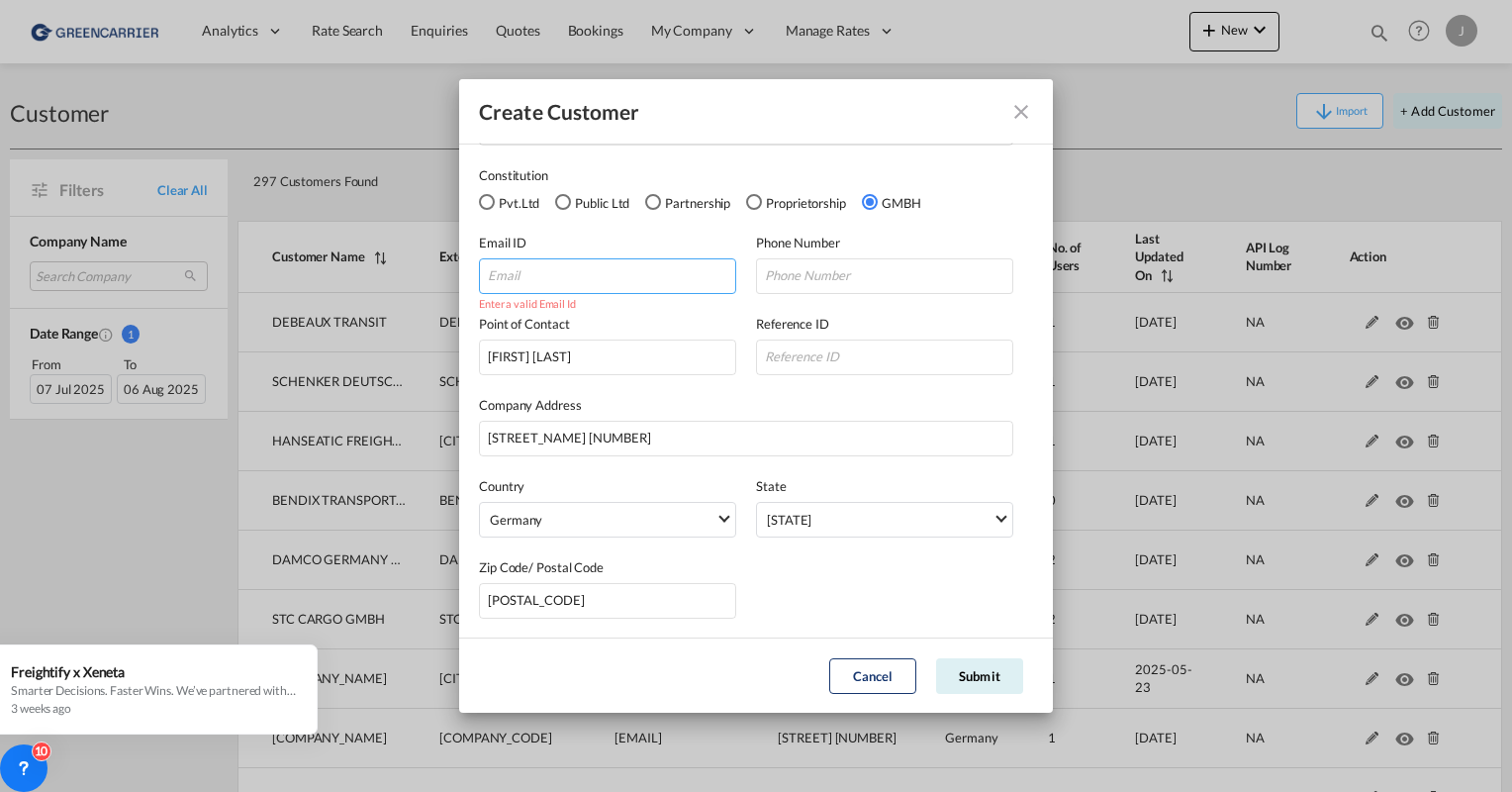 click at bounding box center (608, 276) 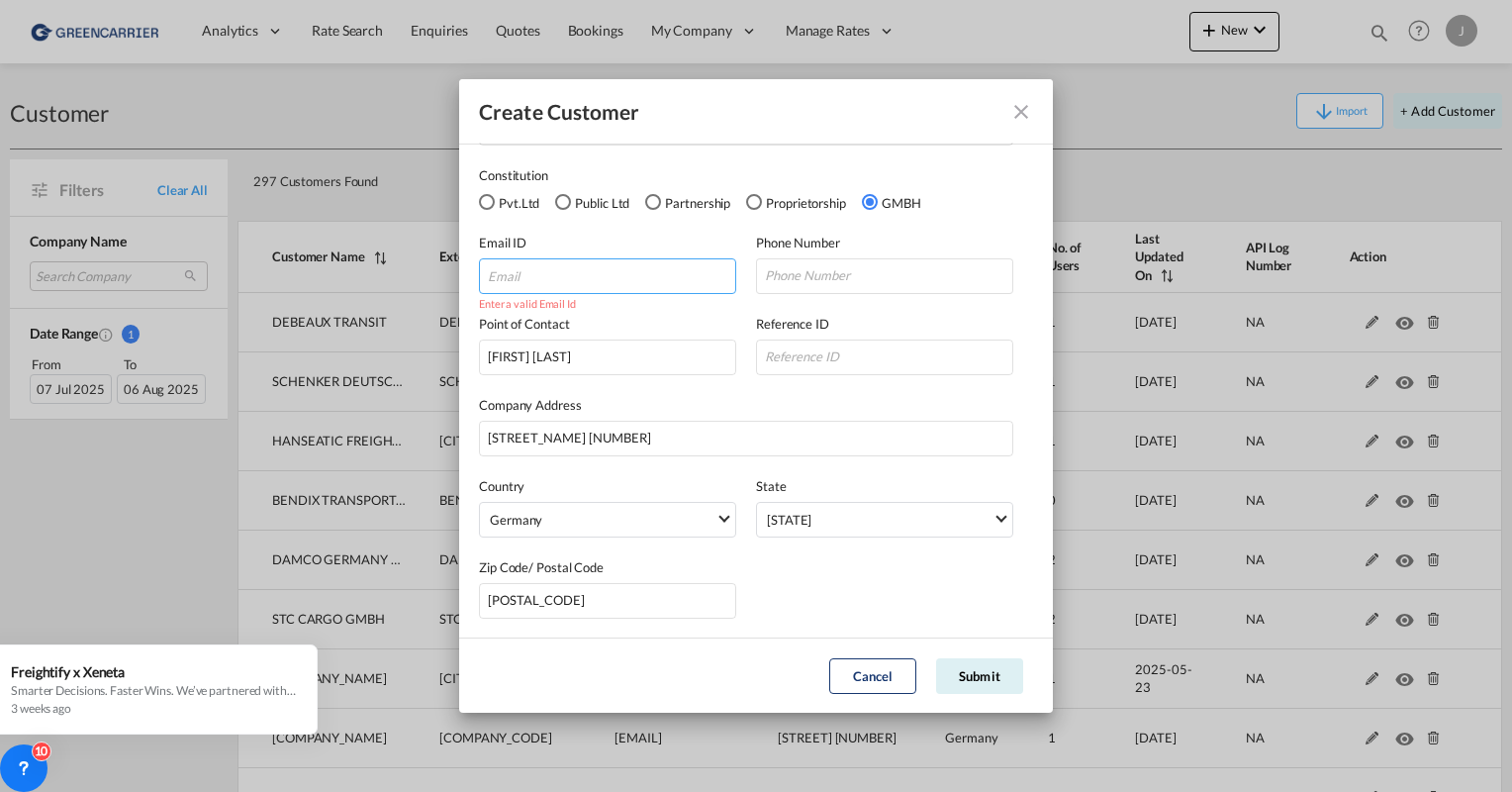 paste on "[EMAIL]" 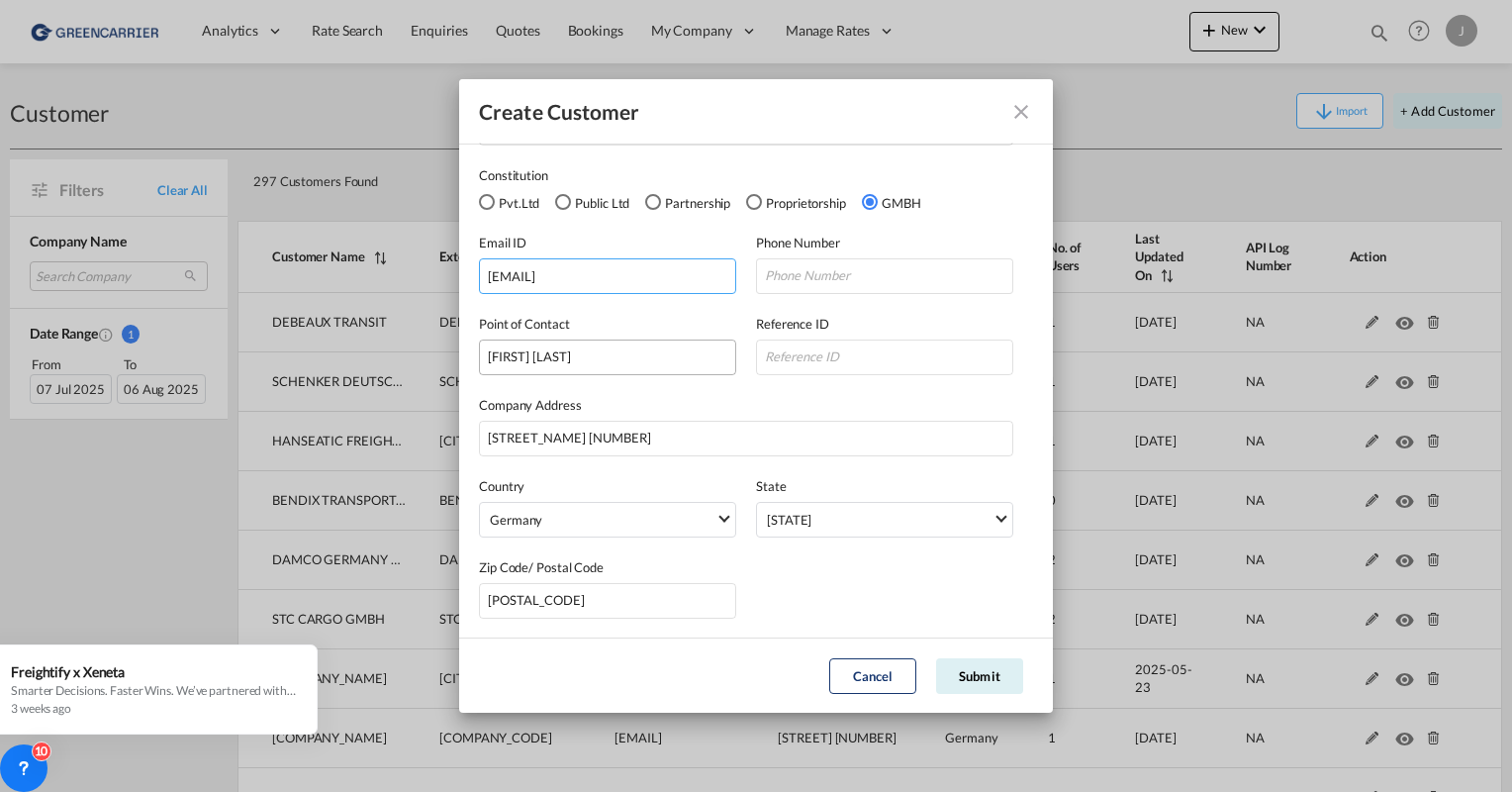 type on "[EMAIL]" 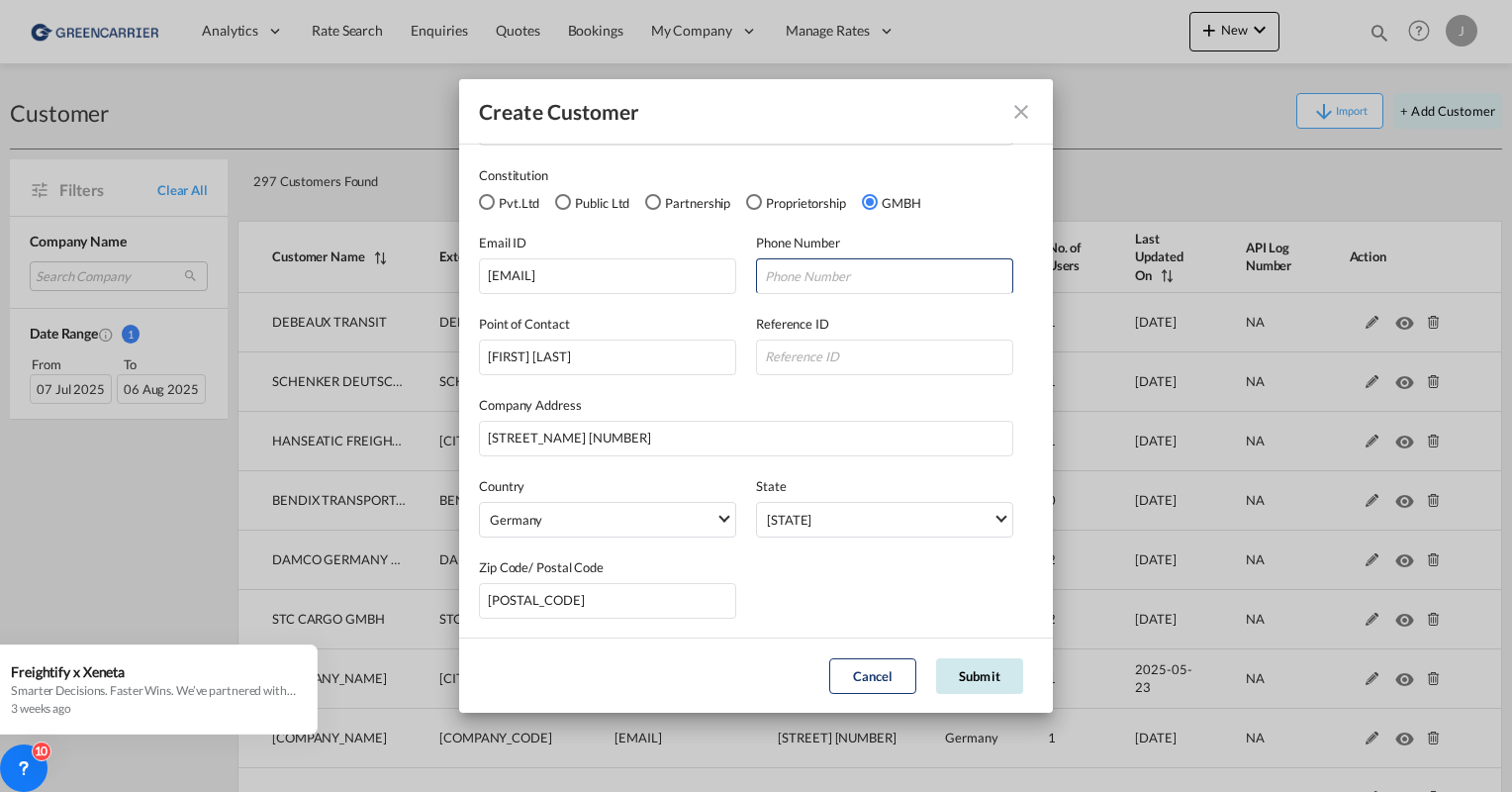 click on "Submit" 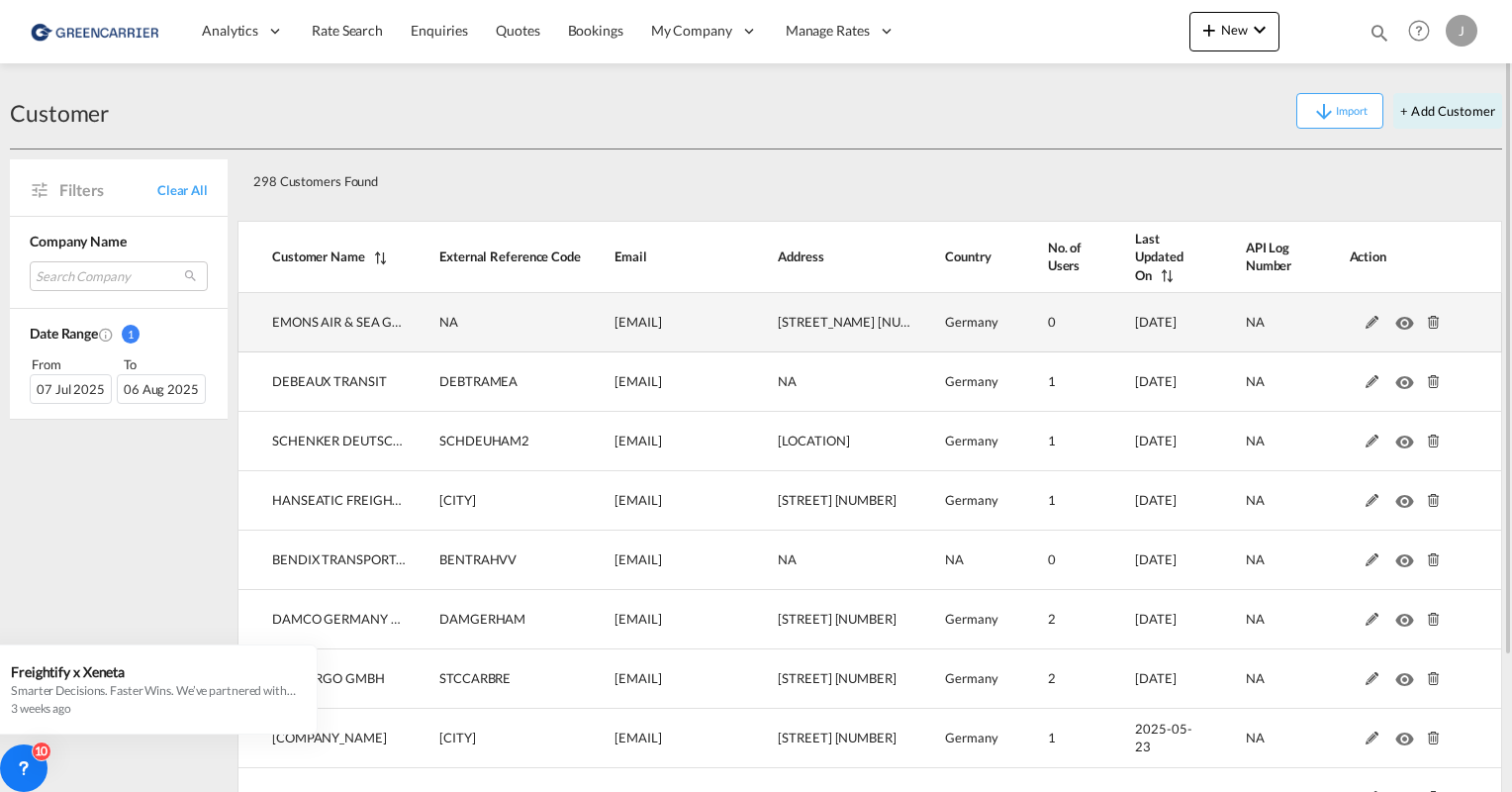 click at bounding box center (1372, 323) 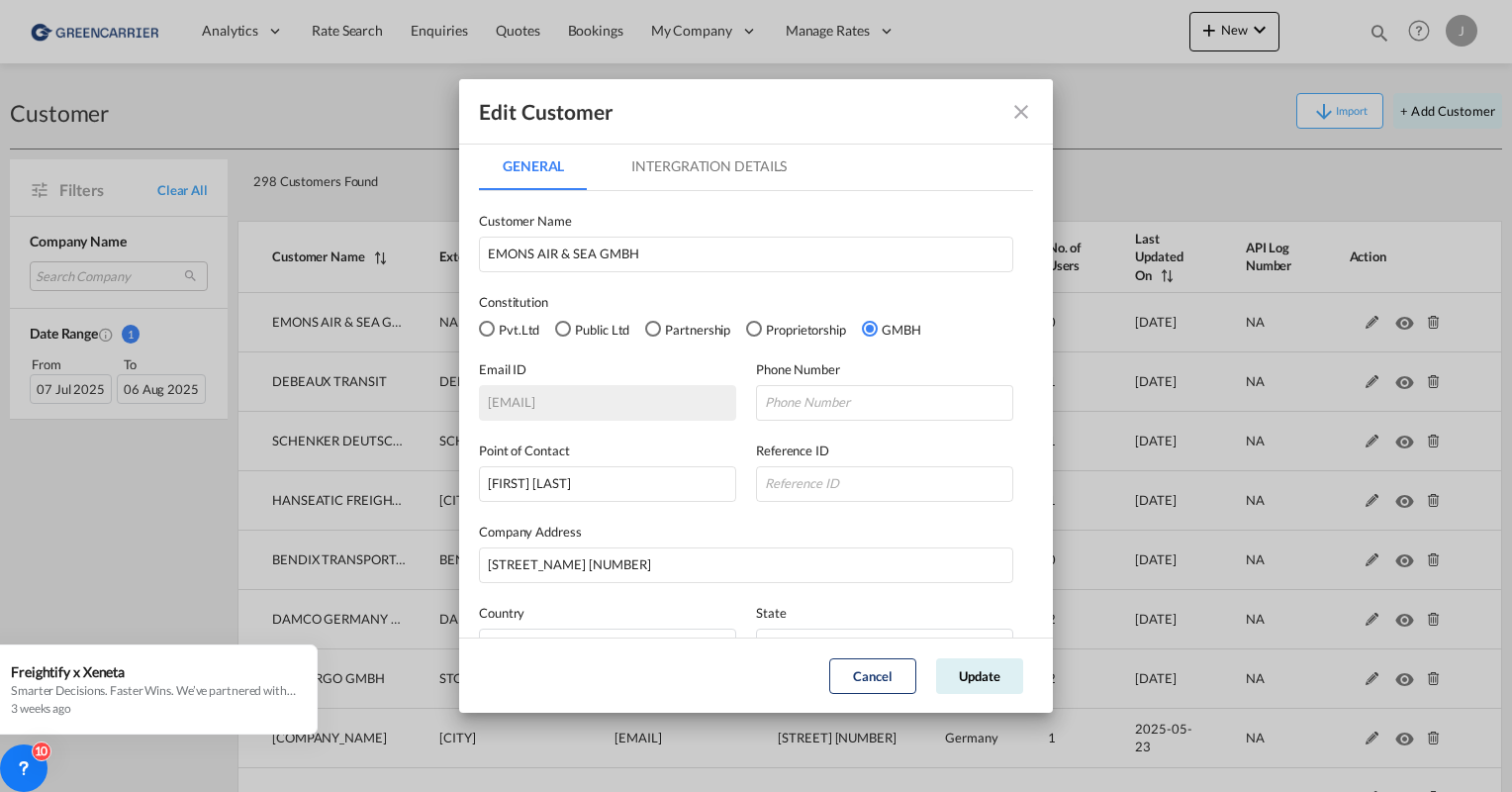 click on "Intergration Details" at bounding box center (709, 166) 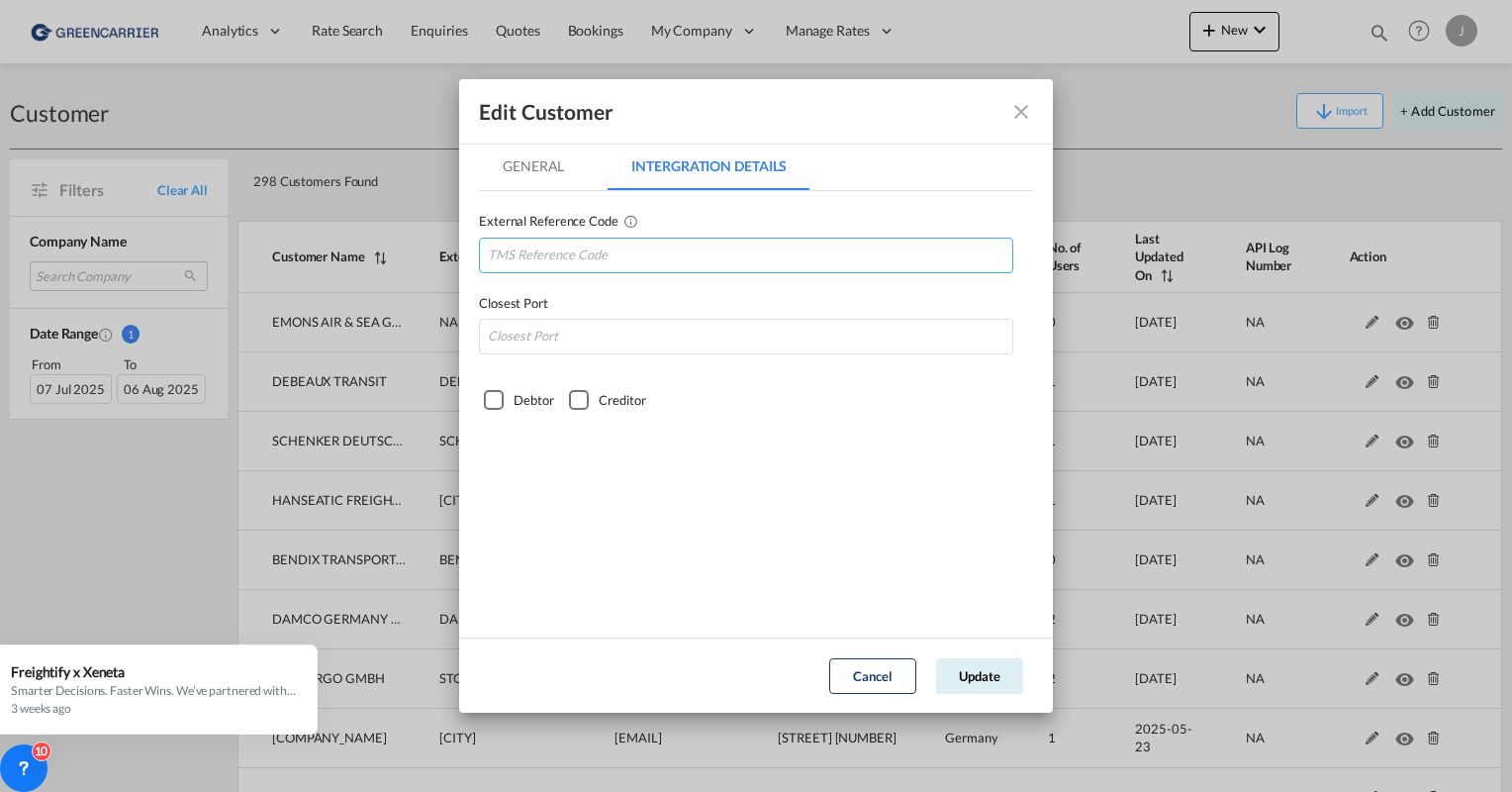 click at bounding box center [746, 255] 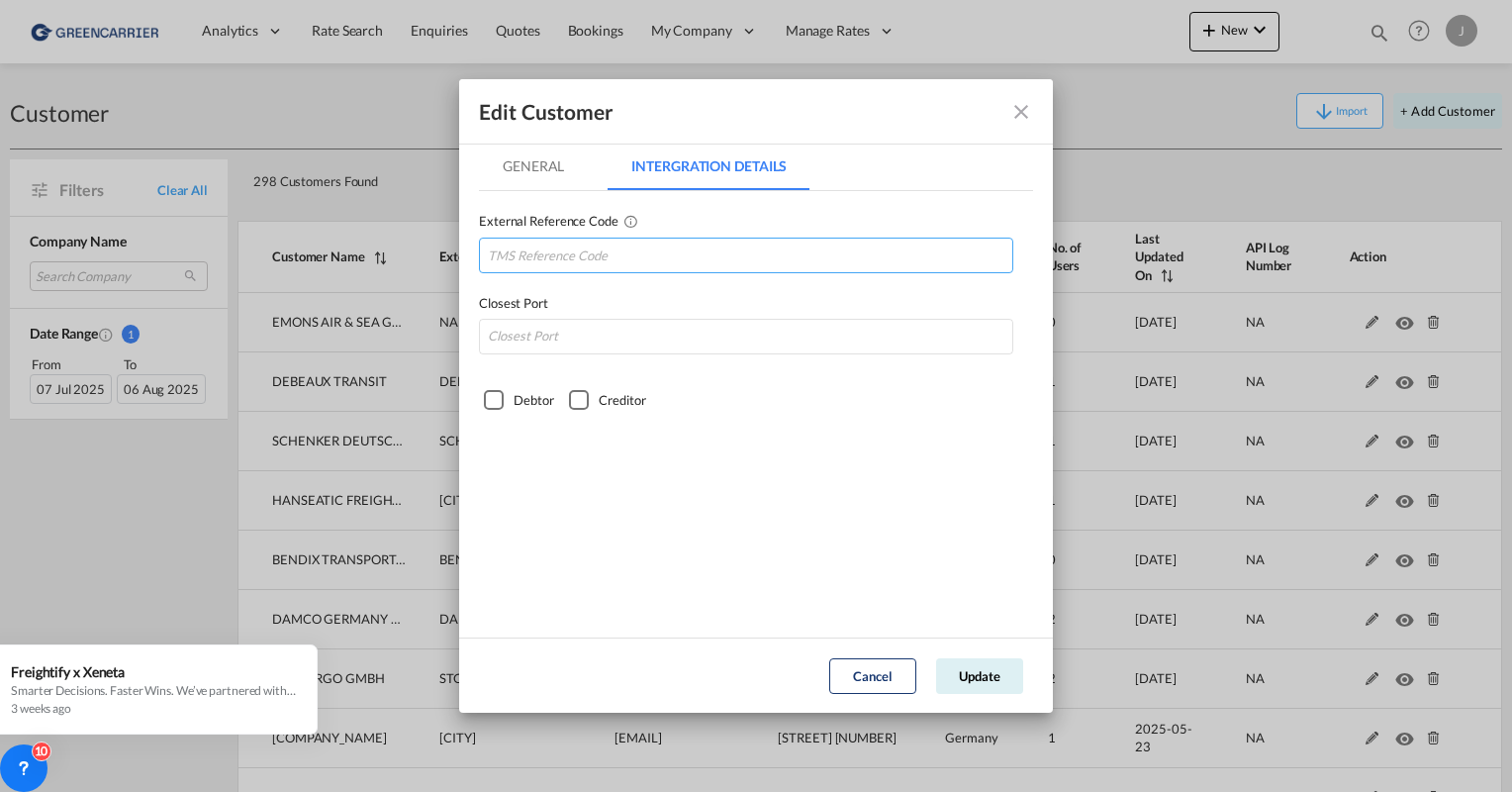 paste on "EMOAIRDUS" 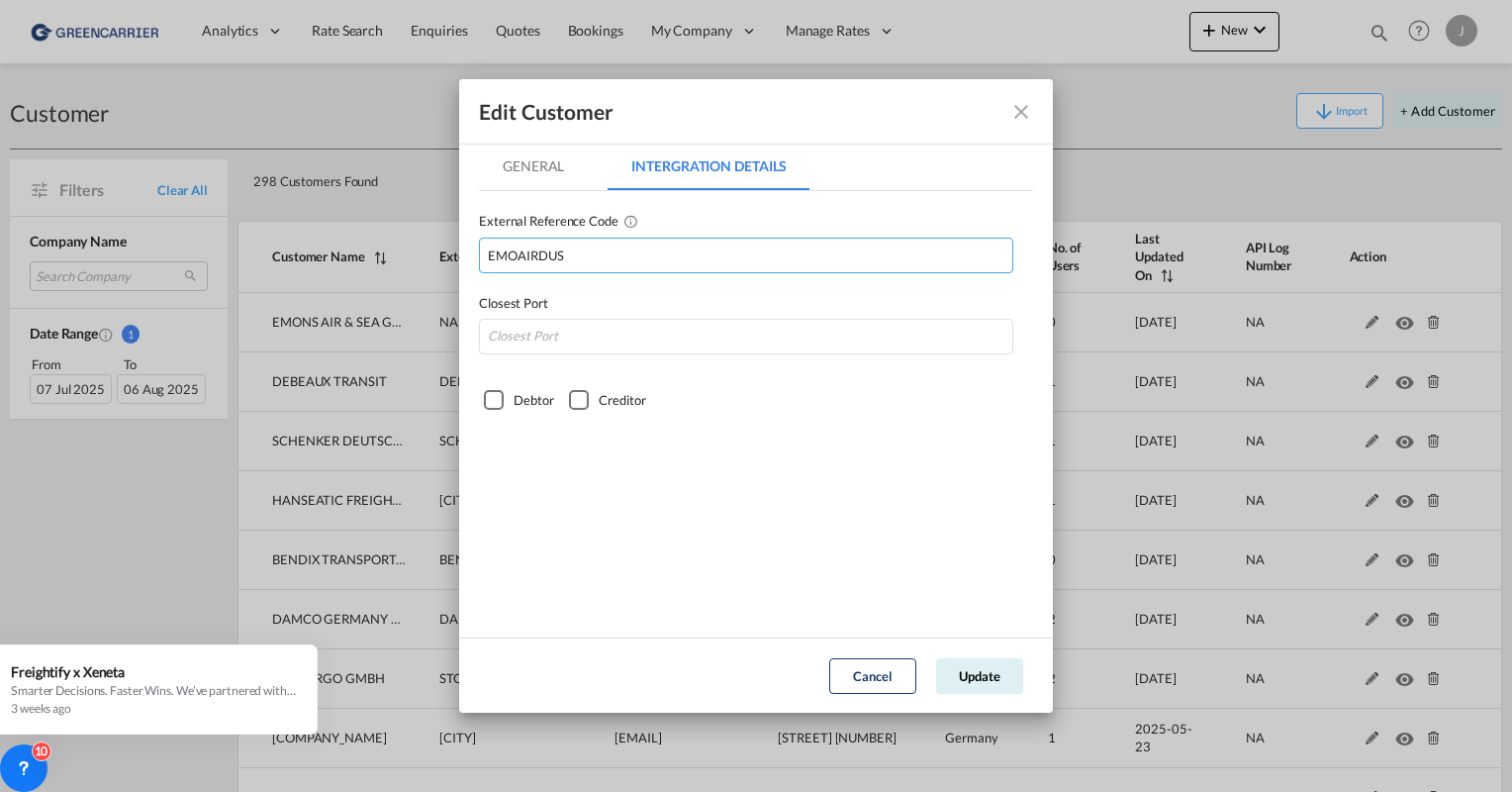 type on "EMOAIRDUS" 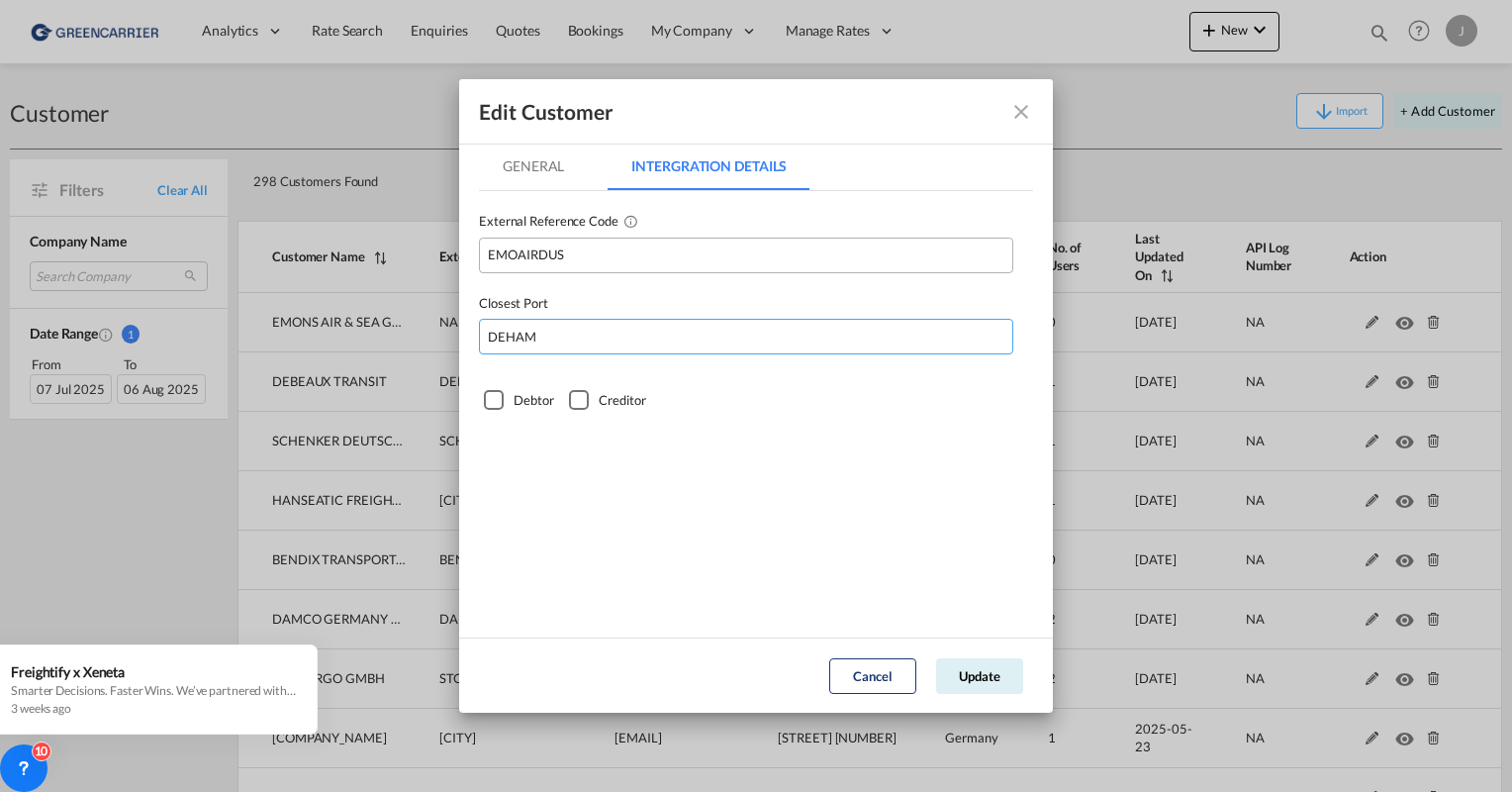 type on "DEHAM" 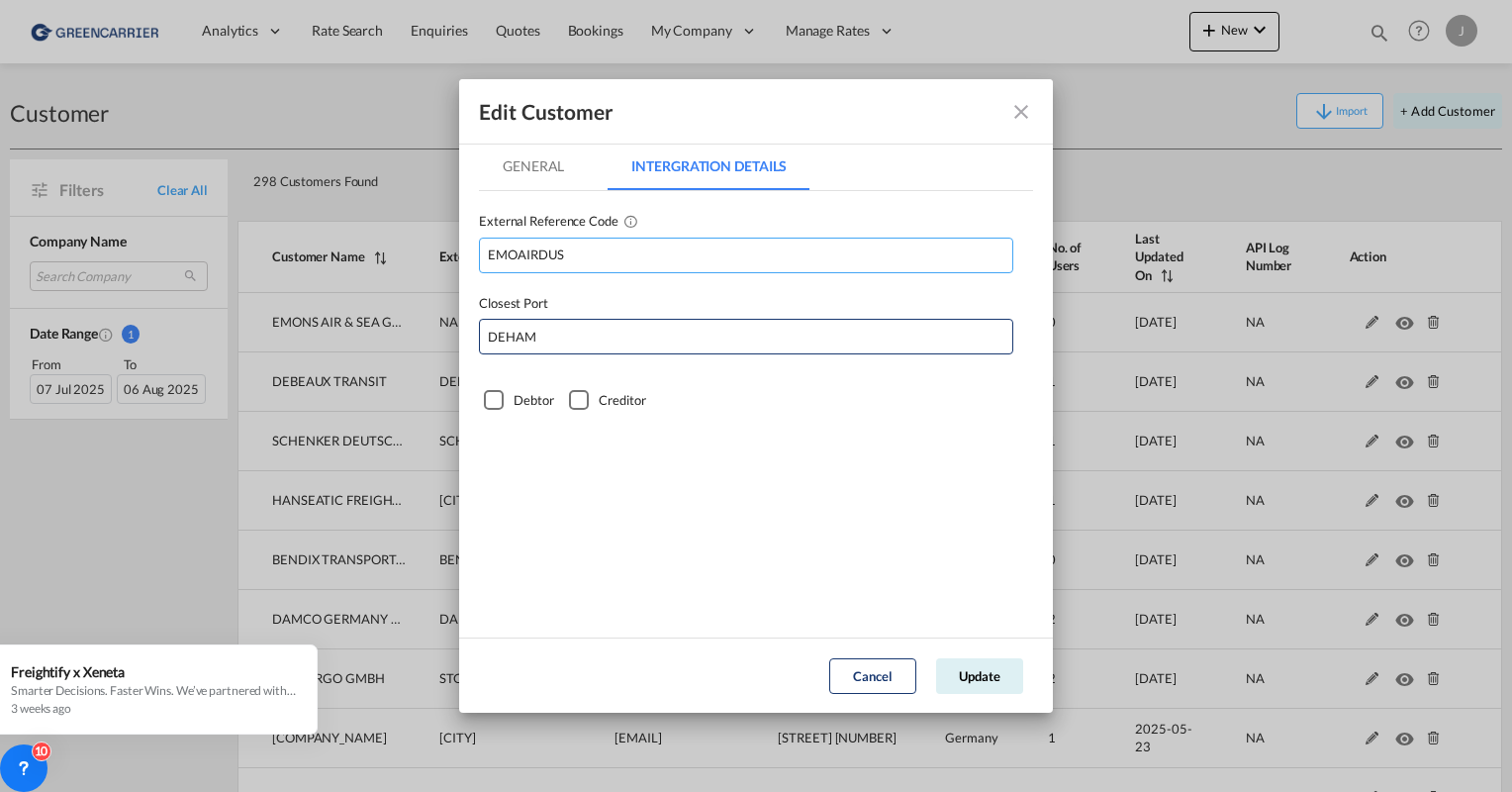 click on "EMOAIRDUS" at bounding box center [746, 255] 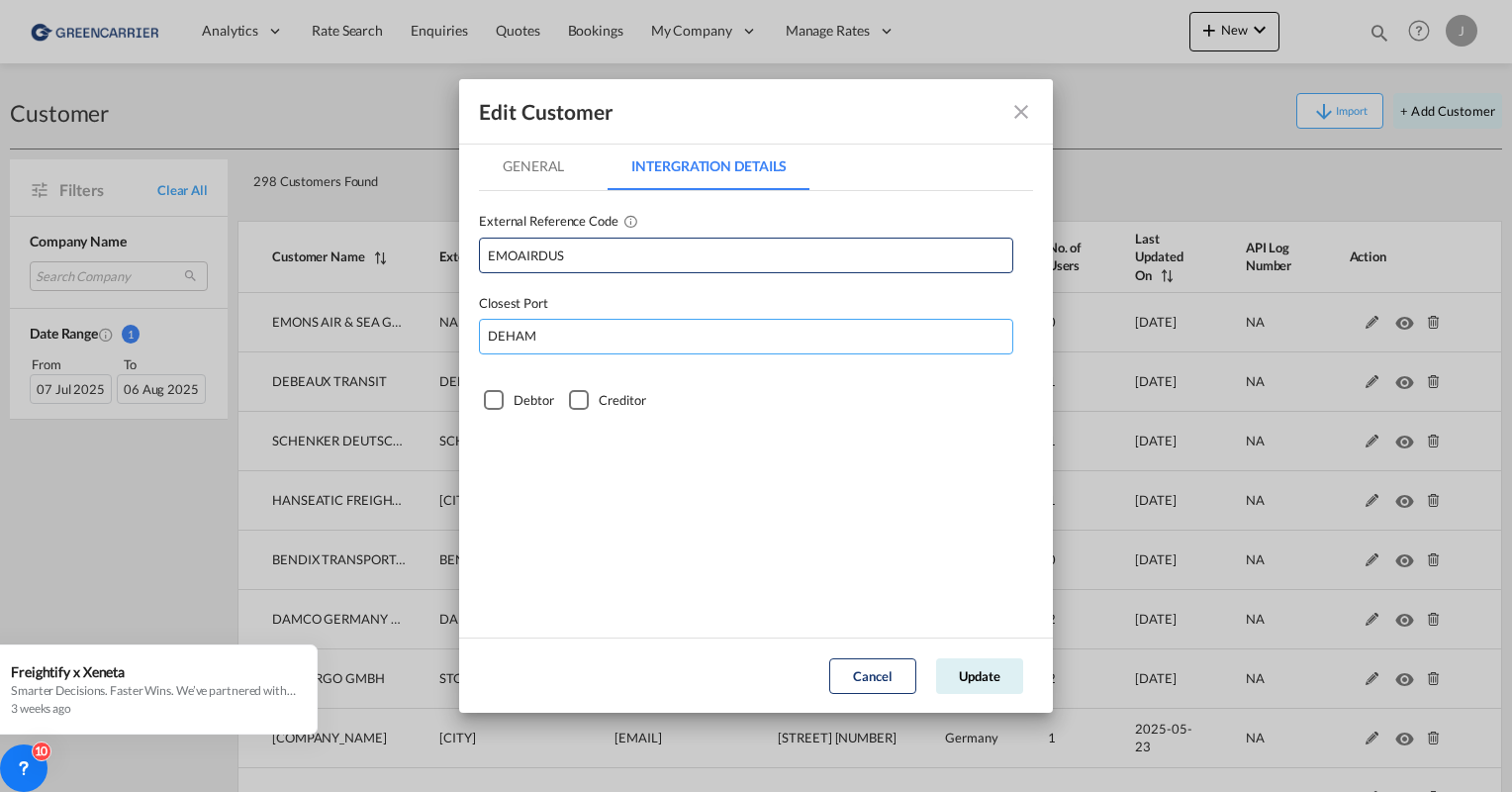 click on "DEHAM" at bounding box center (746, 337) 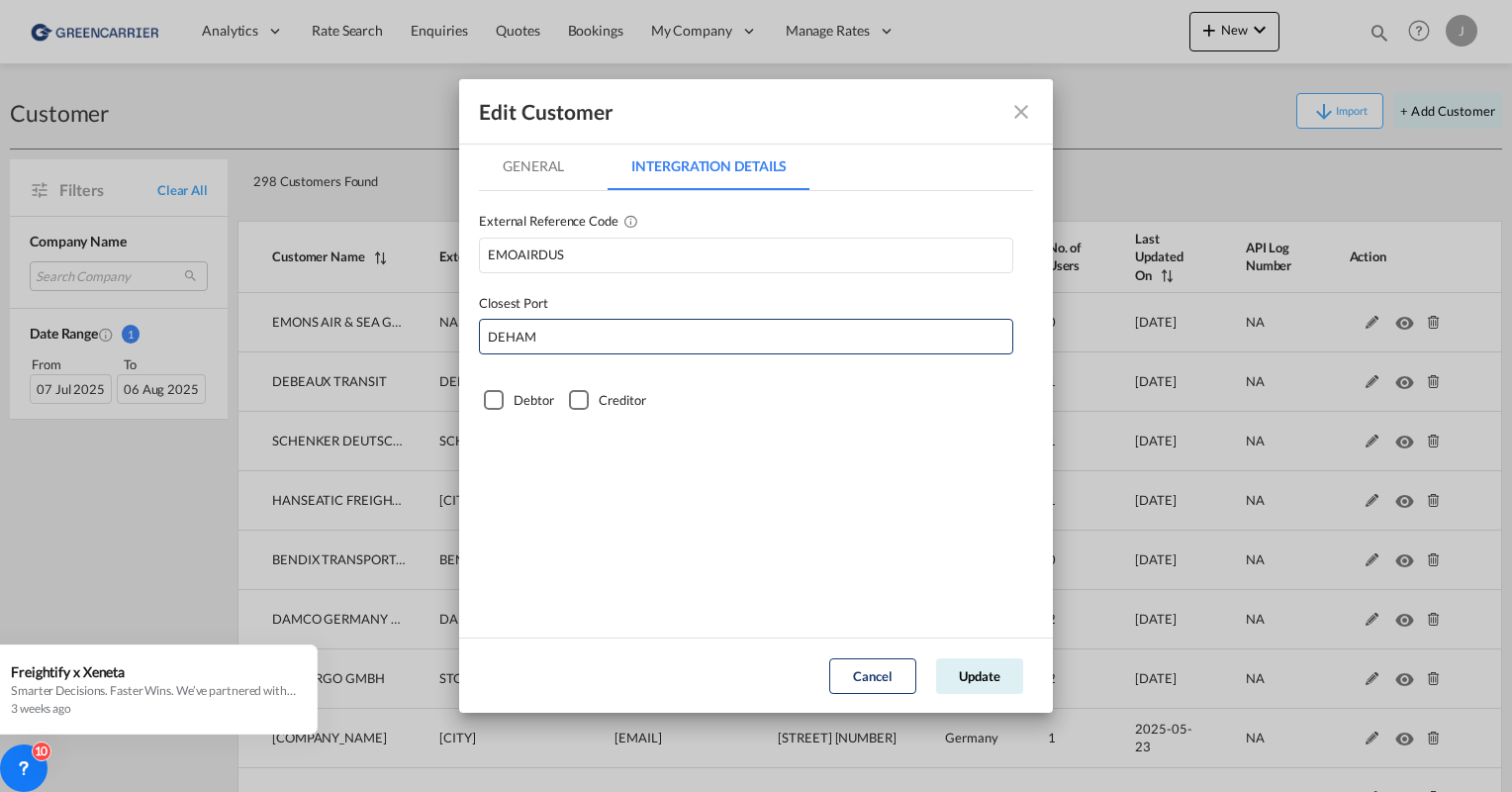 click at bounding box center (494, 400) 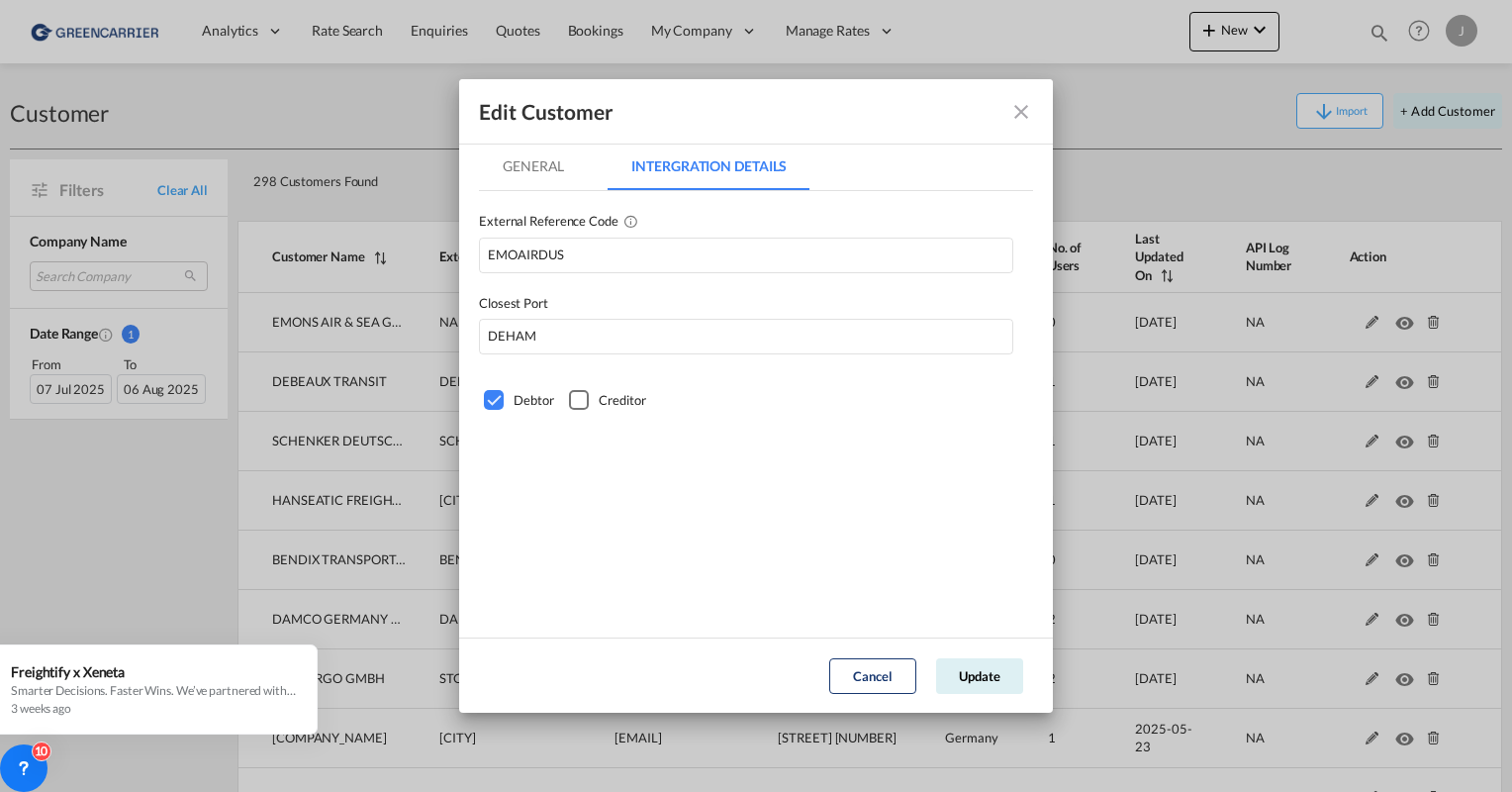 click on "General" at bounding box center (533, 166) 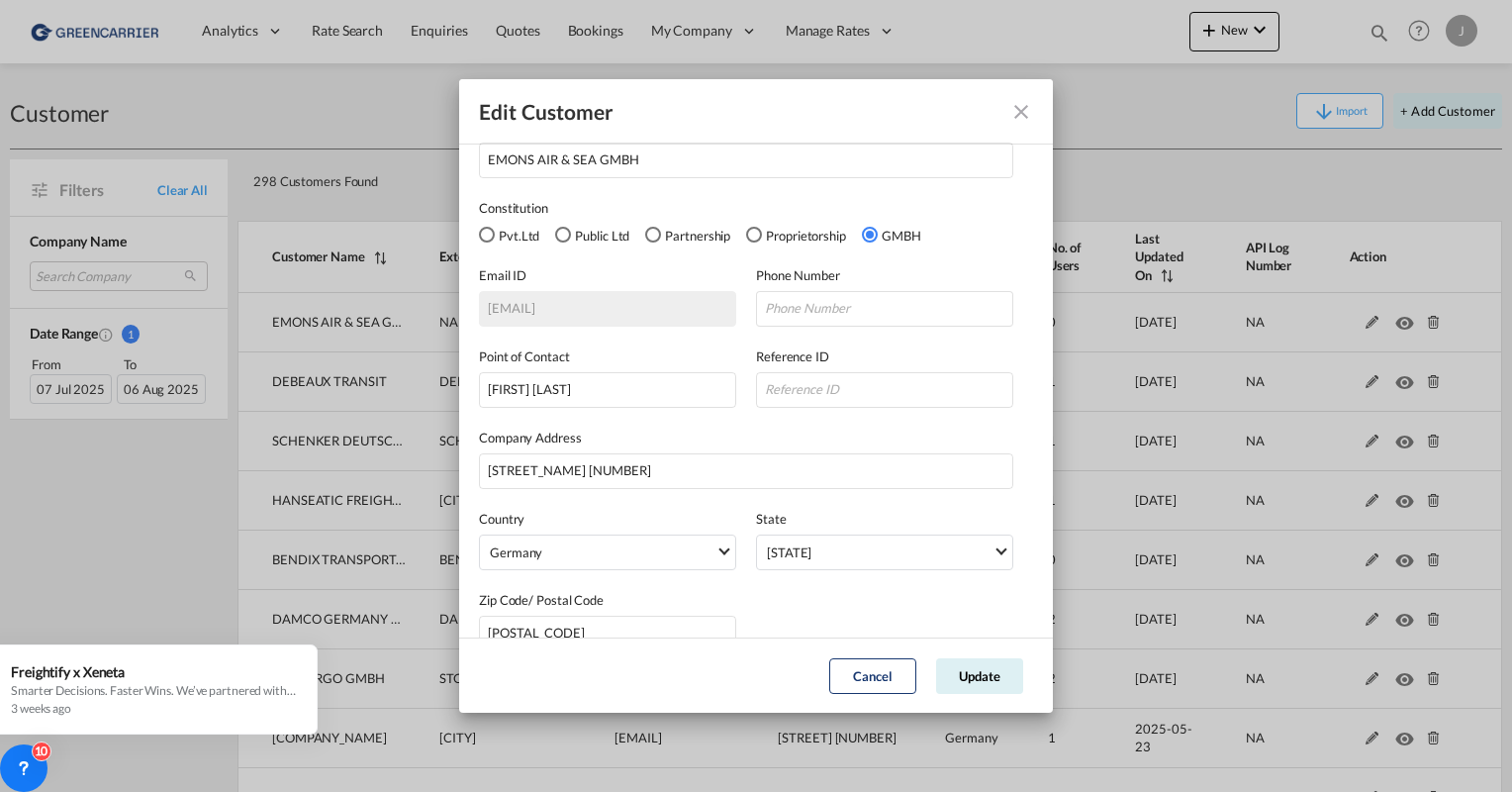 scroll, scrollTop: 127, scrollLeft: 0, axis: vertical 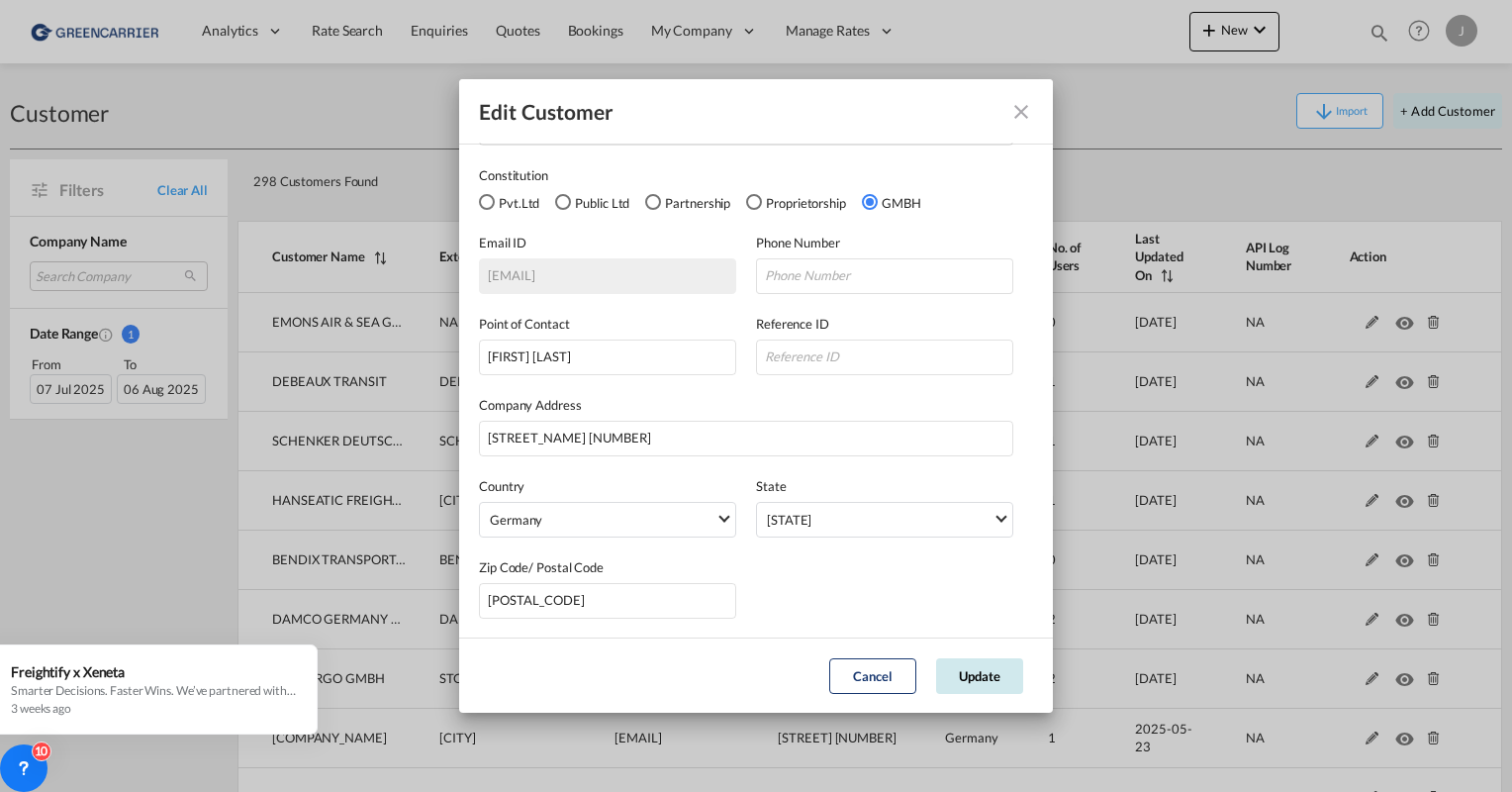 click on "Update" 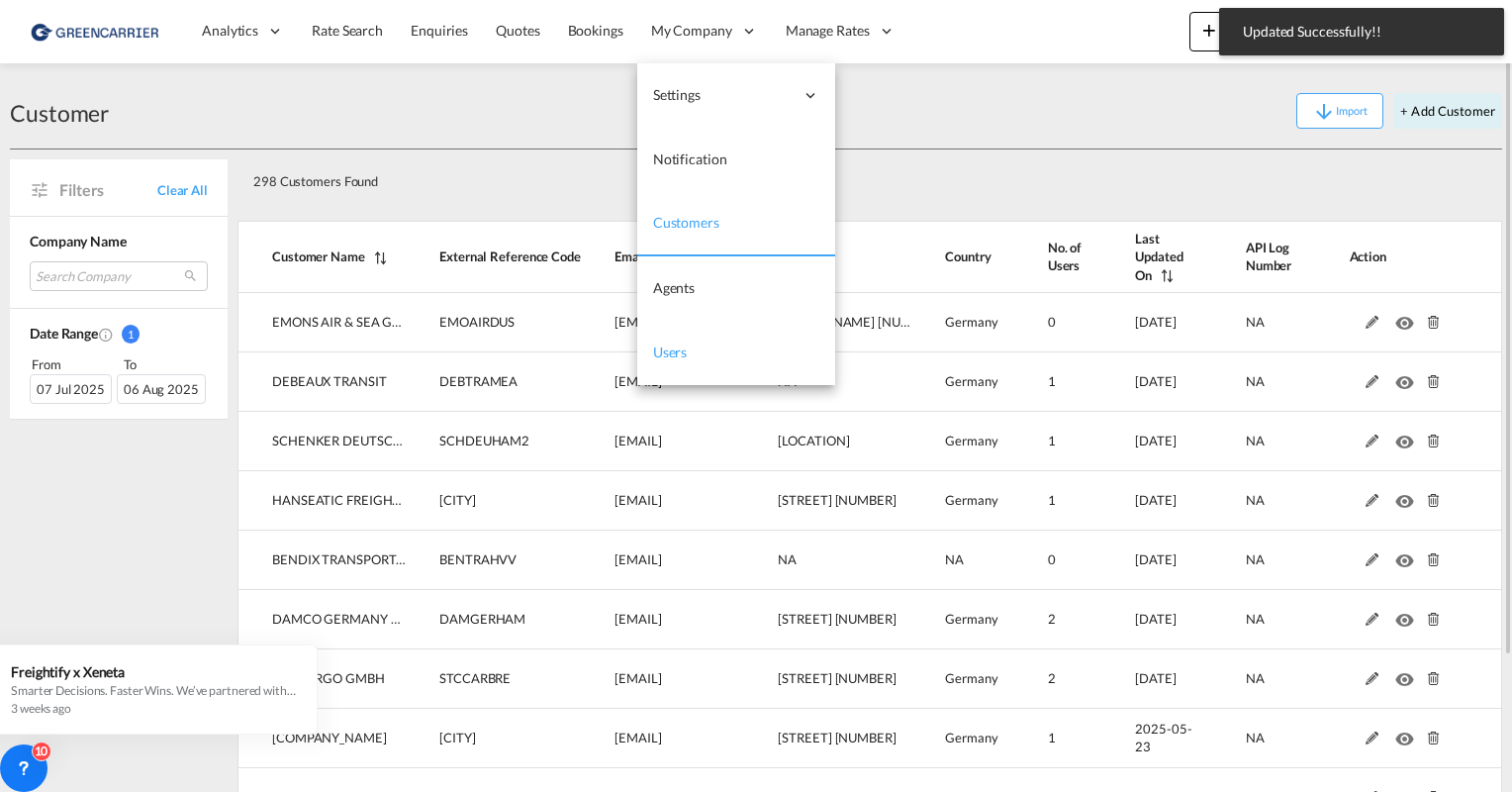 click on "Users" at bounding box center [736, 352] 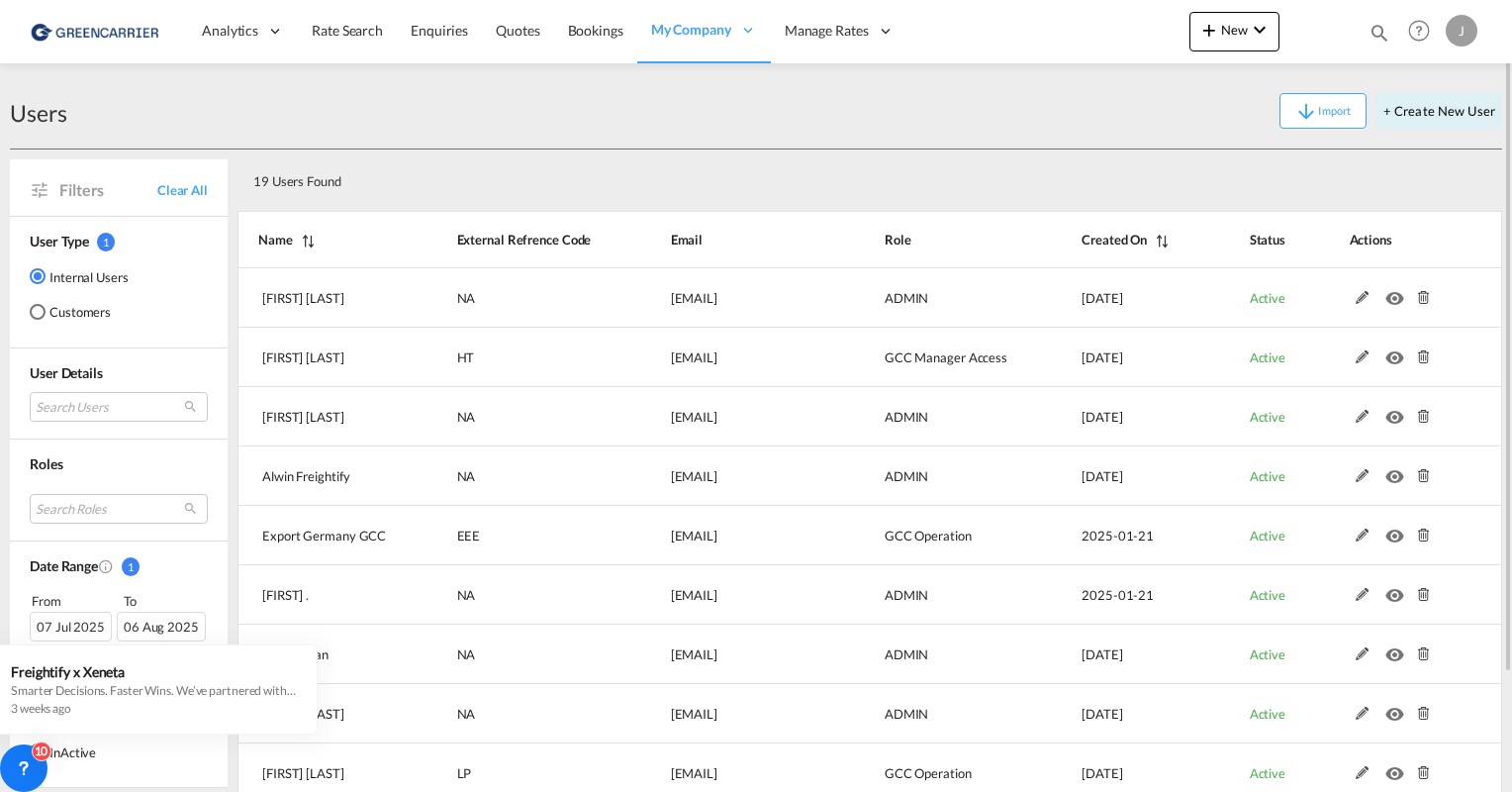click on "Customers" at bounding box center (79, 312) 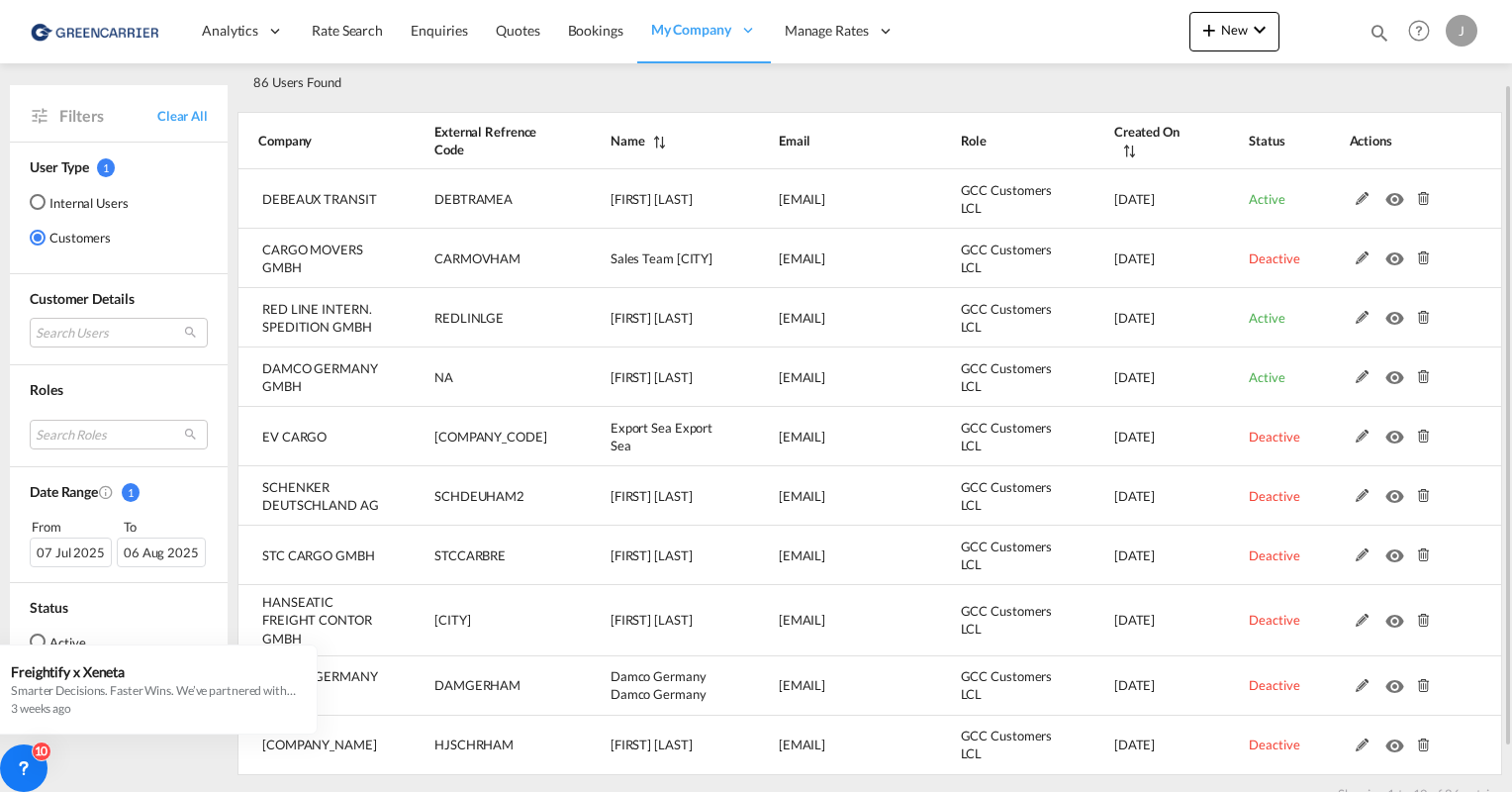 scroll, scrollTop: 150, scrollLeft: 0, axis: vertical 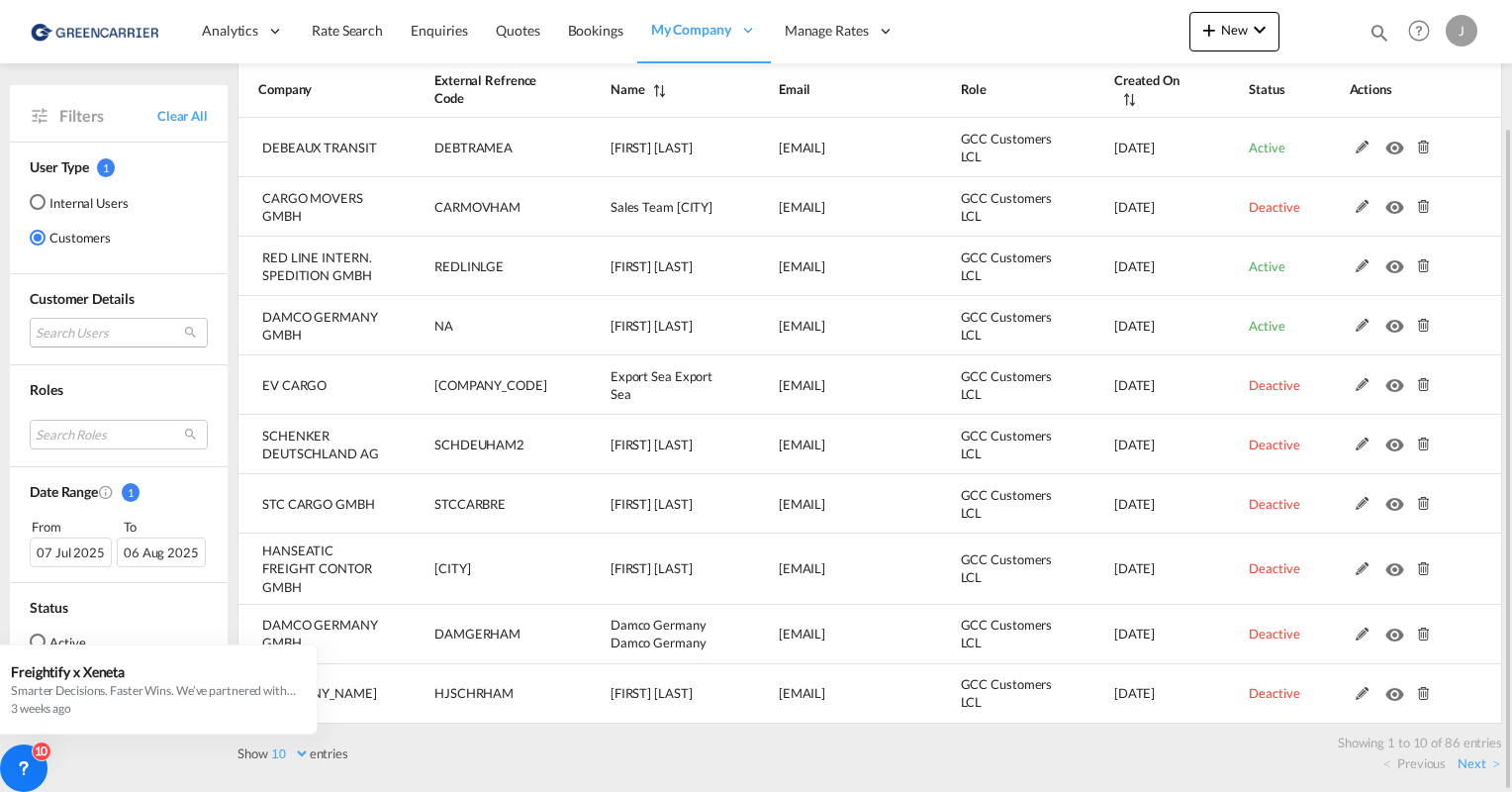 click on "Search Users user name
user [FIRST] [LAST] [EMAIL]    | [COMPANY_NAME]
user [CITY] [CITY] [EMAIL]    | [COMPANY_NAME]
user [FIRST] [LAST] [EMAIL]    | [COMPANY_NAME]
user [FIRST] [LAST] [EMAIL]    | [COMPANY_NAME]
user [FIRST] [LAST] [EMAIL]    | [COMPANY_NAME]
user [FIRST] [LAST] [EMAIL]    | [COMPANY_NAME]
user [FIRST] [LAST] [EMAIL]    | [COMPANY_NAME]
user [FIRST] [LAST] [EMAIL]    | [COMPANY_NAME]
user [CITY] [CITY] [EMAIL]    | [COMPANY_NAME]
user [FIRST] [LAST] [EMAIL]    | [COMPANY_NAME]
user [FIRST] [LAST] [EMAIL]    | [COMPANY_NAME]
user [FIRST] [LAST] [EMAIL]    | [COMPANY_NAME]
user [FIRST] [LAST]    | [COMPANY_NAME]" at bounding box center [119, 333] 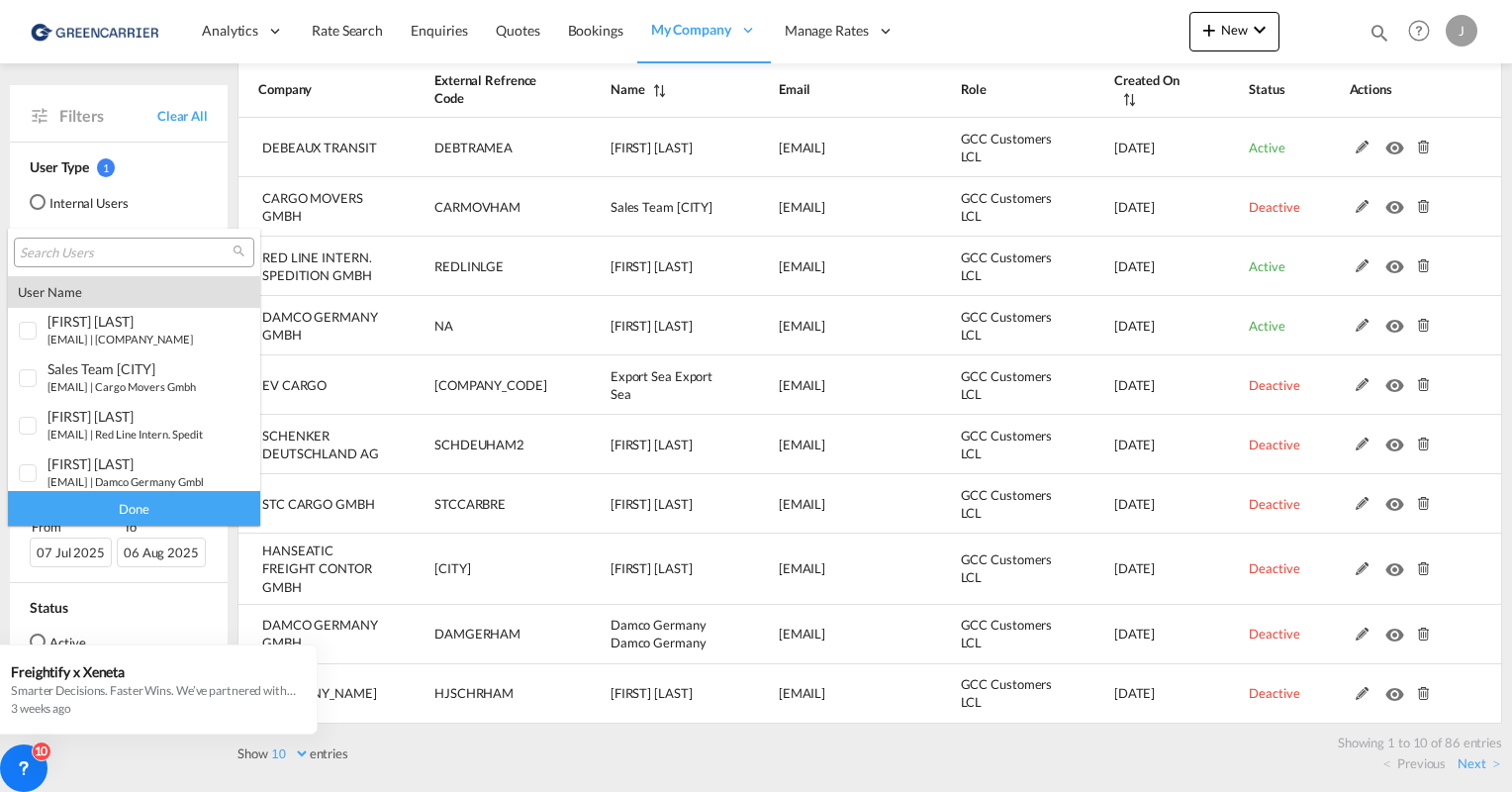 click at bounding box center (134, 252) 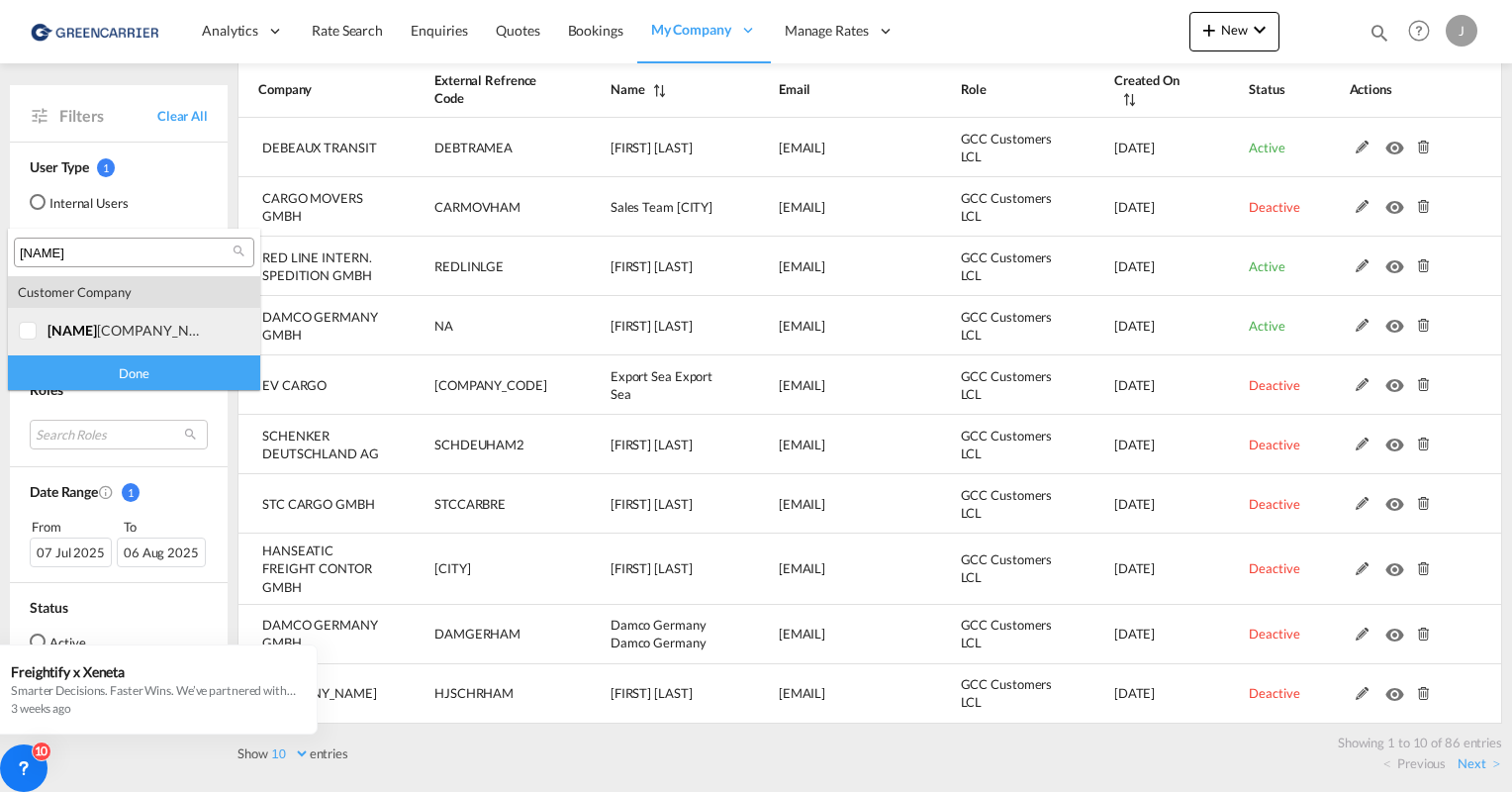 type on "[NAME]" 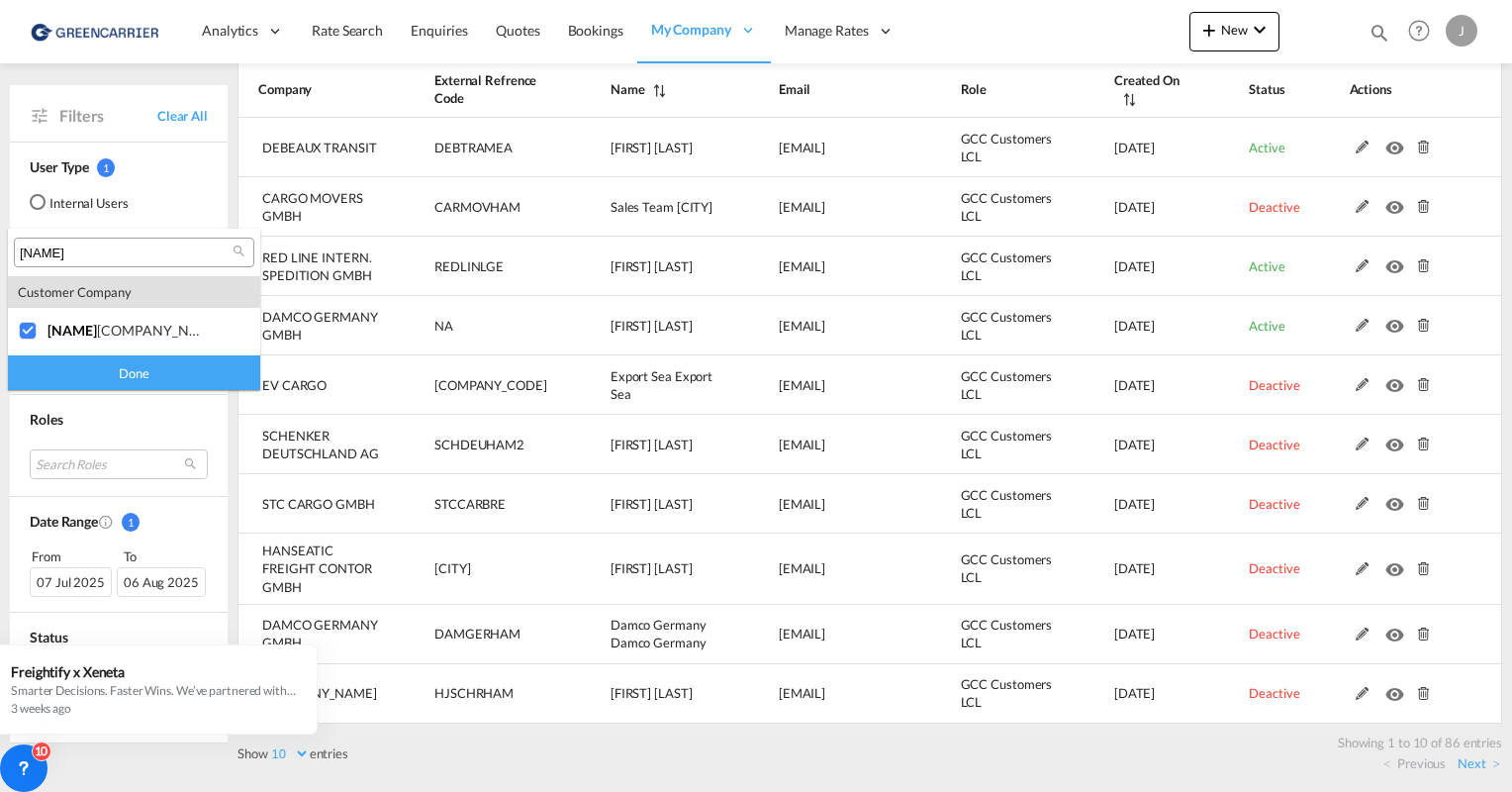 click on "Done" at bounding box center [134, 372] 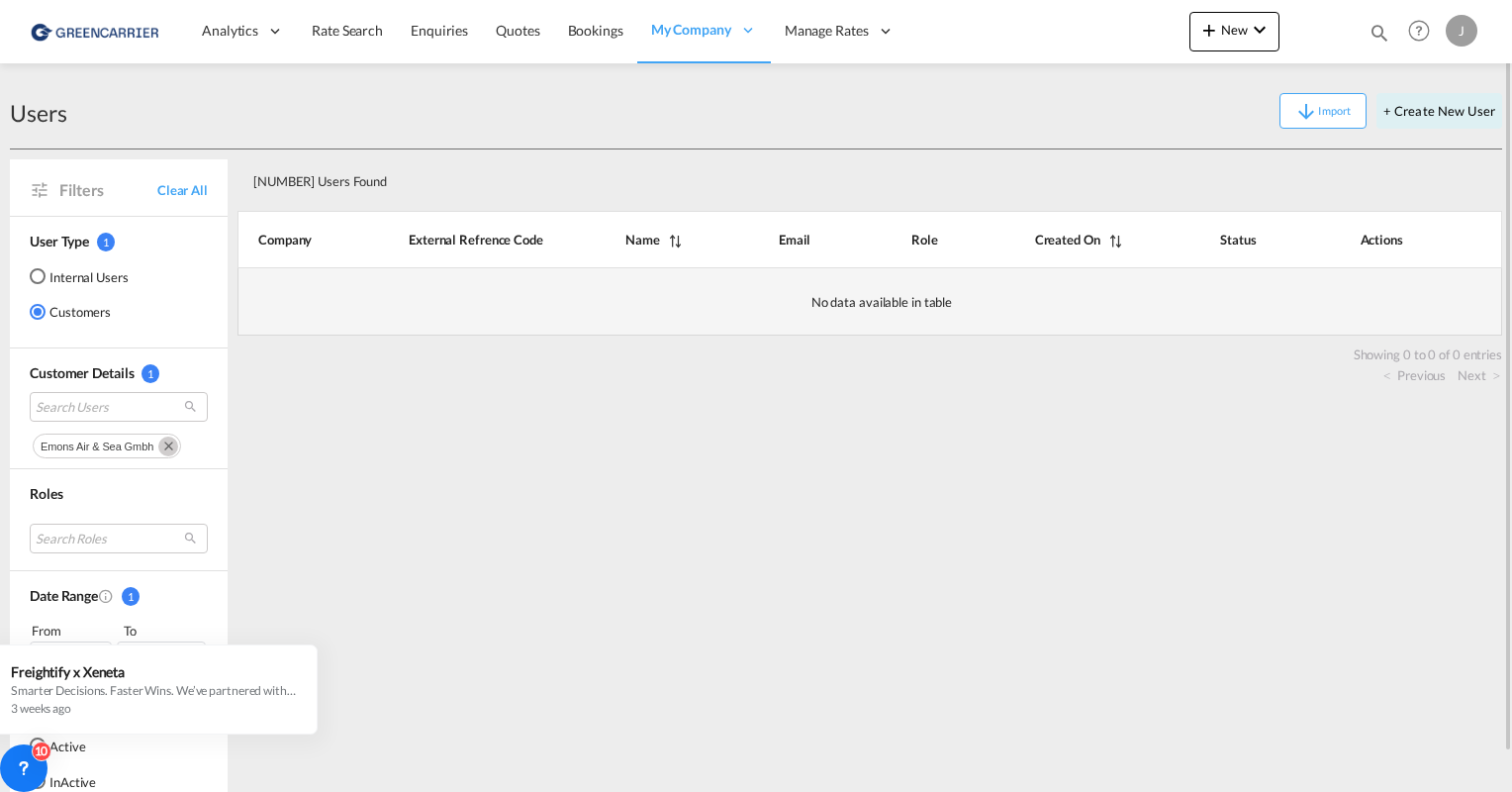 scroll, scrollTop: 0, scrollLeft: 0, axis: both 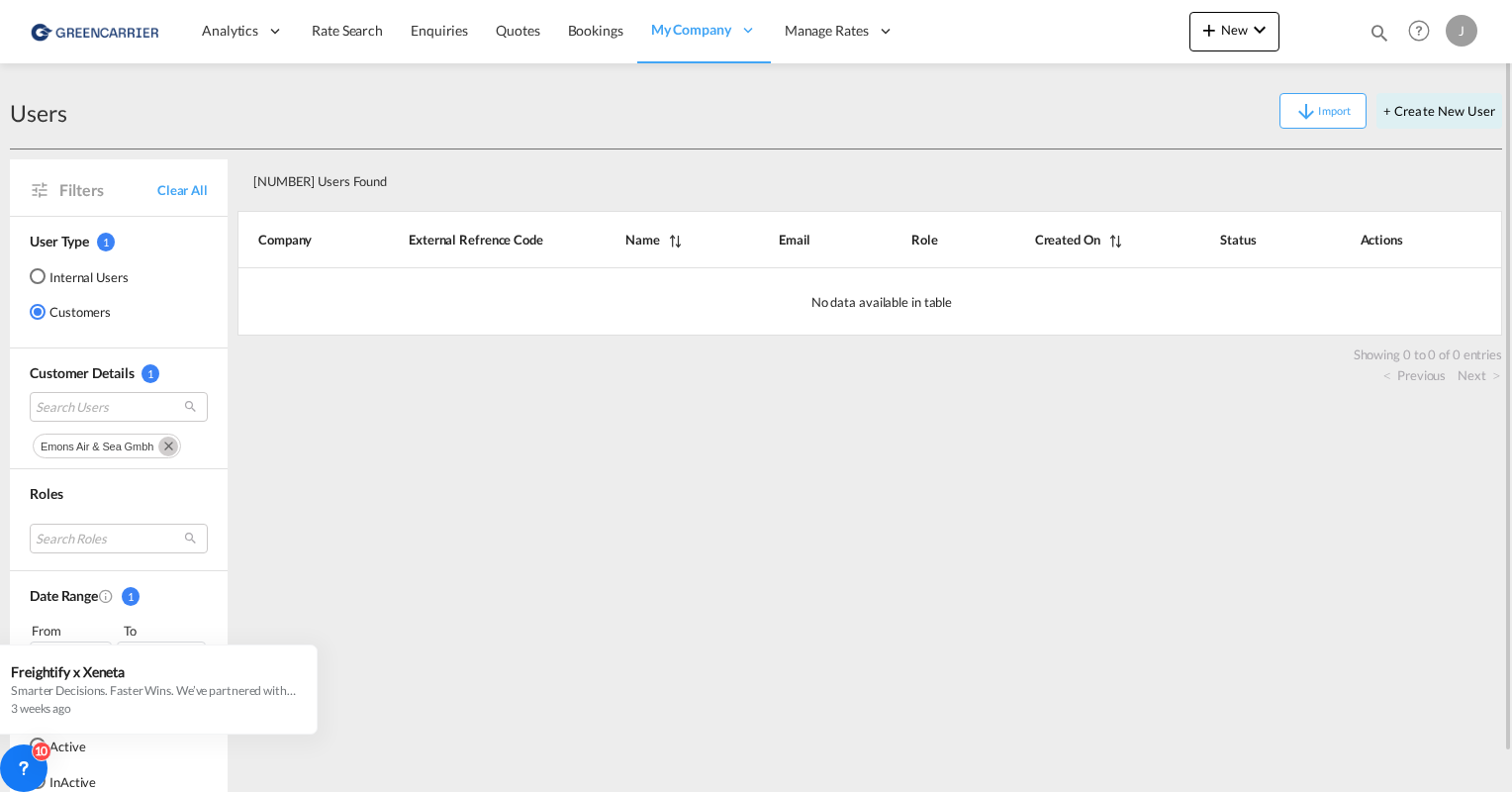 click at bounding box center [168, 446] 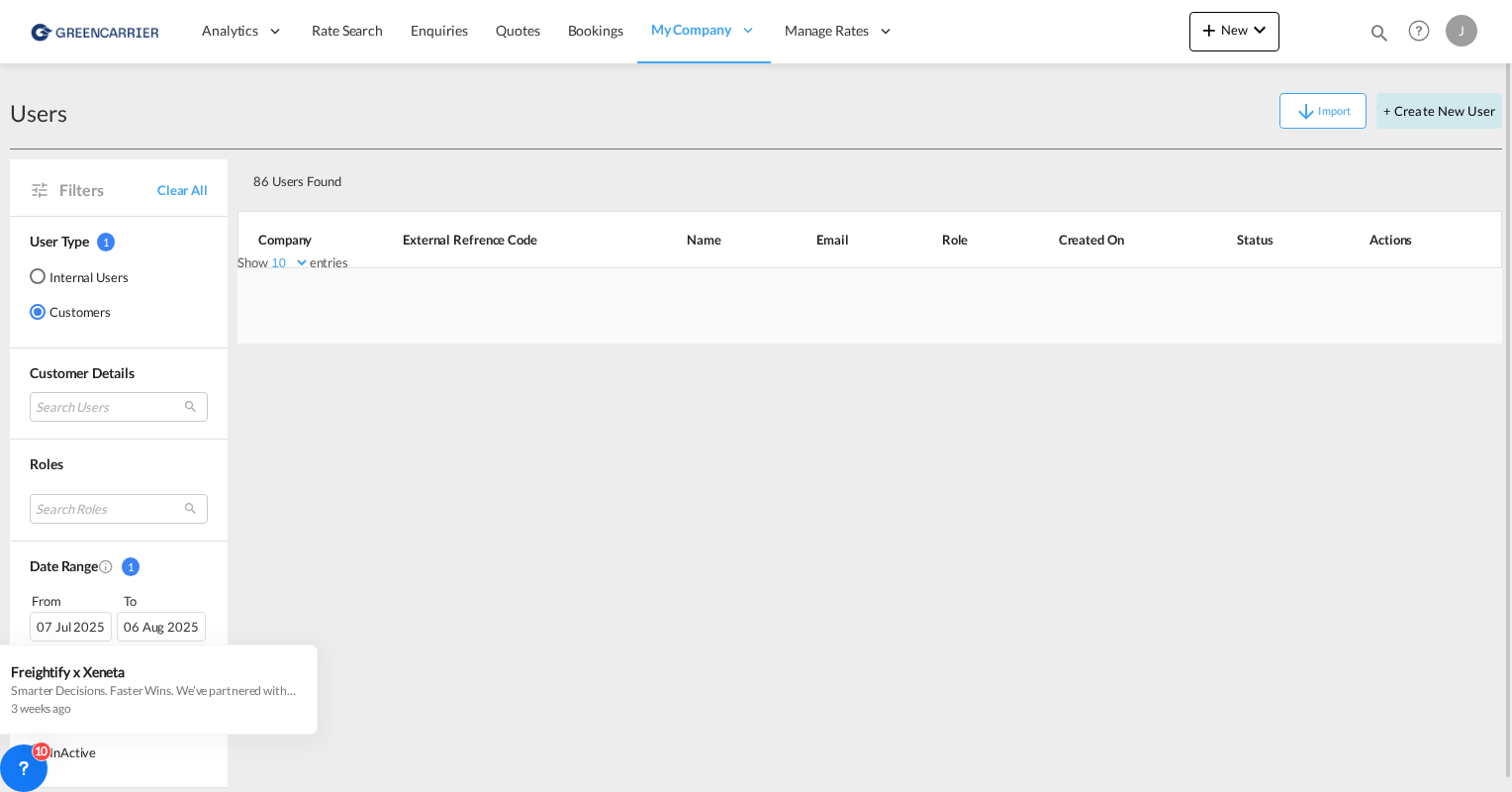 click on "+ Create New User" at bounding box center [1439, 111] 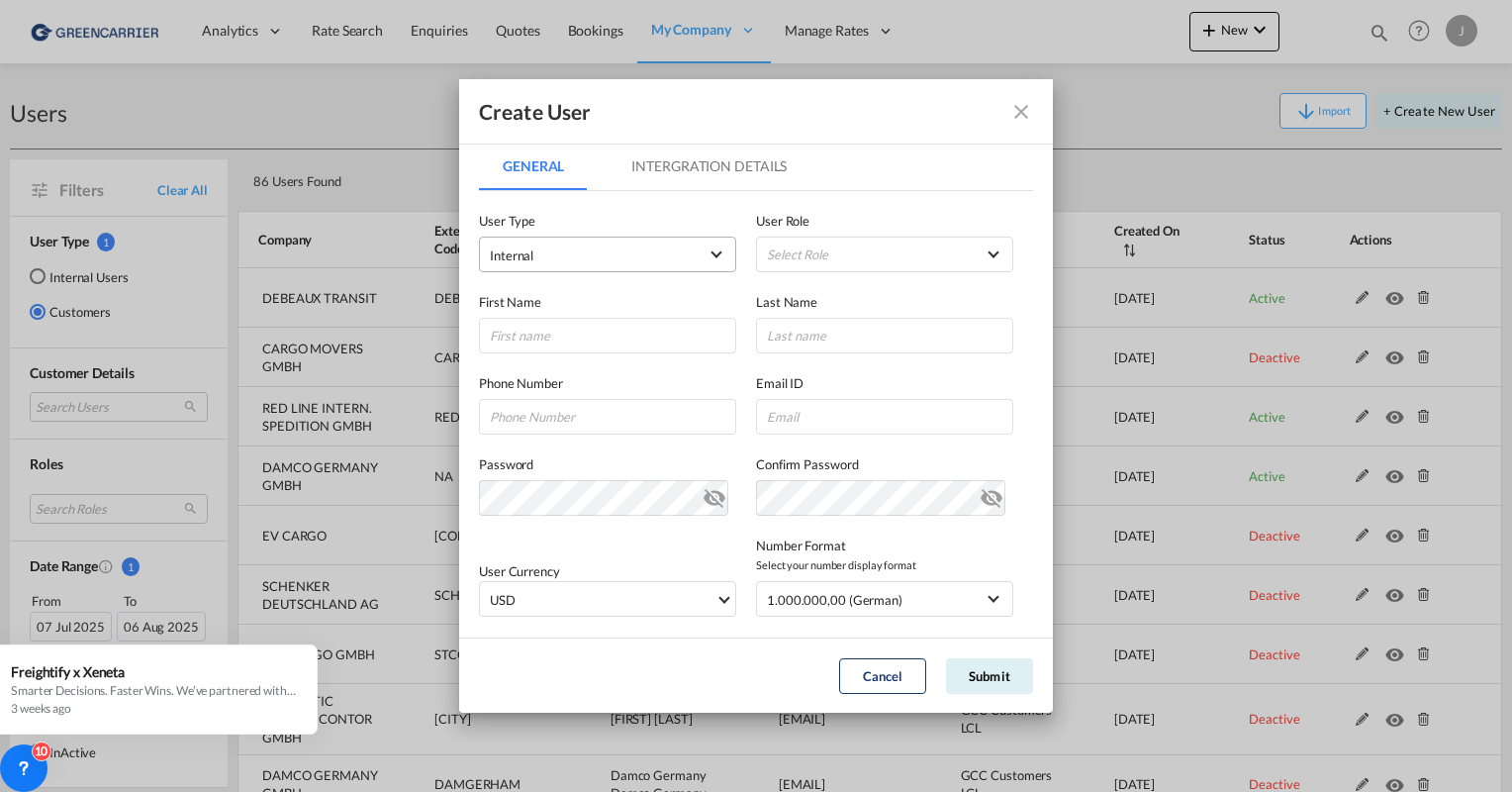 click on "Internal" at bounding box center (594, 255) 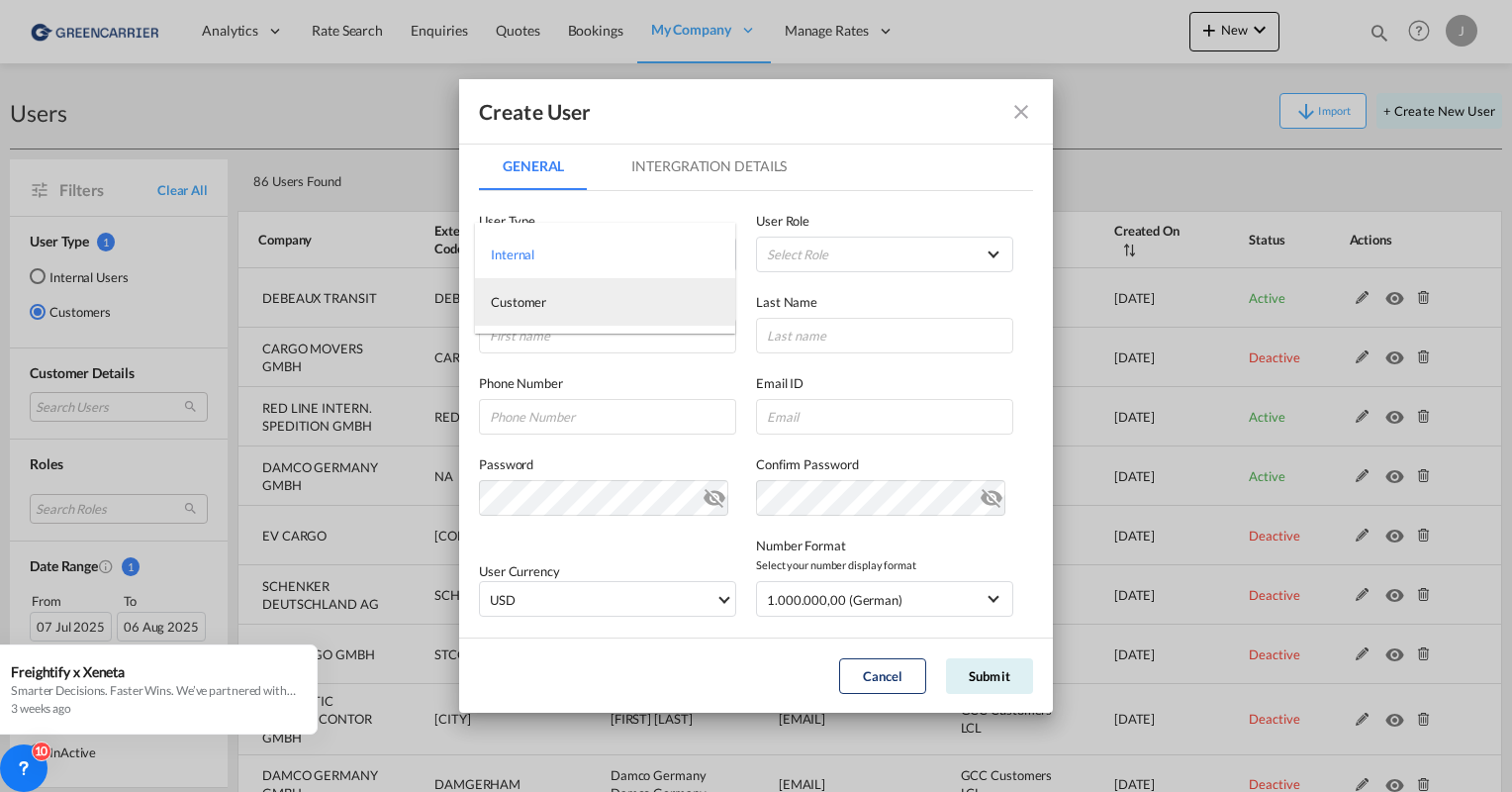 click on "Customer" at bounding box center (605, 302) 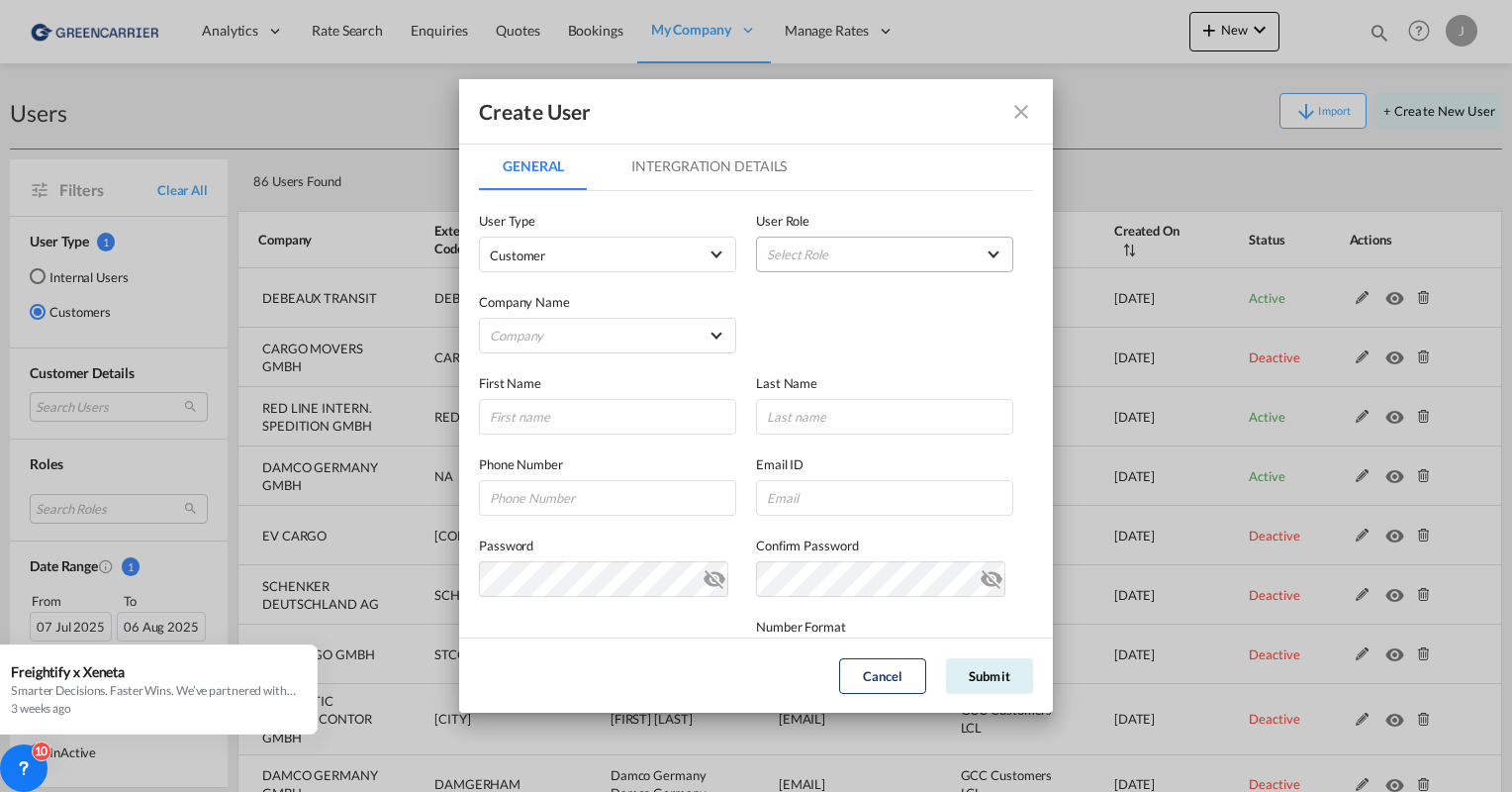 click on "Select Role" at bounding box center [885, 254] 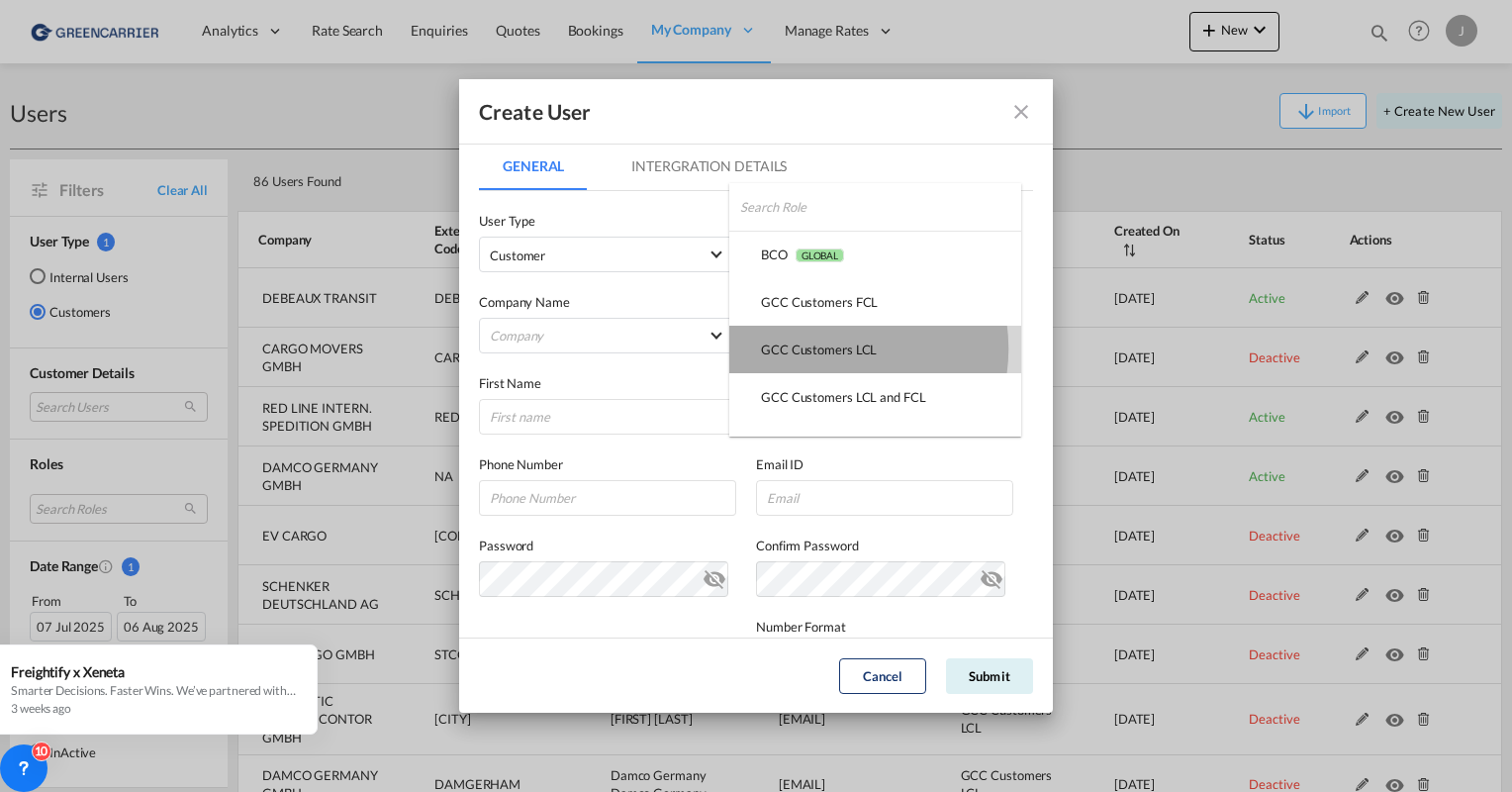 click on "GCC Customers LCL  USER_DEFINED" at bounding box center [818, 349] 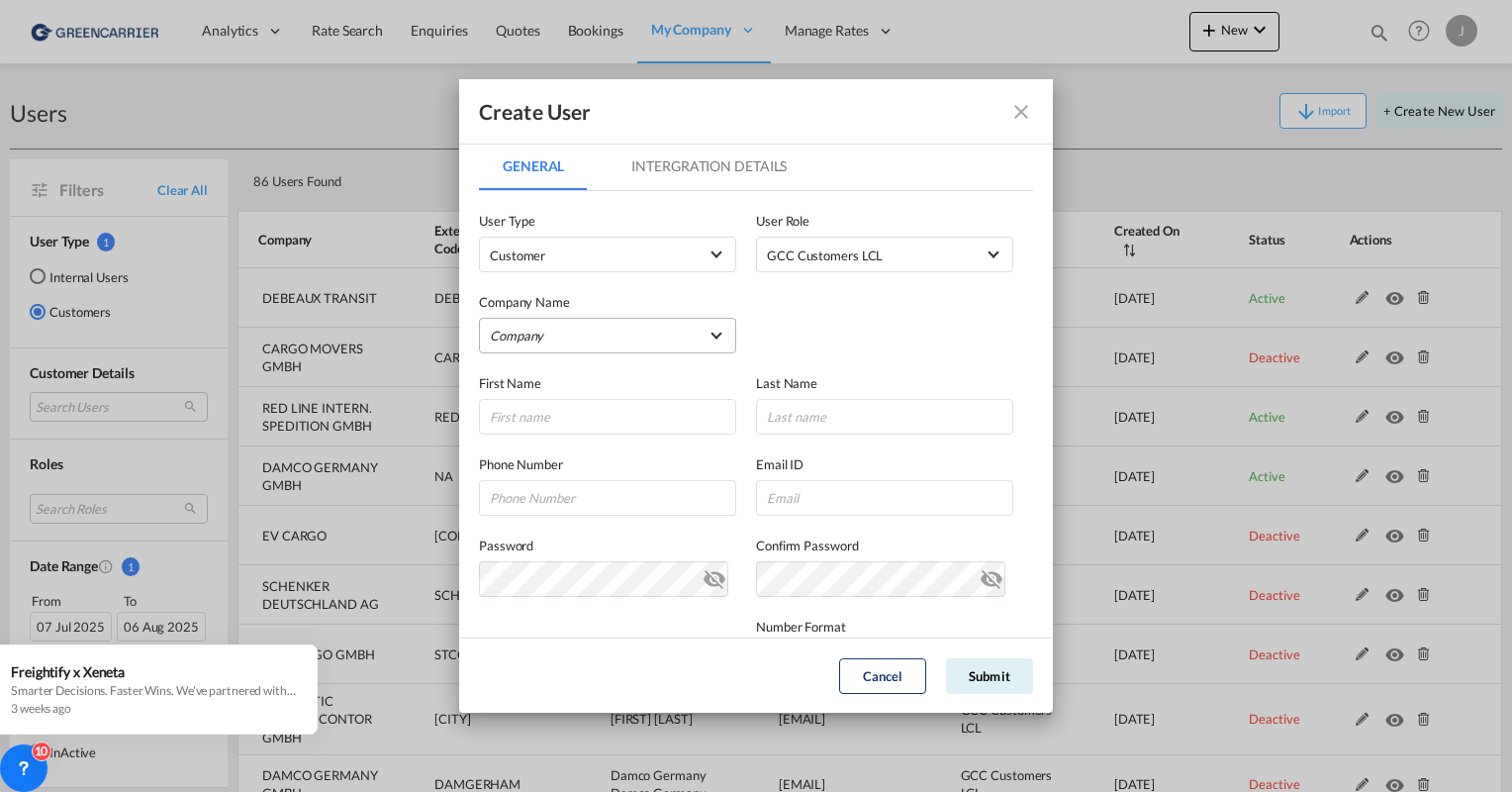click on "Company
[COMPANY_NAME]
[COMPANY_NAME]
[COMPANY_NAME]
[COMPANY_NAME]
[COMPANY_NAME]
[COMPANY_NAME]
[COMPANY_NAME]
[COMPANY_NAME]
[COMPANY_NAME]
[COMPANY_NAME]
[COMPANY_NAME]
[COMPANY_NAME]
[COMPANY_NAME]
[COMPANY_NAME]
[COMPANY_NAME]
[COMPANY_NAME]
[COMPANY_NAME]
[COMPANY_NAME]
[COMPANY_NAME]
[COMPANY_NAME]
[COMPANY_NAME]
[COMPANY_NAME]
[COMPANY_NAME]
[COMPANY_NAME]
[COMPANY_NAME]
[COMPANY_NAME]
[COMPANY_NAME]
[COMPANY_NAME]
[COMPANY_NAME]
[COMPANY_NAME]
[COMPANY_NAME]" at bounding box center (608, 336) 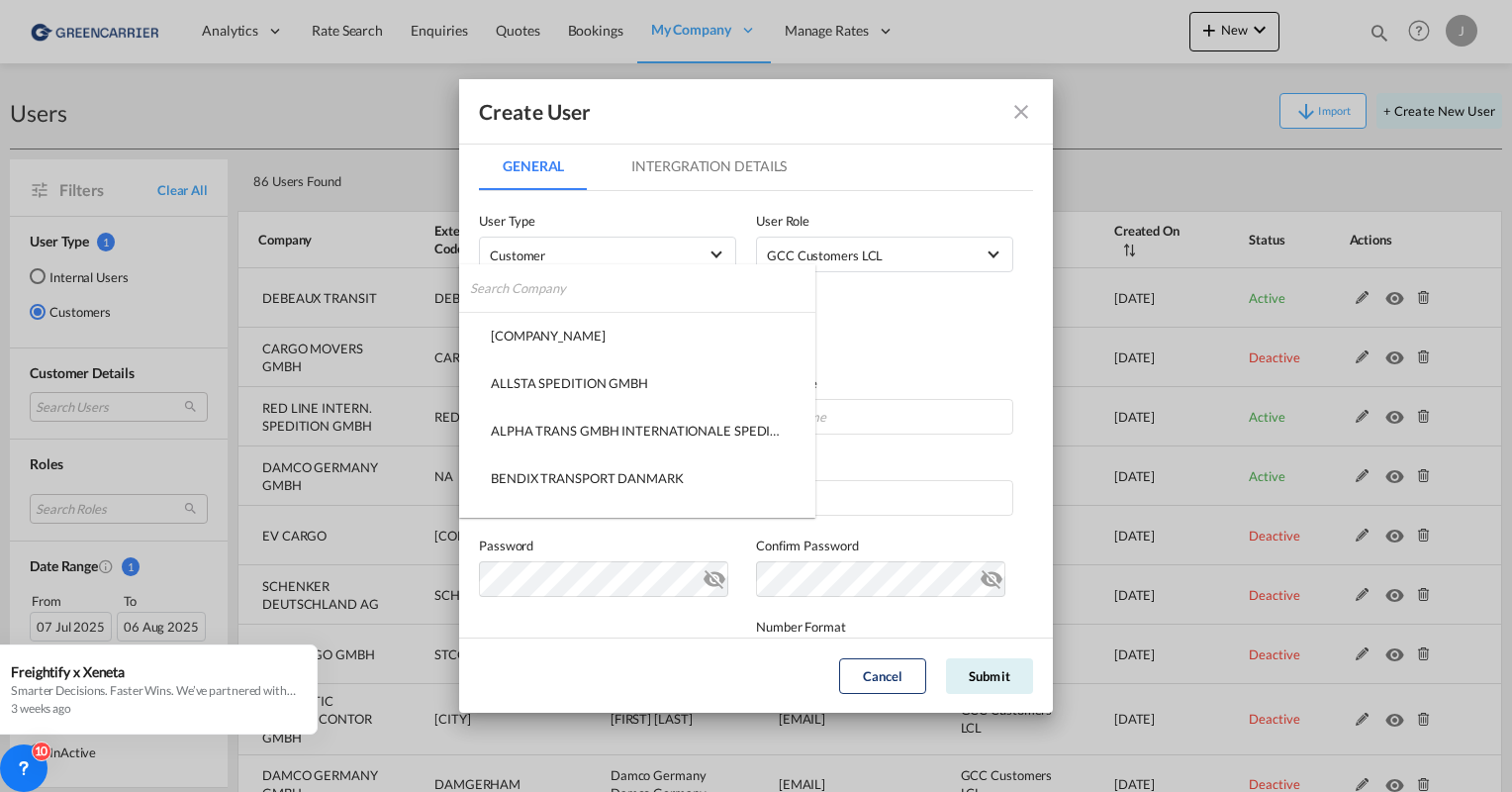click at bounding box center (642, 288) 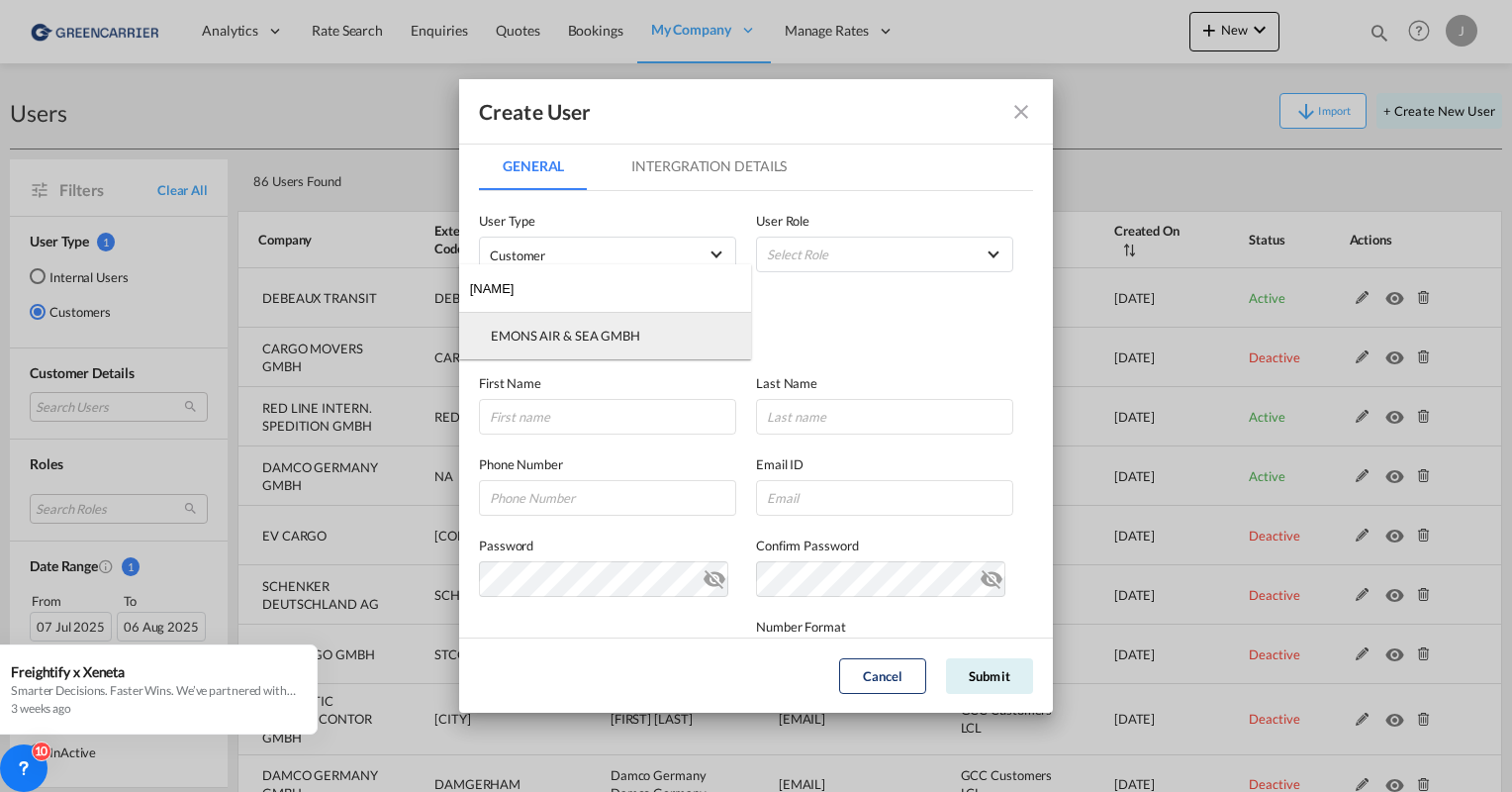 type on "[NAME]" 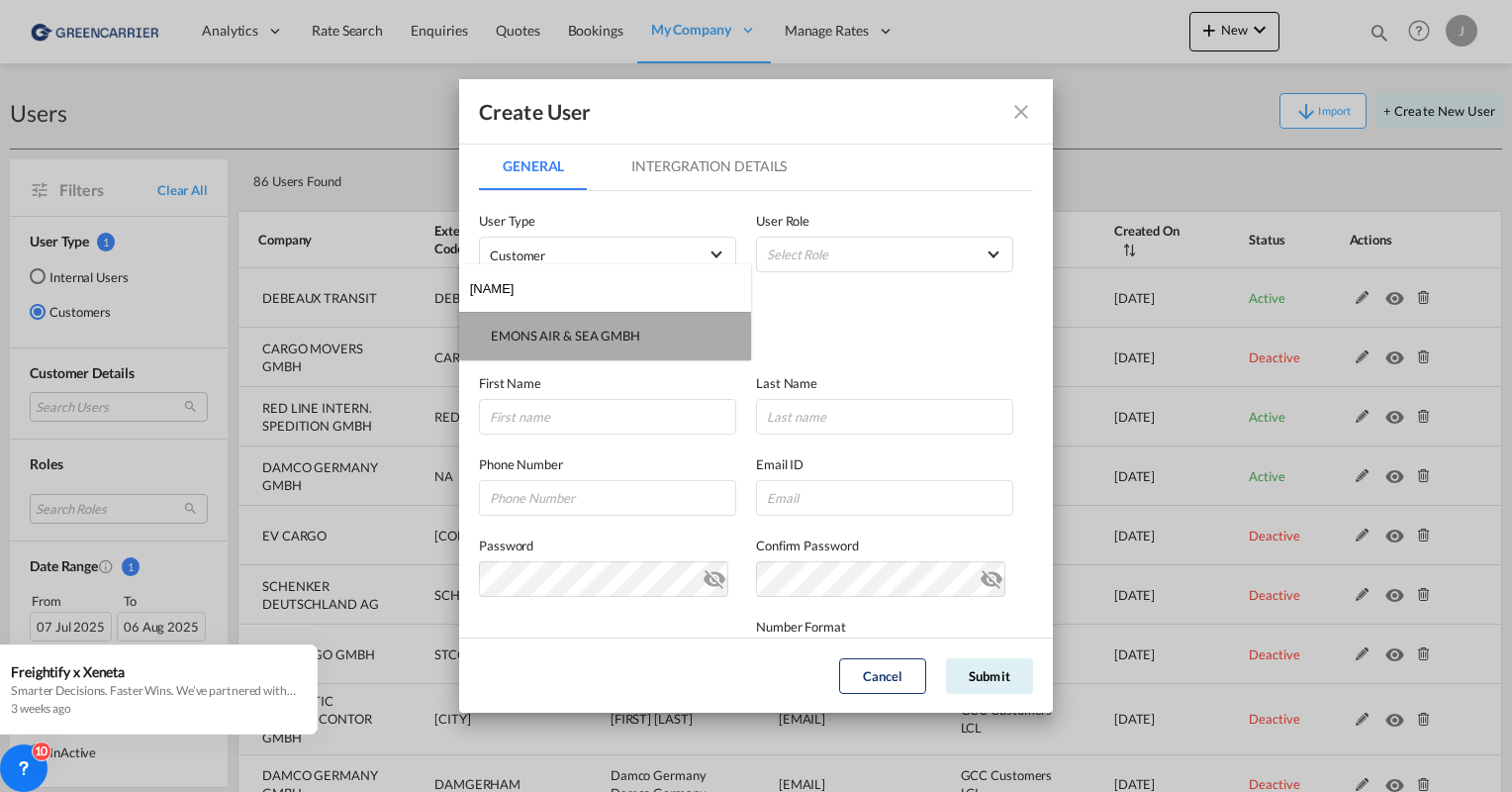 click on "EMONS AIR & SEA GMBH" at bounding box center (565, 336) 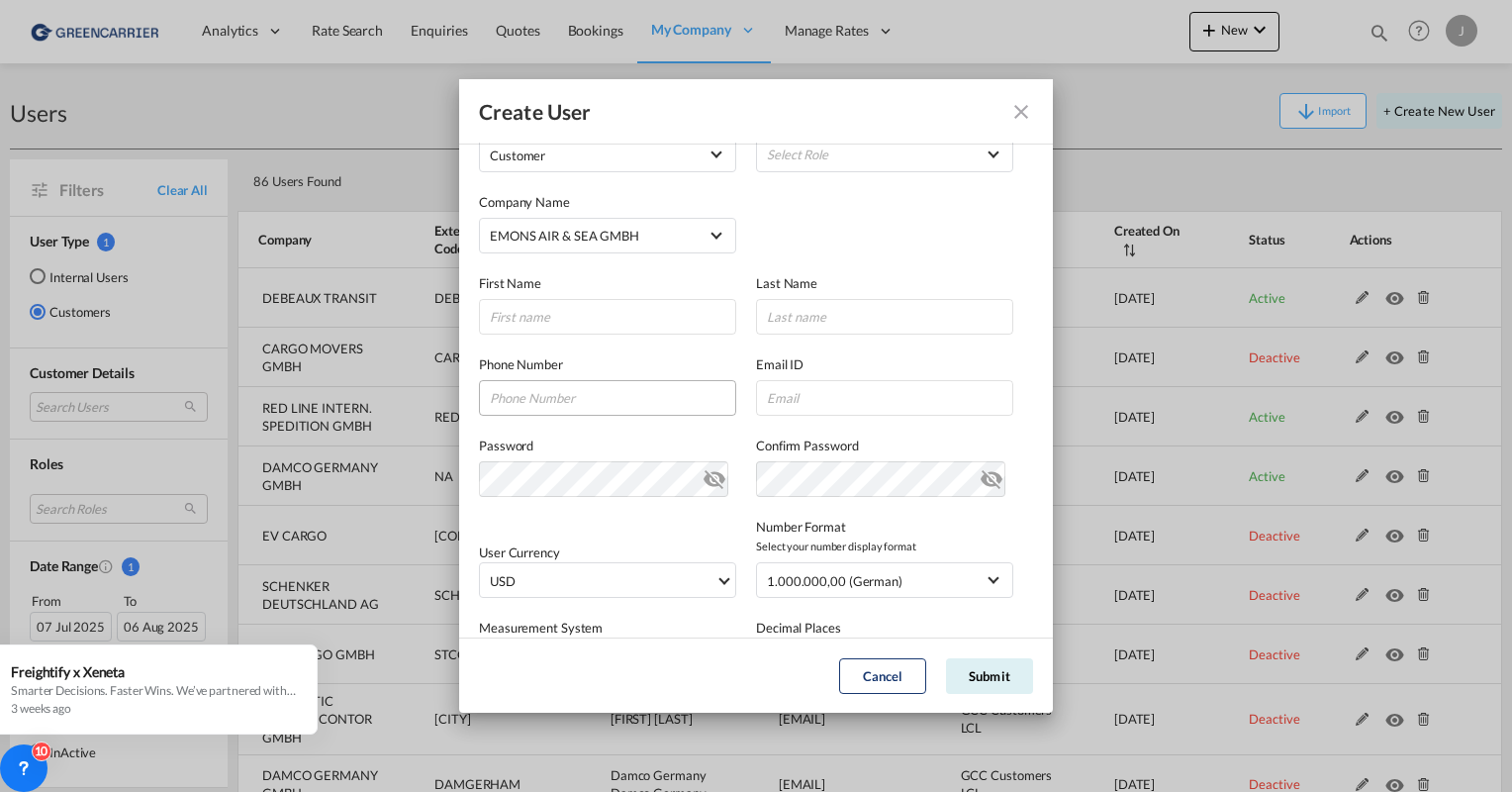 scroll, scrollTop: 198, scrollLeft: 0, axis: vertical 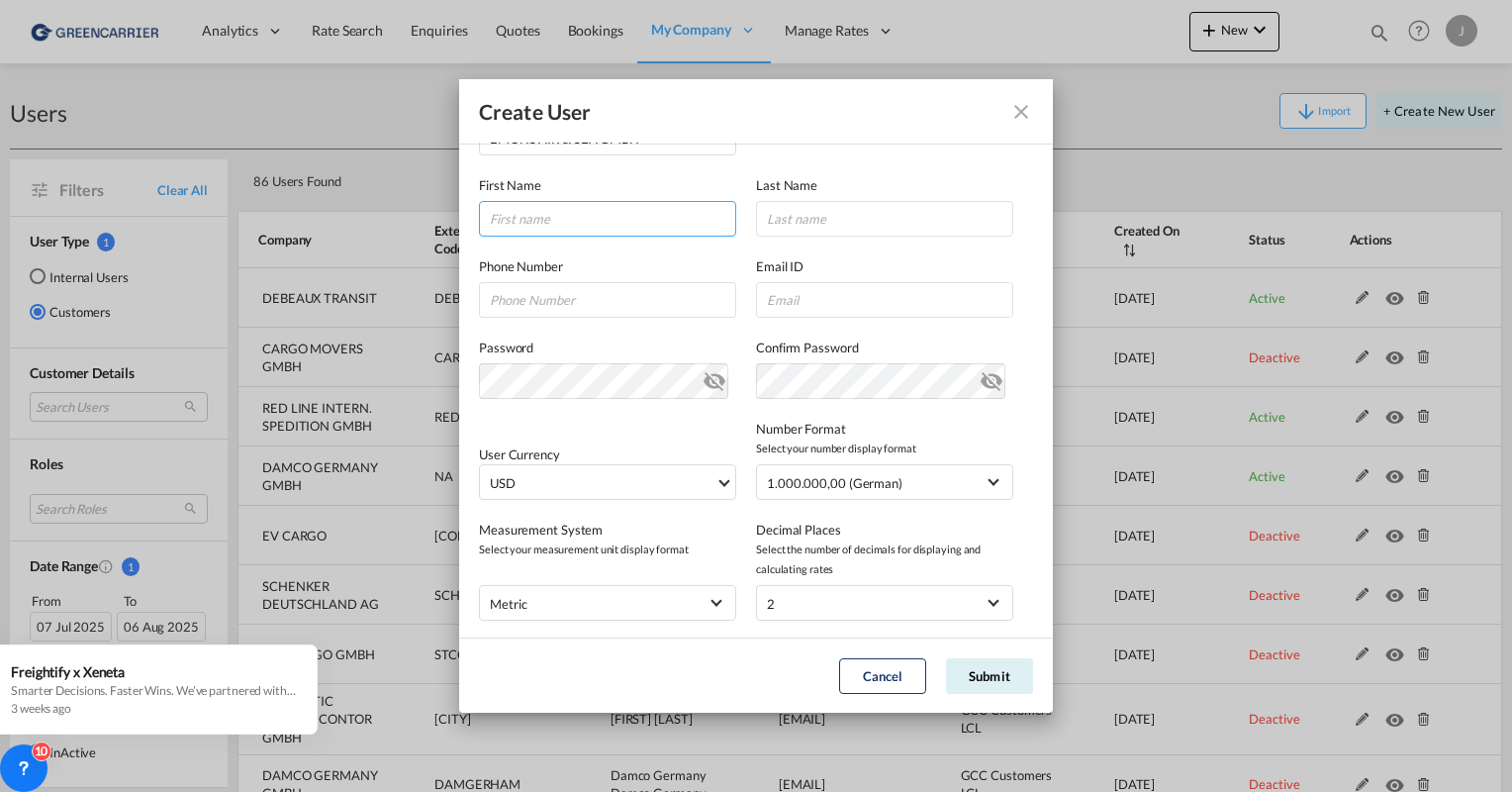 click at bounding box center [608, 219] 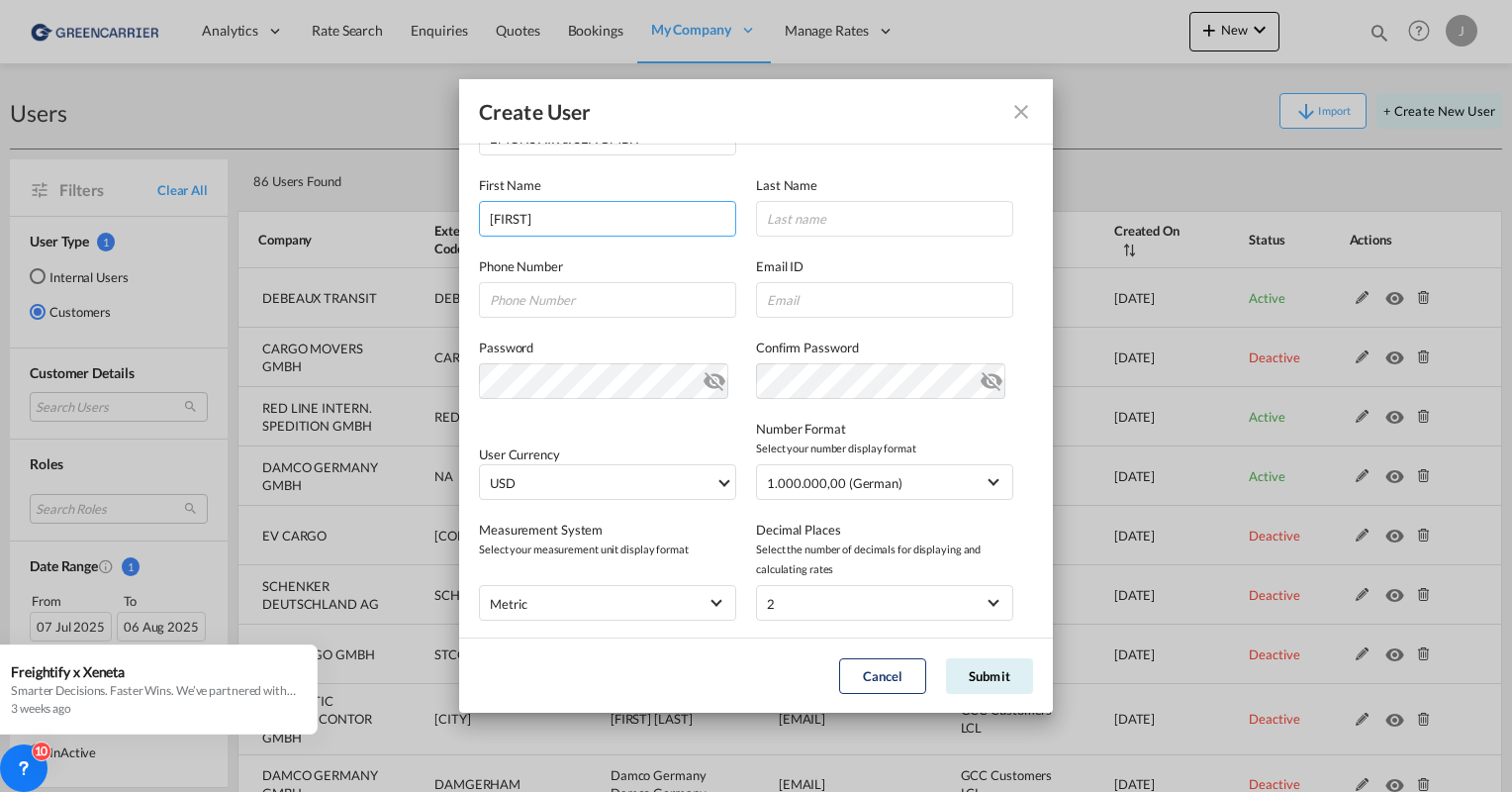 type on "[FIRST]" 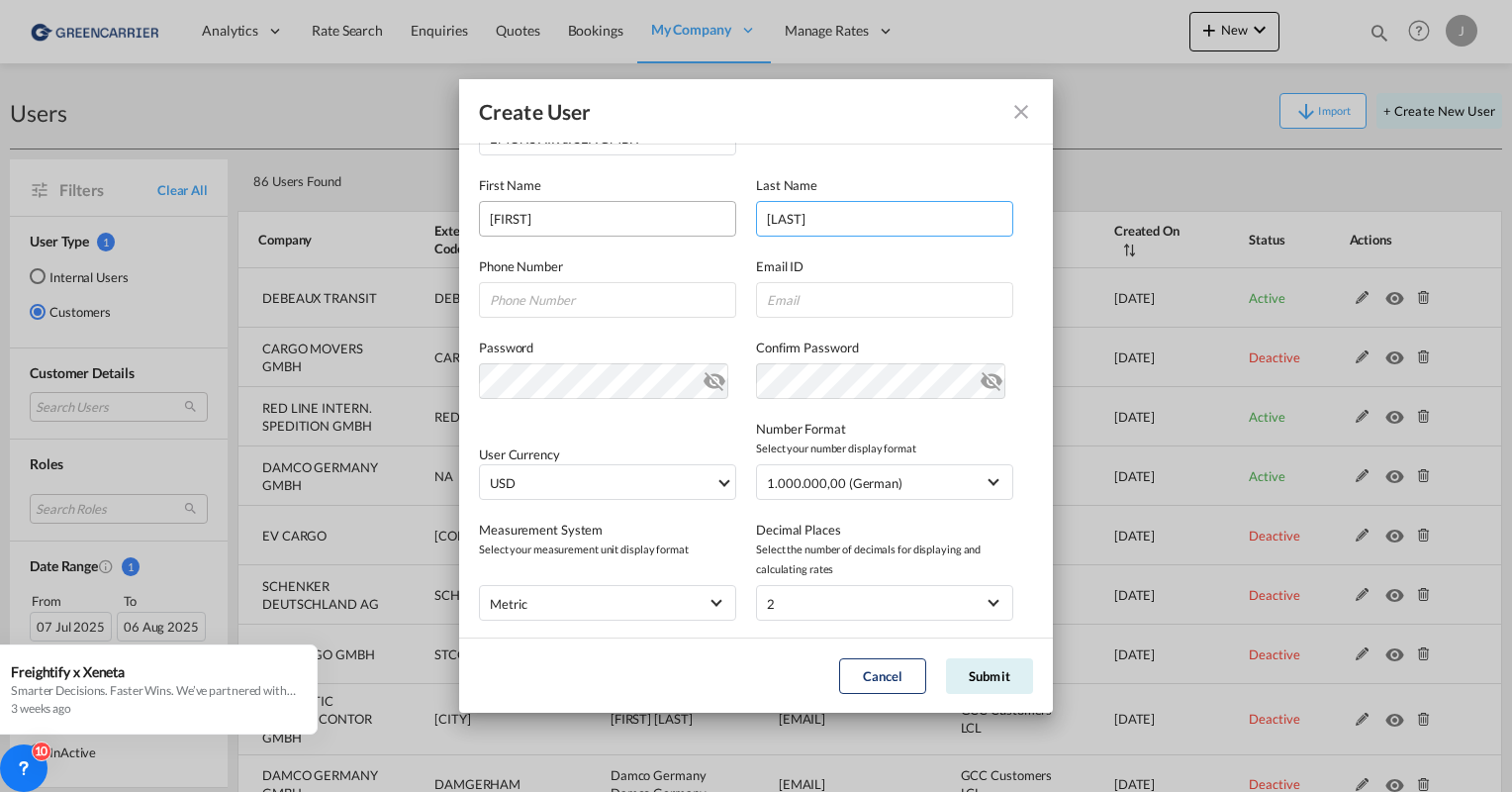type on "[LAST]" 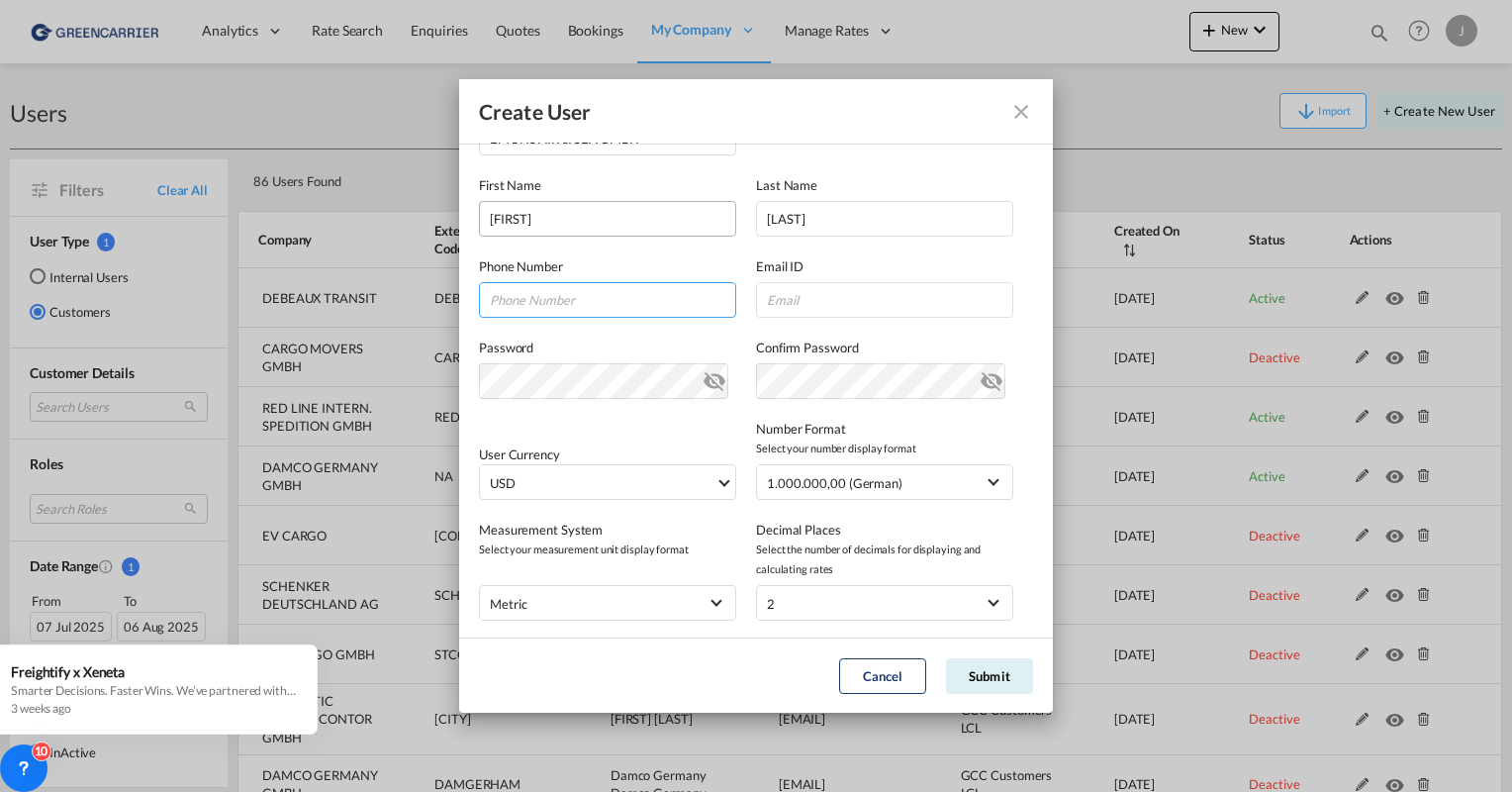 paste on "EMOAIRDUS" 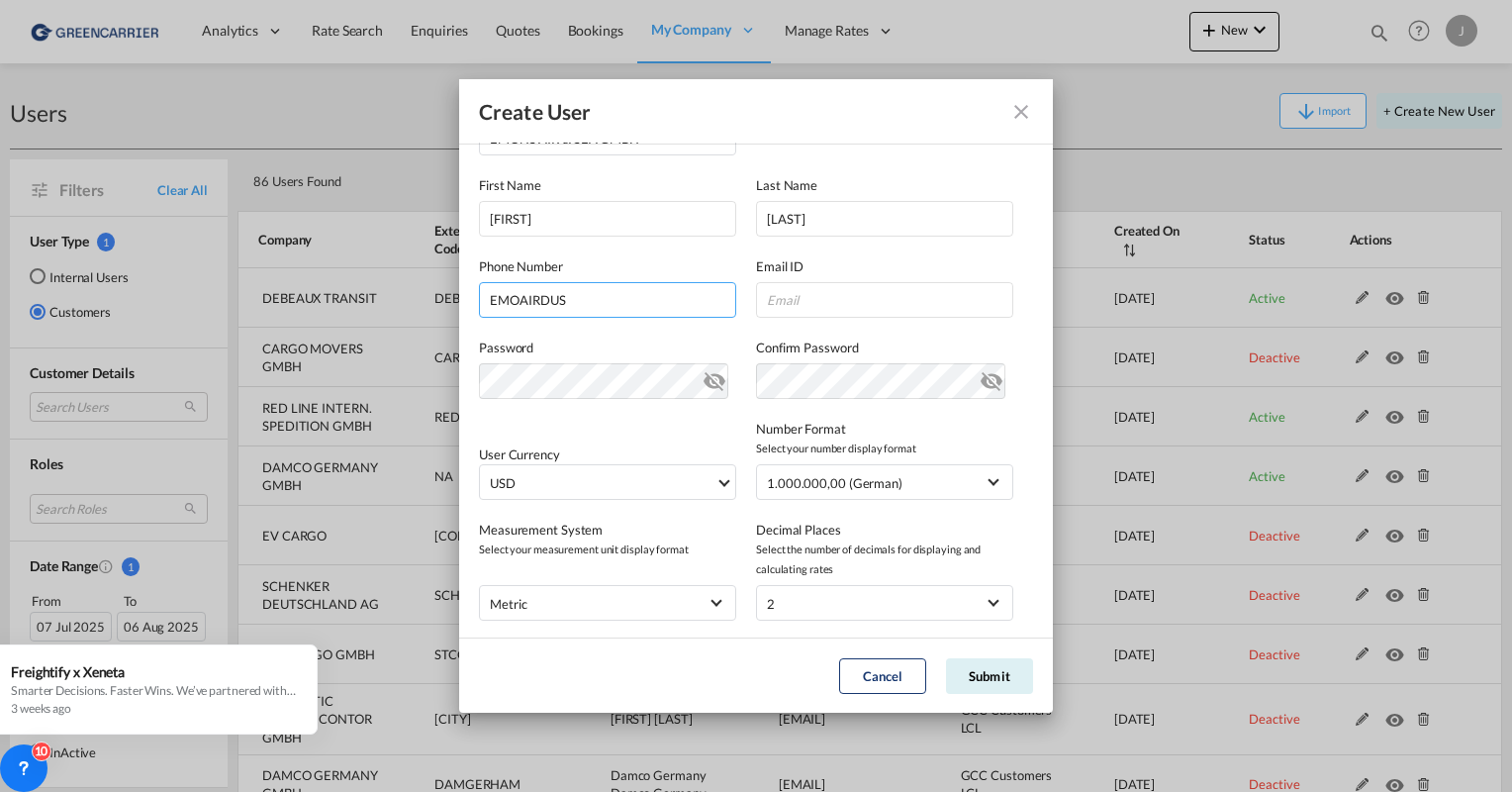 drag, startPoint x: 590, startPoint y: 302, endPoint x: 431, endPoint y: 299, distance: 159.0283 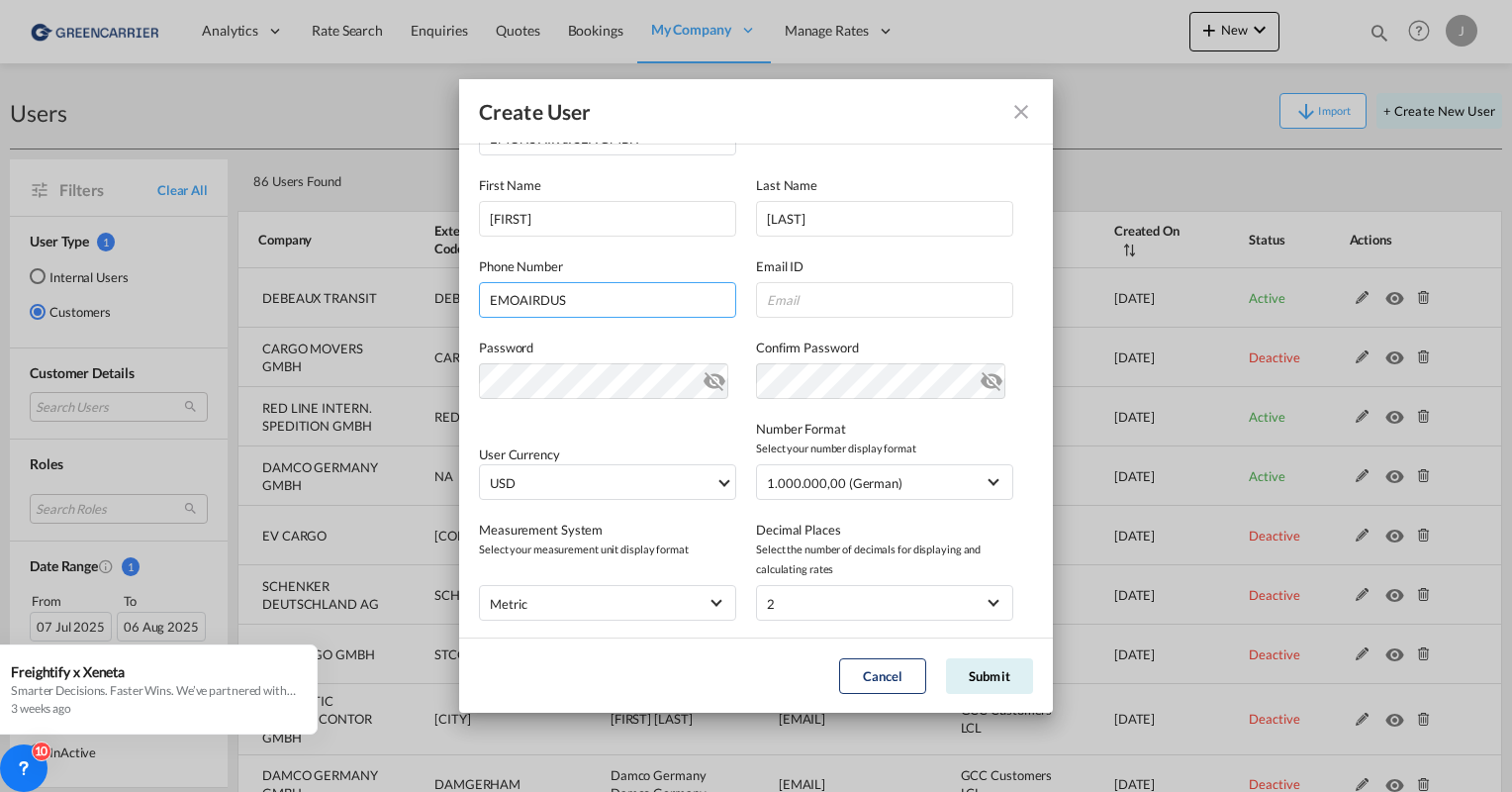 drag, startPoint x: 586, startPoint y: 301, endPoint x: 438, endPoint y: 292, distance: 148.2734 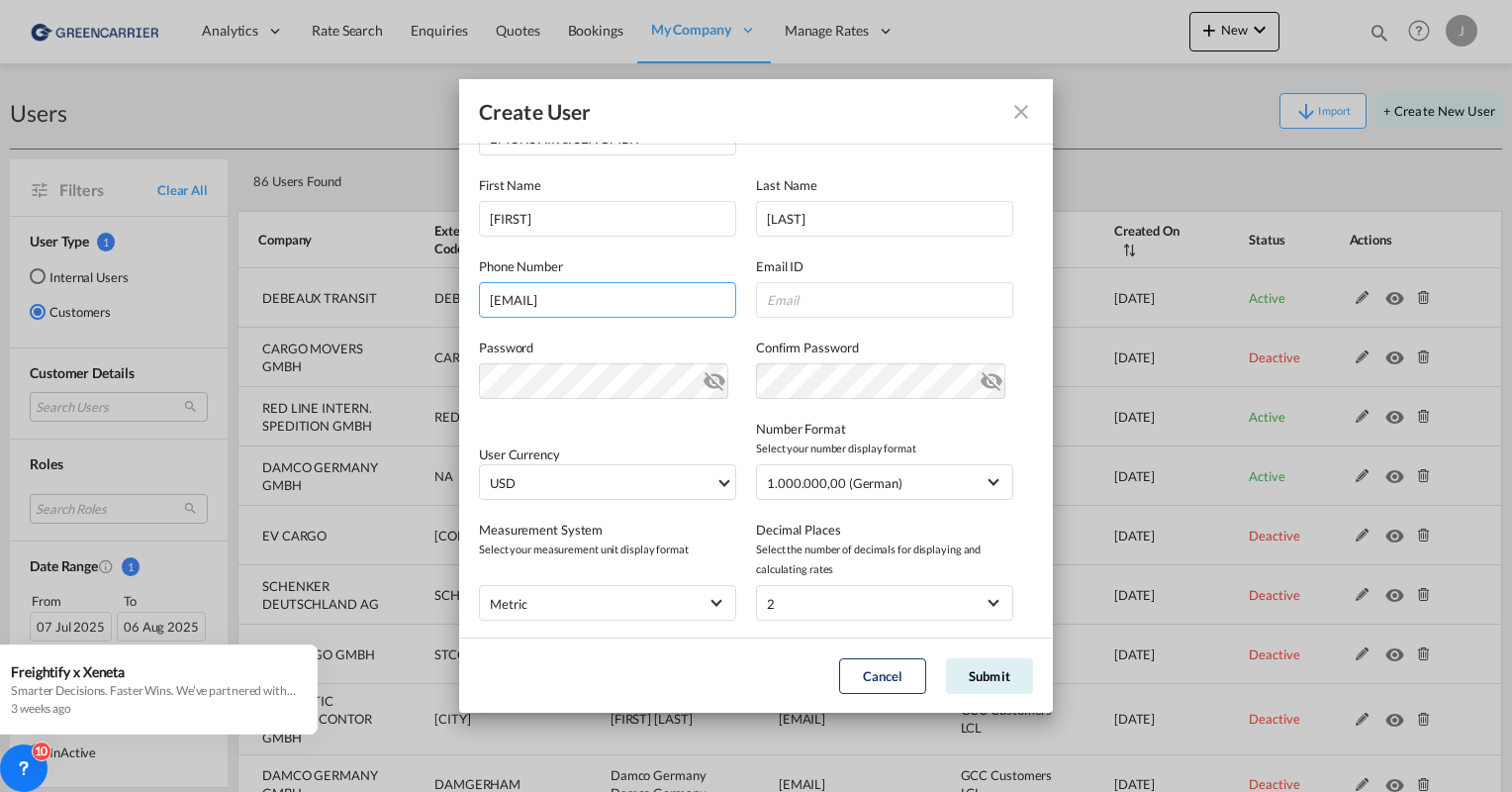 drag, startPoint x: 691, startPoint y: 298, endPoint x: 458, endPoint y: 306, distance: 233.1373 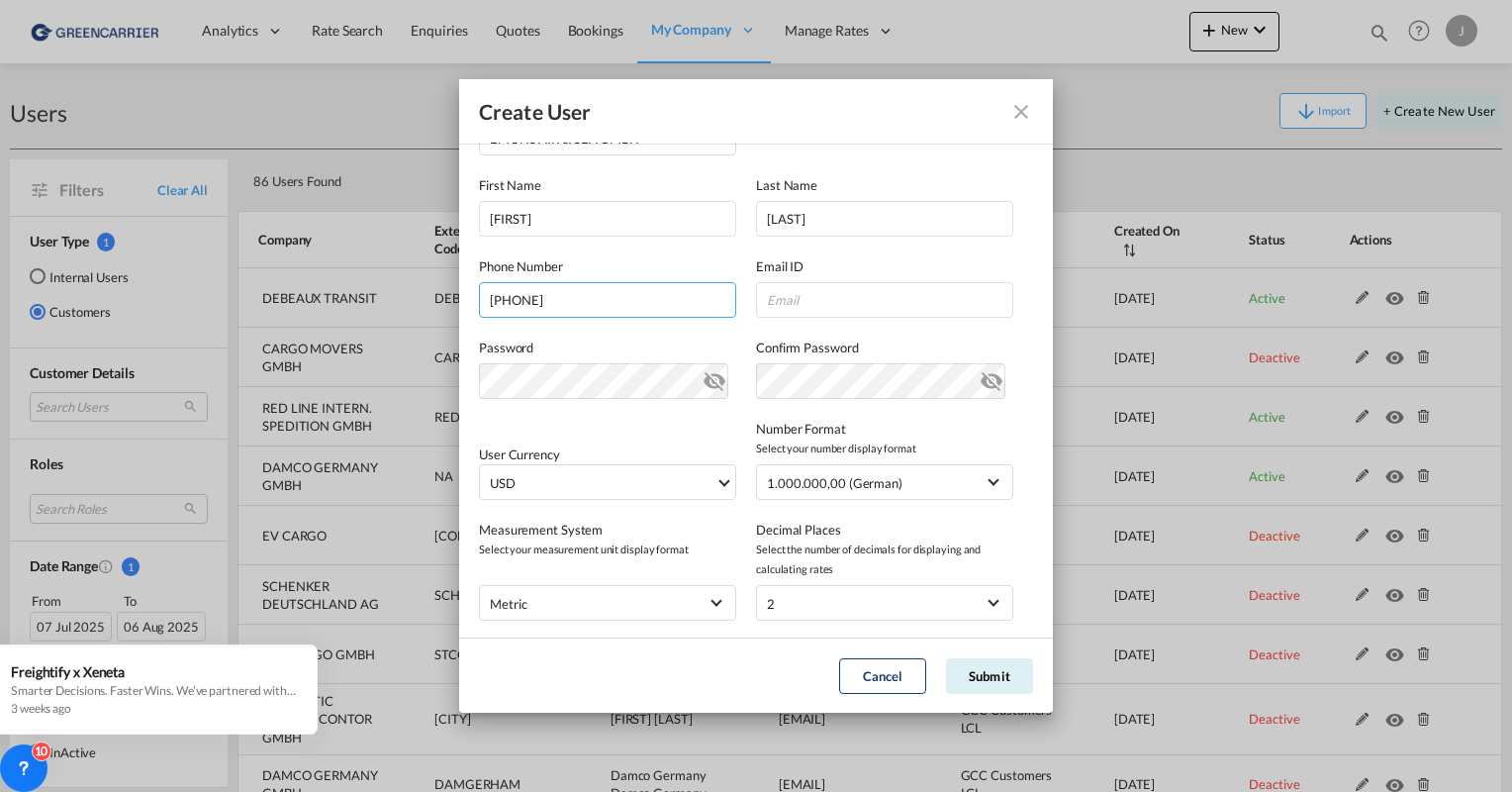 click on "[PHONE]" at bounding box center (608, 300) 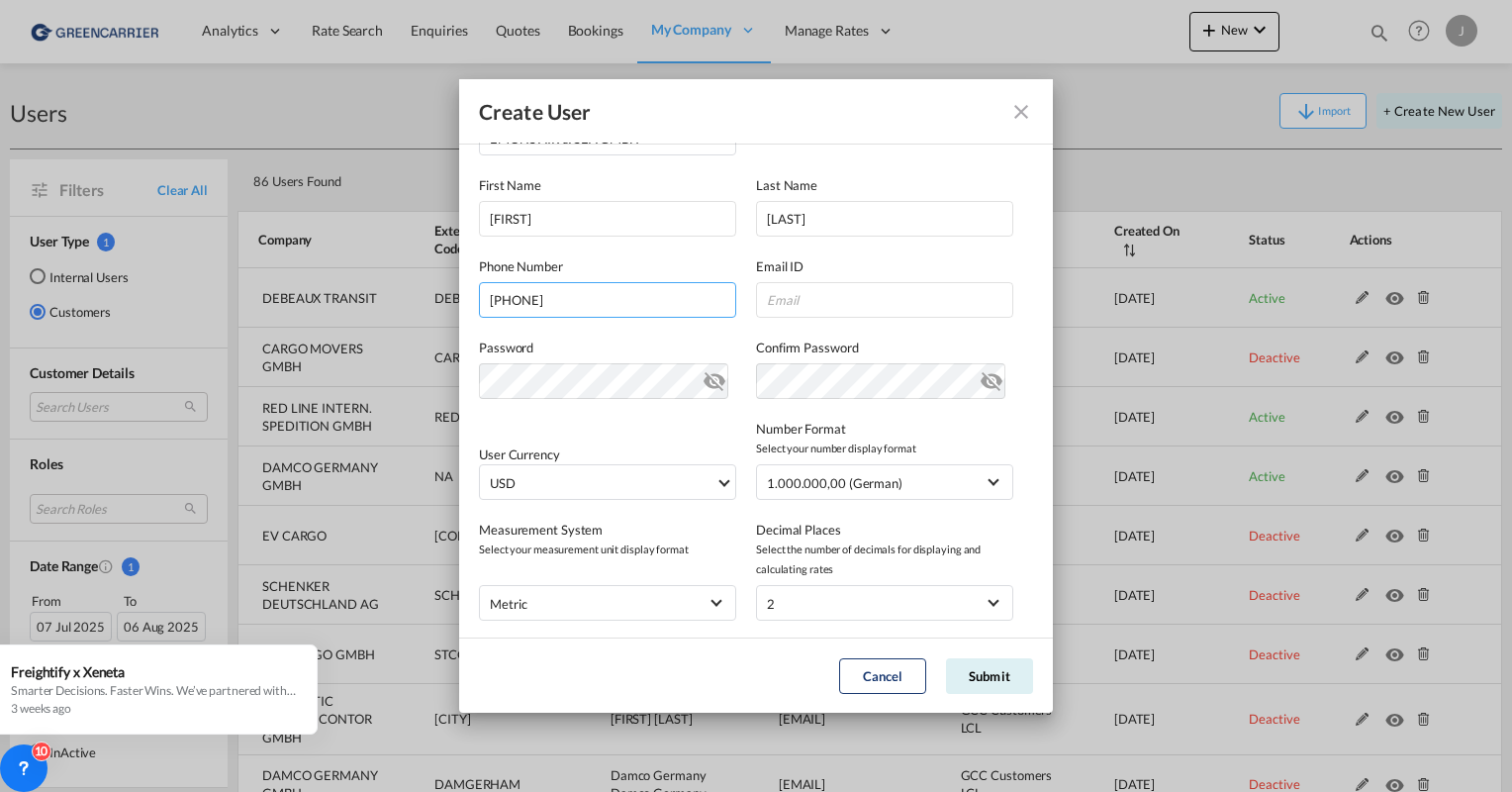 type on "[PHONE]" 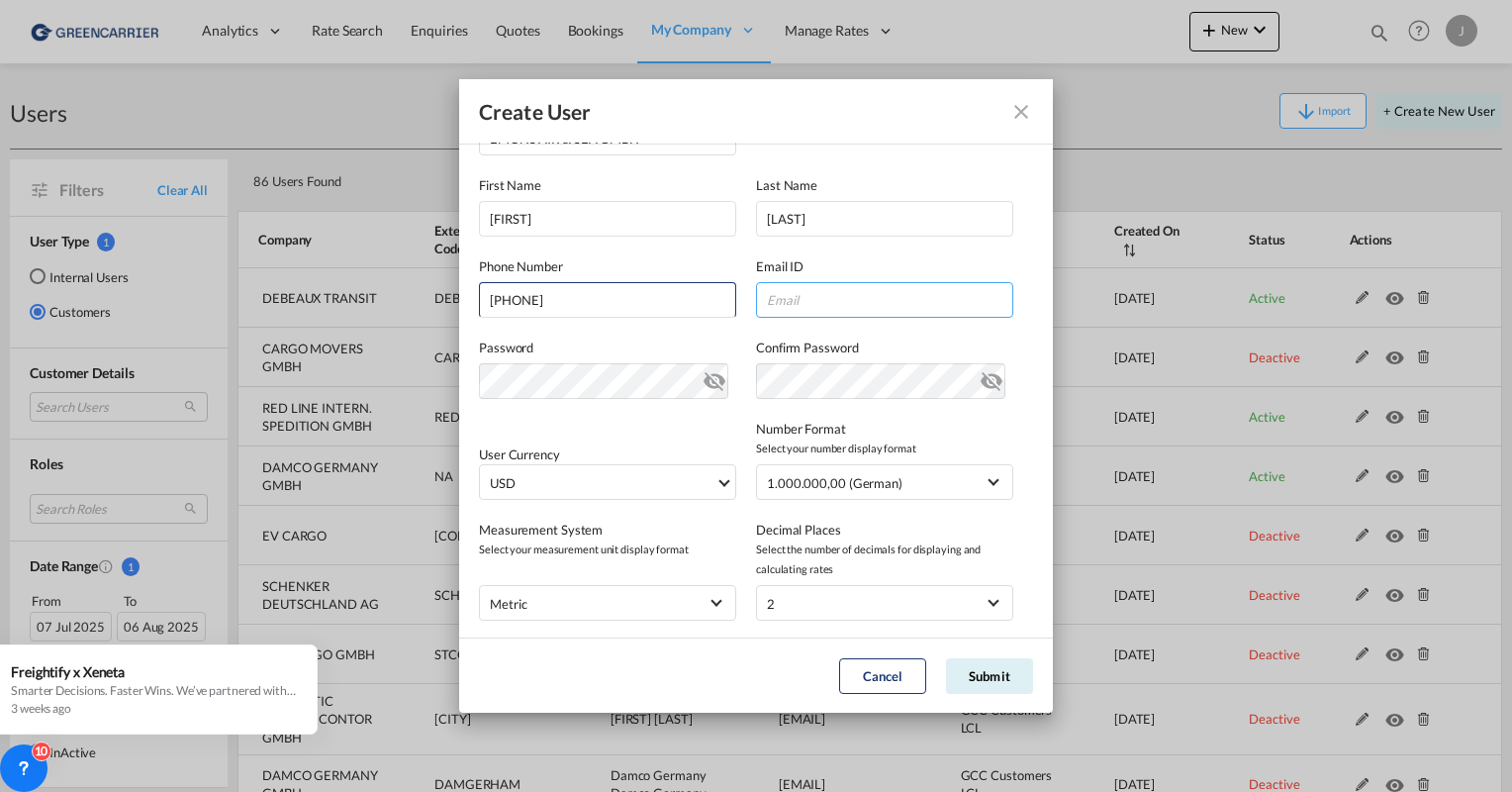 click at bounding box center (885, 300) 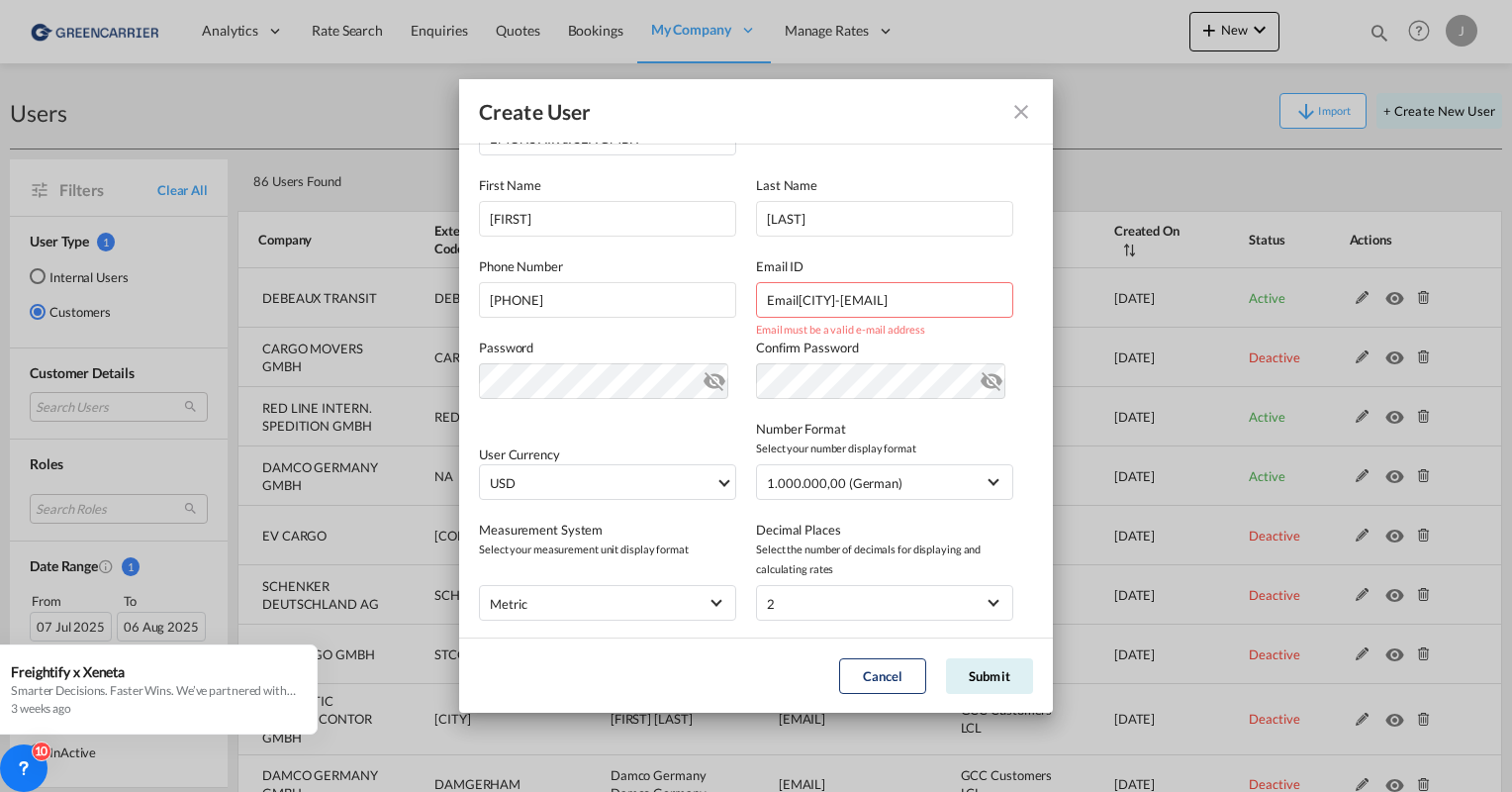 drag, startPoint x: 788, startPoint y: 305, endPoint x: 803, endPoint y: 305, distance: 15 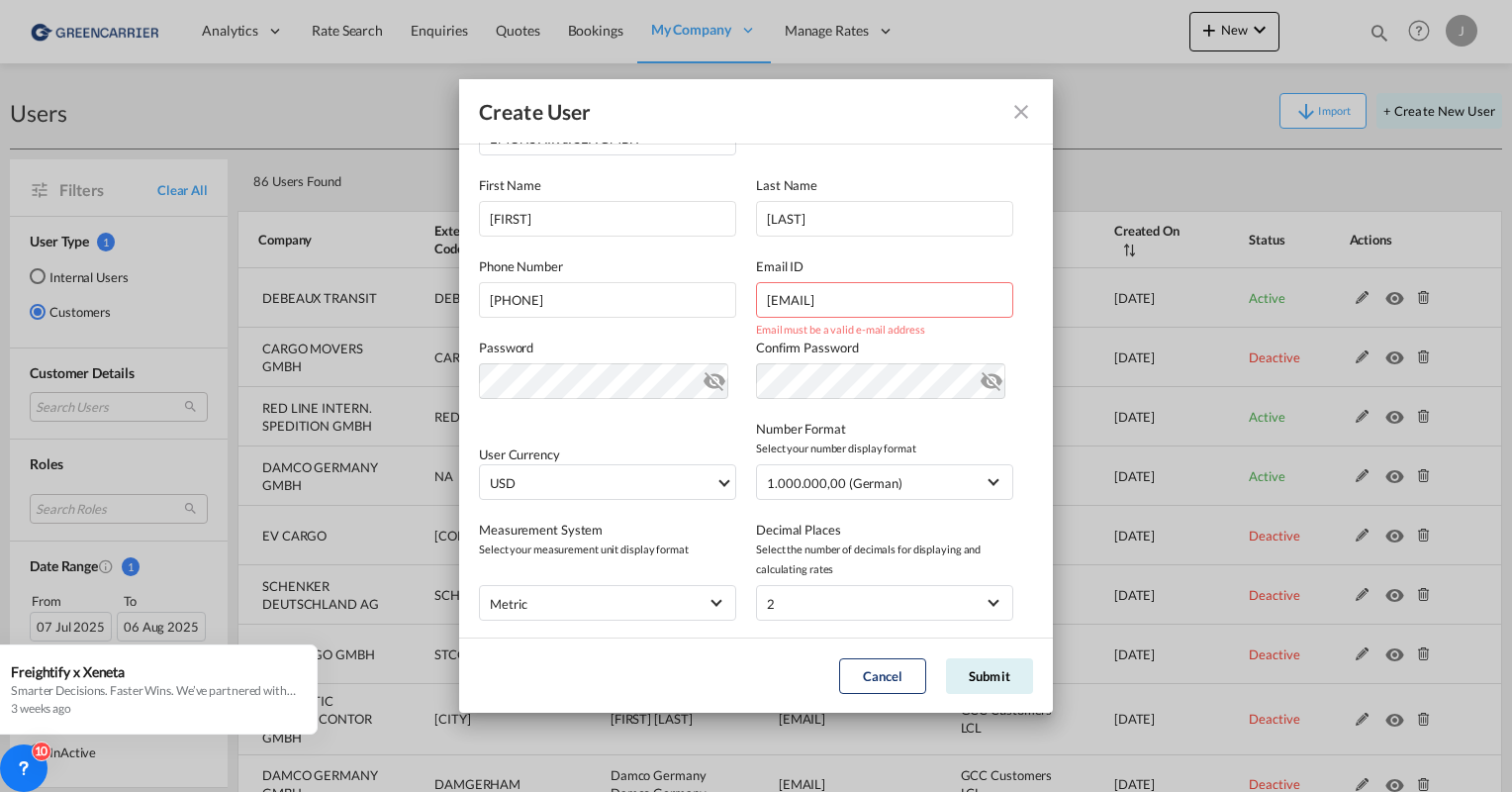 type on "[EMAIL]" 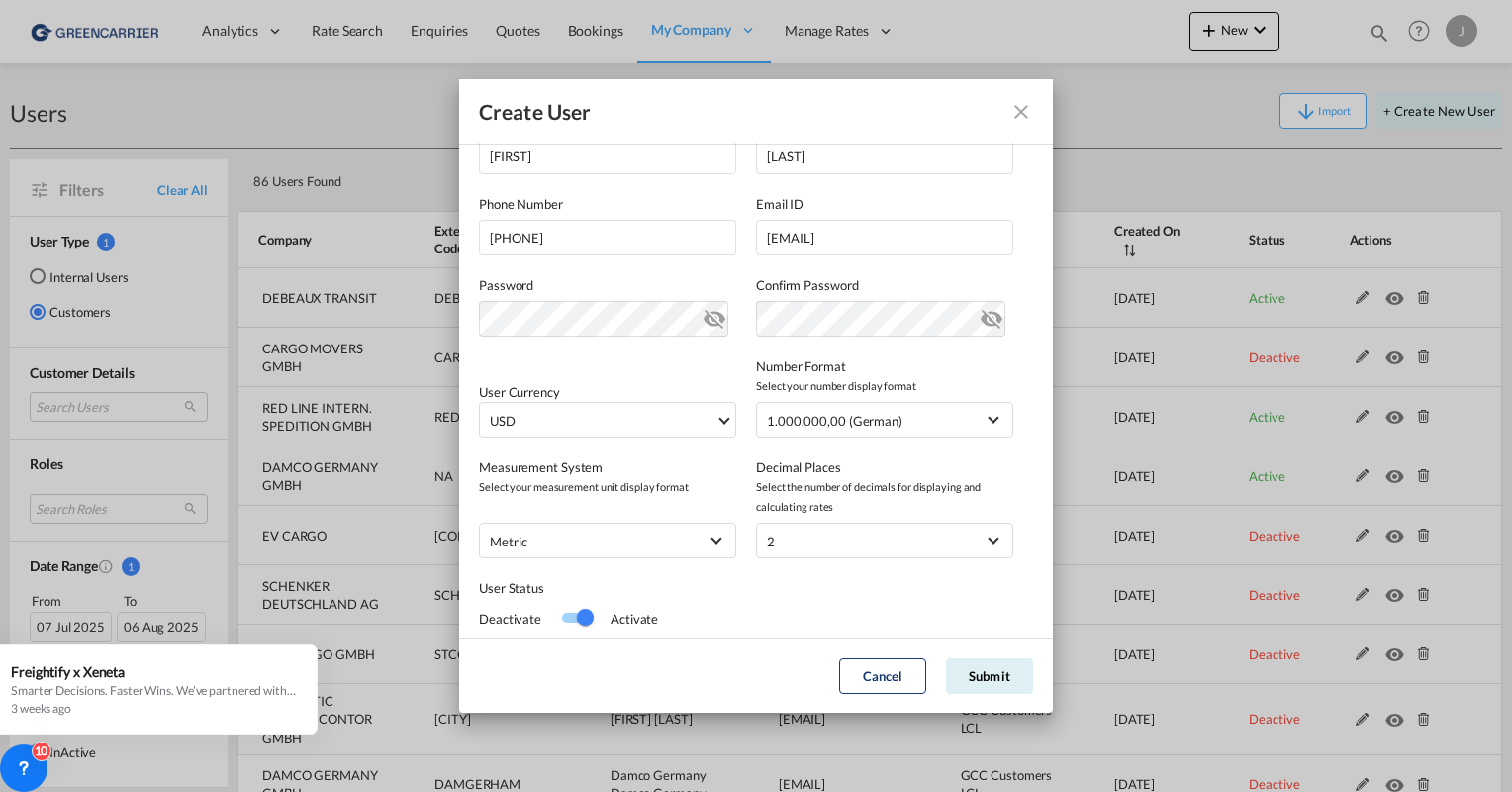 scroll, scrollTop: 316, scrollLeft: 0, axis: vertical 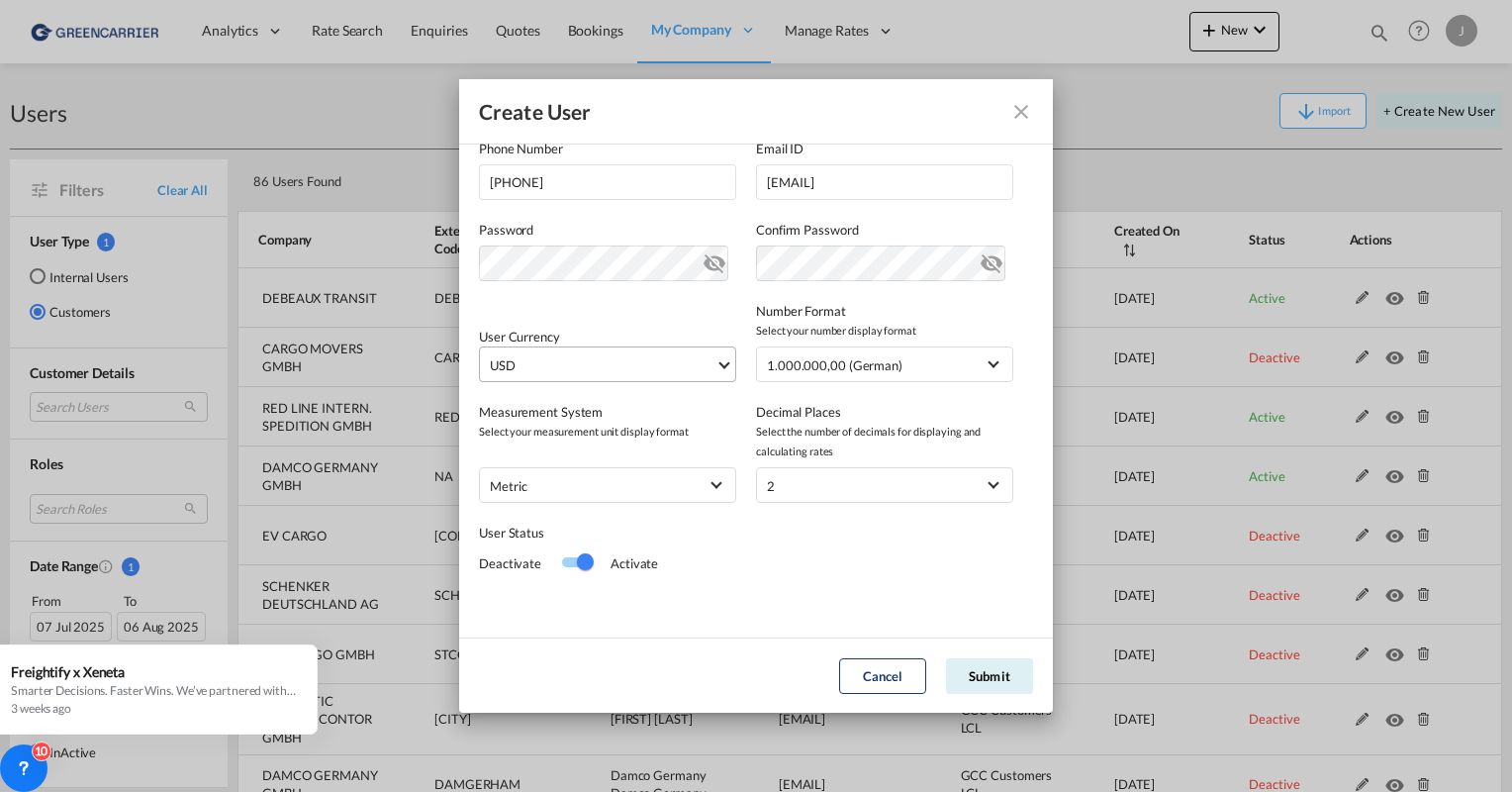 click on "USD" at bounding box center (603, 365) 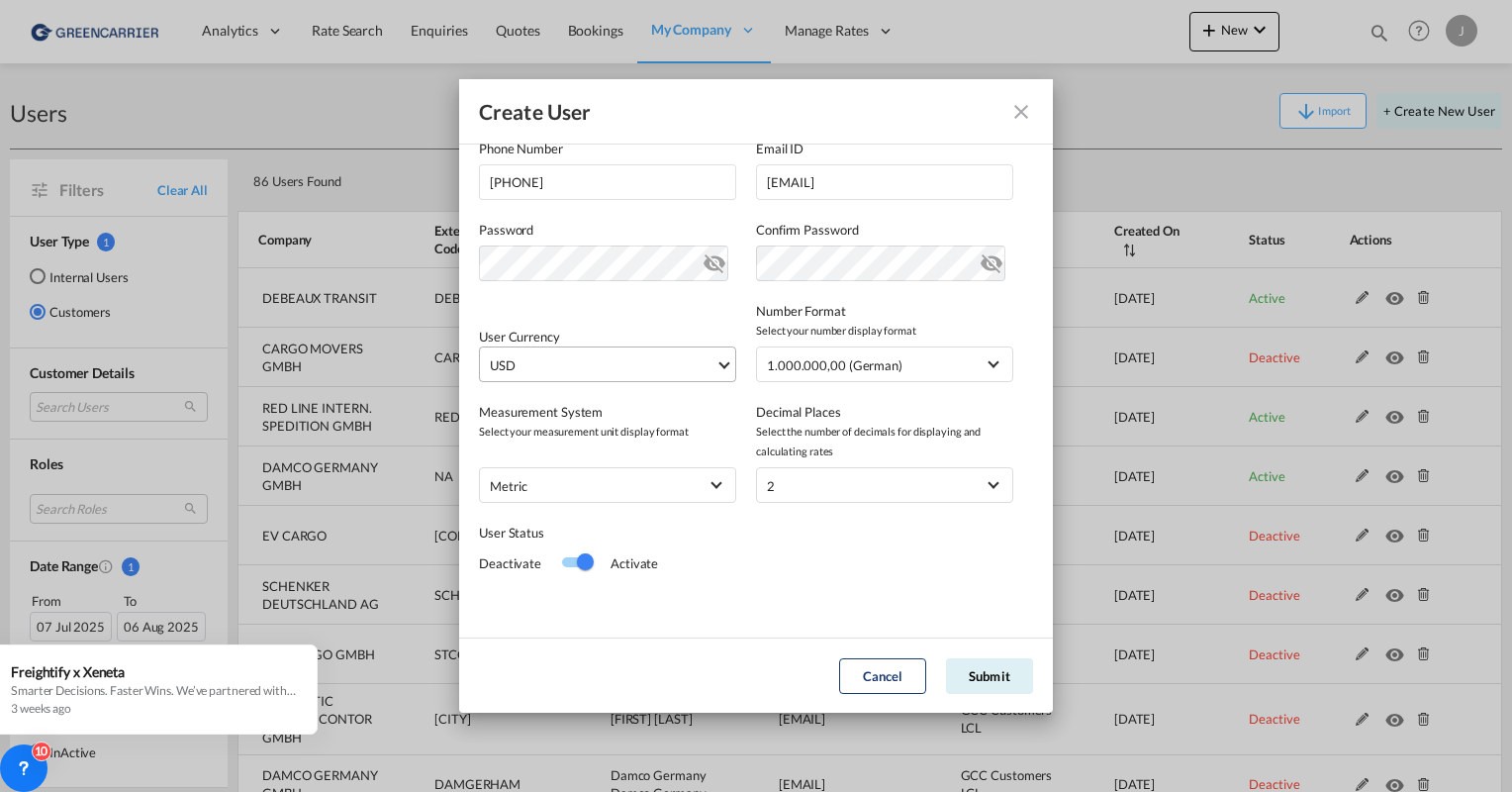 scroll, scrollTop: 6835, scrollLeft: 0, axis: vertical 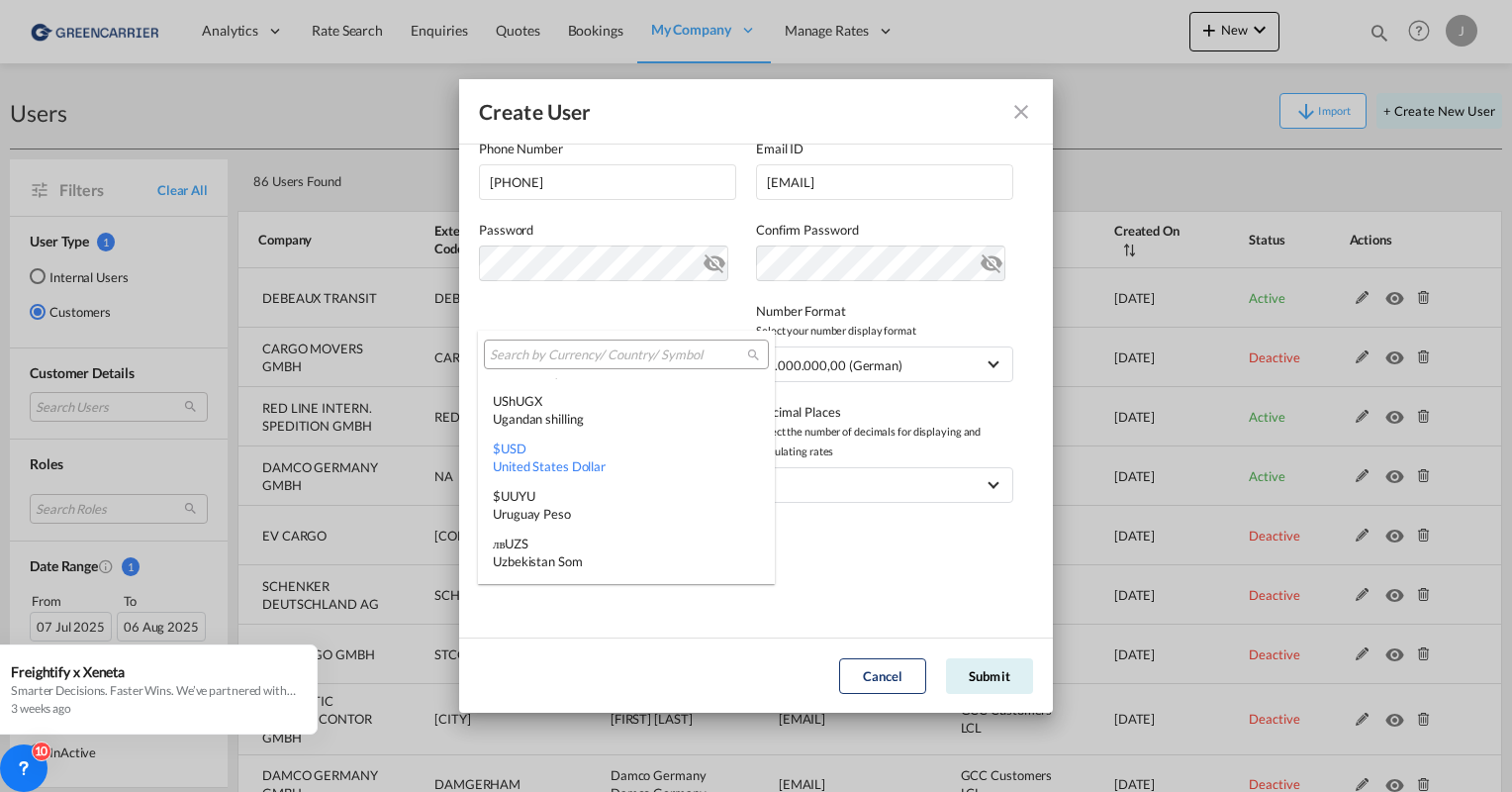 click at bounding box center [756, 396] 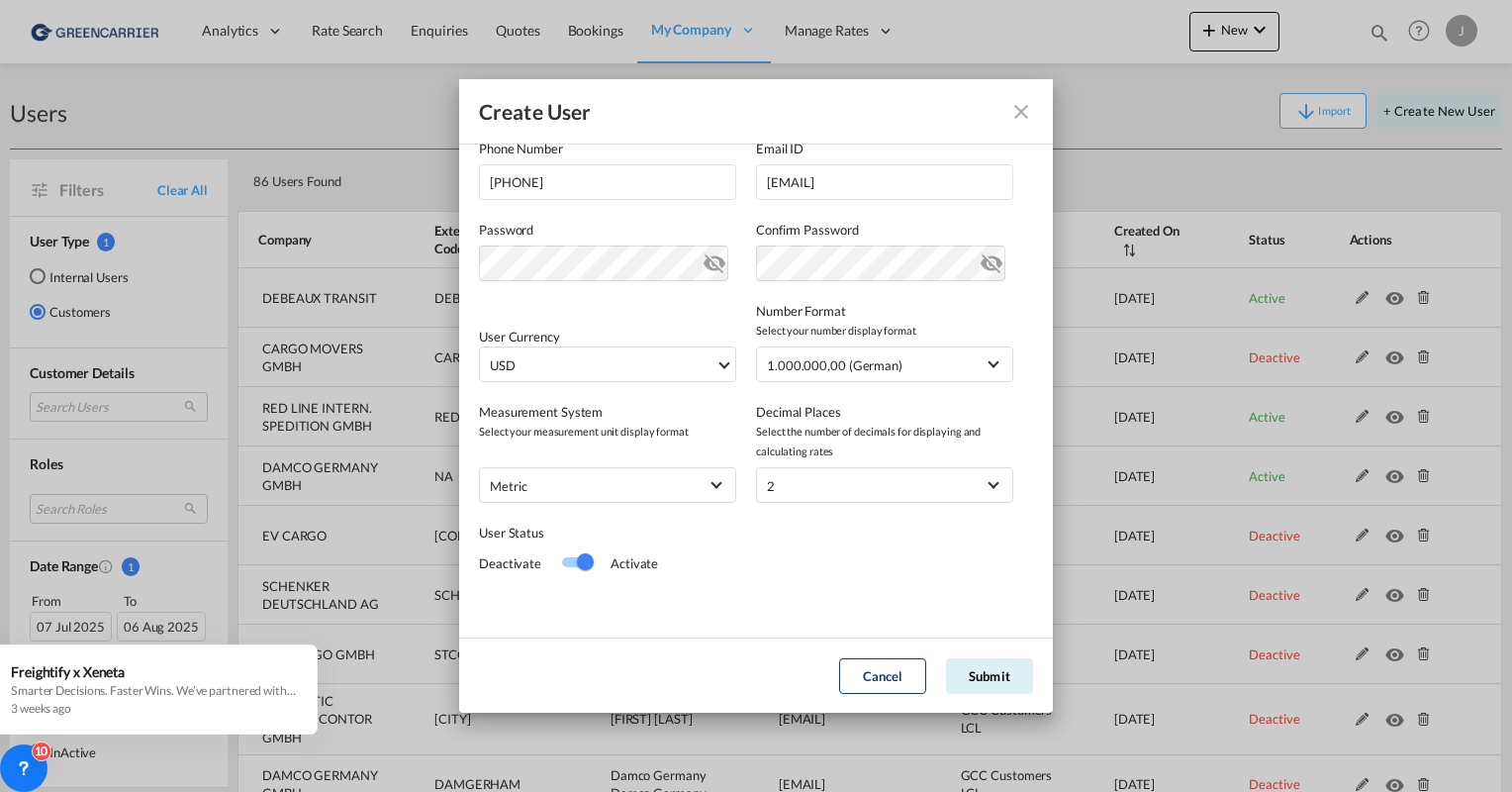 click at bounding box center [576, 563] 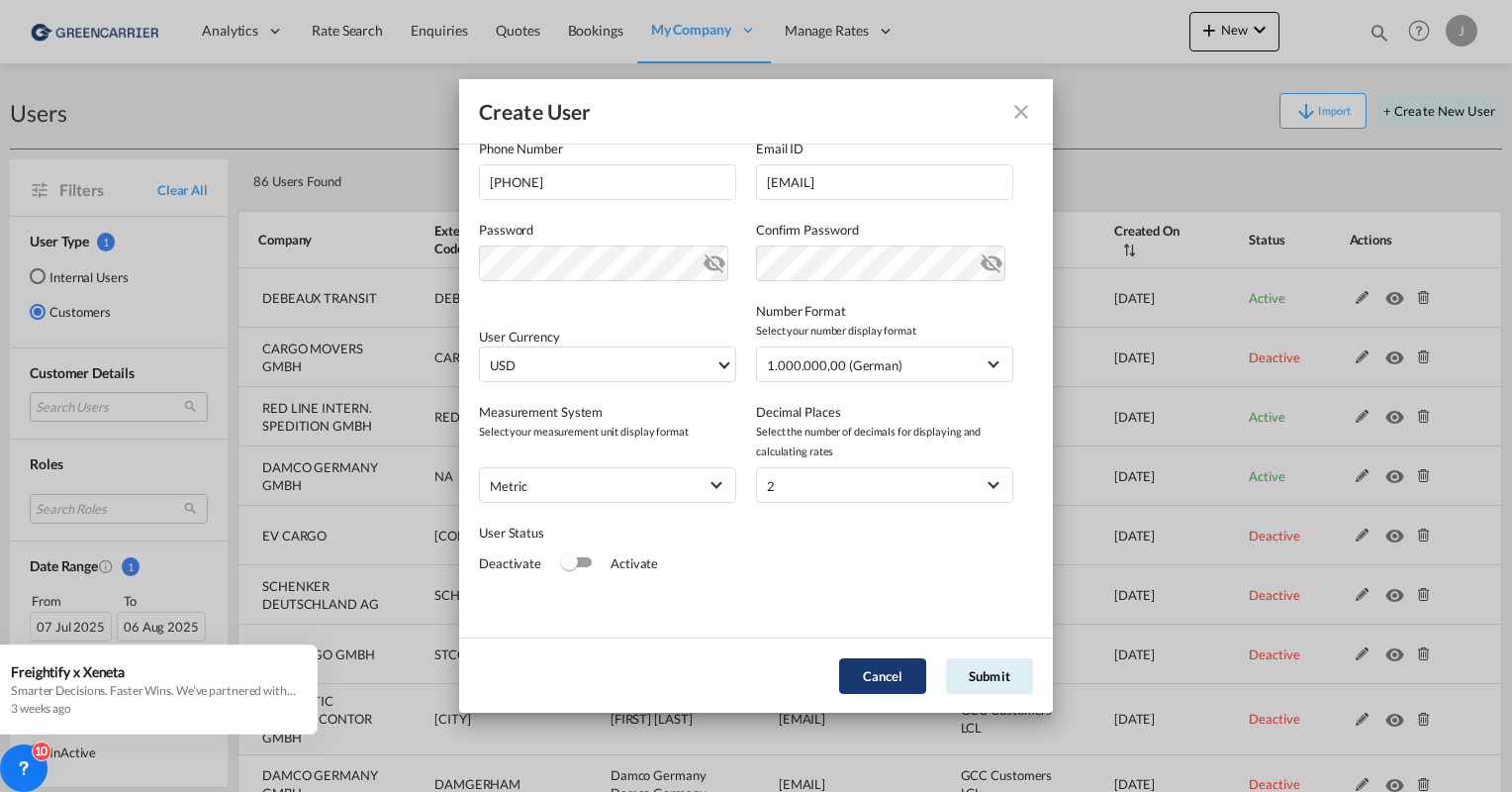 click on "Cancel" 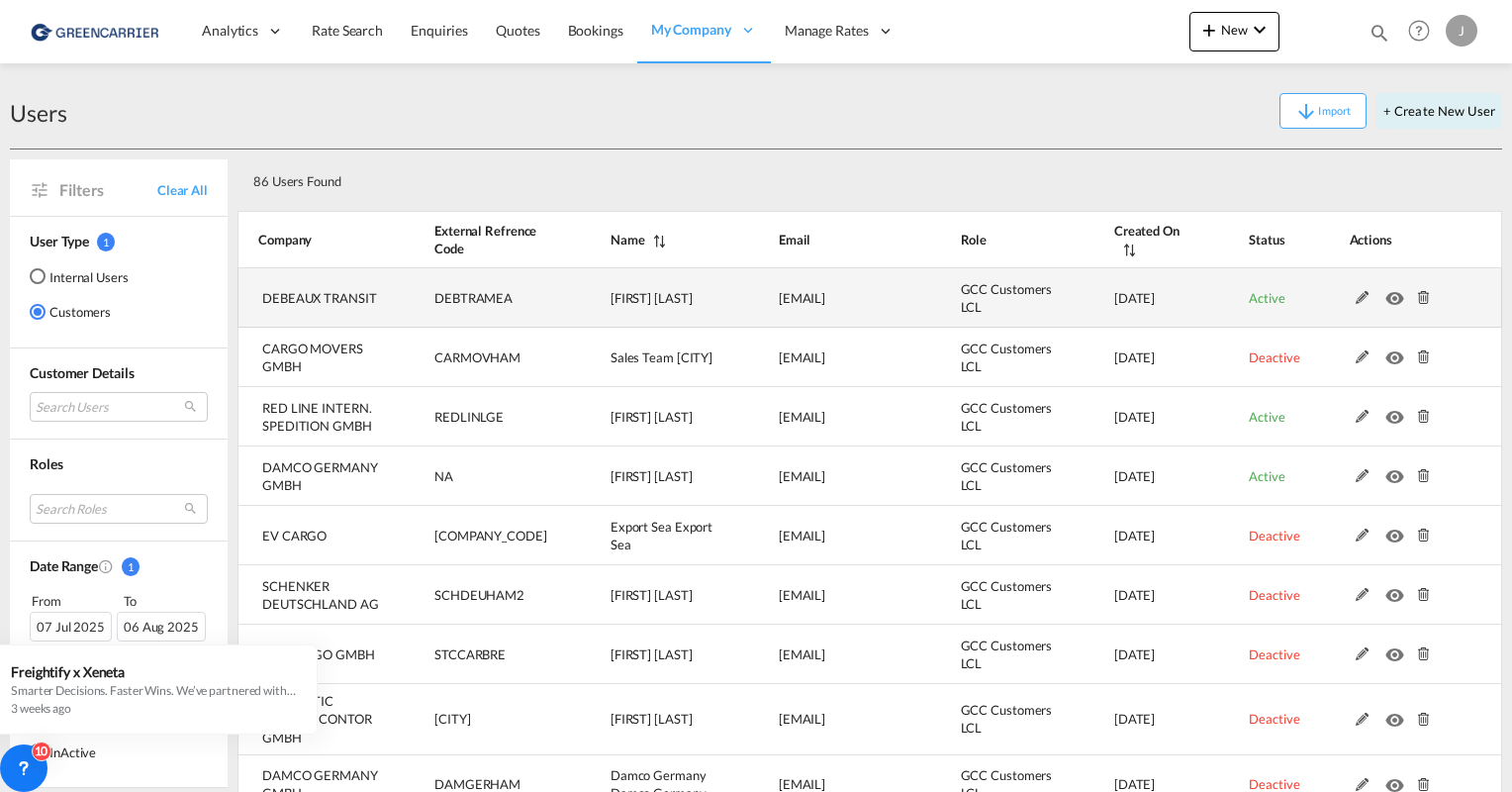 click at bounding box center (1363, 298) 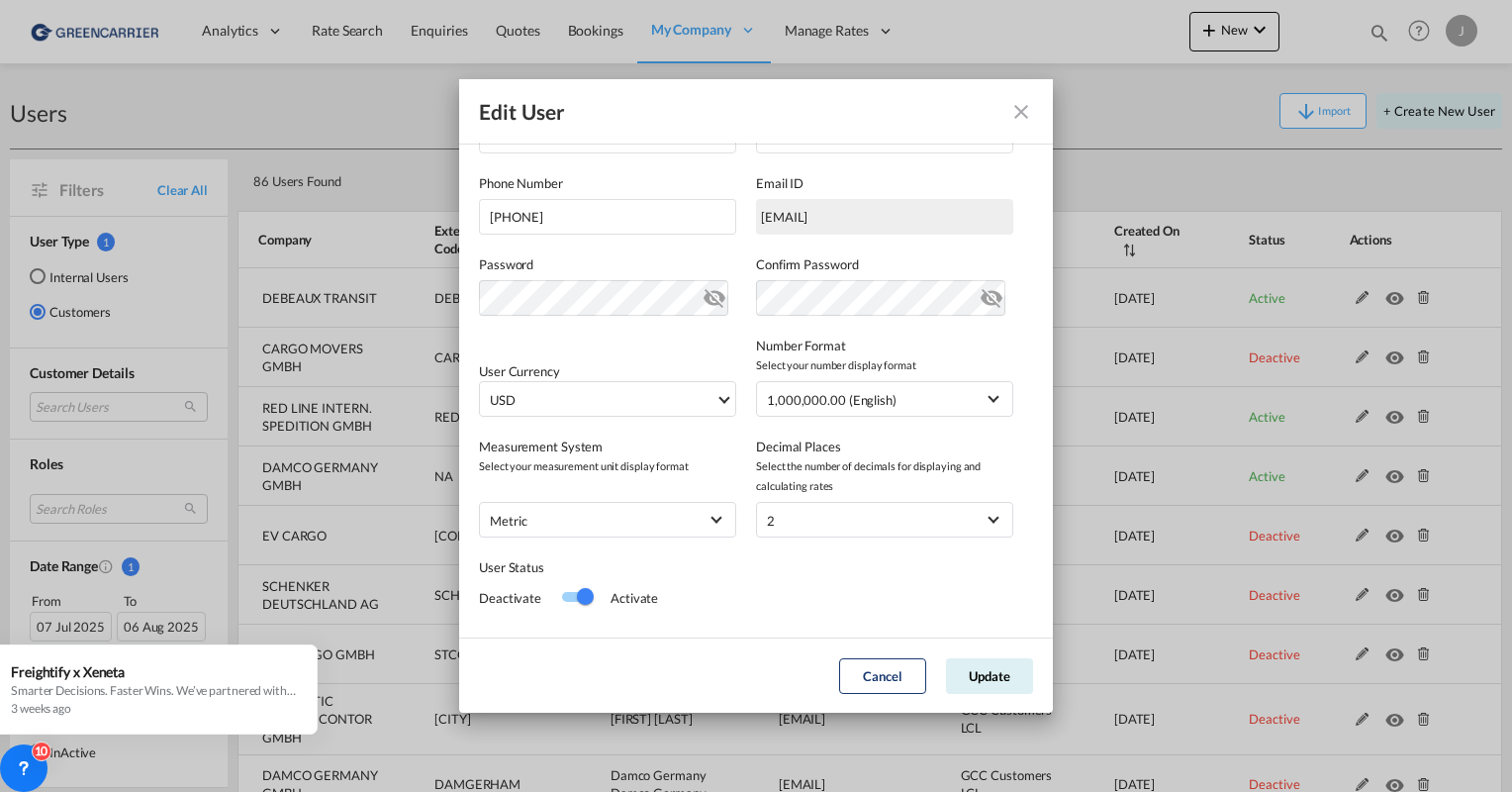 scroll, scrollTop: 316, scrollLeft: 0, axis: vertical 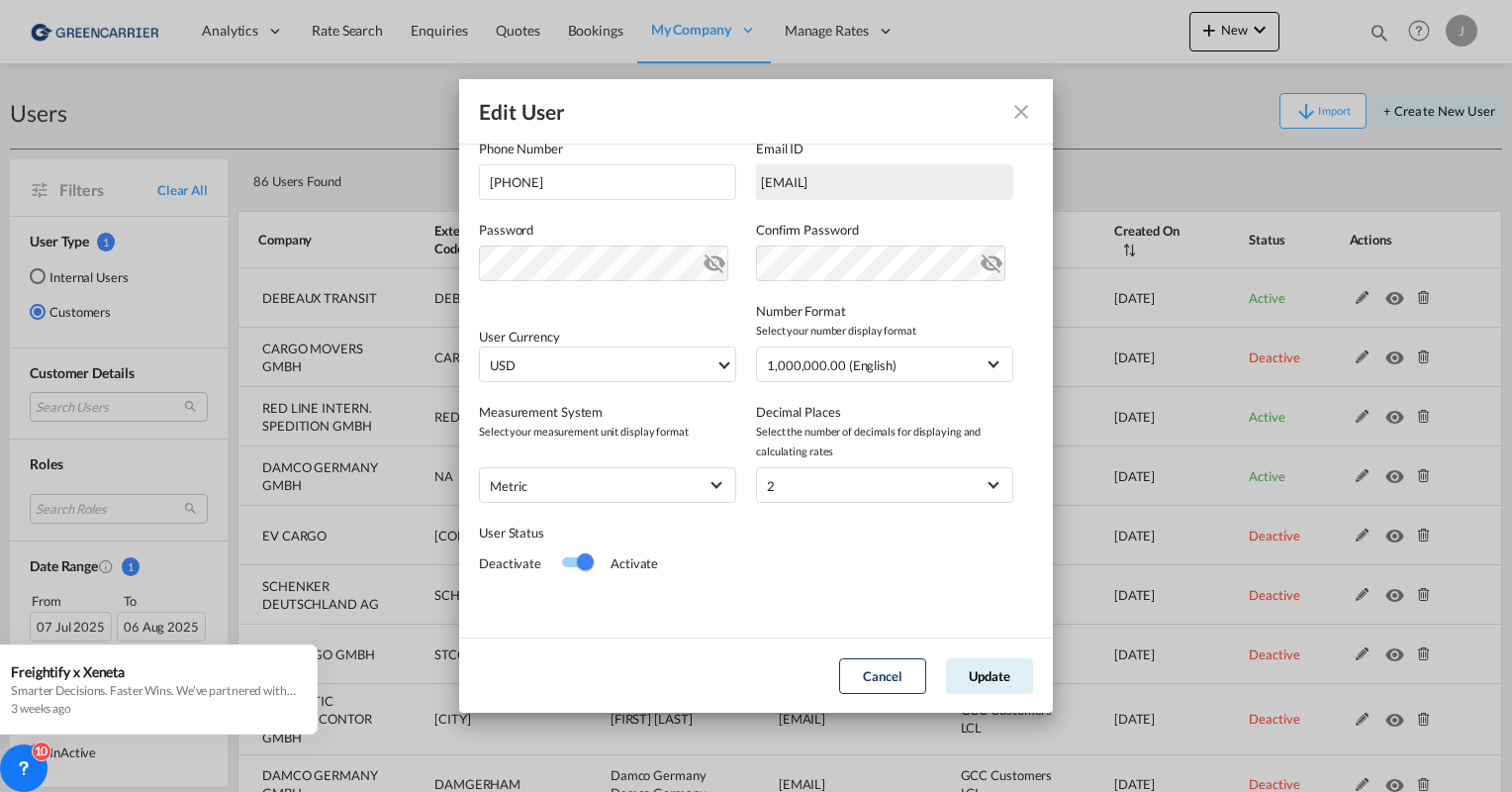 click at bounding box center (1021, 112) 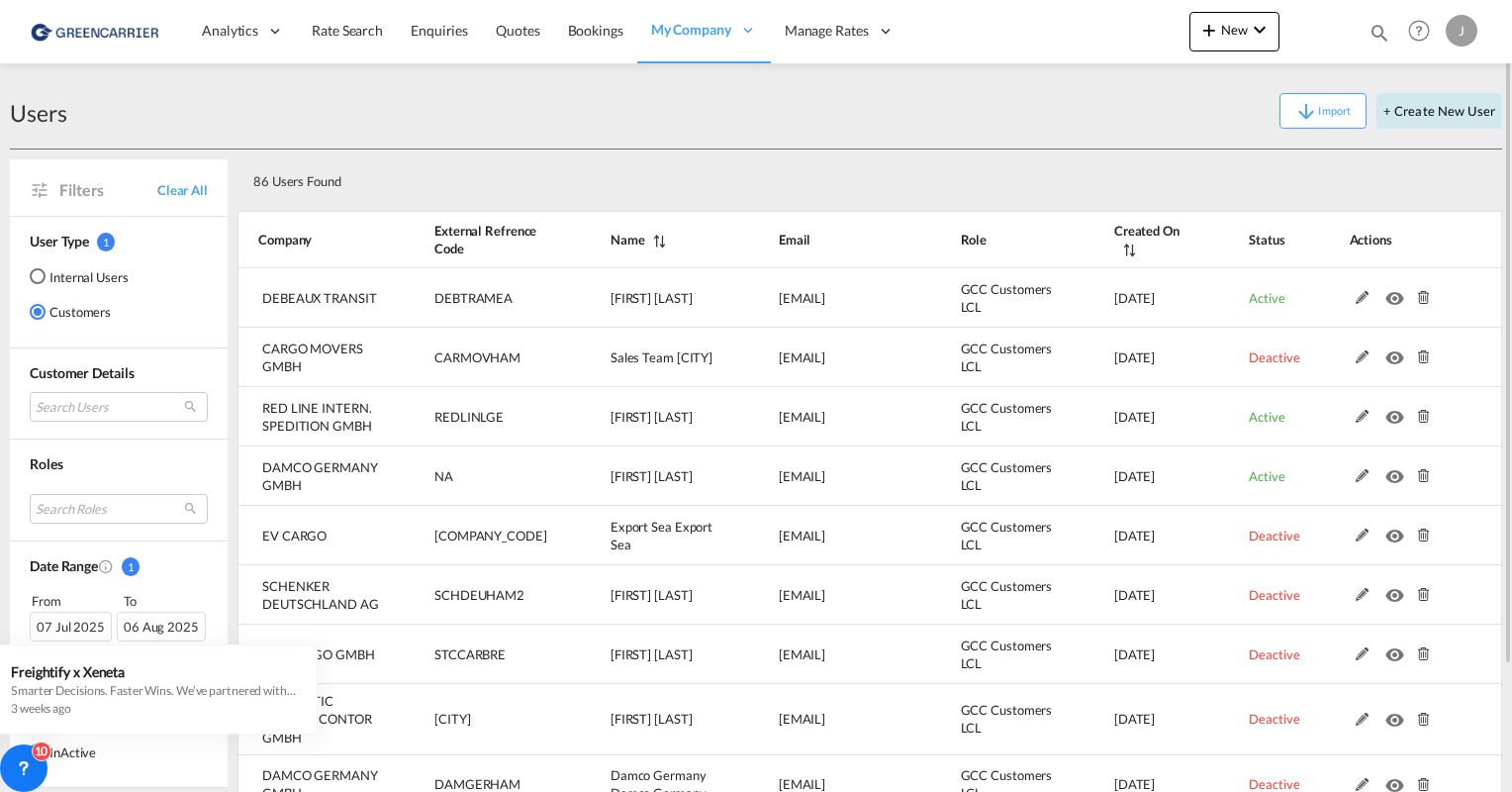 click on "+ Create New User" at bounding box center [1439, 111] 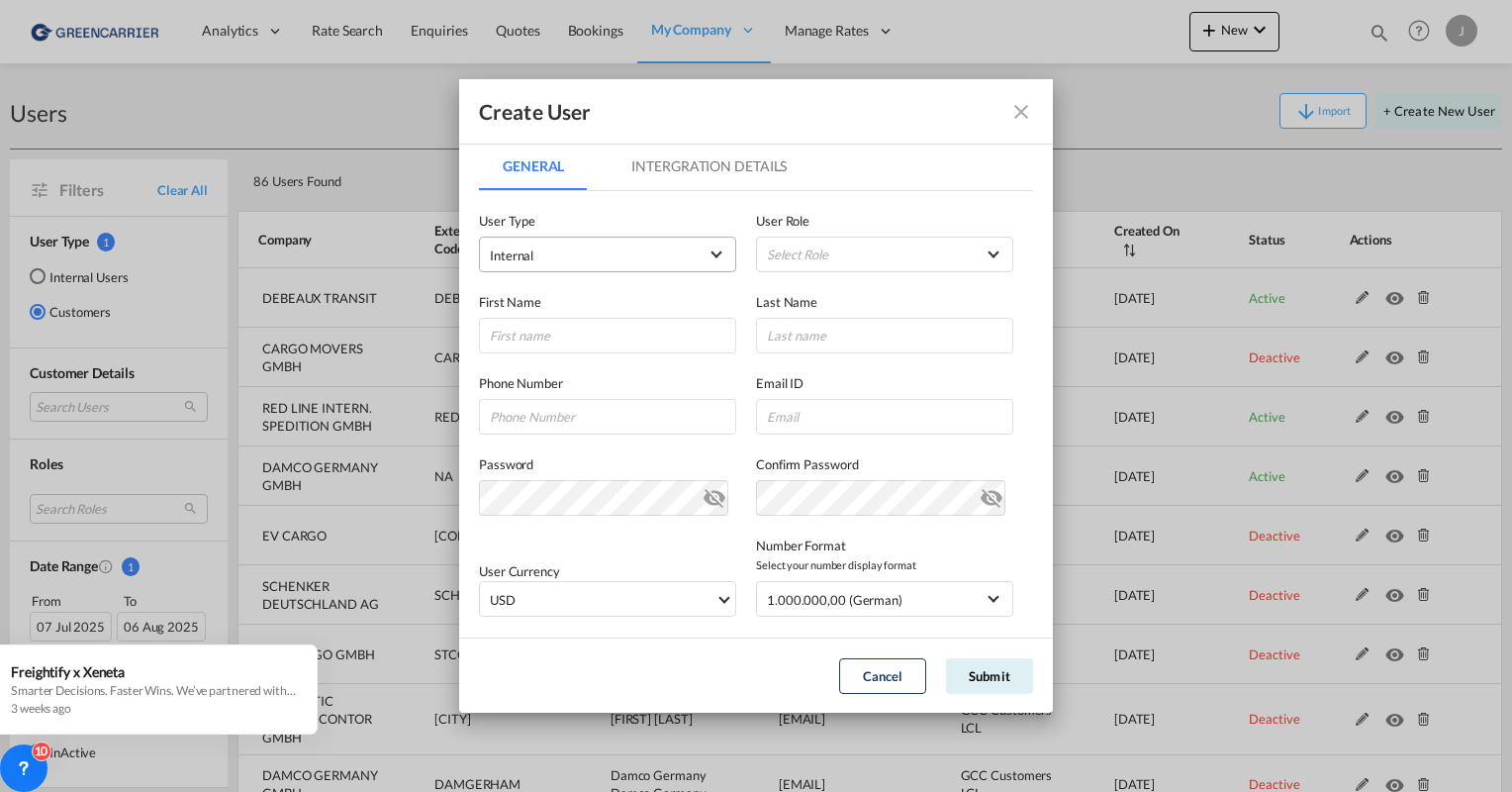 click on "Internal" at bounding box center (608, 254) 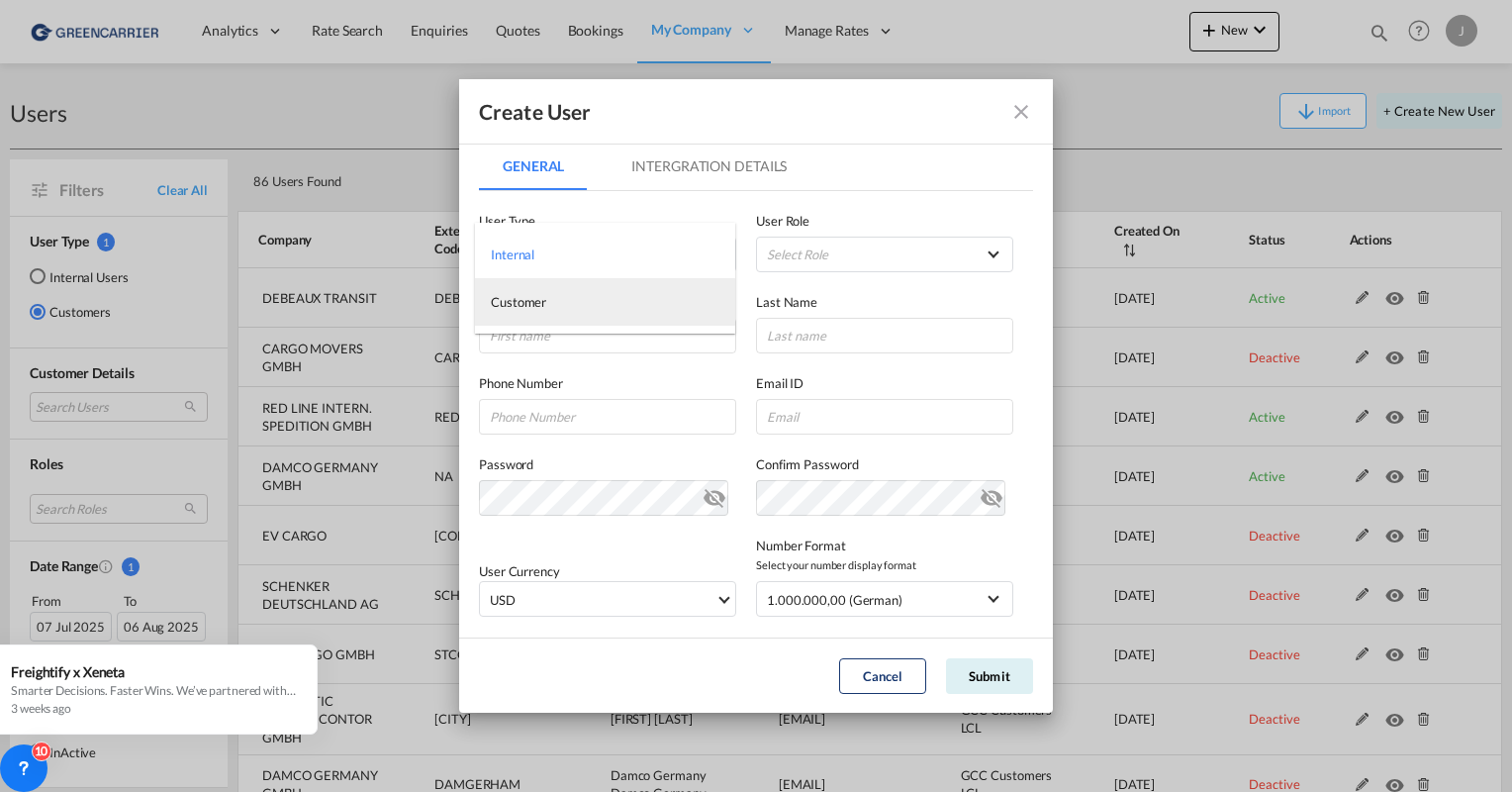 click on "Customer" at bounding box center (605, 302) 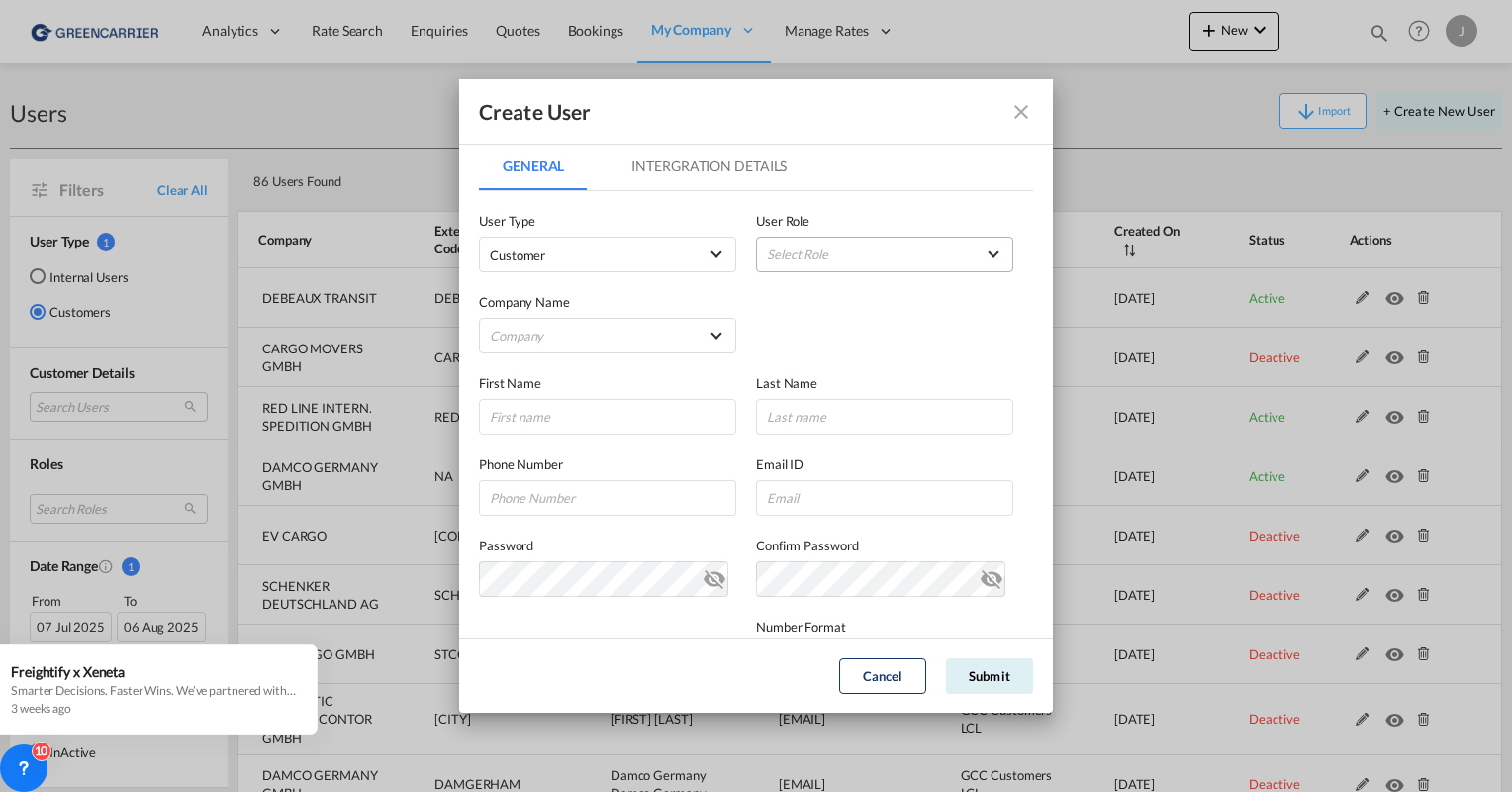 click on "Select Role
ADMIN  GLOBAL
Essentials Admin  GLOBAL
Essentials Manager  GLOBAL
Essentials User  GLOBAL
FORWARDER UPLOAD RATE  GLOBAL
GCC Global Admin  USER_DEFINED
GCC Manager Access  USER_DEFINED
GCC Operation  USER_DEFINED
GCC Sales  USER_DEFINED
Operations  GLOBAL
POC - ADMIN  GLOBAL
PRICING  GLOBAL
SALES COORDINATOR  GLOBAL
test role  USER_DEFINED
USER  GLOBAL" at bounding box center [885, 254] 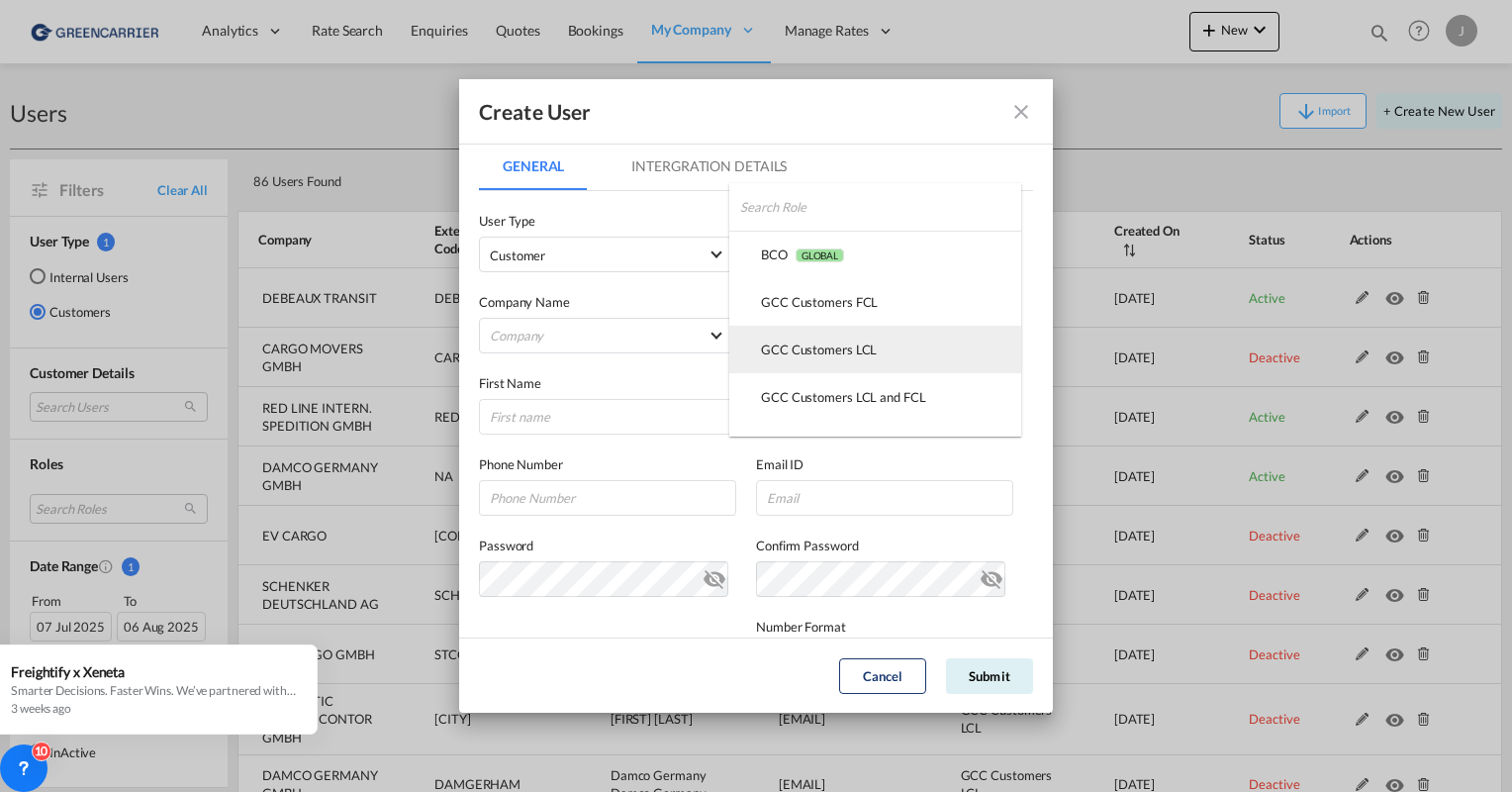 click on "GCC Customers LCL  USER_DEFINED" at bounding box center (818, 349) 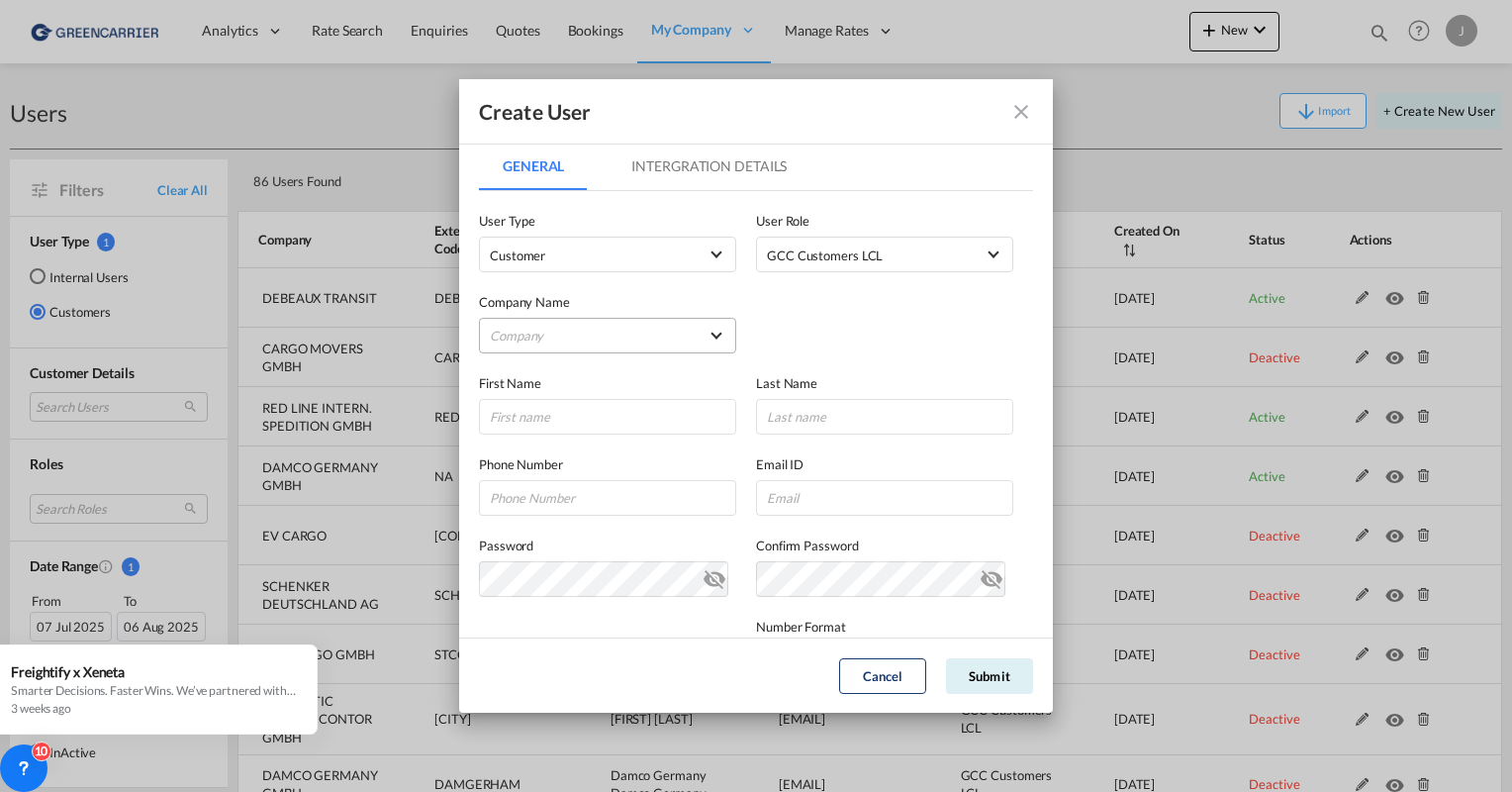 click on "Company
EMONS AIR & SEA GMBH" at bounding box center [608, 336] 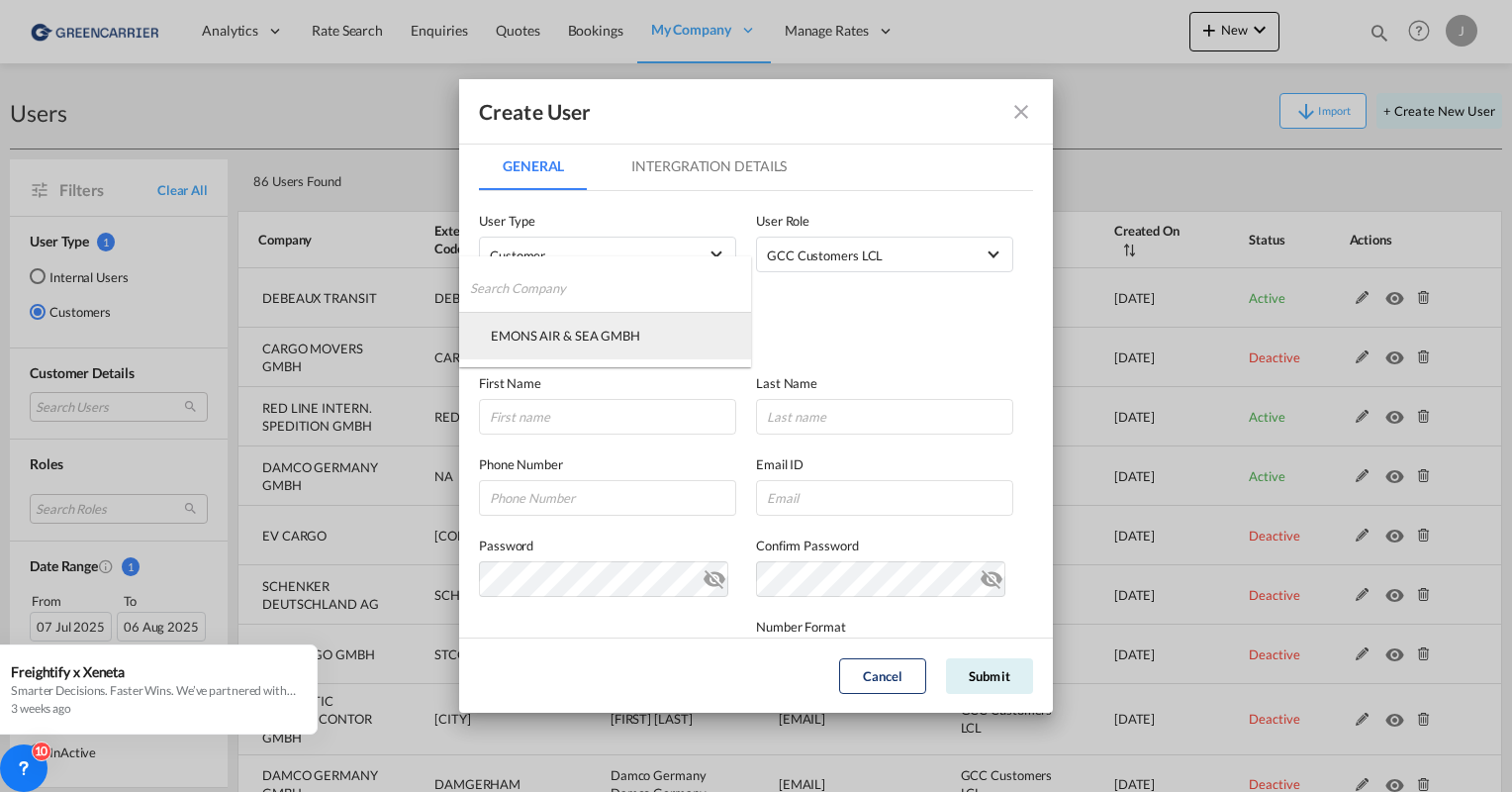 click on "EMONS AIR & SEA GMBH" at bounding box center (565, 336) 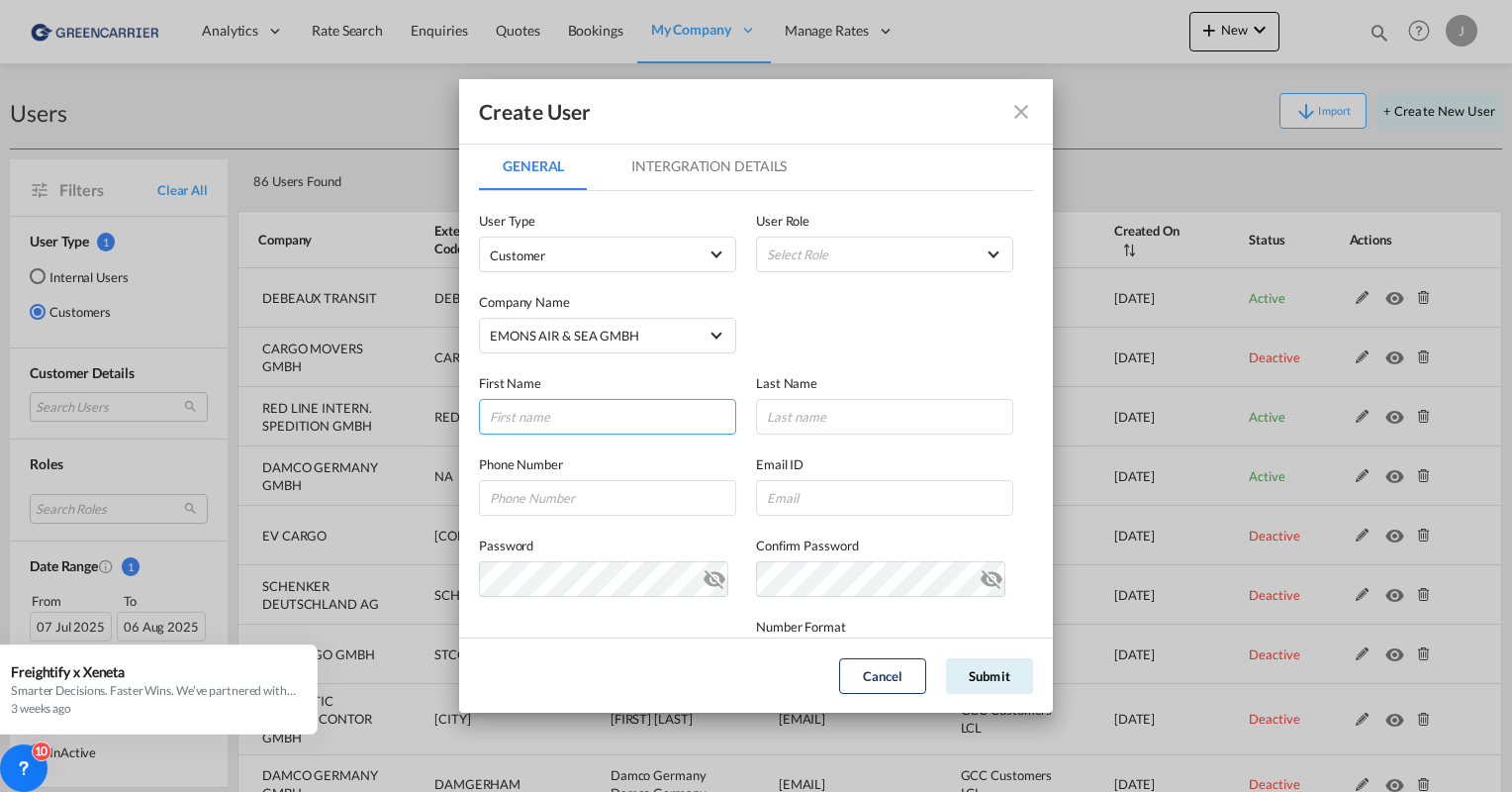 click at bounding box center (608, 417) 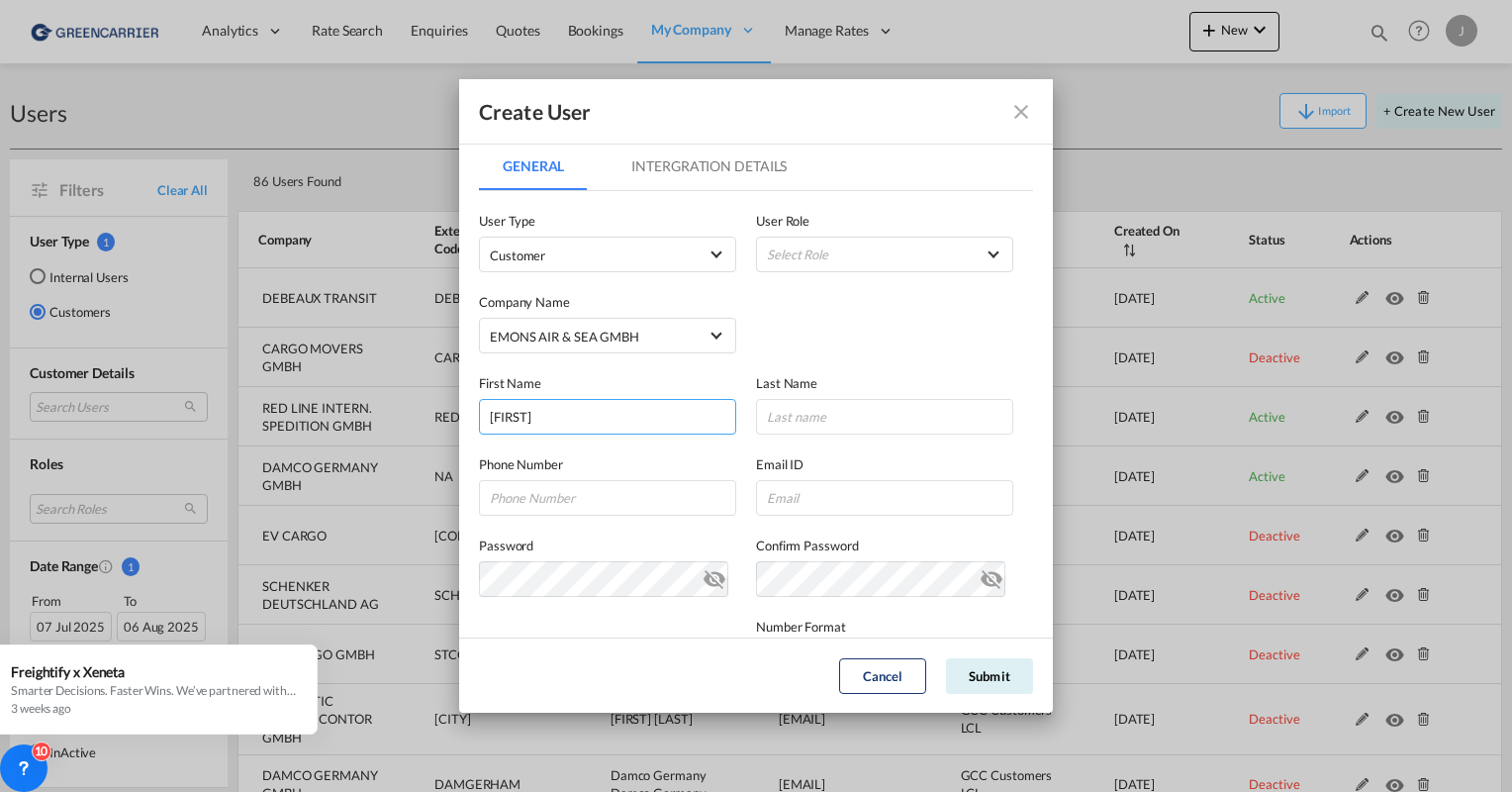 type on "[FIRST]" 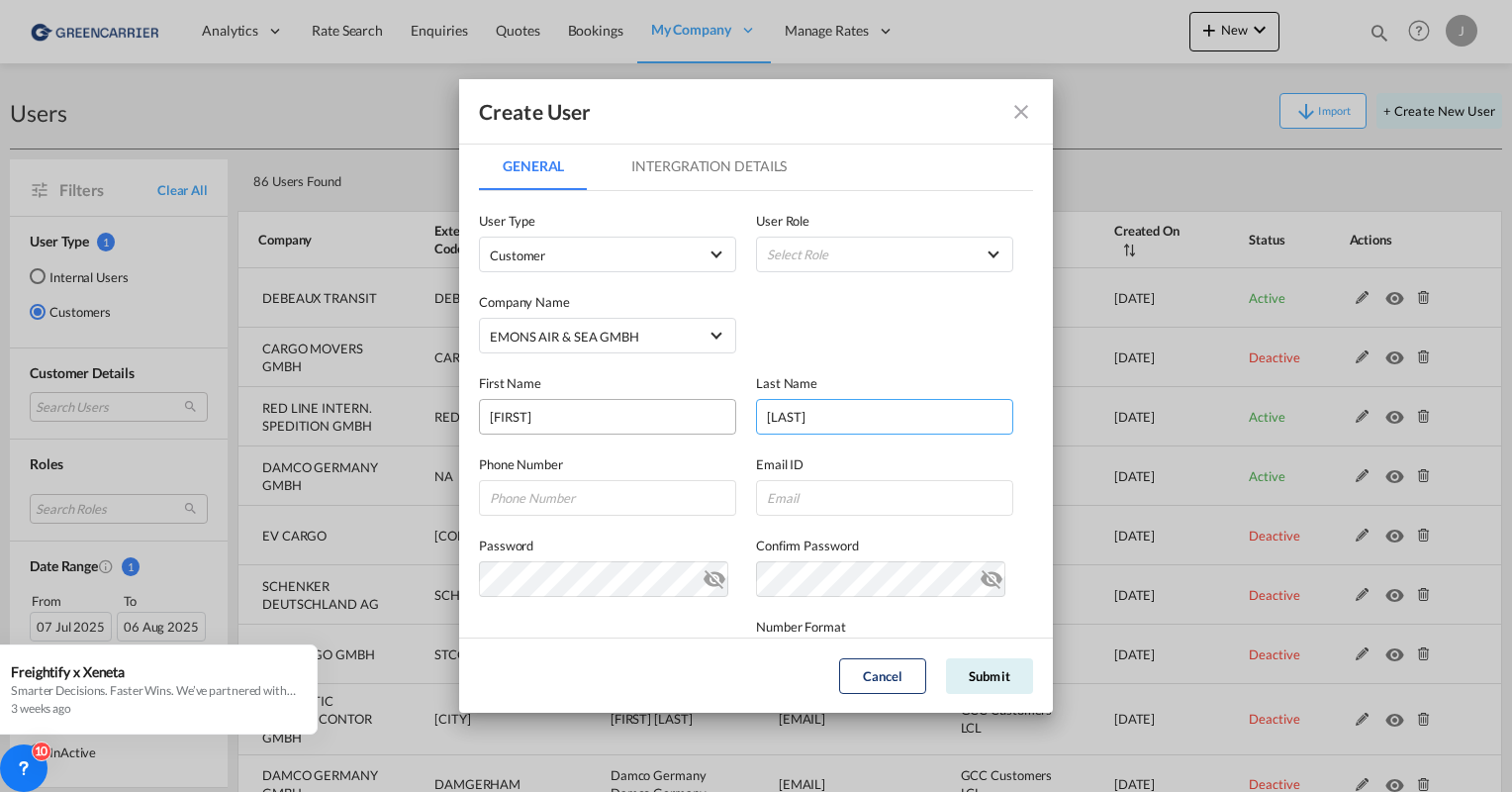 type on "[LAST]" 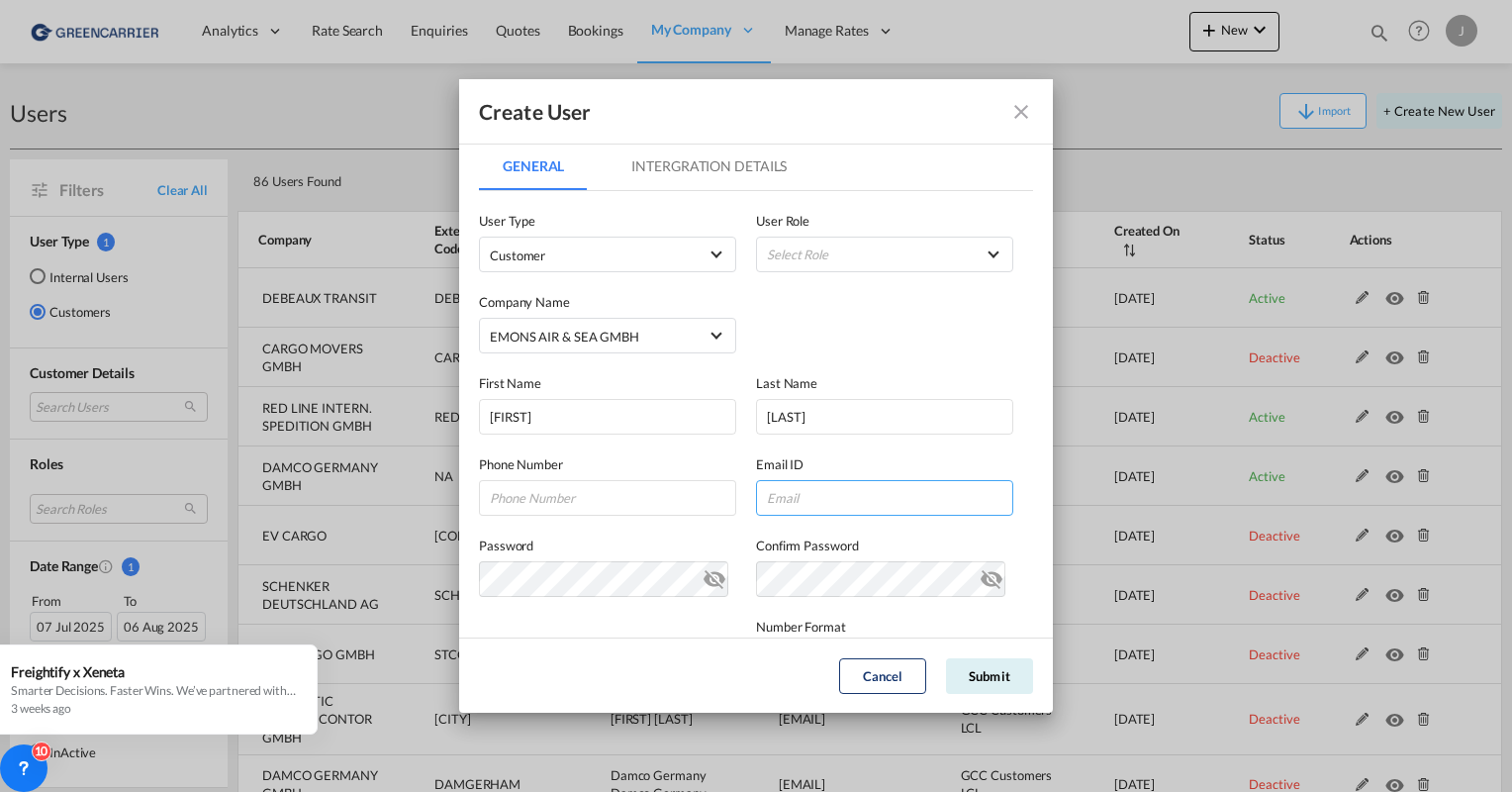 click at bounding box center (885, 498) 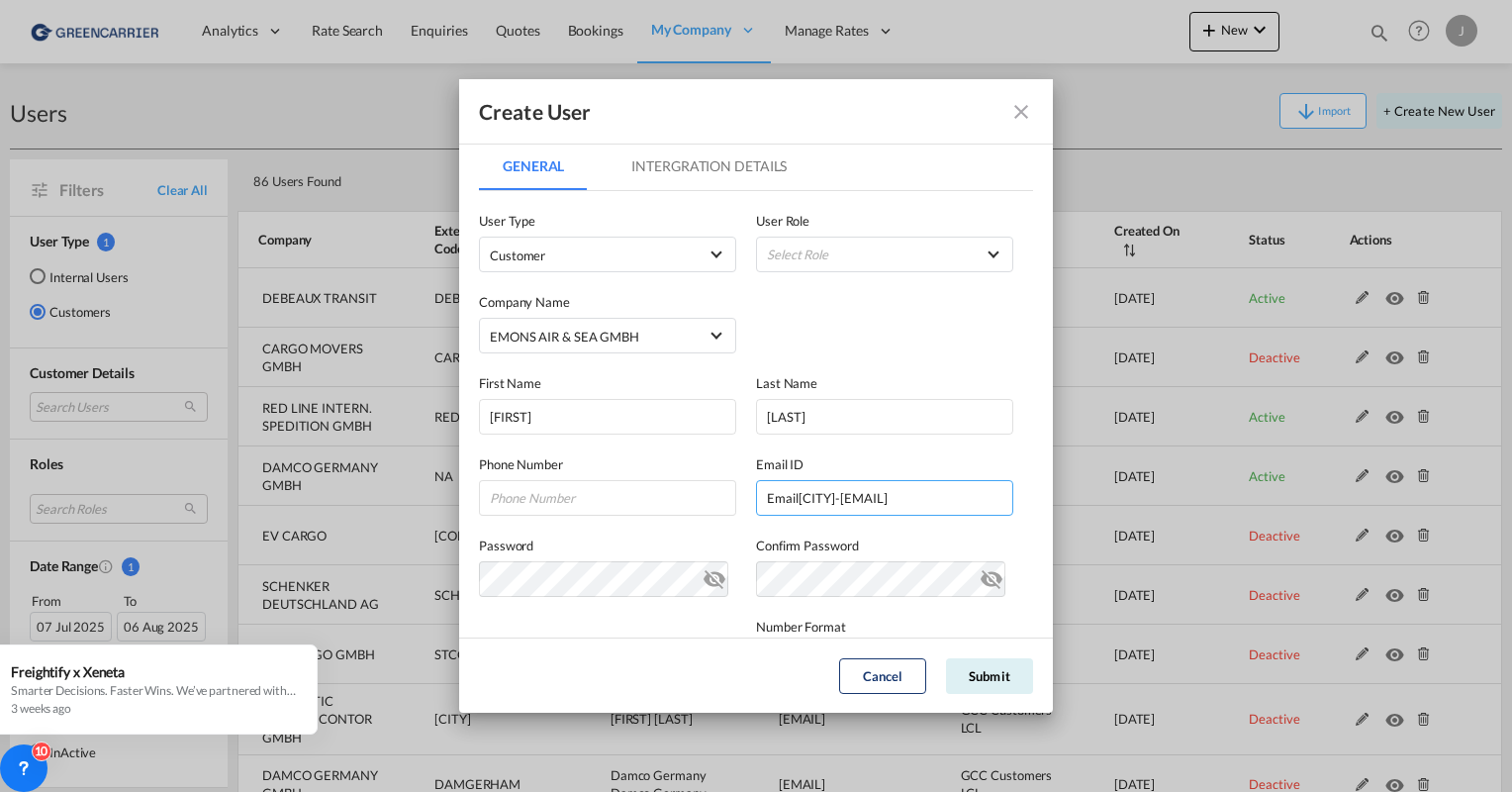 click on "Email[CITY]-[EMAIL]" at bounding box center [885, 498] 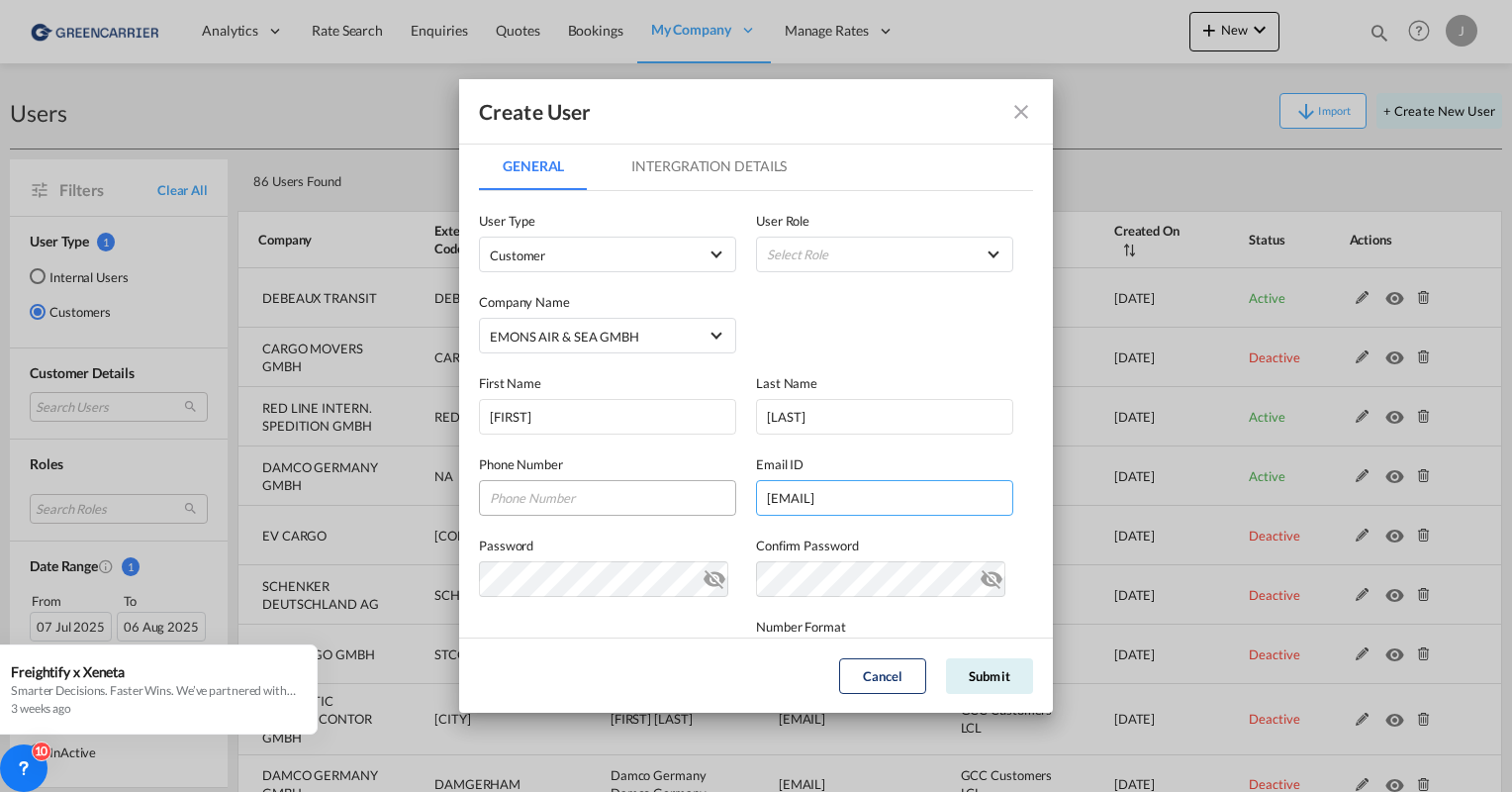 type on "[EMAIL]" 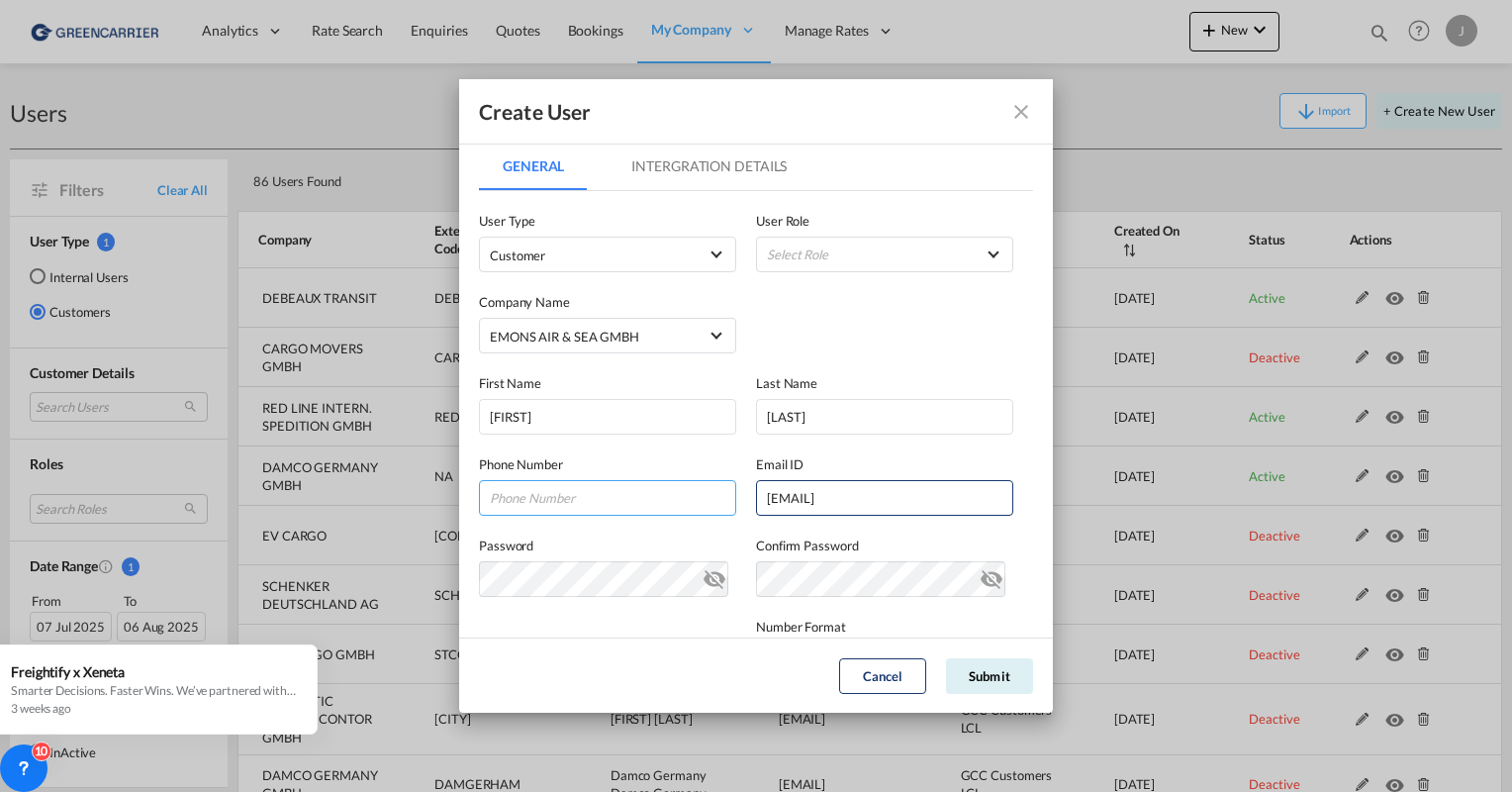 click at bounding box center (608, 498) 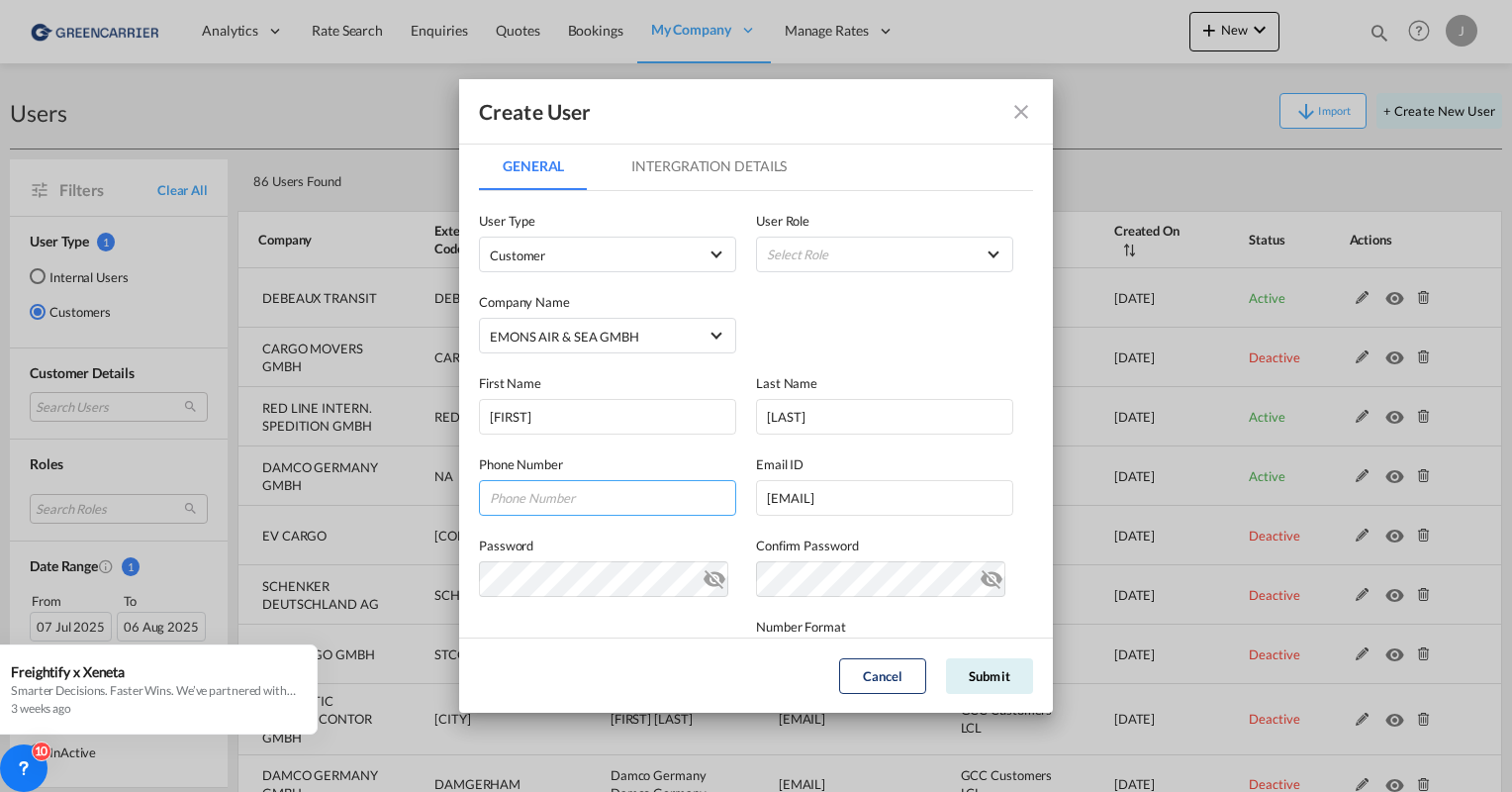 paste on "[PHONE]" 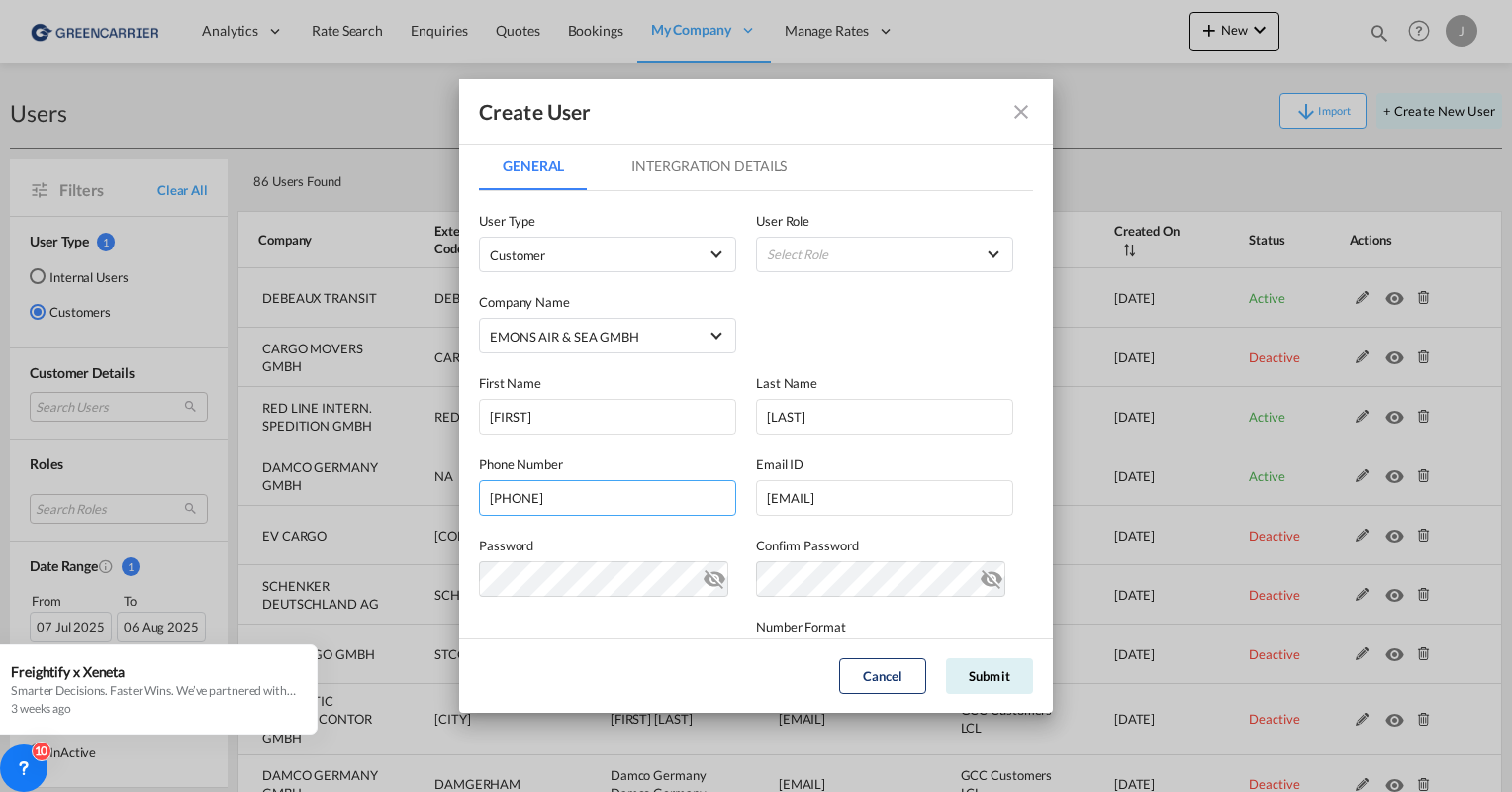 type on "[PHONE]" 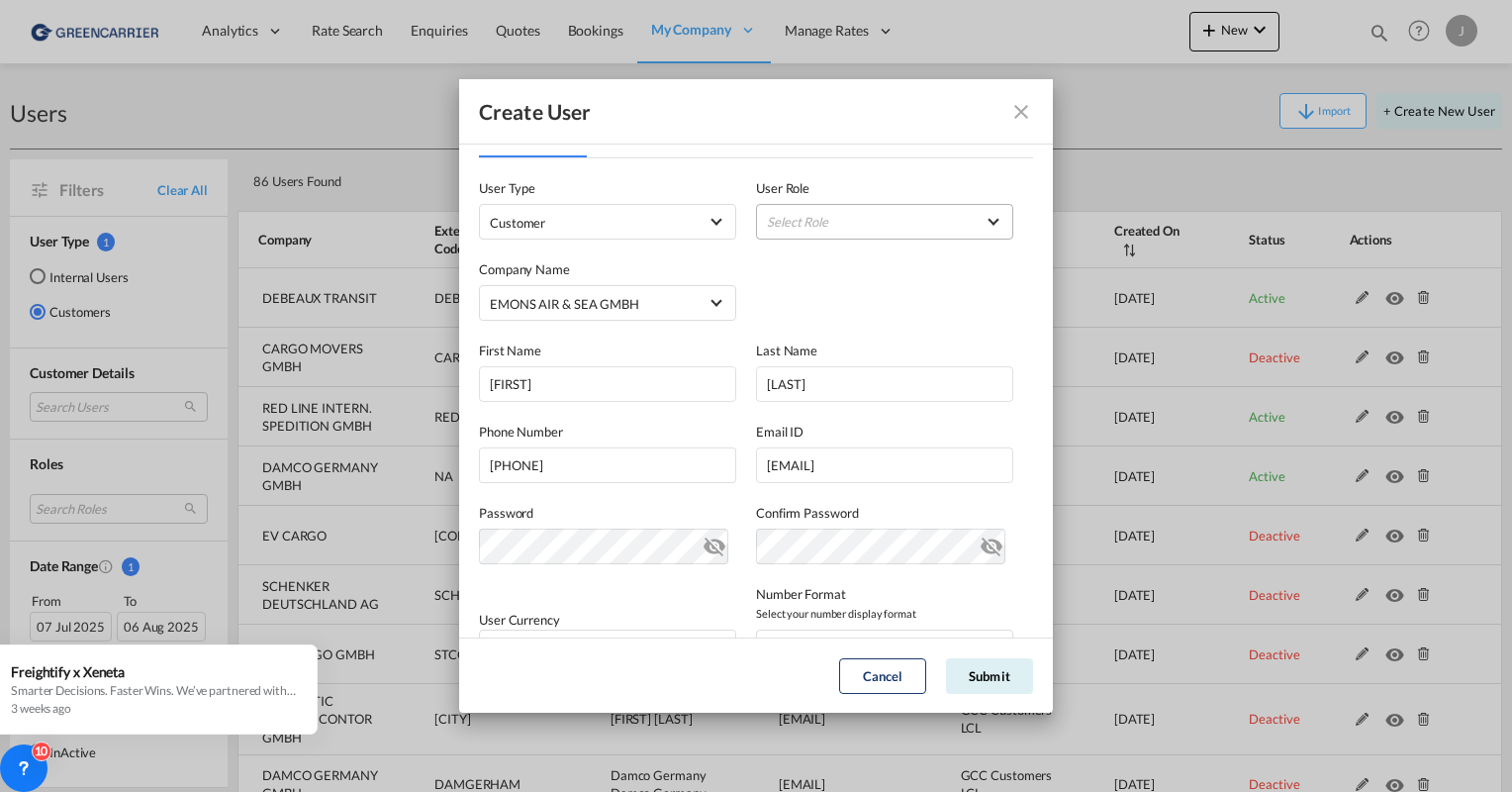 scroll, scrollTop: 0, scrollLeft: 0, axis: both 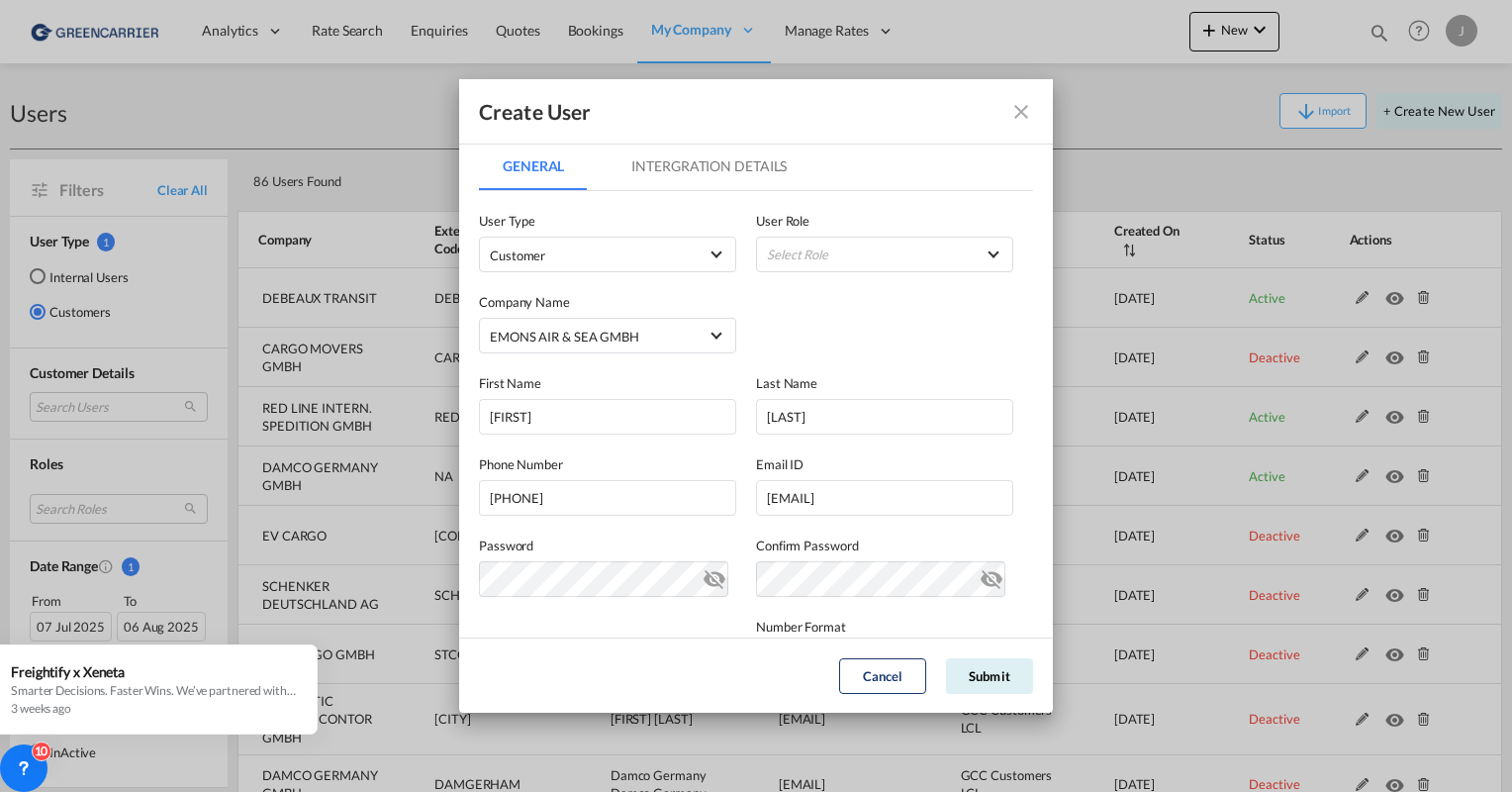 click on "Intergration Details" at bounding box center [709, 166] 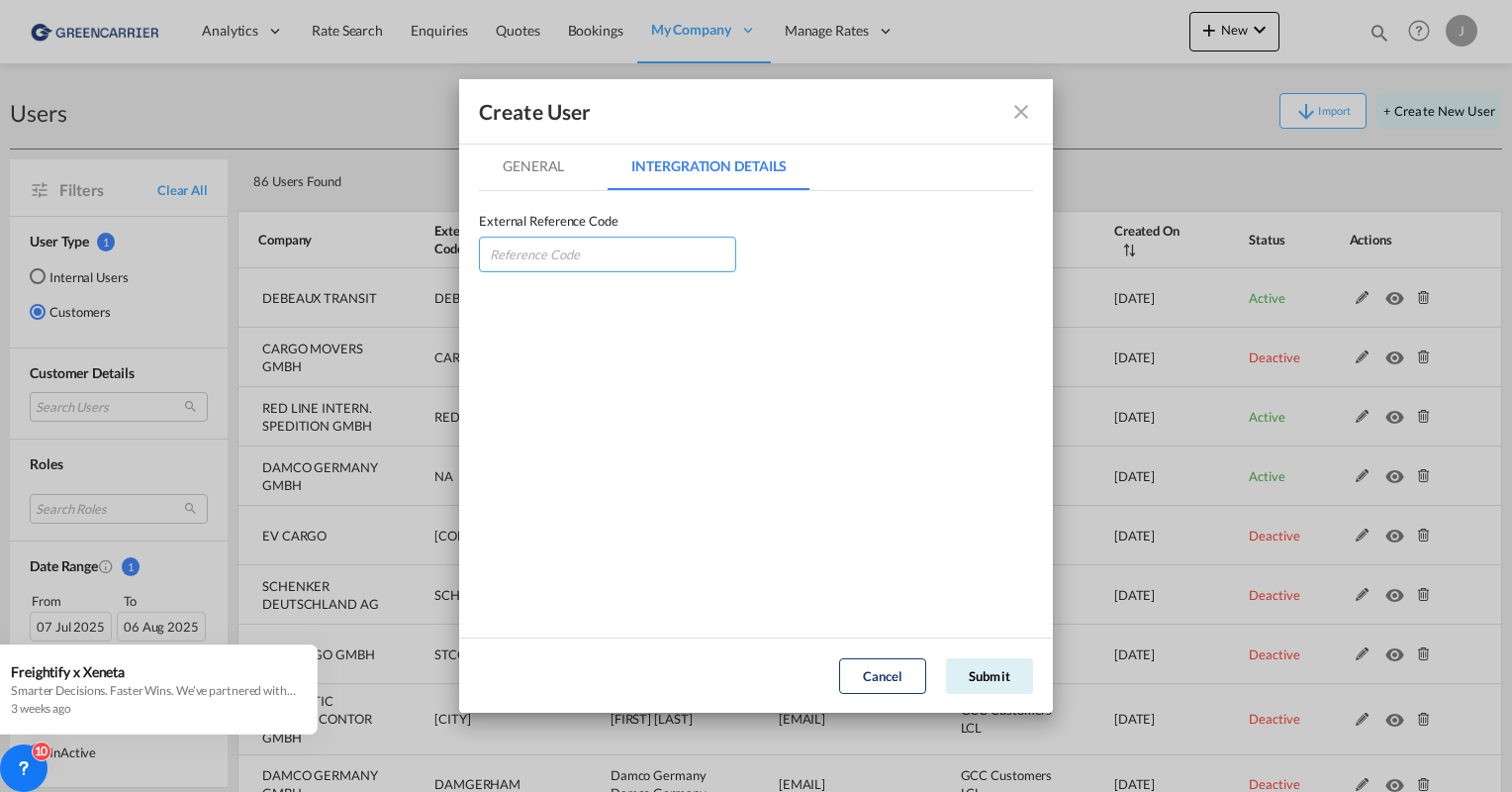 click at bounding box center [608, 254] 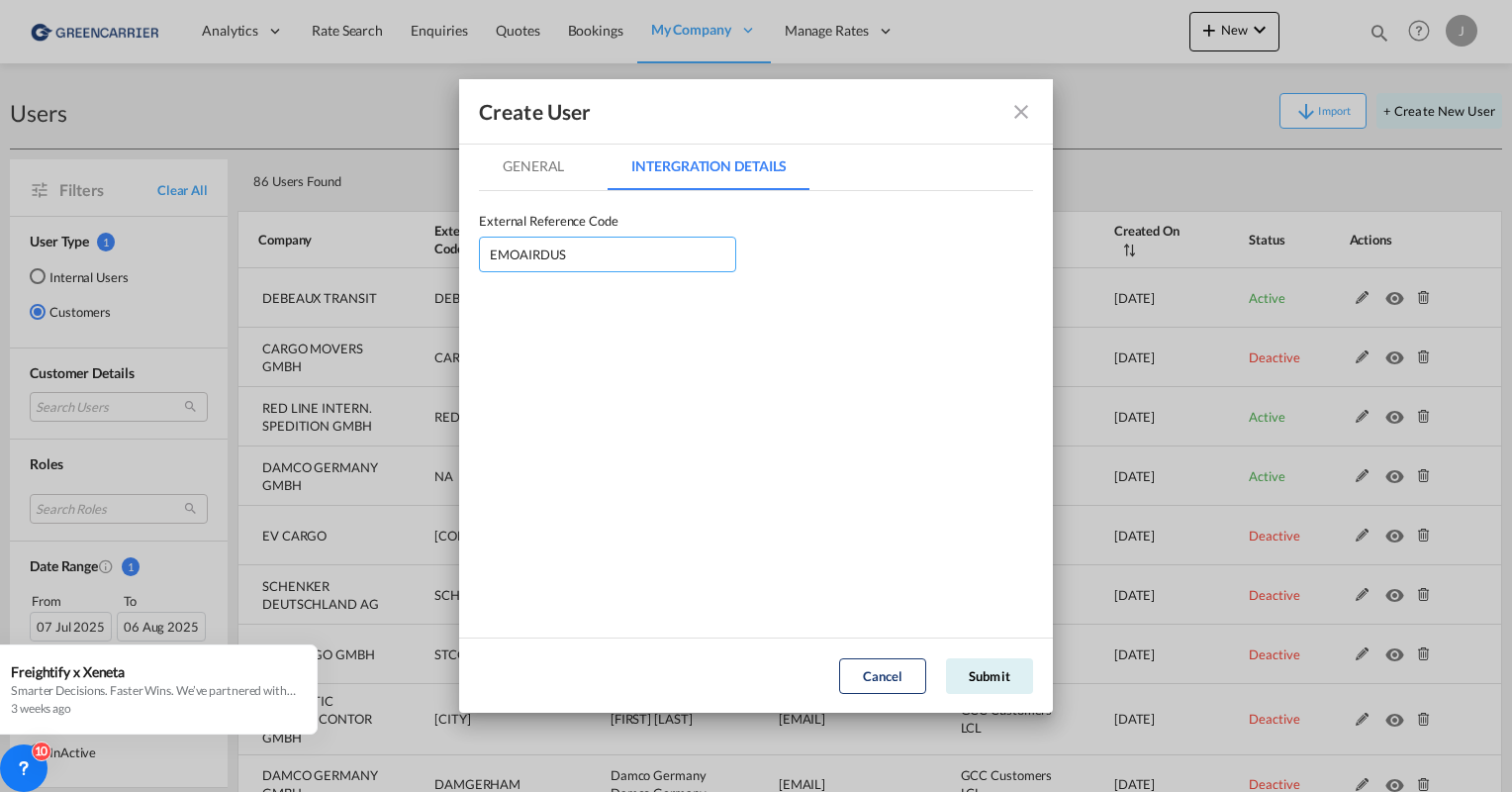 type on "EMOAIRDUS" 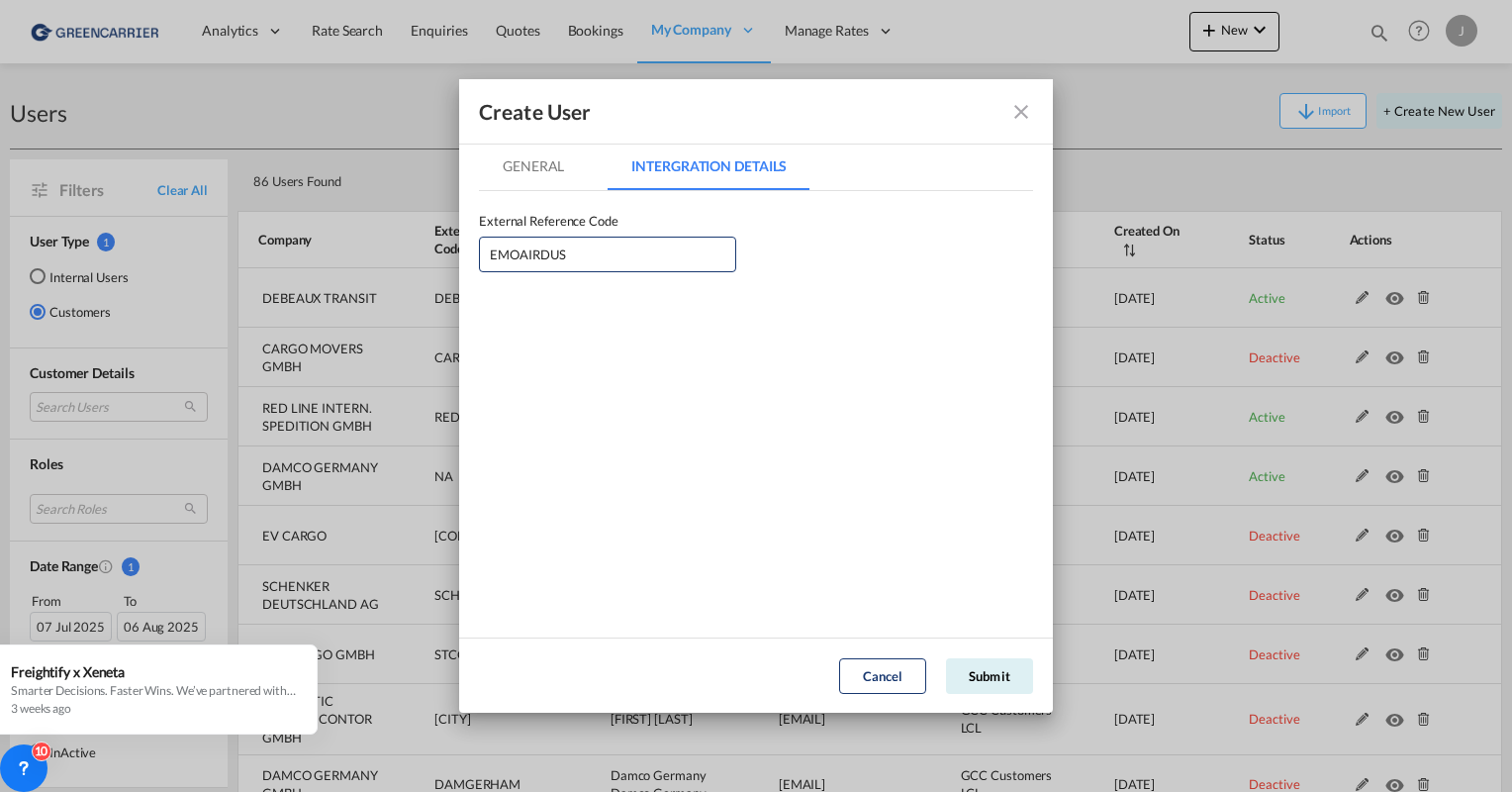 click on "General" at bounding box center [533, 166] 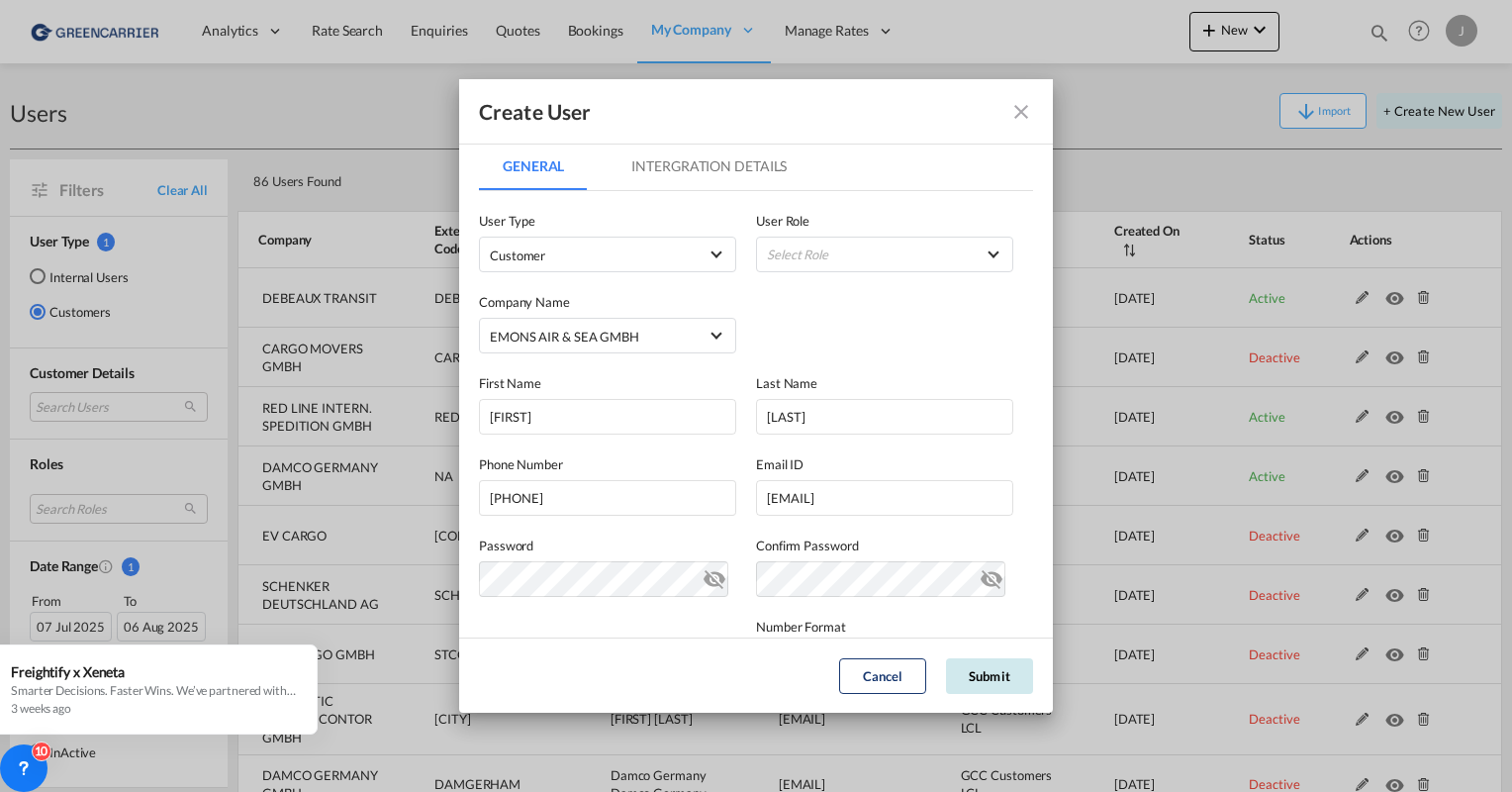 click on "Submit" 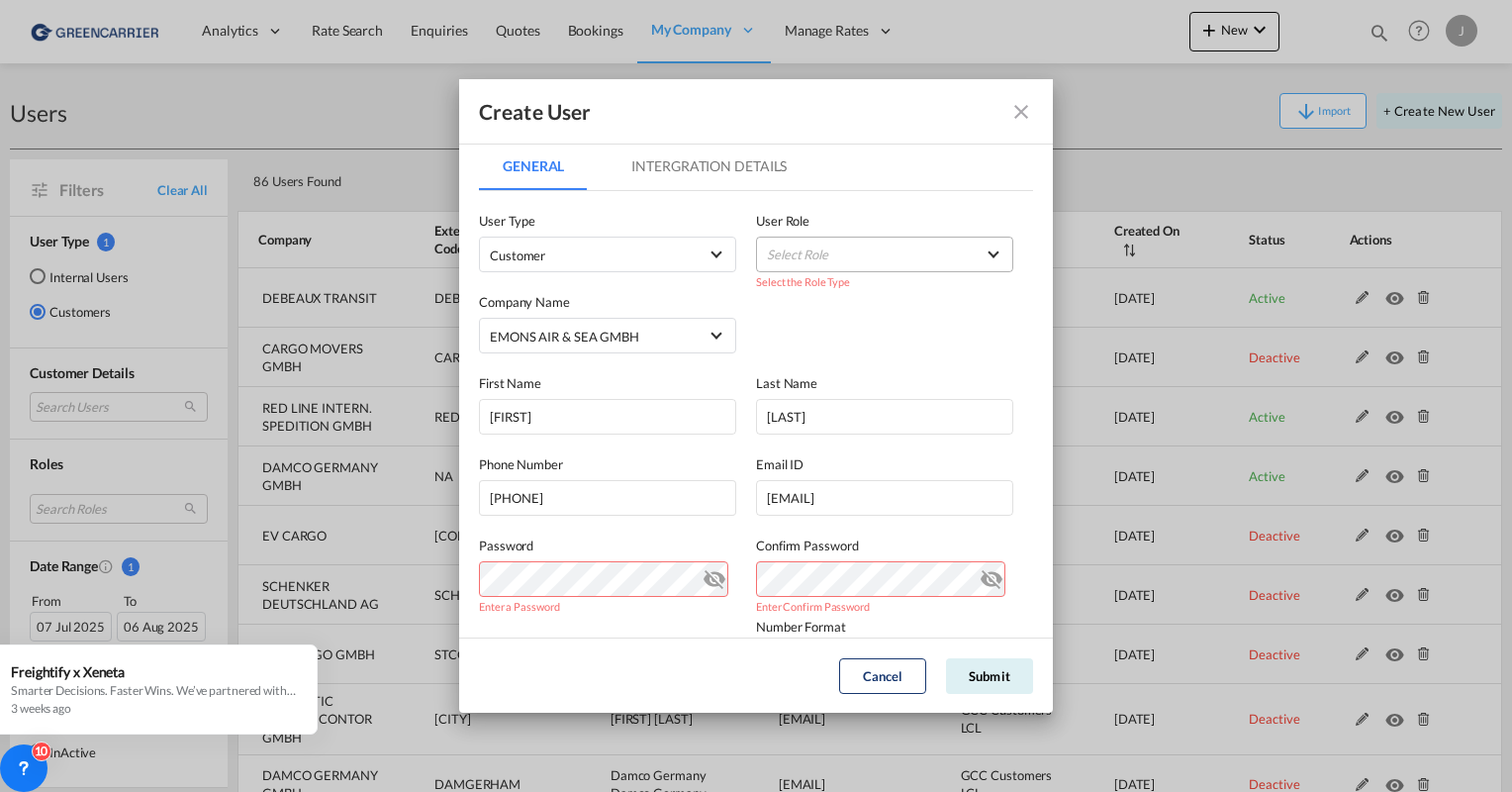 click on "Select Role" at bounding box center [885, 254] 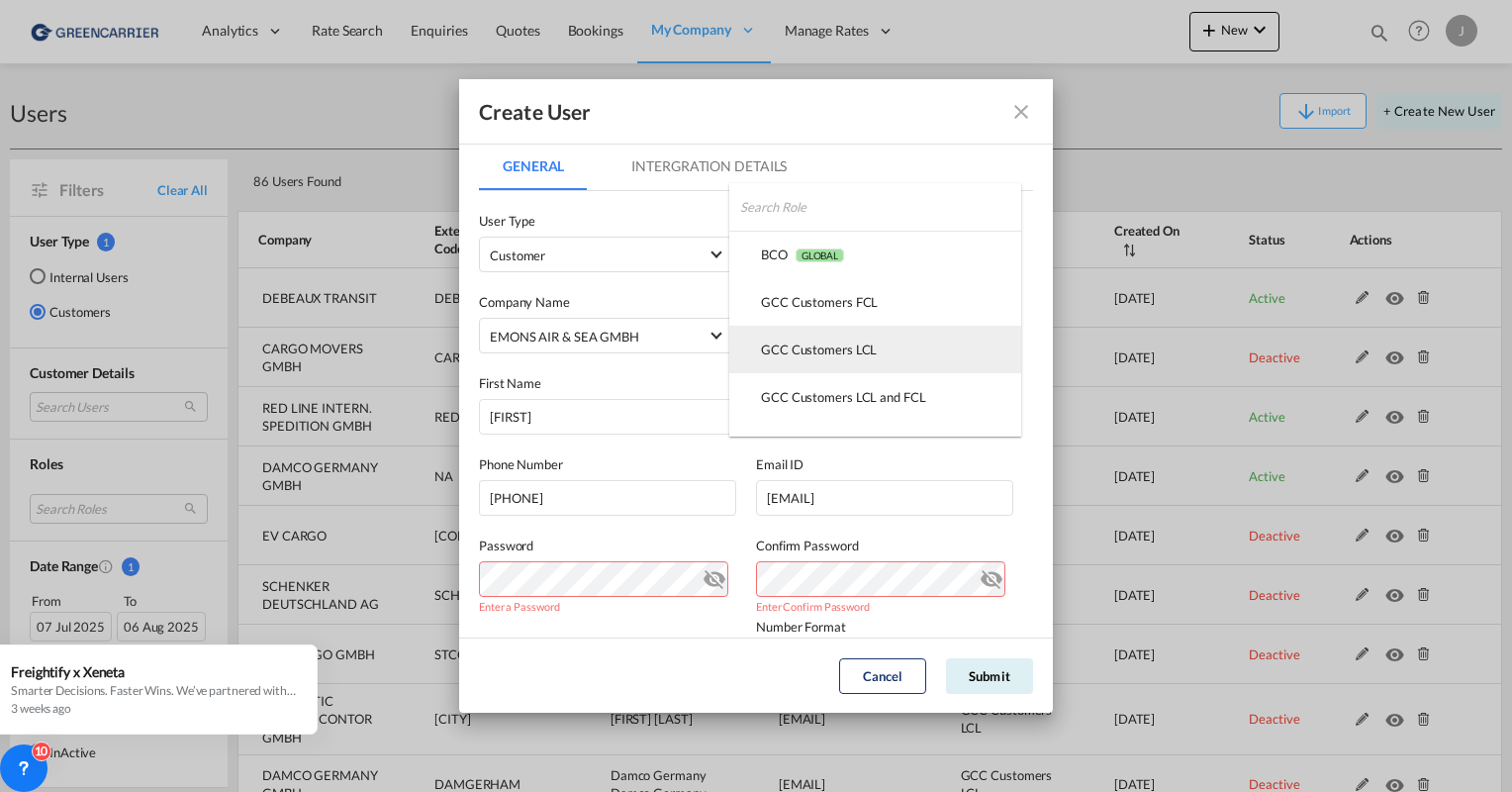 click on "GCC Customers LCL  USER_DEFINED" at bounding box center (818, 349) 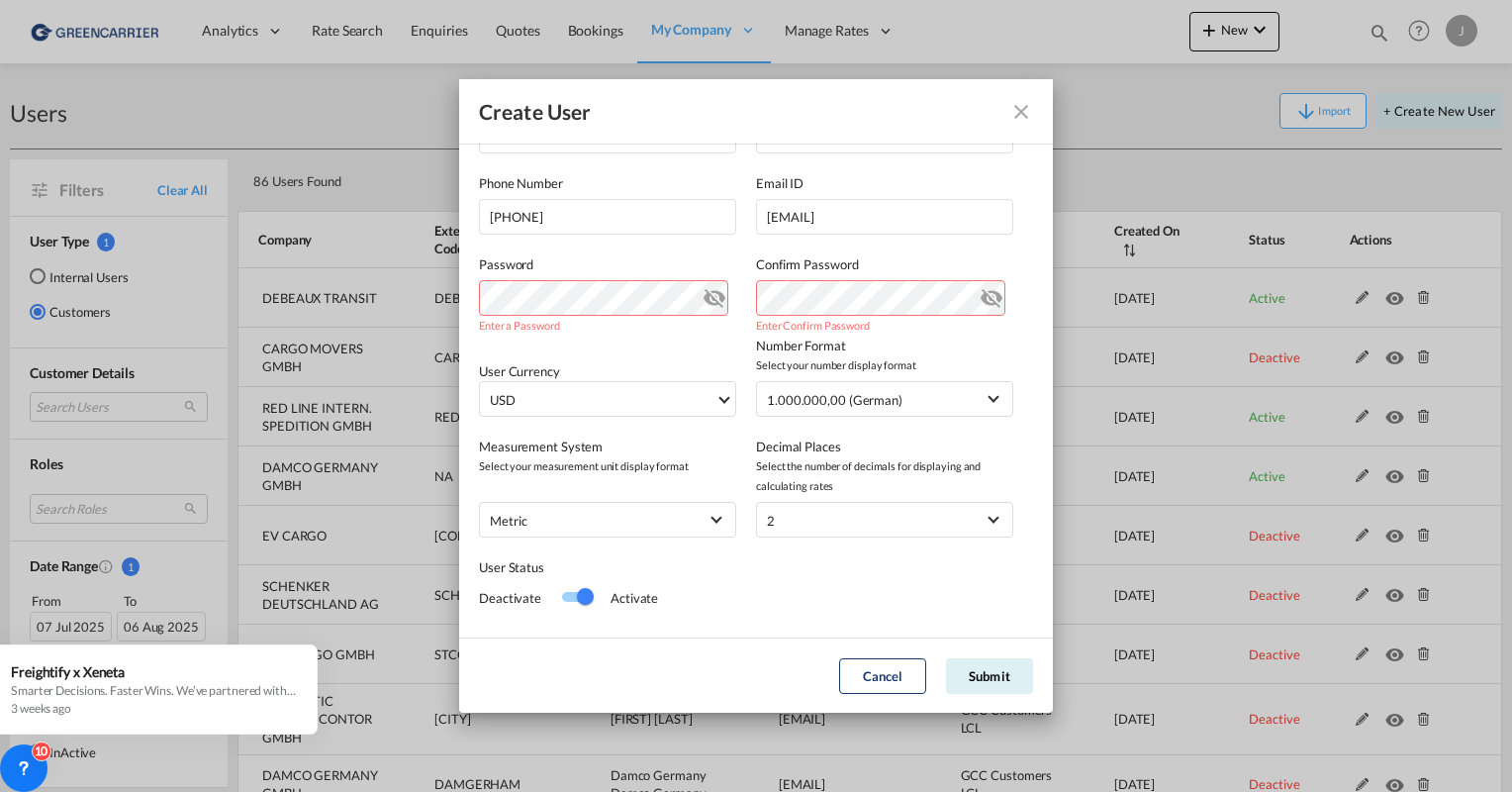 scroll, scrollTop: 297, scrollLeft: 0, axis: vertical 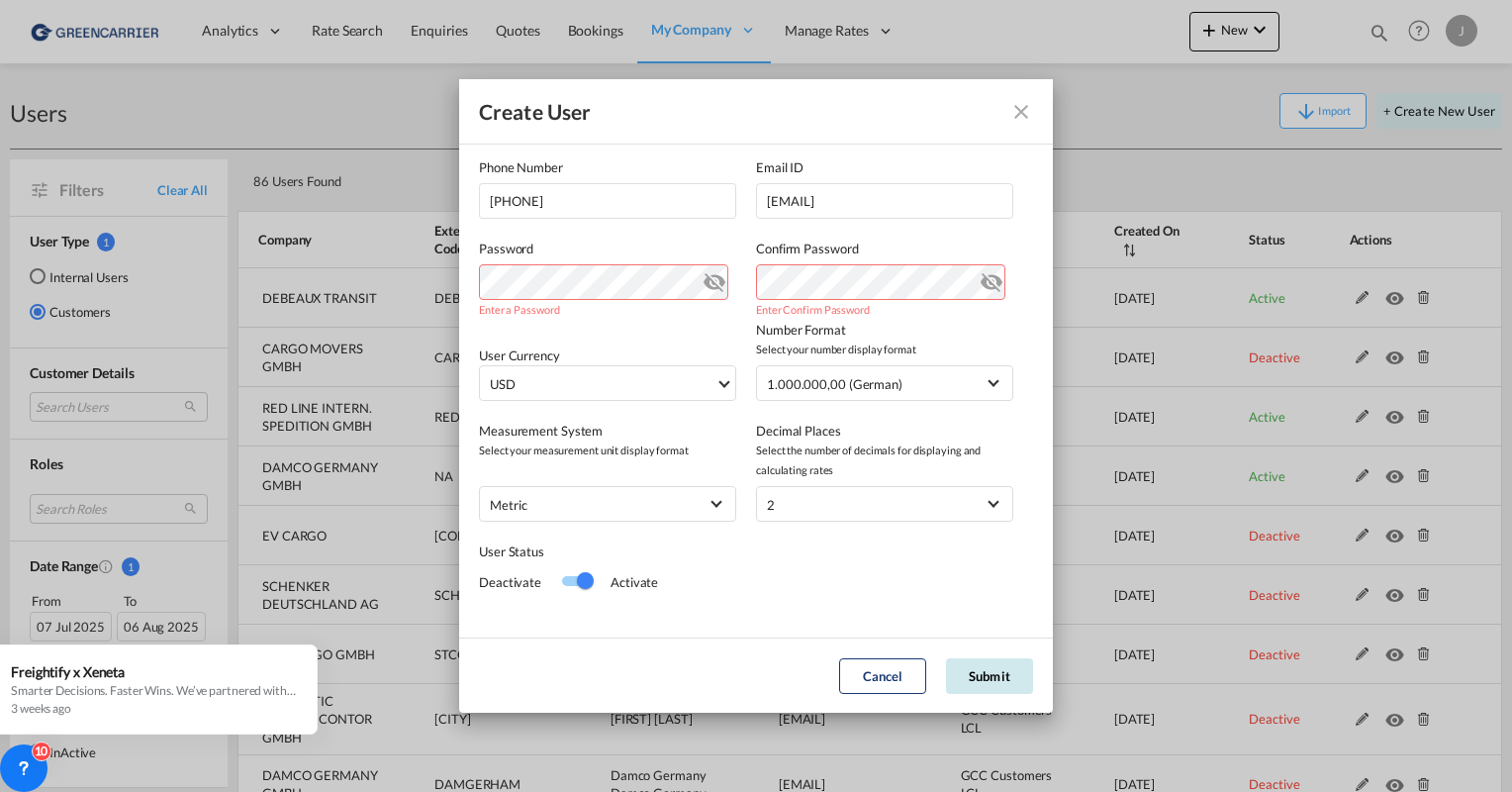 click on "Submit" 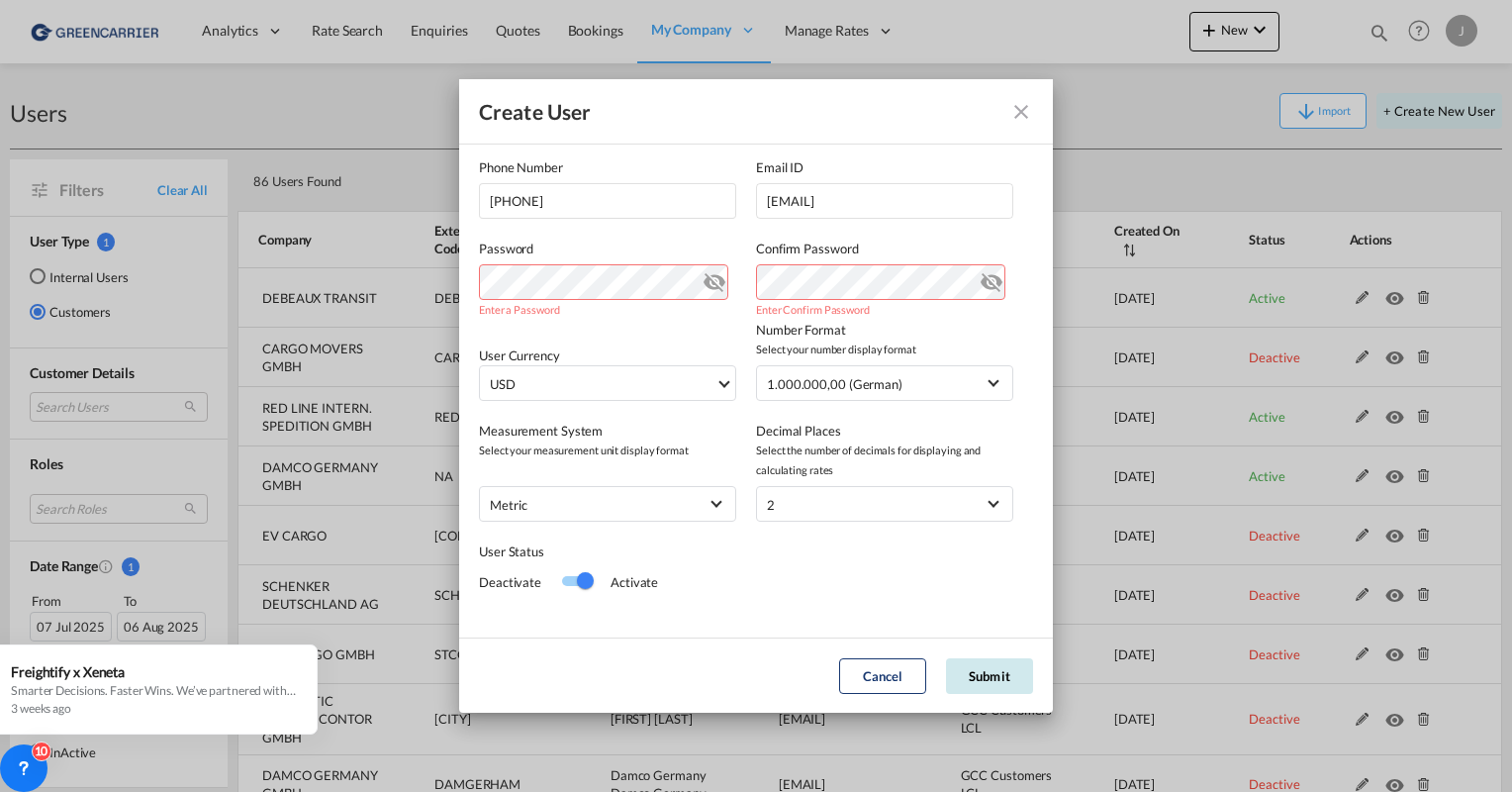 click on "Submit" 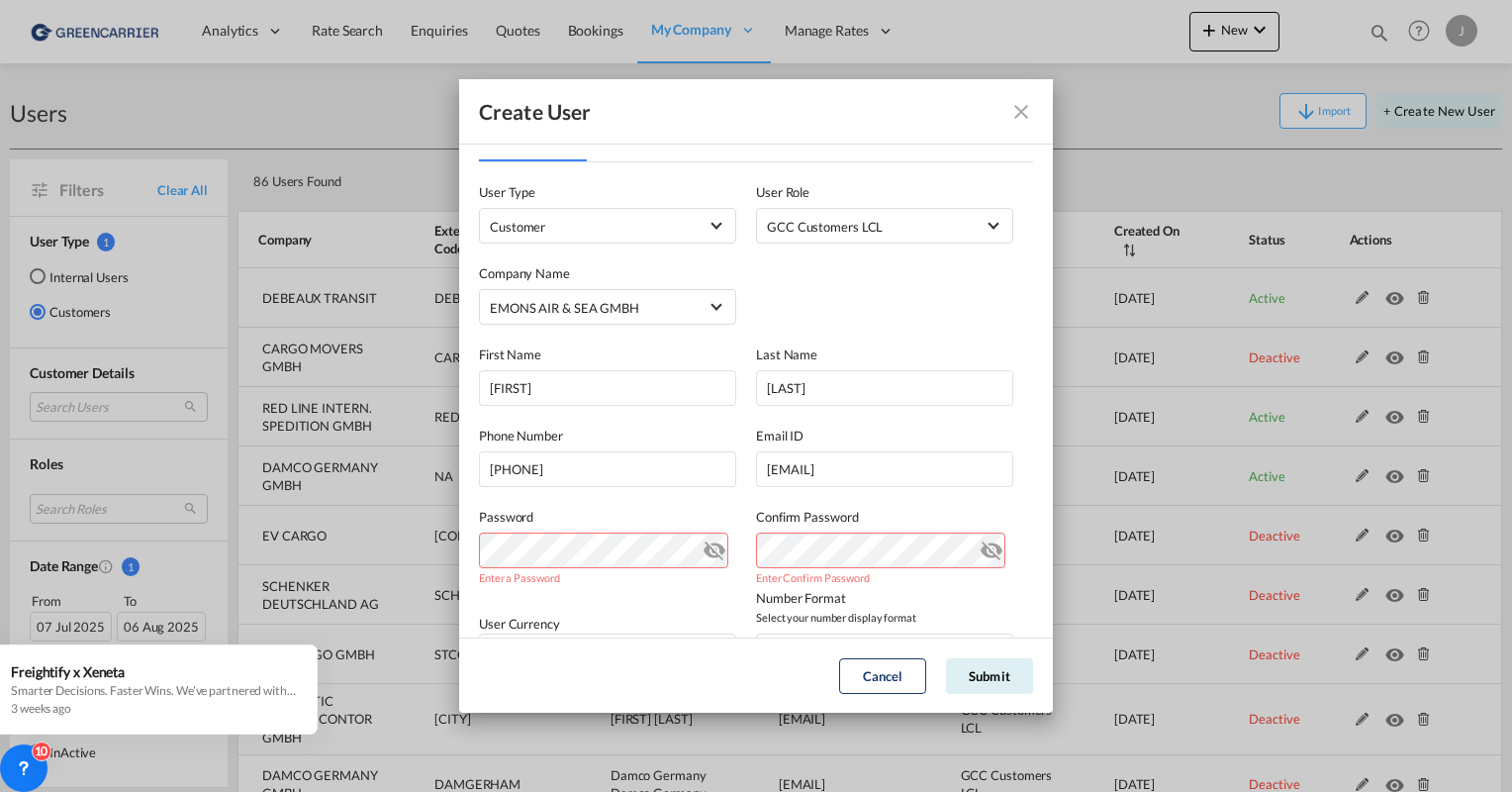scroll, scrollTop: 0, scrollLeft: 0, axis: both 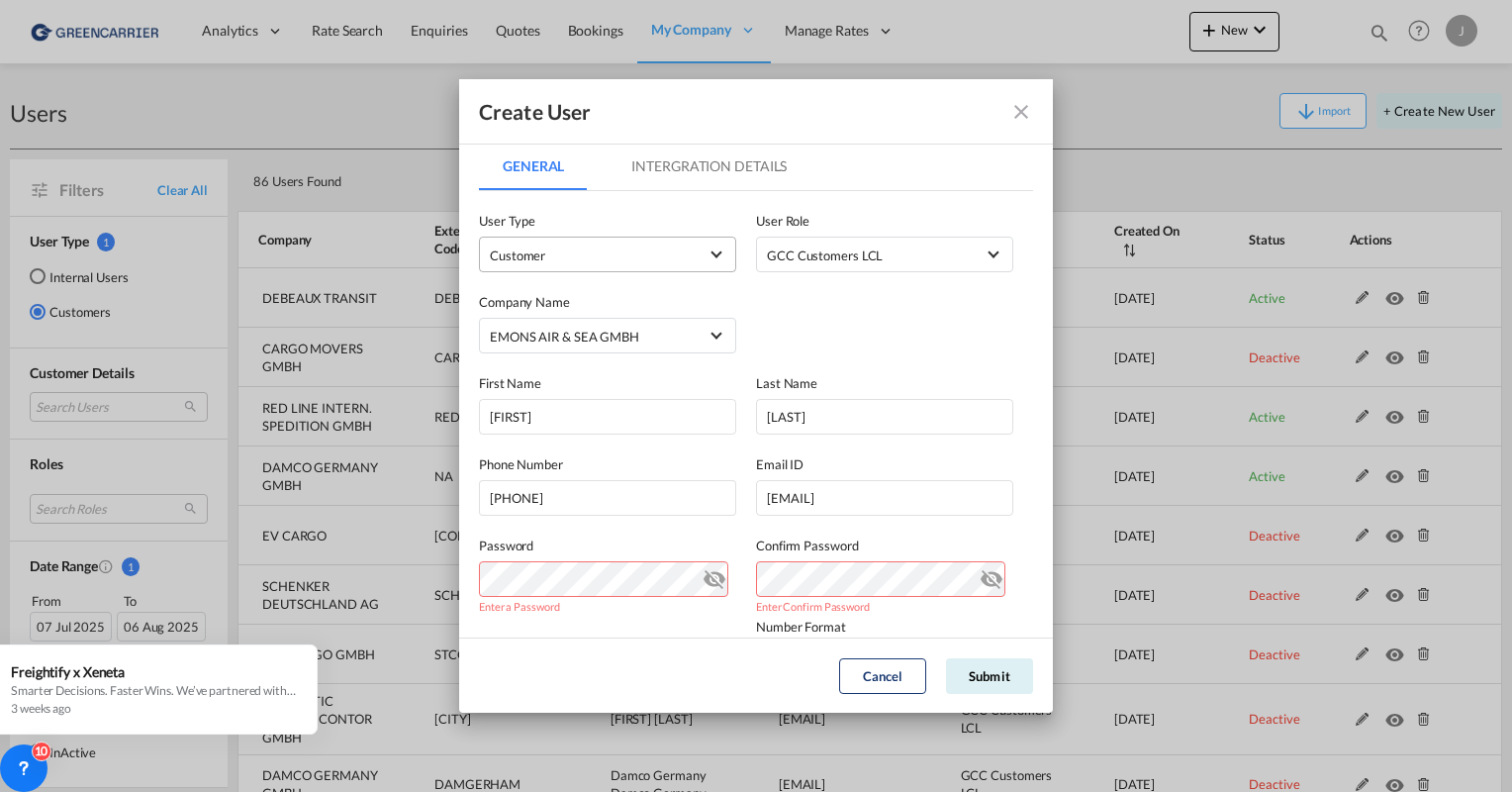 click on "Customer" at bounding box center (594, 255) 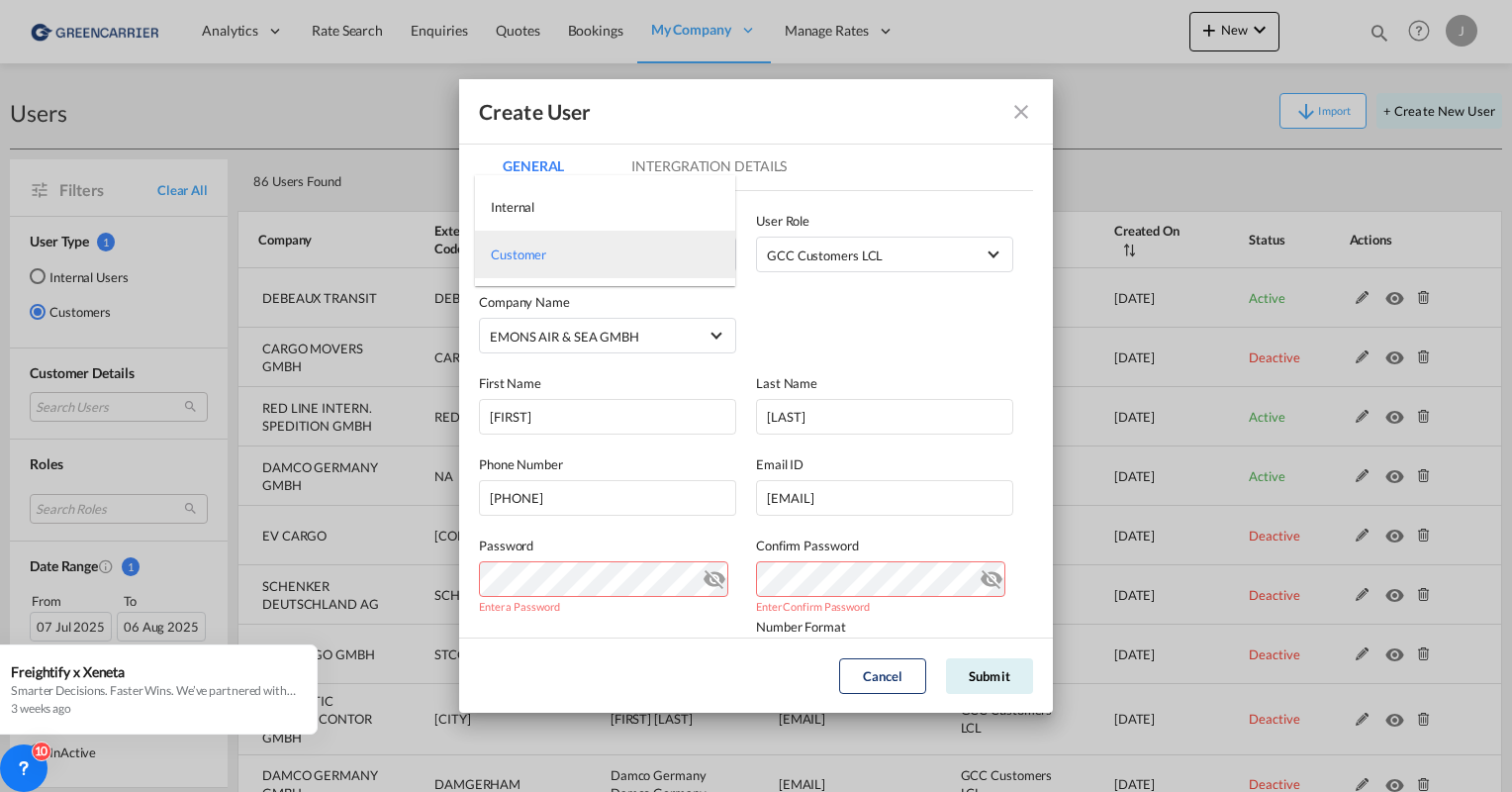 click on "Customer" at bounding box center [605, 254] 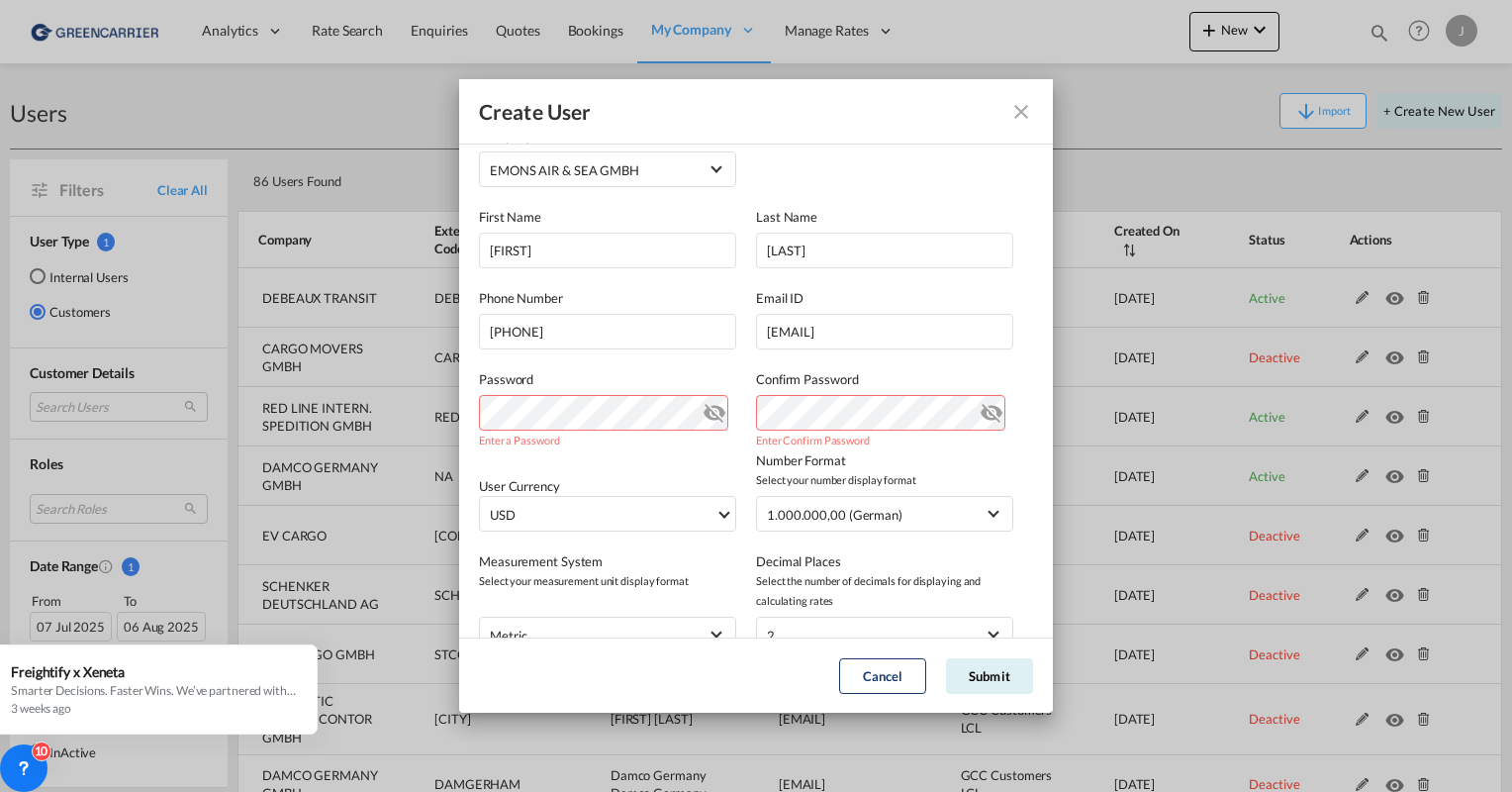 scroll, scrollTop: 316, scrollLeft: 0, axis: vertical 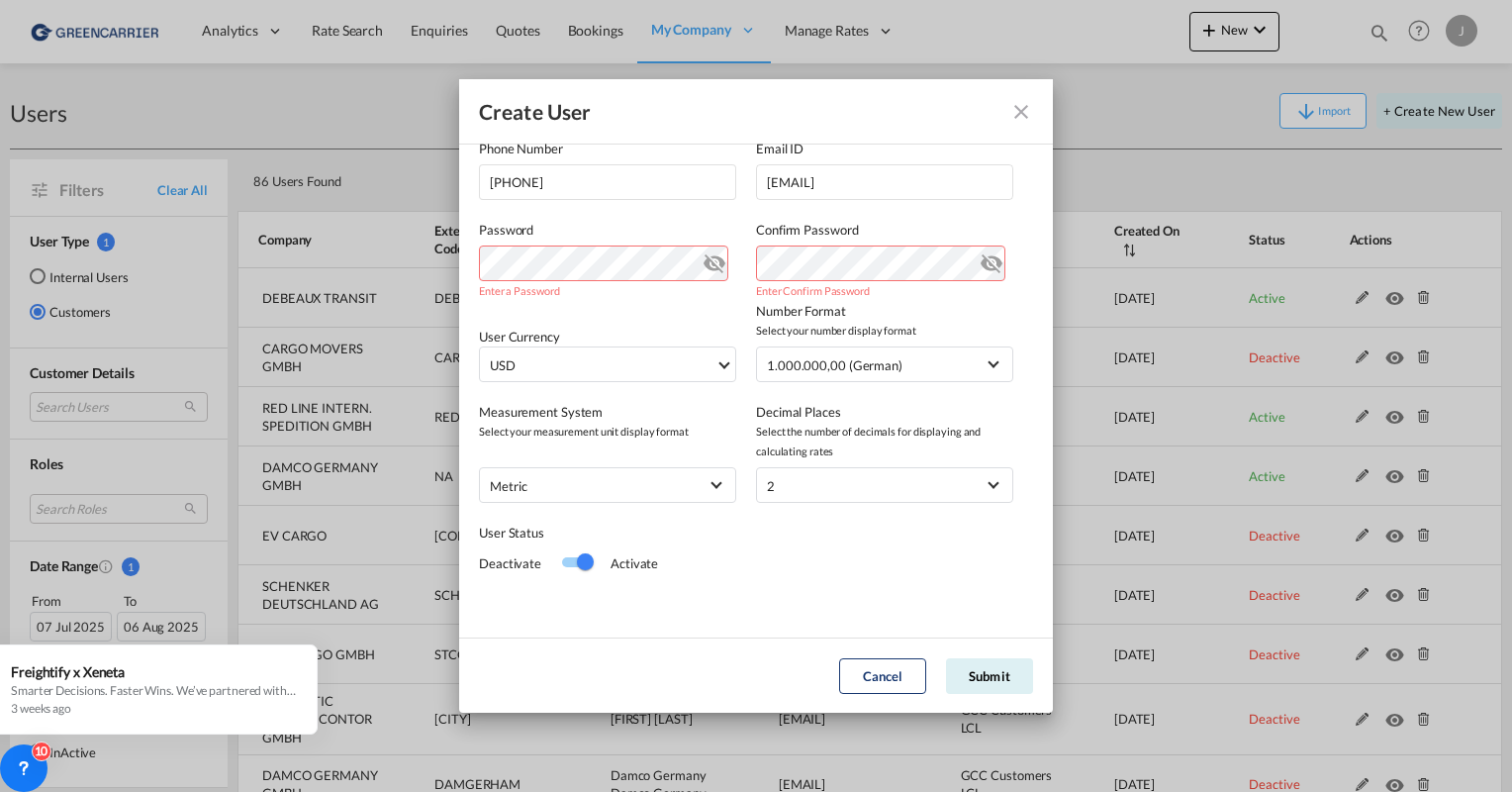 click at bounding box center (577, 562) 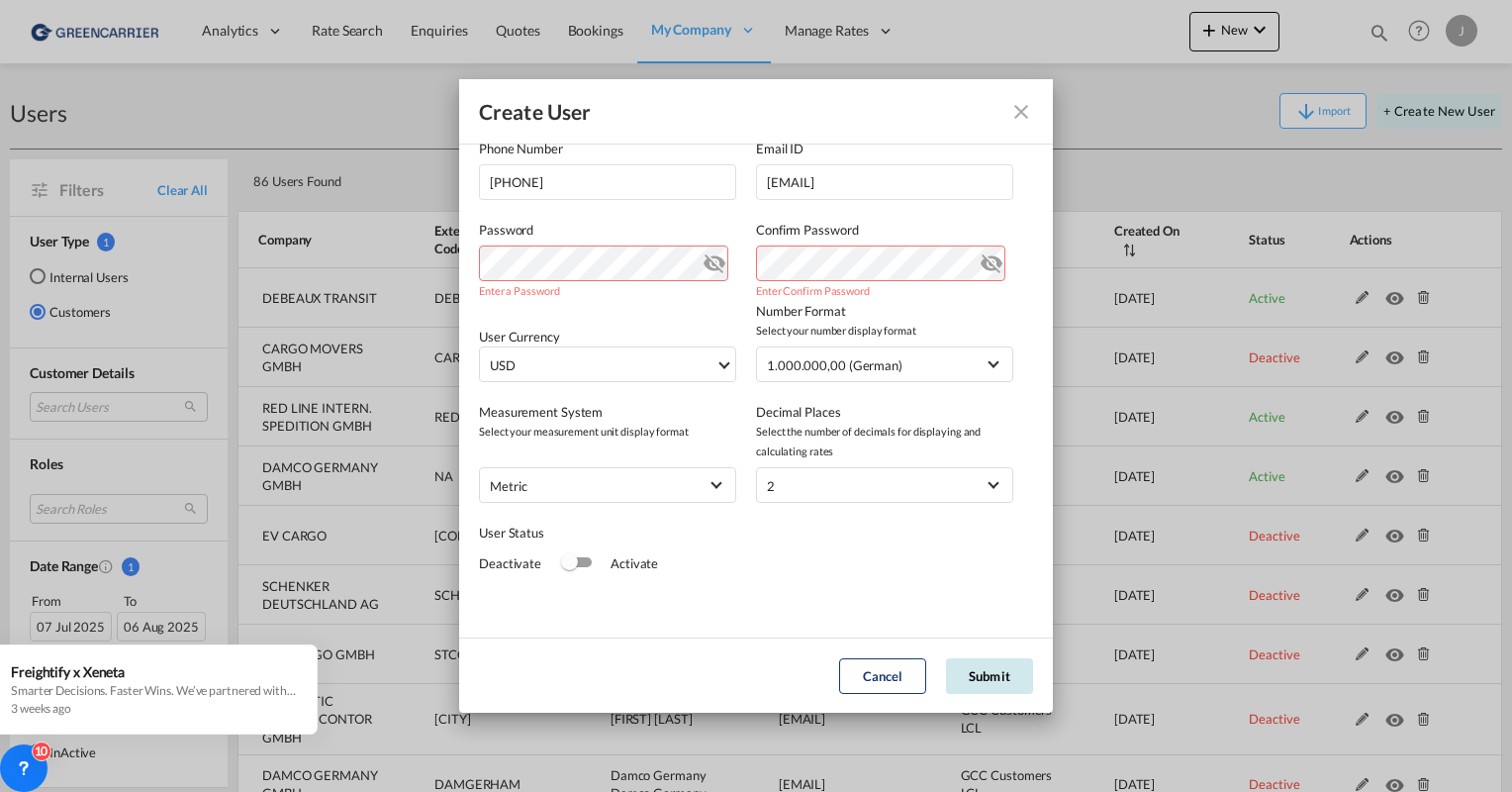 click on "Submit" 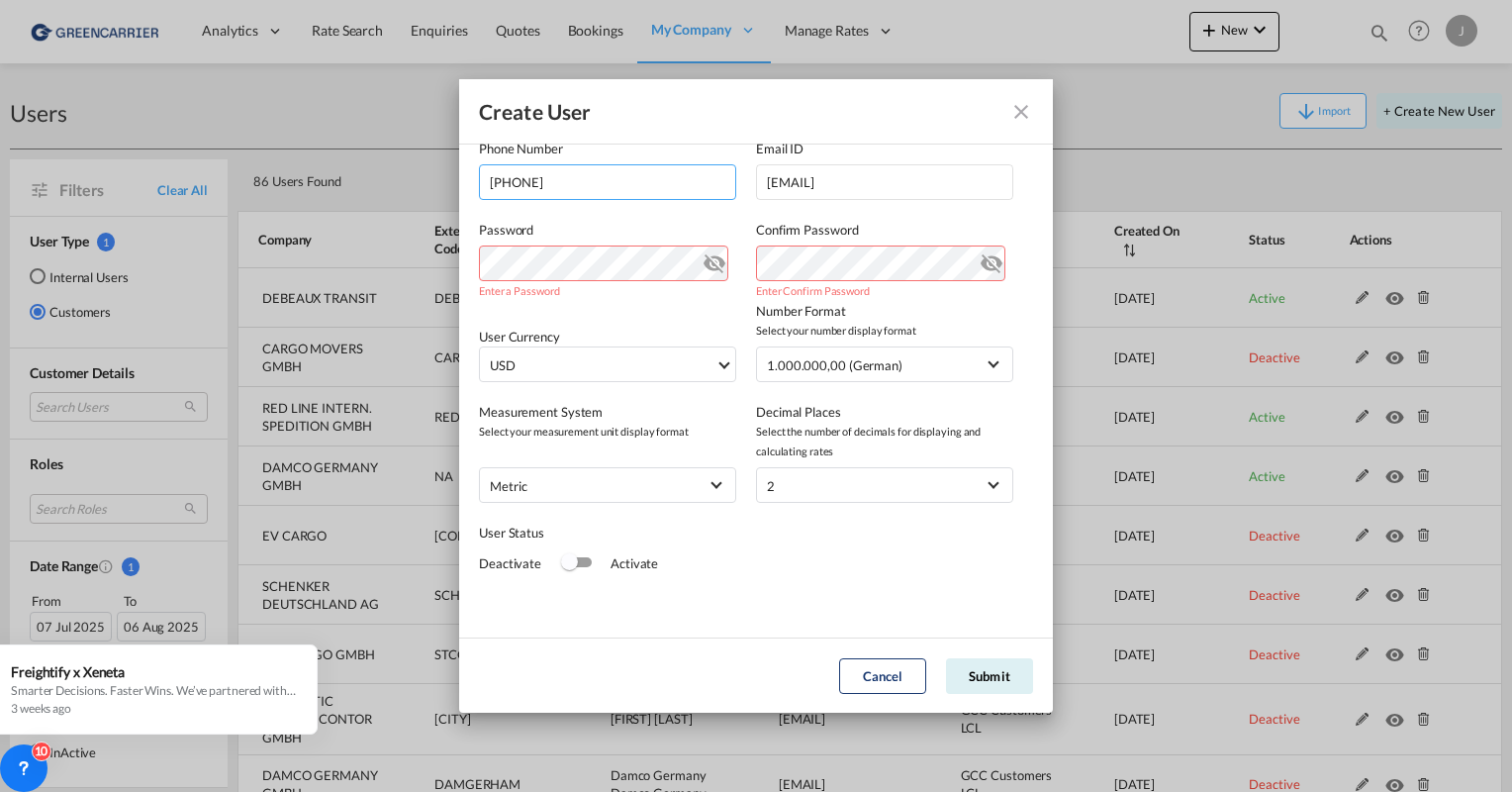 click on "[PHONE]" at bounding box center [608, 182] 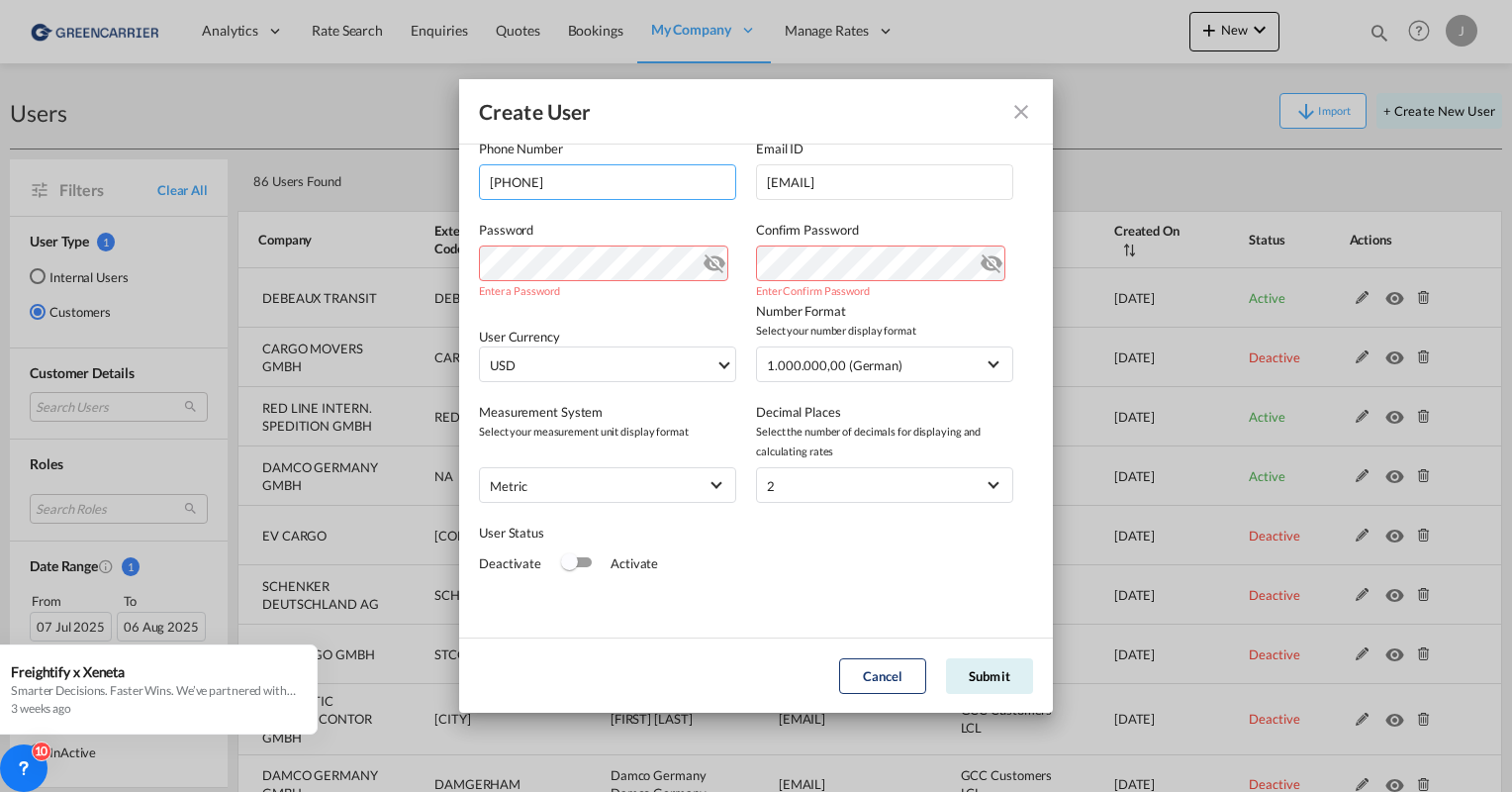 click on "[PHONE]" at bounding box center (608, 182) 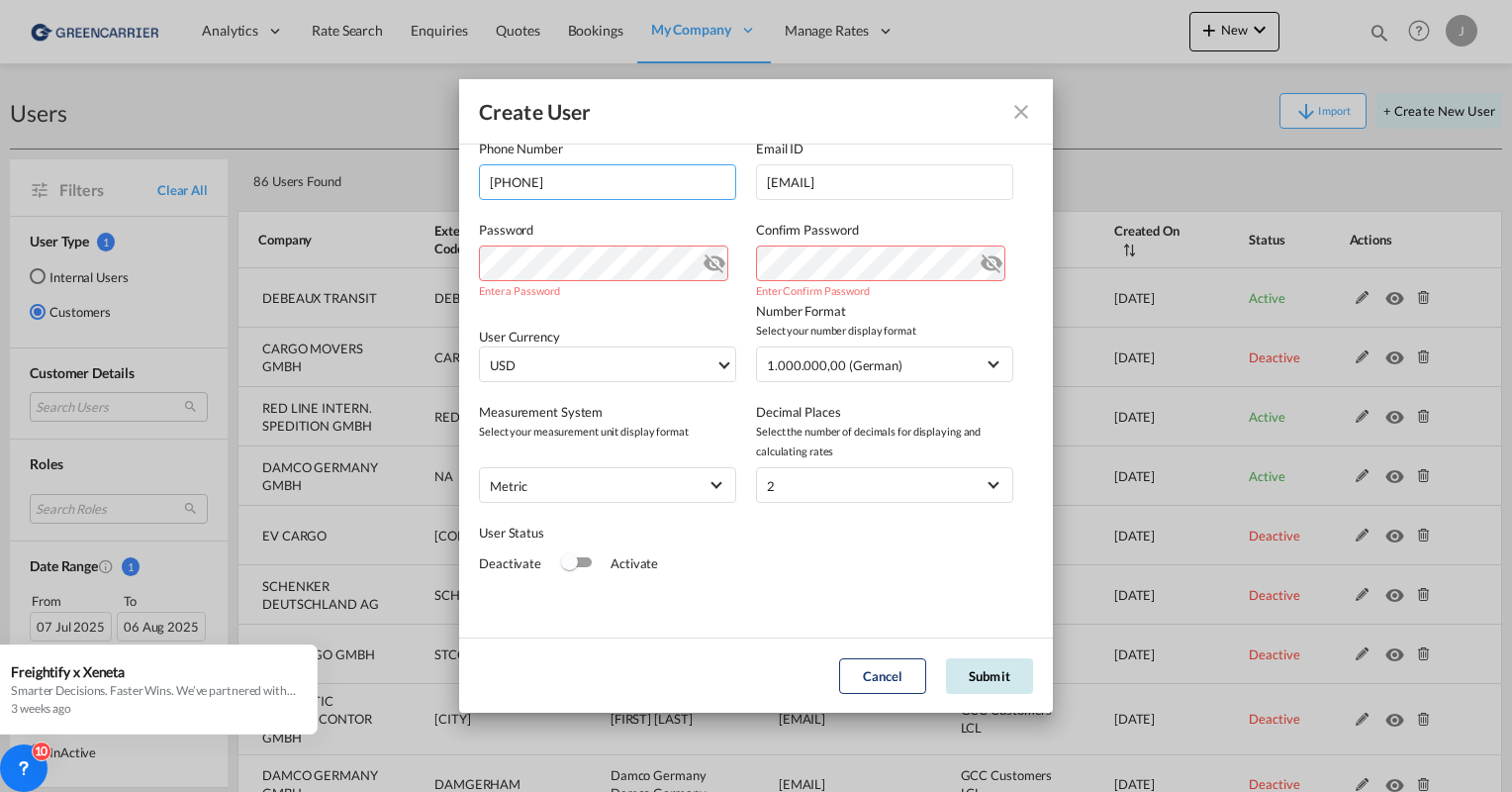 type on "[PHONE]" 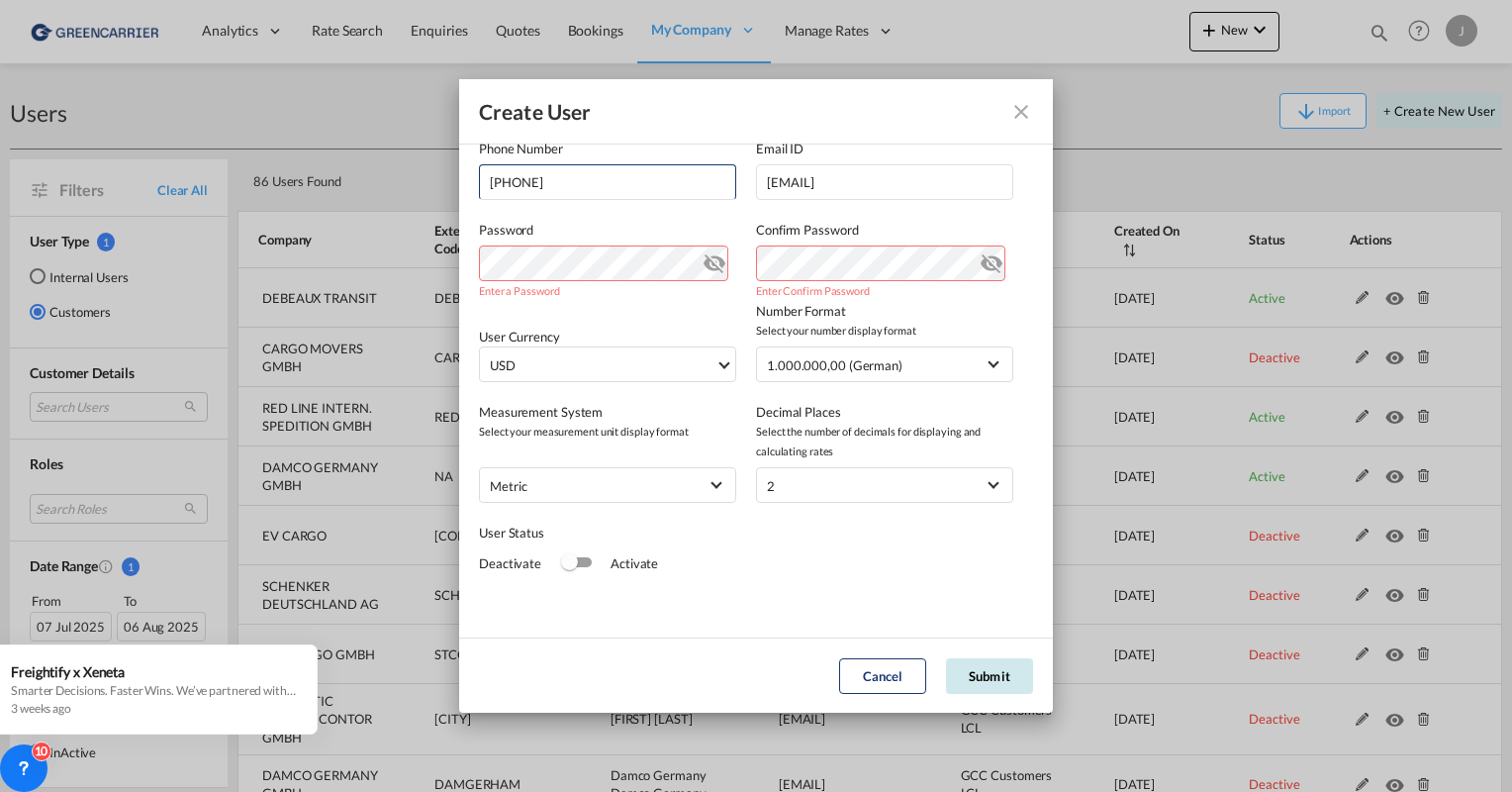 click on "Submit" 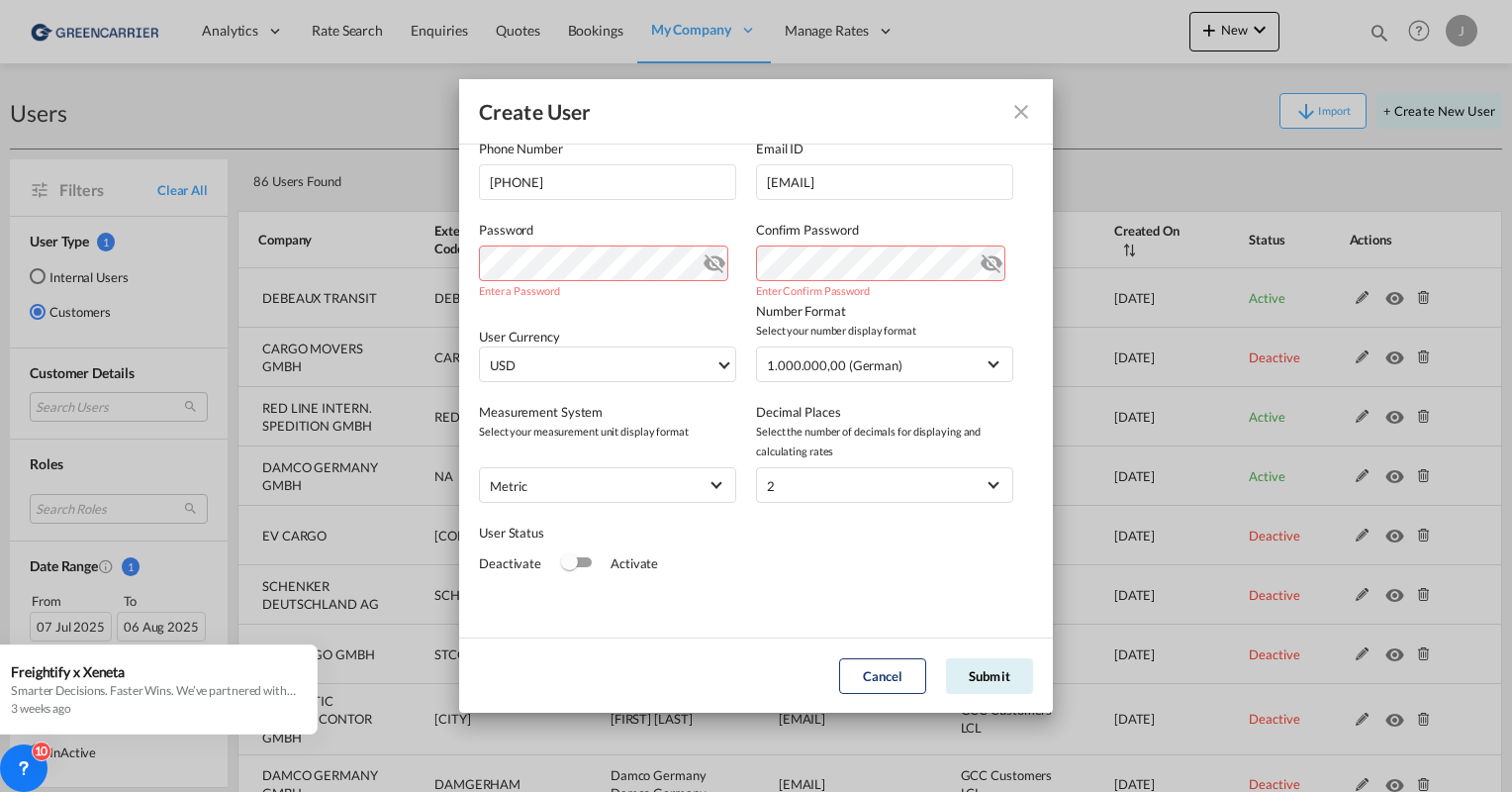 click at bounding box center (714, 259) 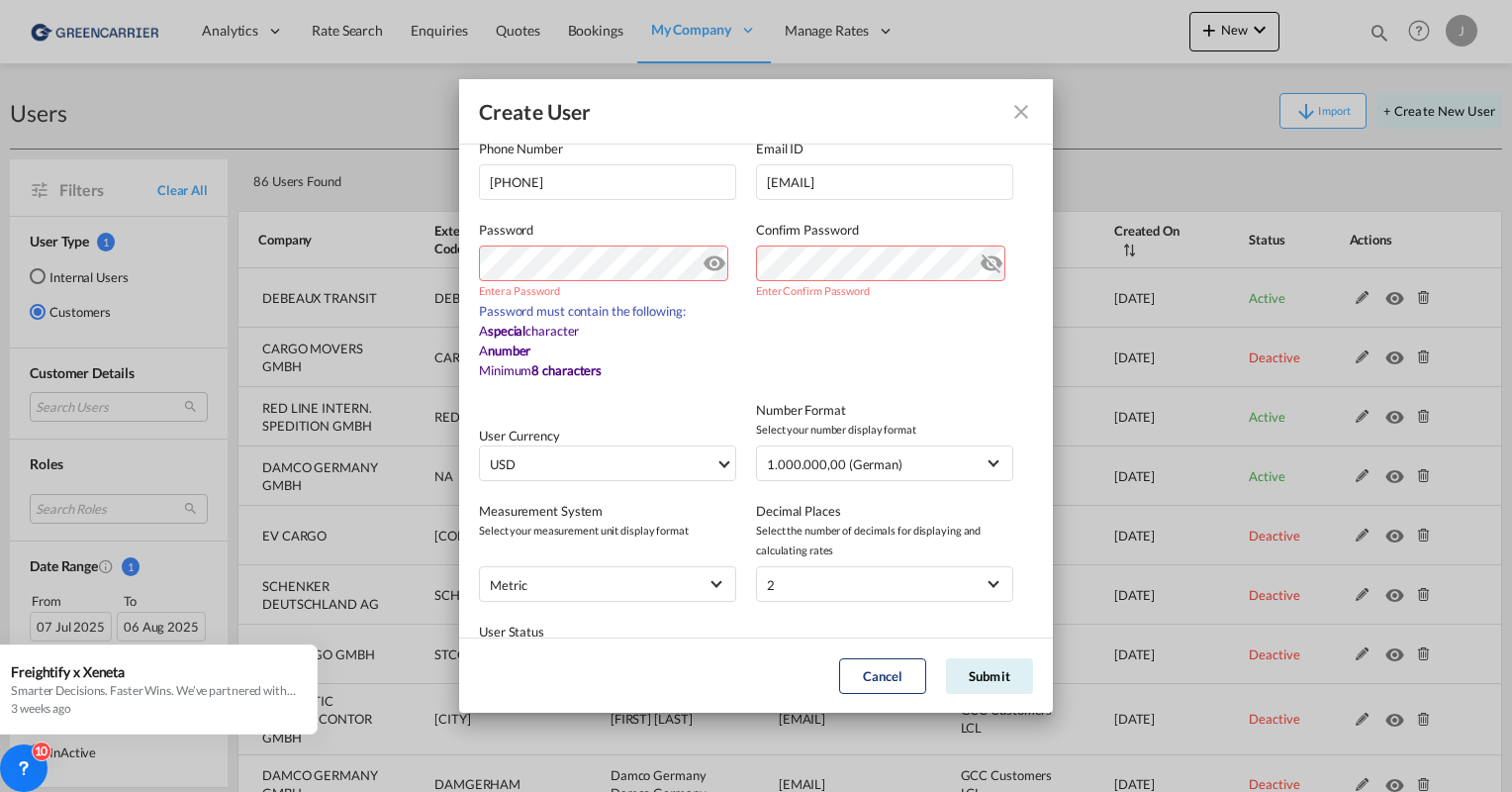 click on "Password" at bounding box center (608, 230) 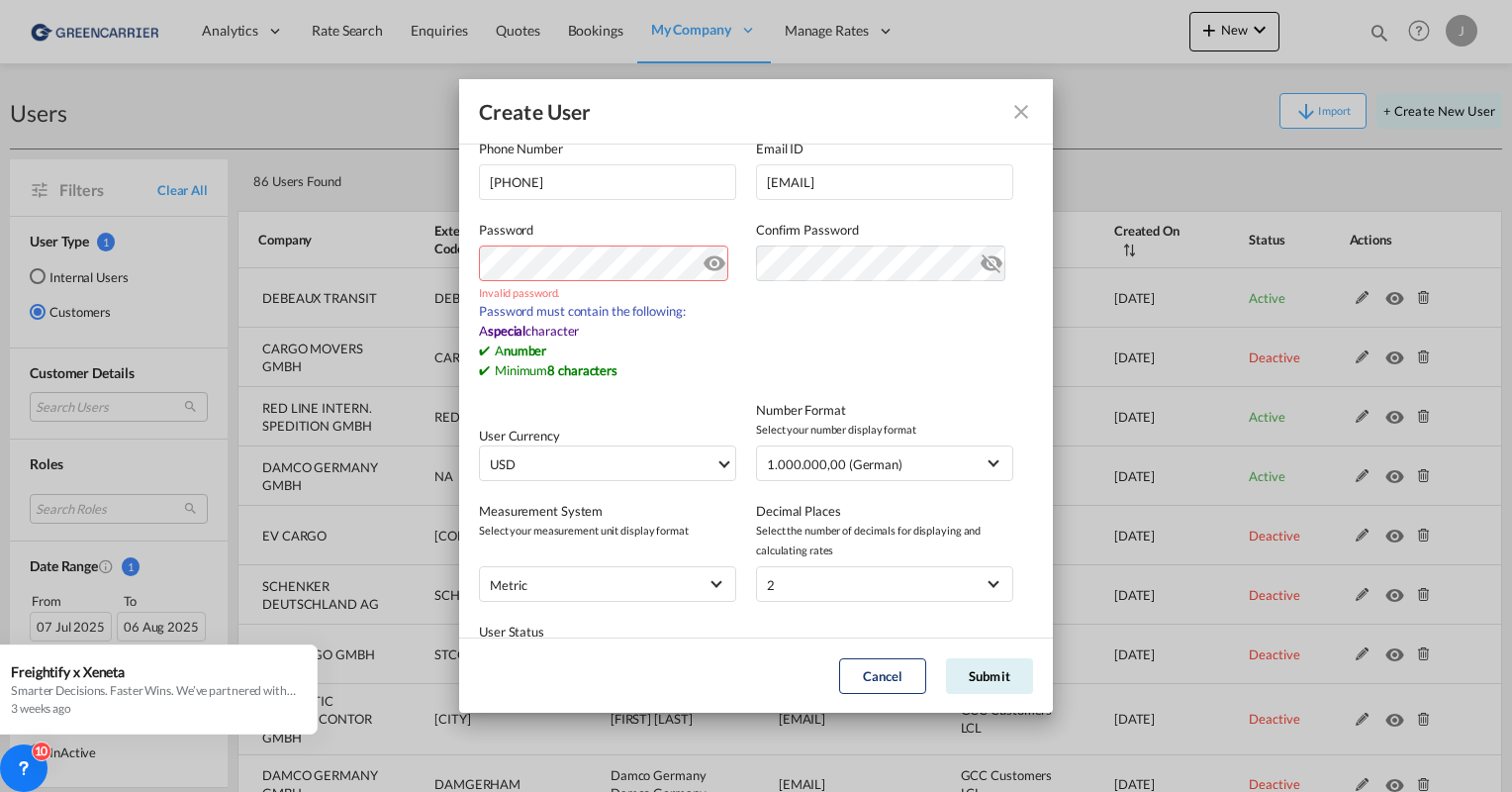 click on "Email ID duesseldorf-Sea@emons.com duesseldorf-Sea@emons.com" at bounding box center (756, 390) 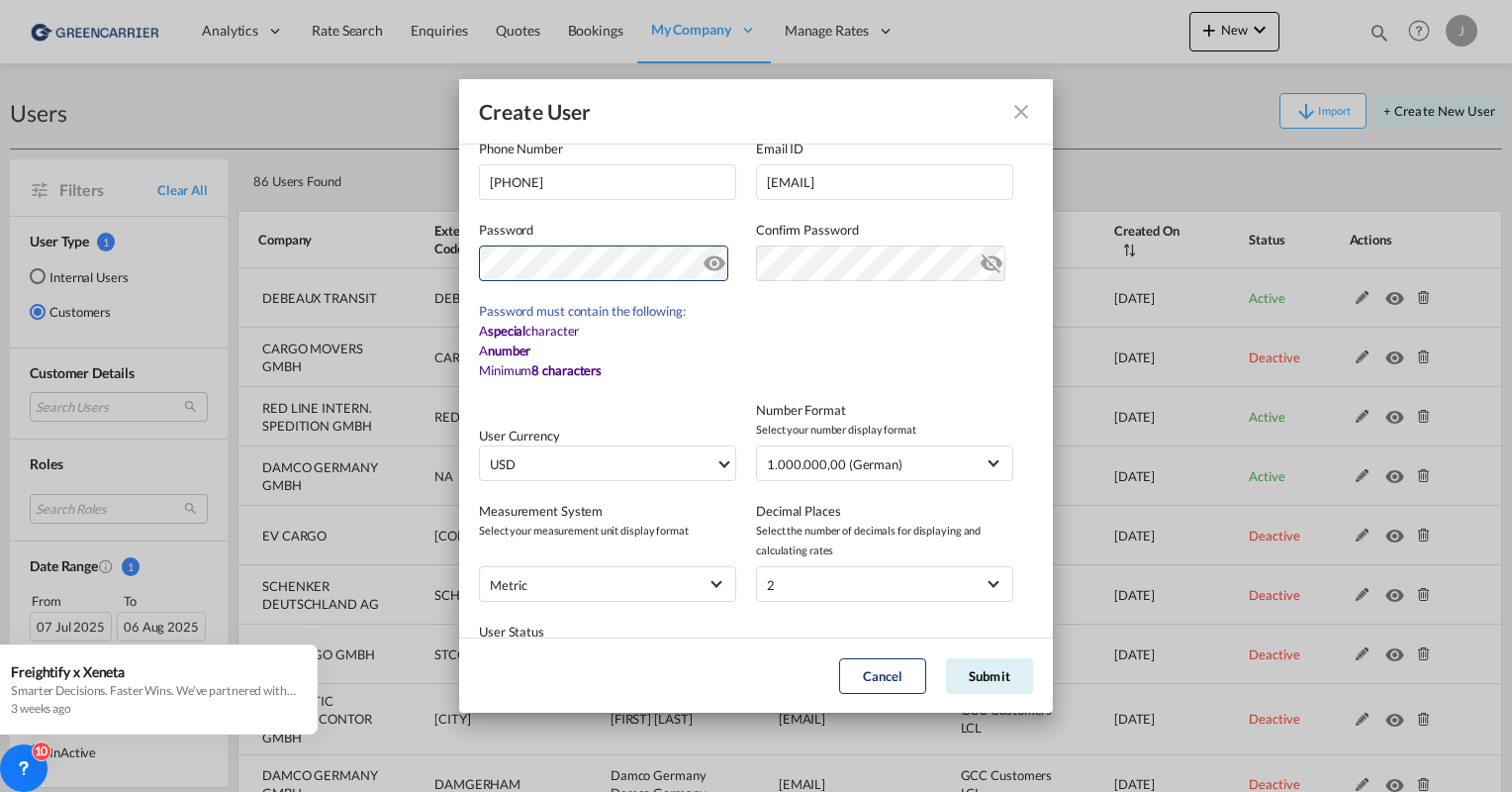 click at bounding box center (1021, 112) 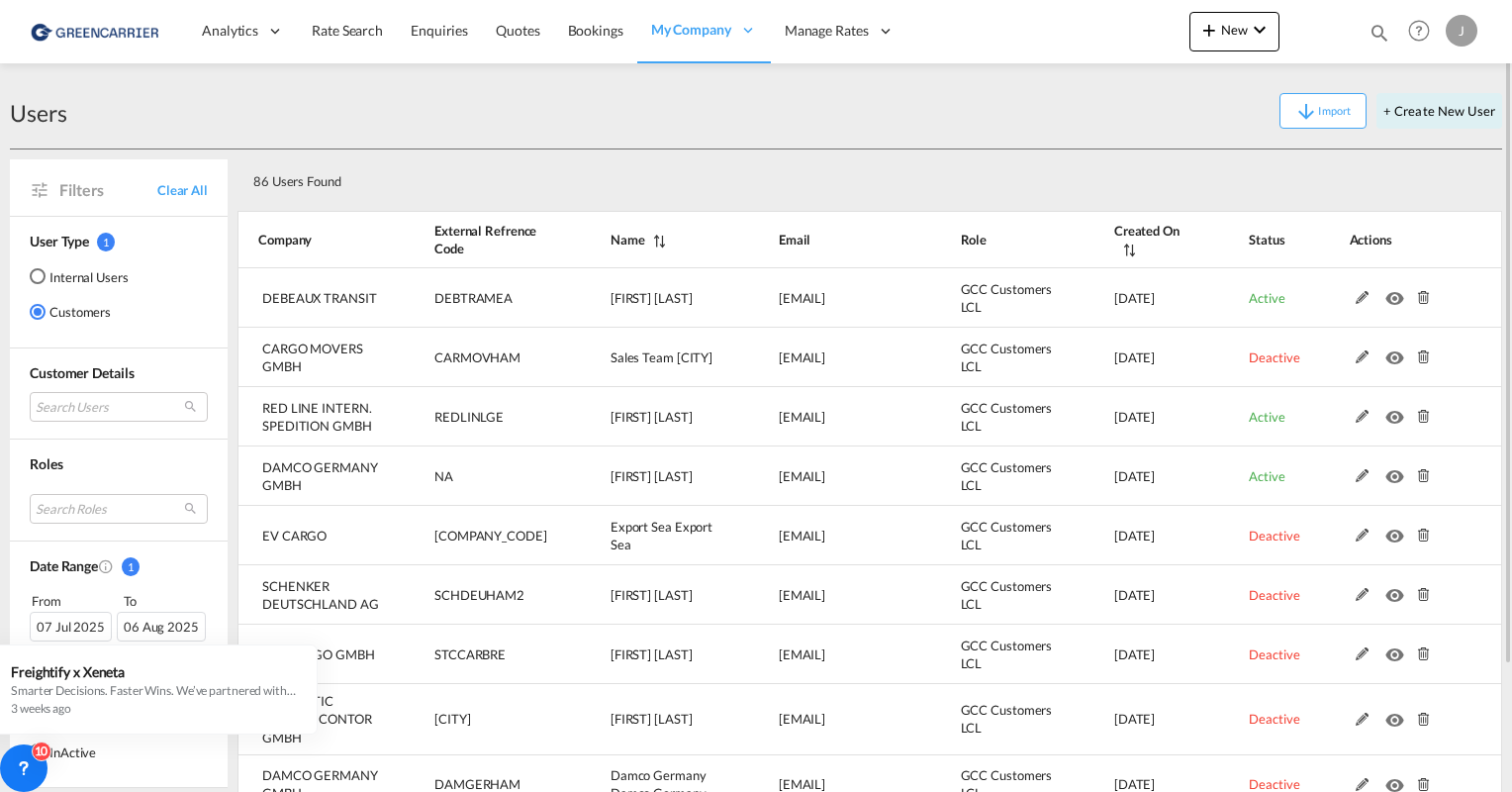 click on "J" at bounding box center (1462, 31) 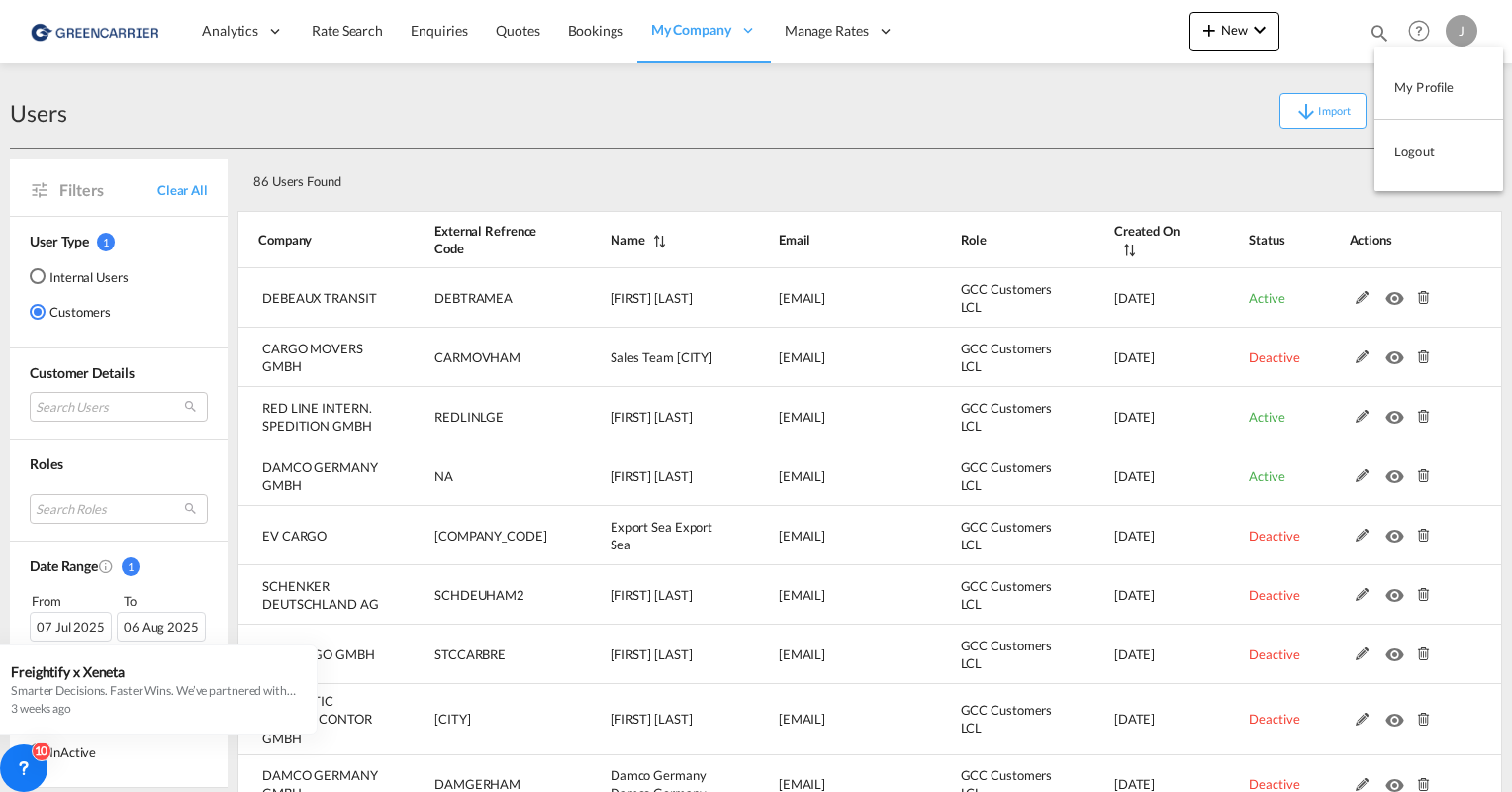 click on "My Profile" at bounding box center [1439, 87] 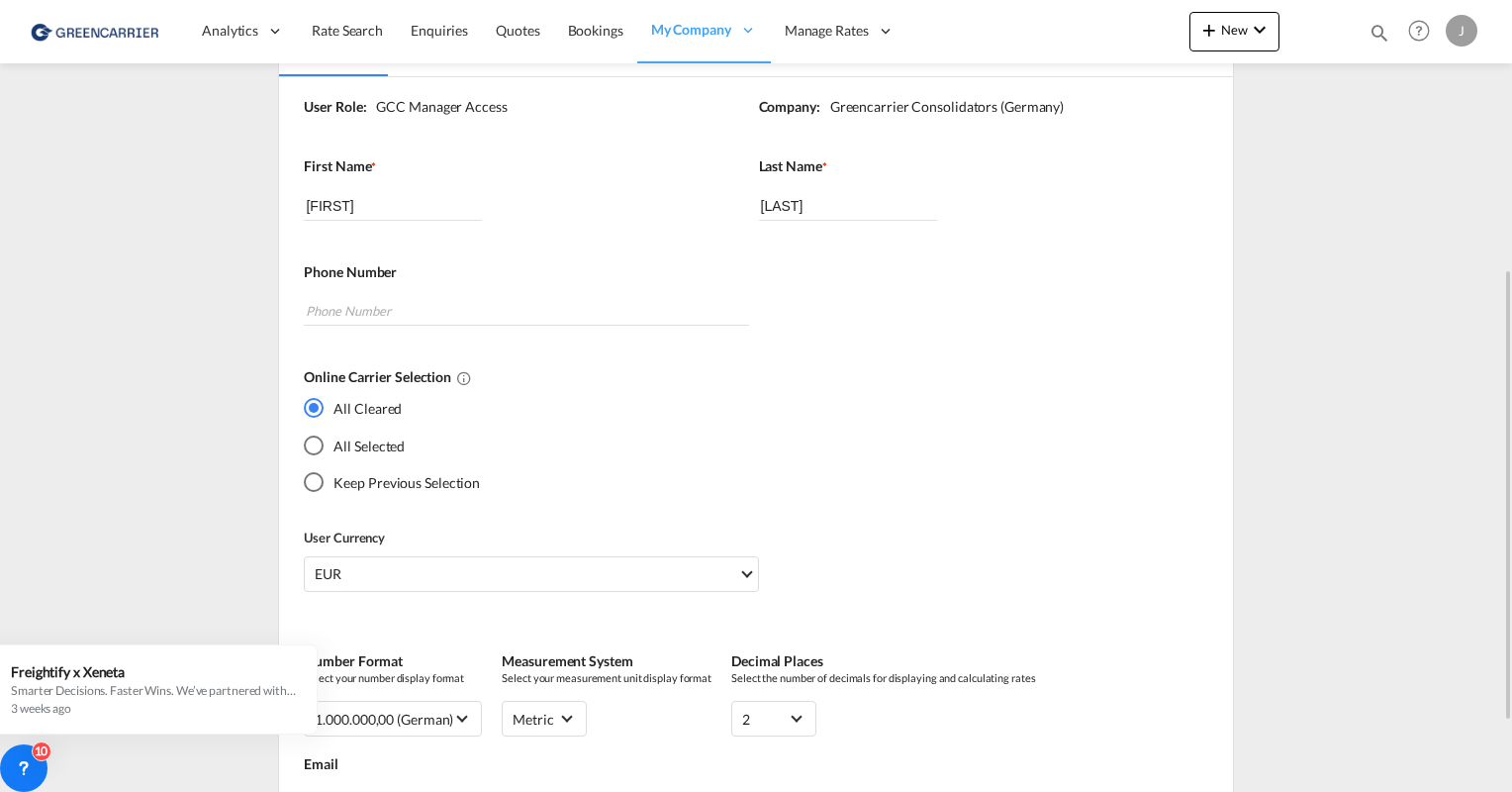 scroll, scrollTop: 0, scrollLeft: 0, axis: both 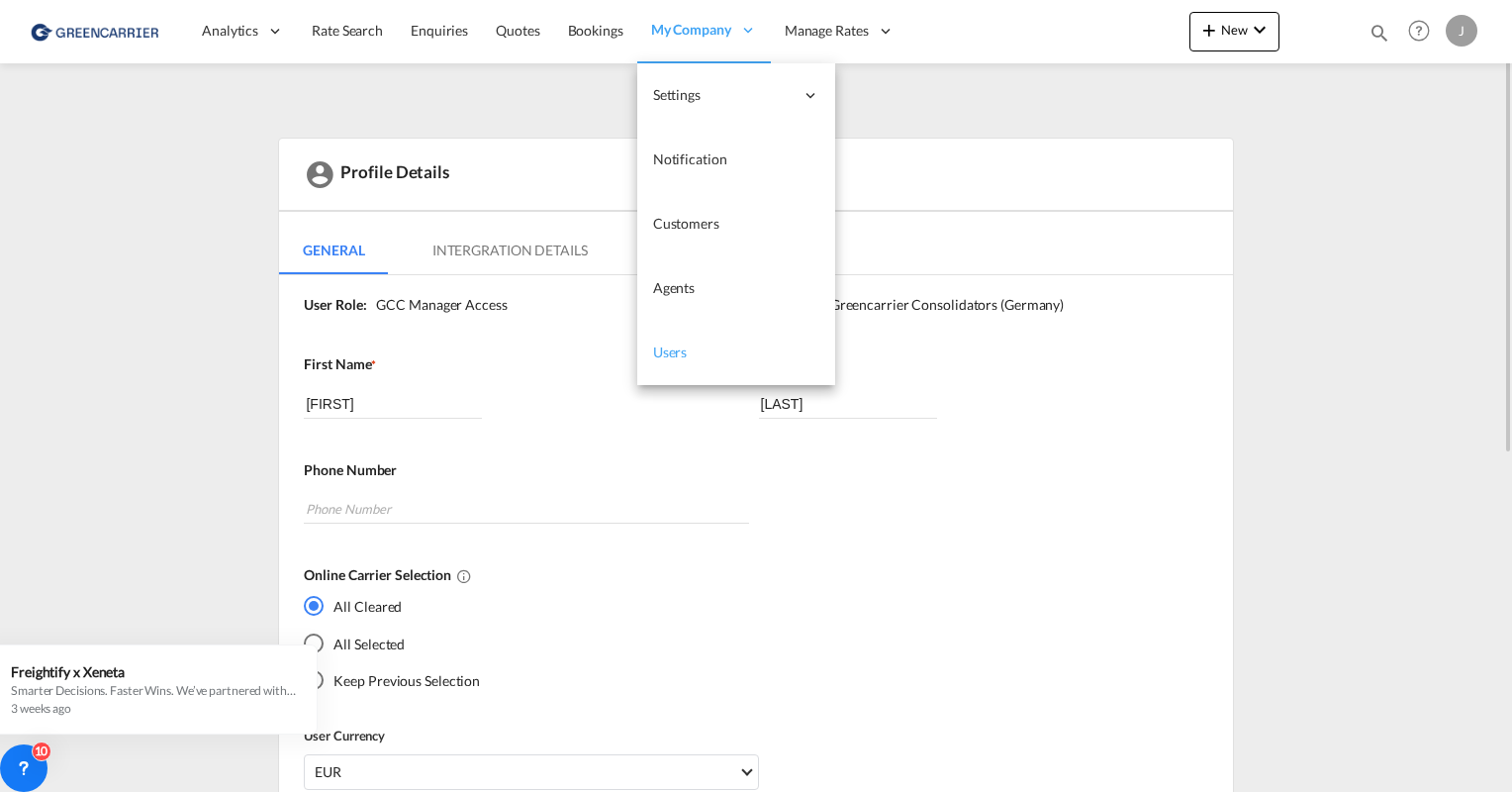 click on "Users" at bounding box center (736, 352) 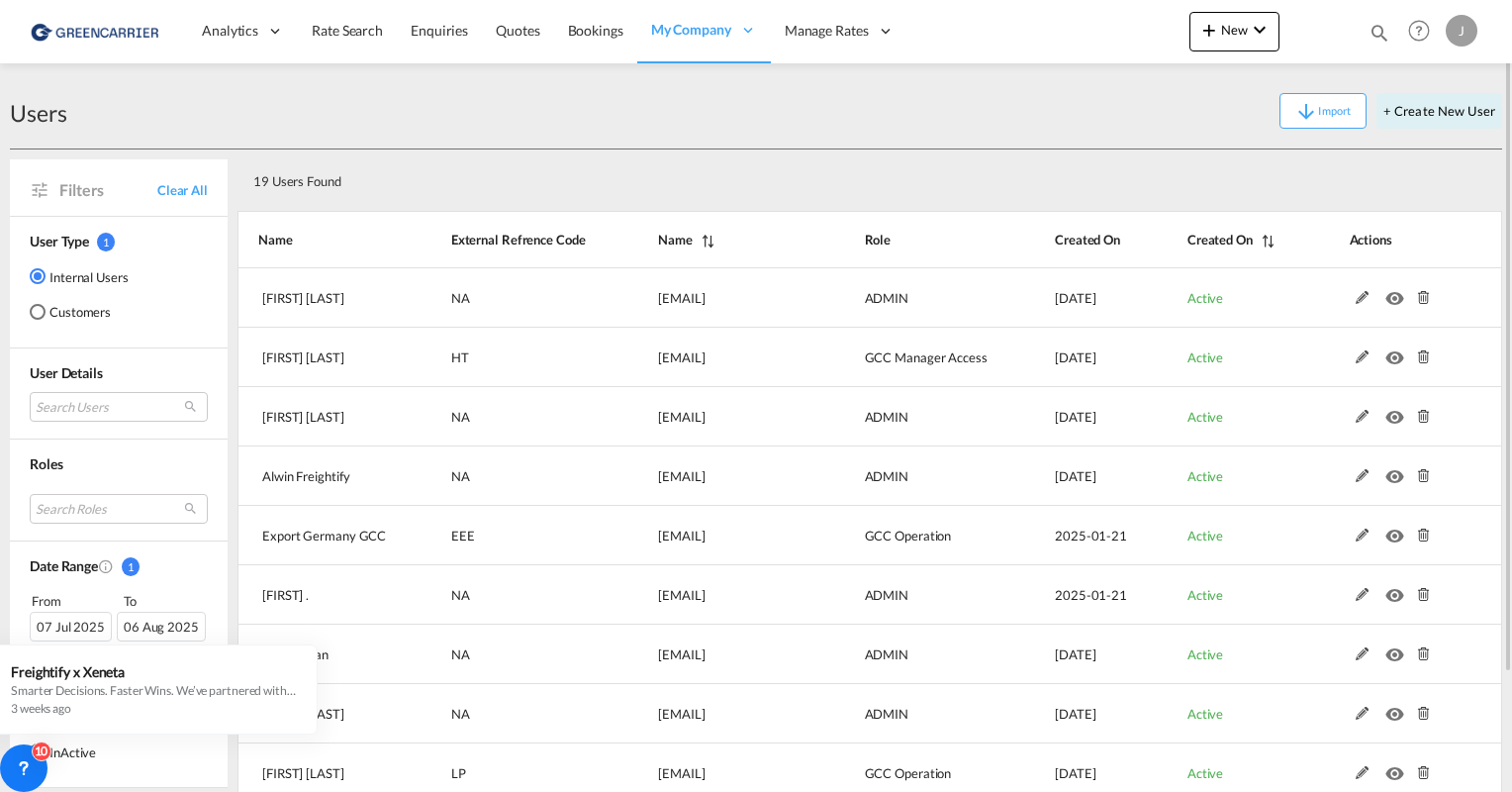 drag, startPoint x: 35, startPoint y: 311, endPoint x: 54, endPoint y: 321, distance: 21.47091 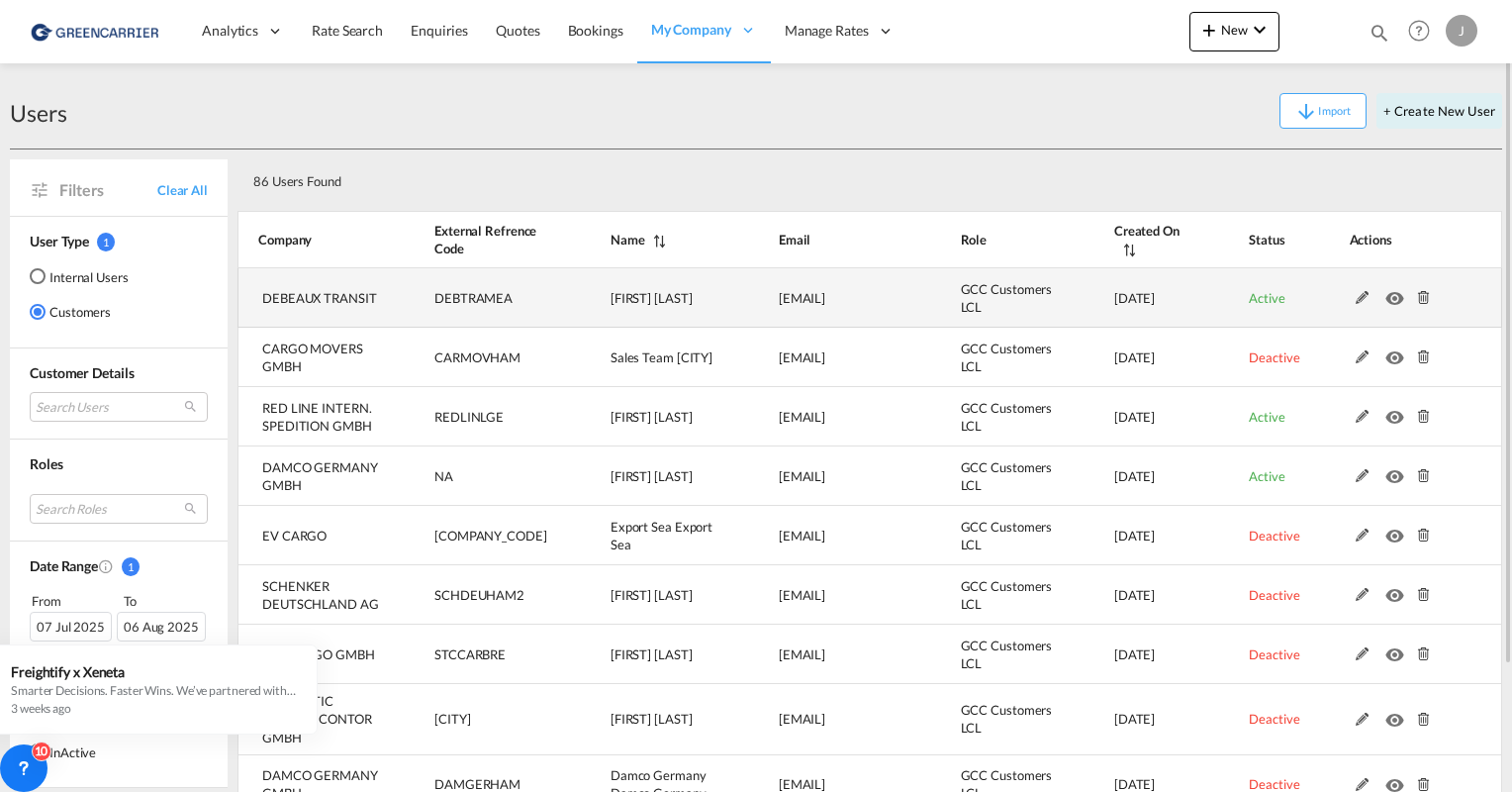 click at bounding box center (1363, 298) 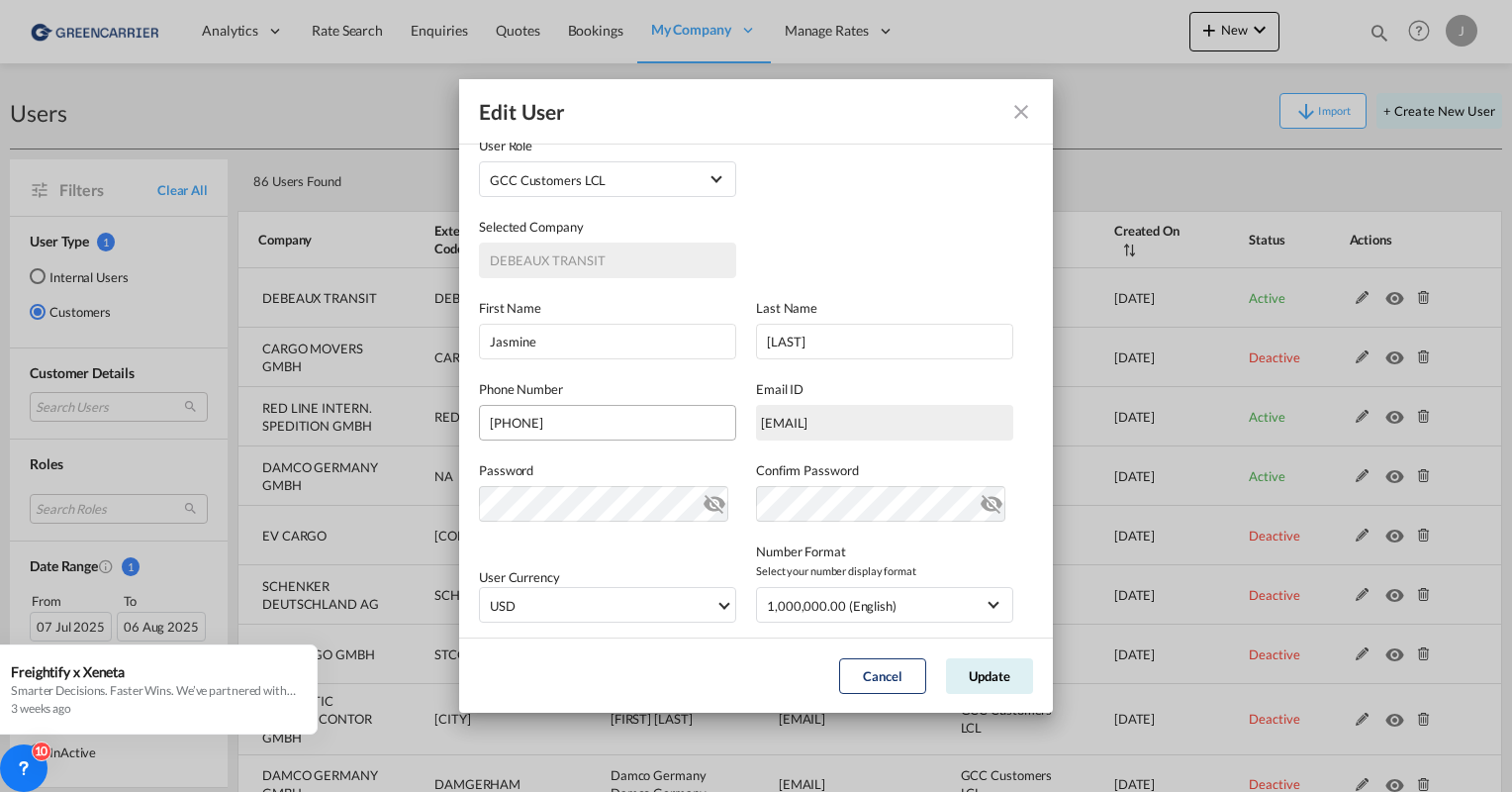 scroll, scrollTop: 198, scrollLeft: 0, axis: vertical 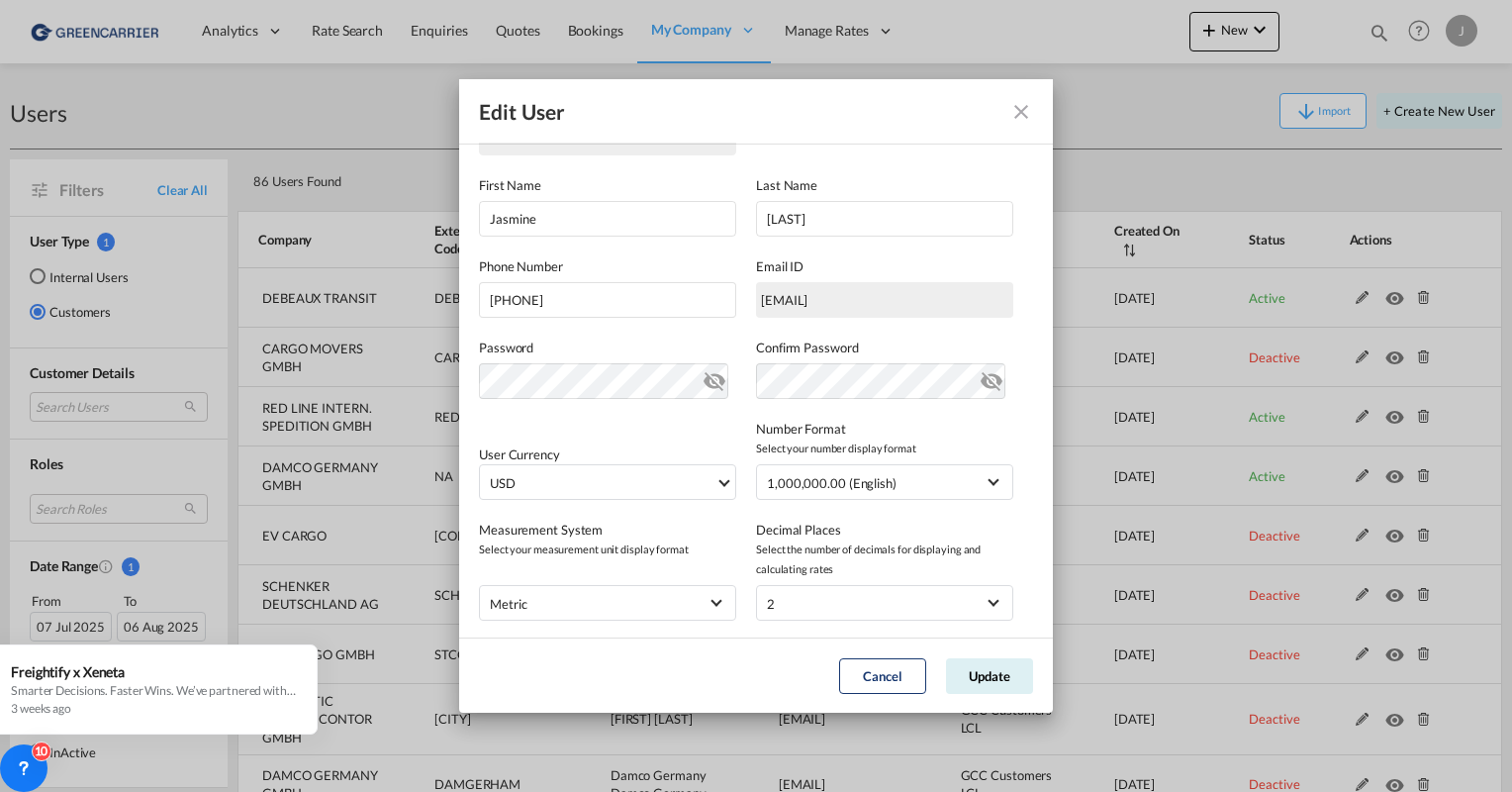 click at bounding box center [1021, 112] 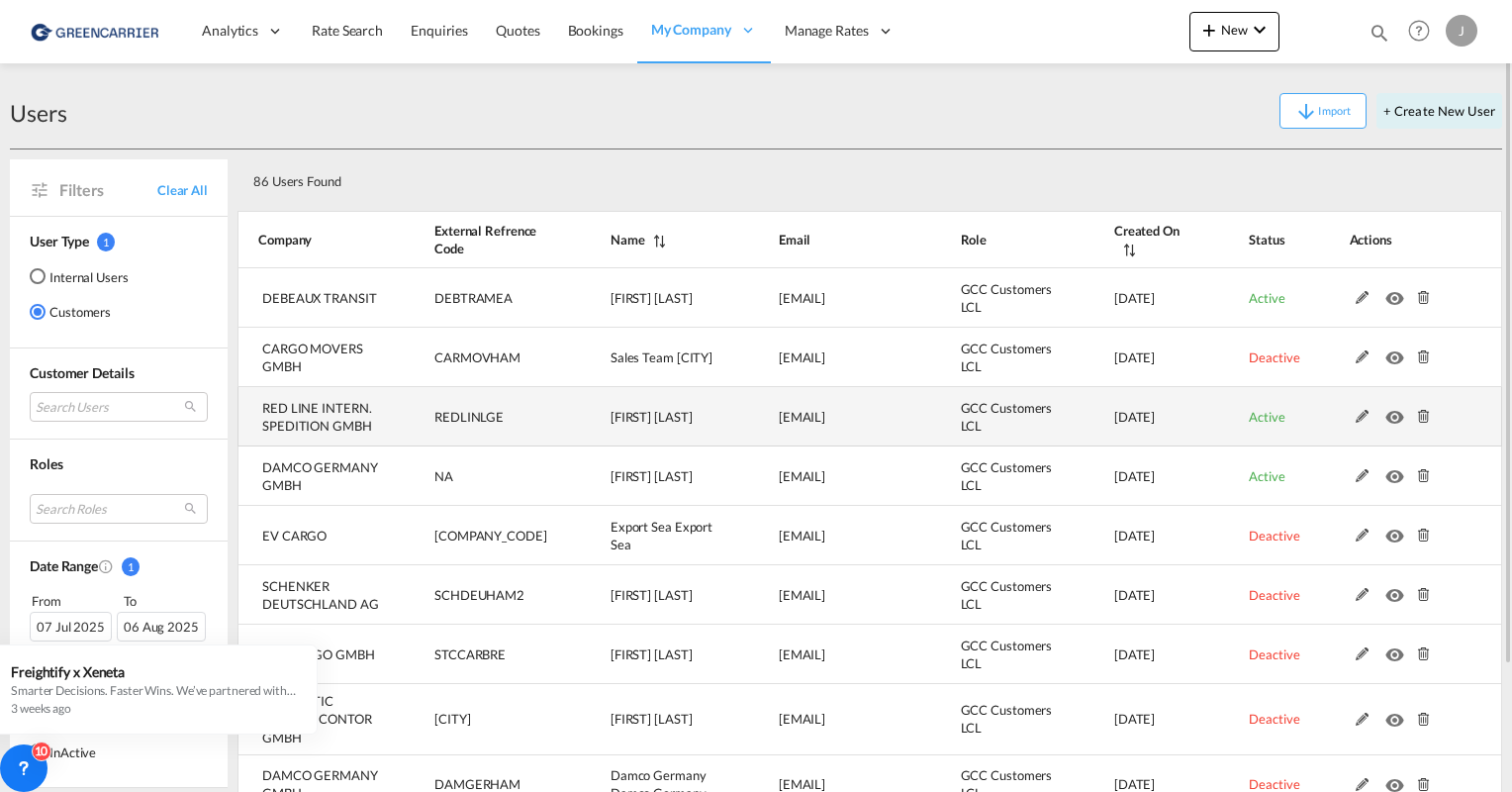 click at bounding box center (1363, 417) 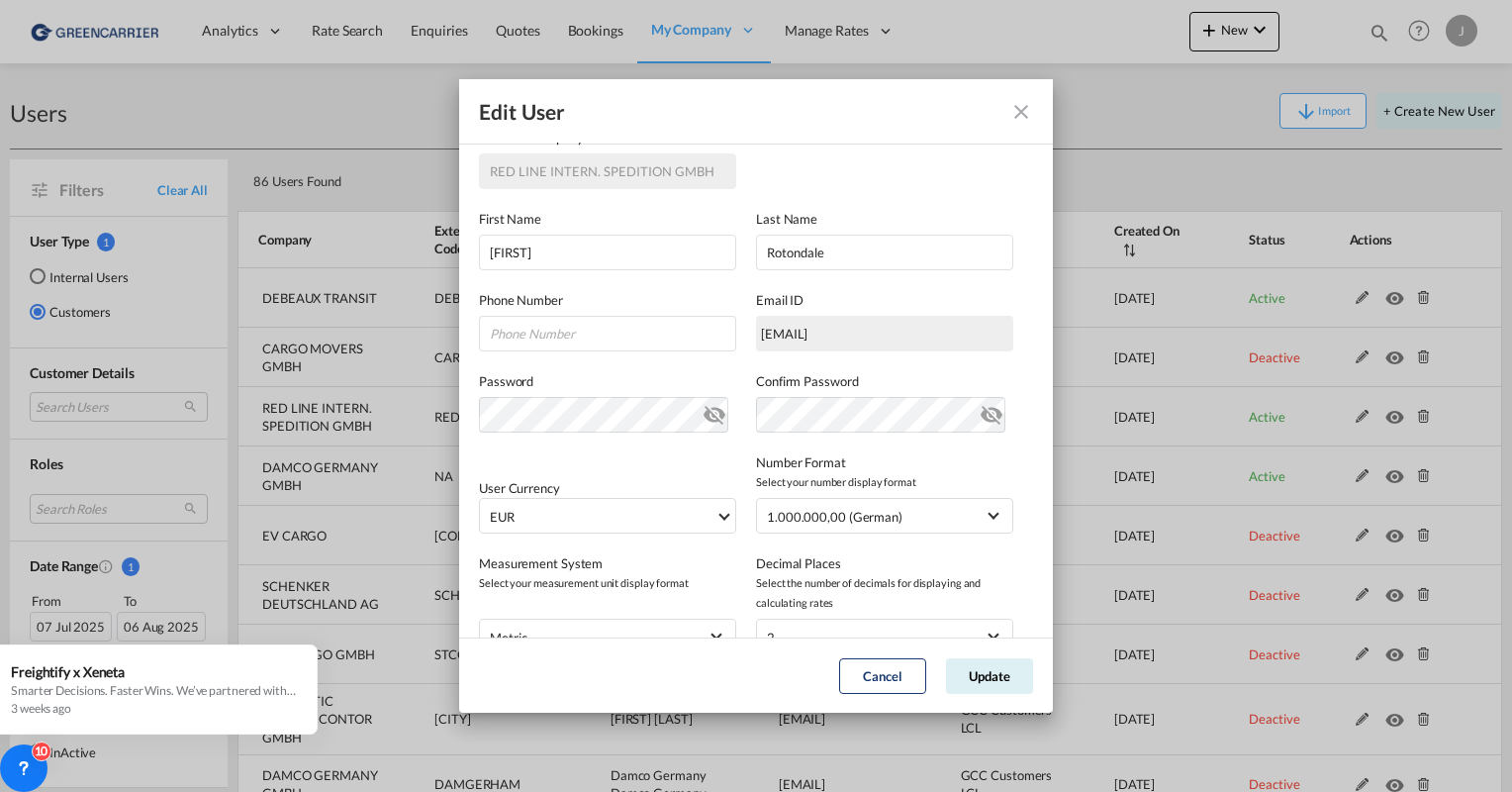 scroll, scrollTop: 316, scrollLeft: 0, axis: vertical 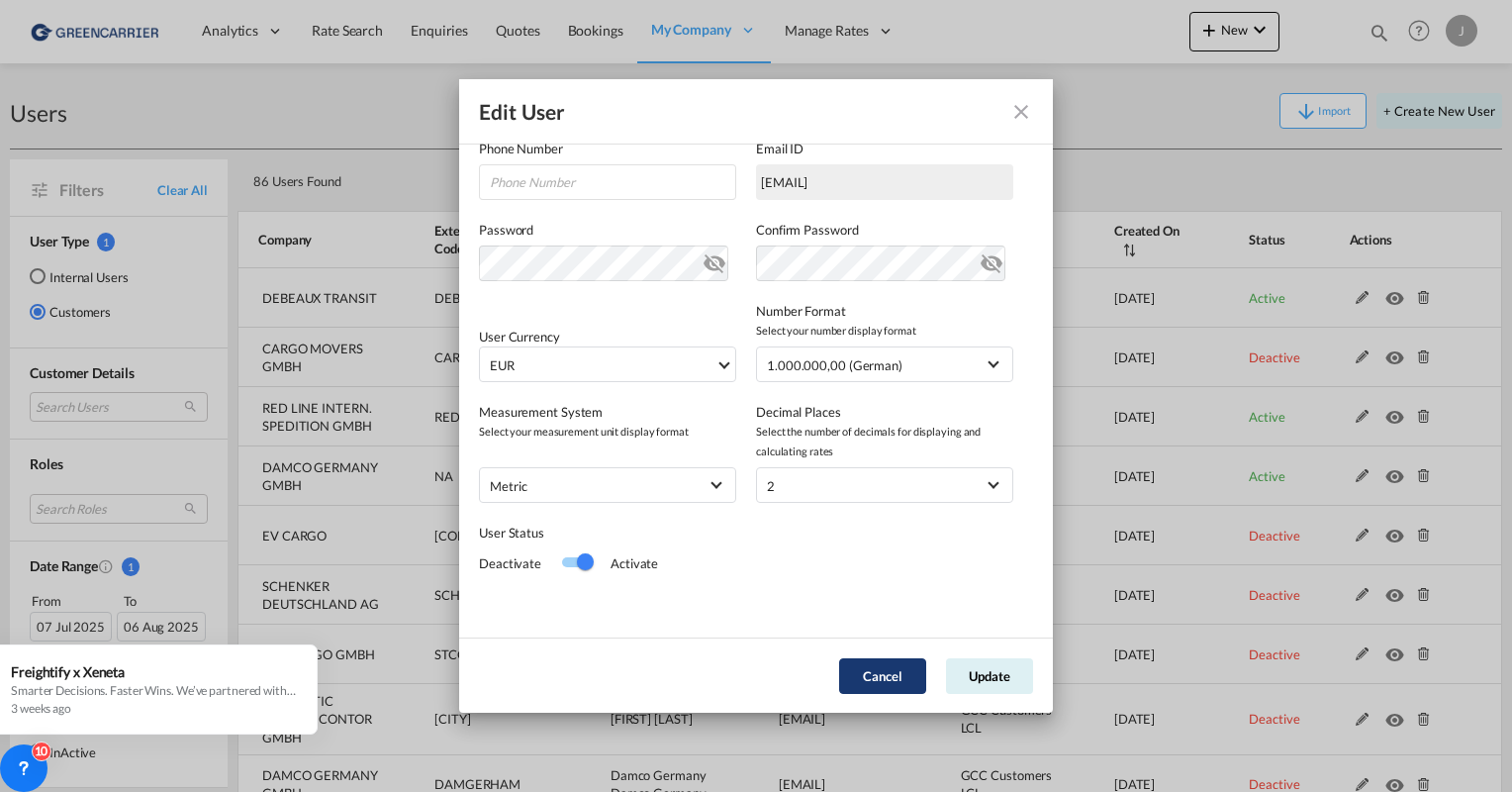 click on "Cancel" 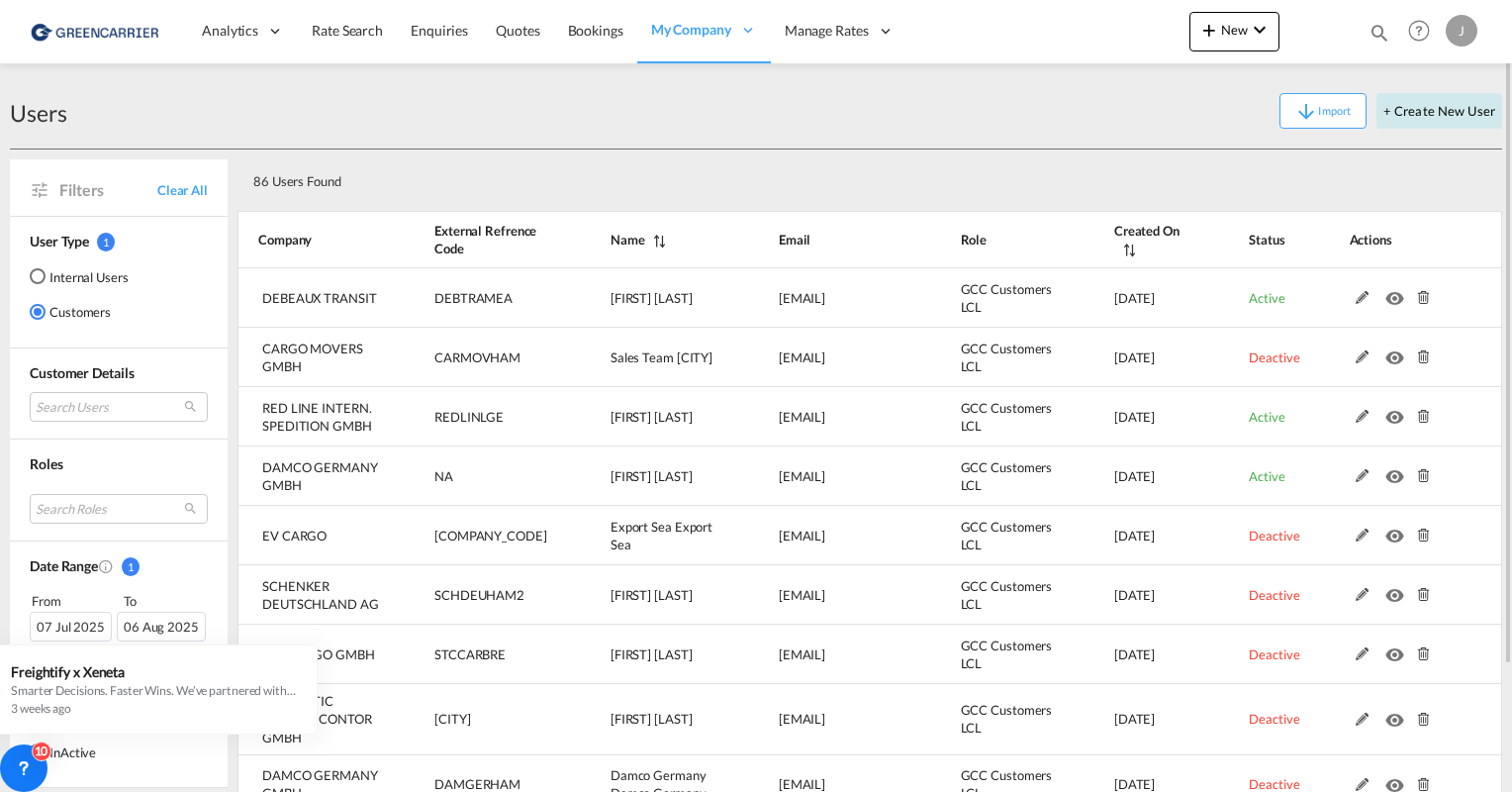 click on "+ Create New User" at bounding box center (1439, 111) 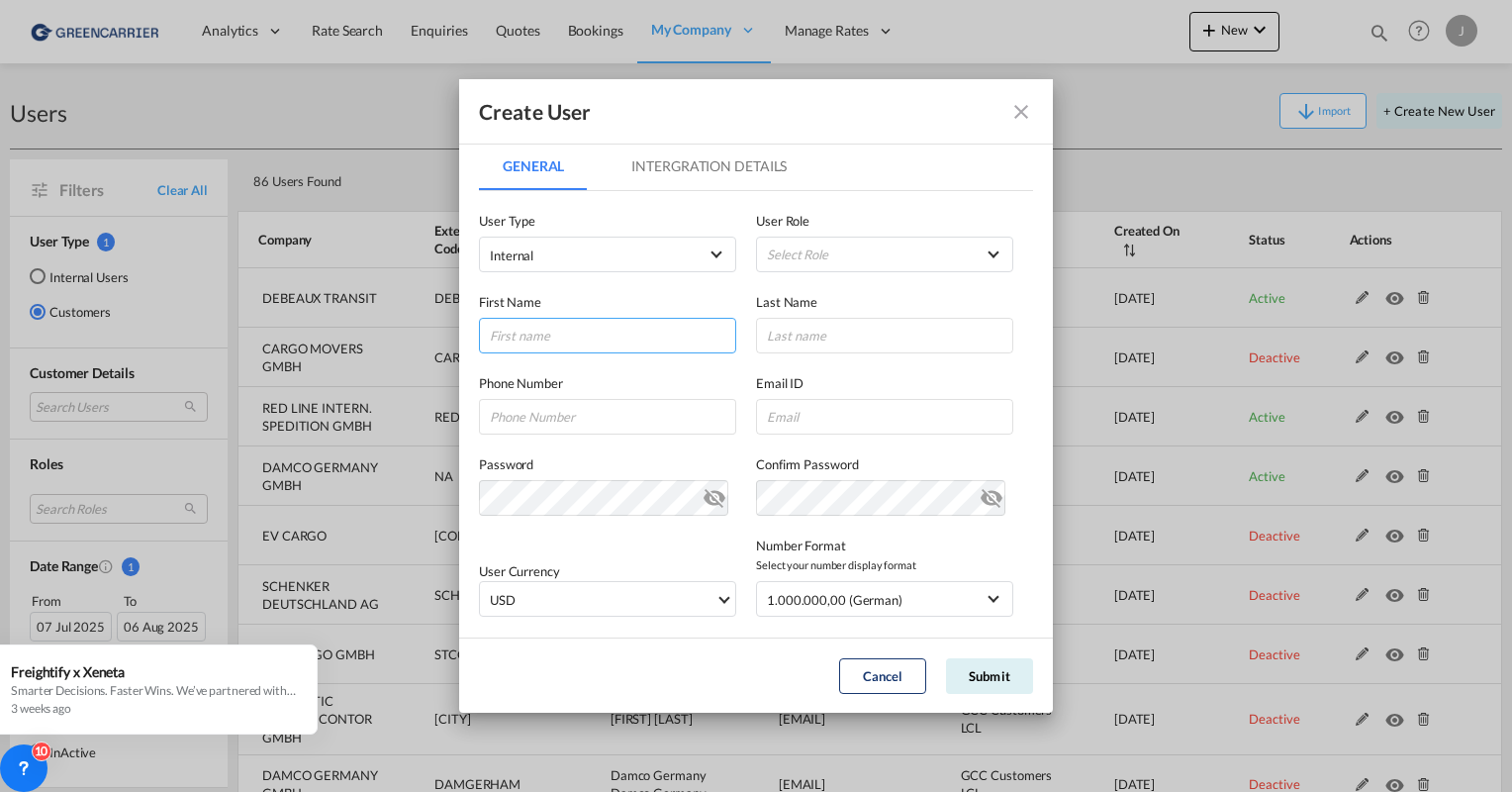 click at bounding box center [608, 336] 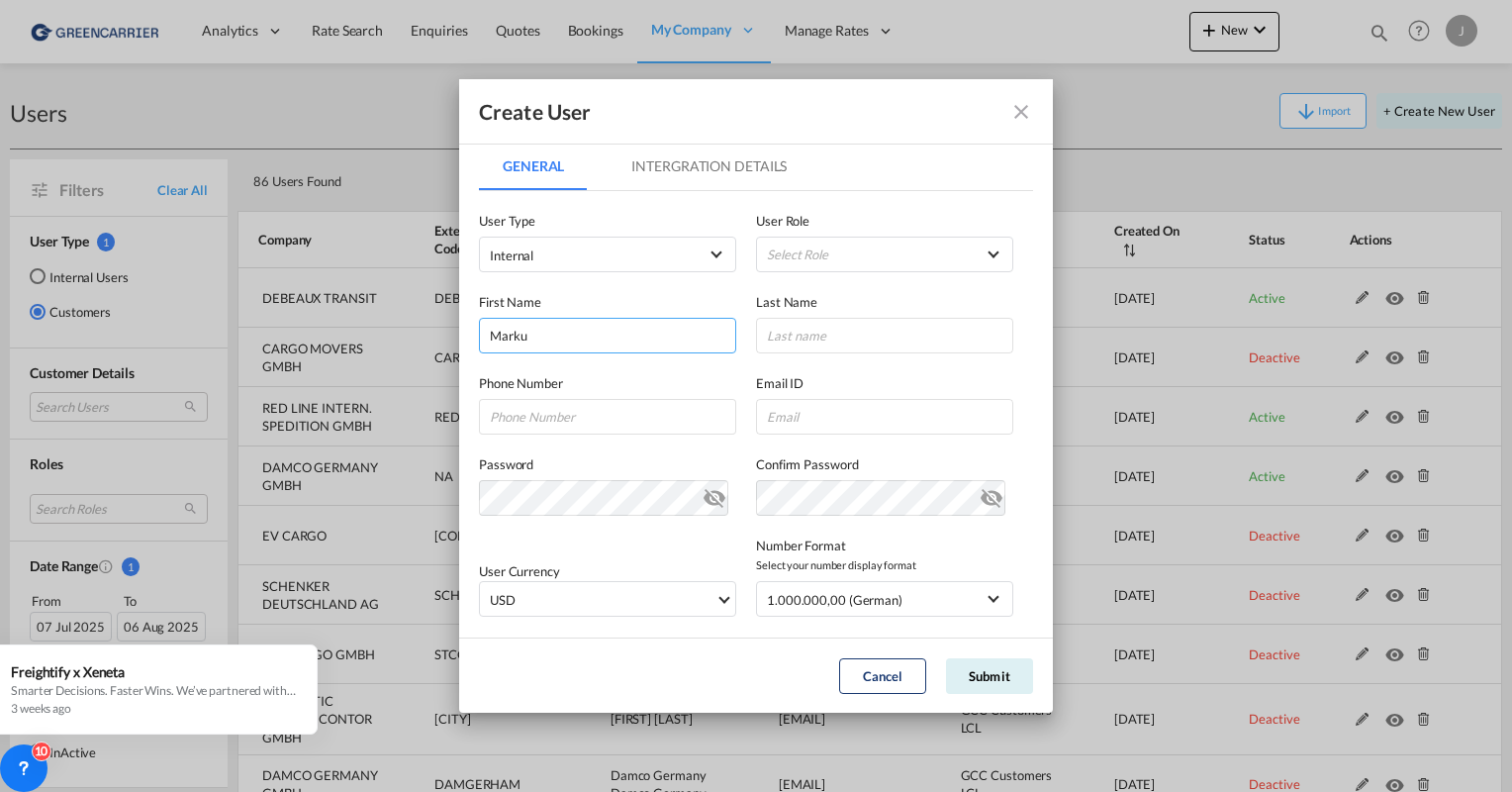 type on "[FIRST]" 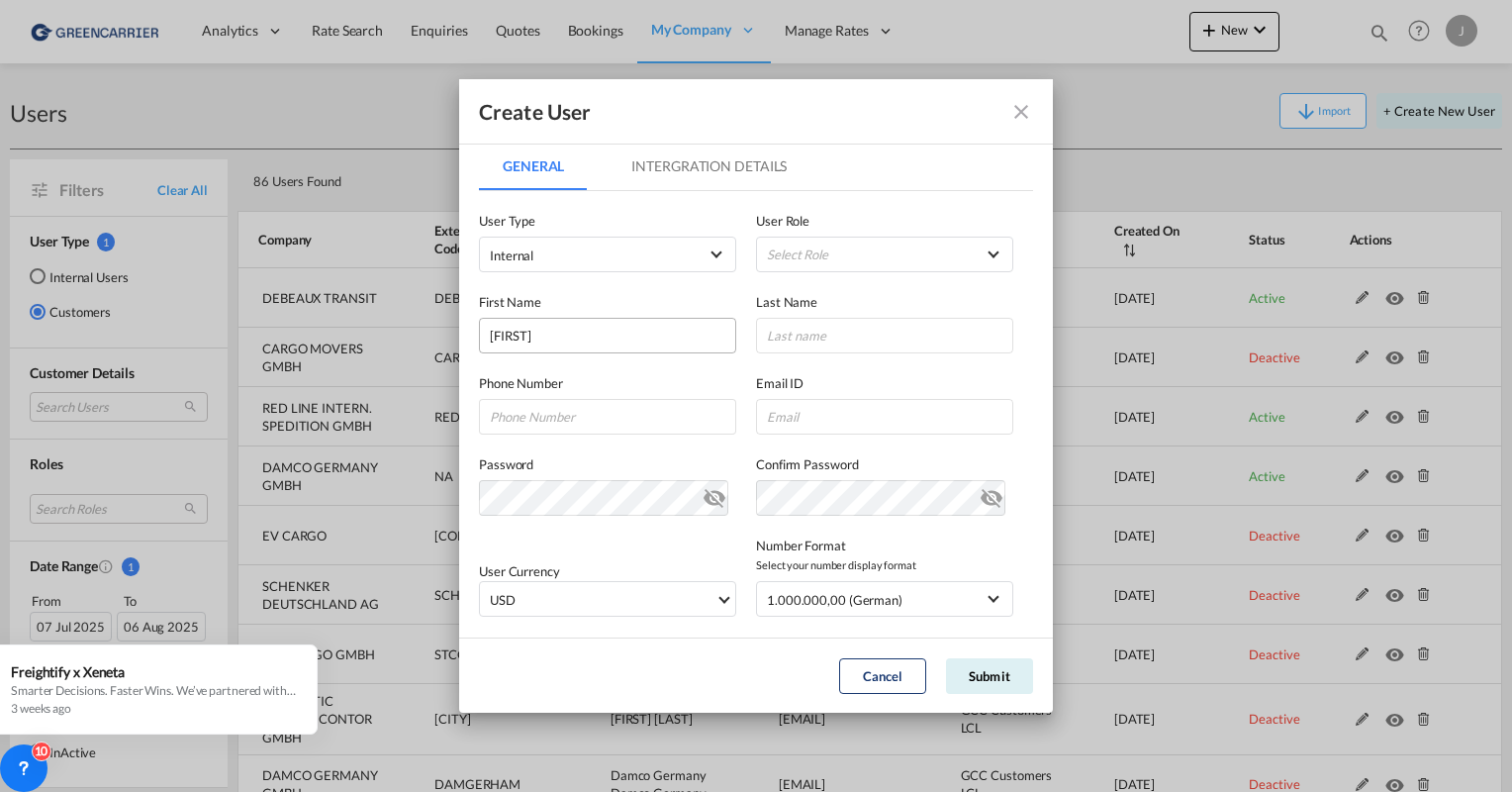 type on "[LAST]" 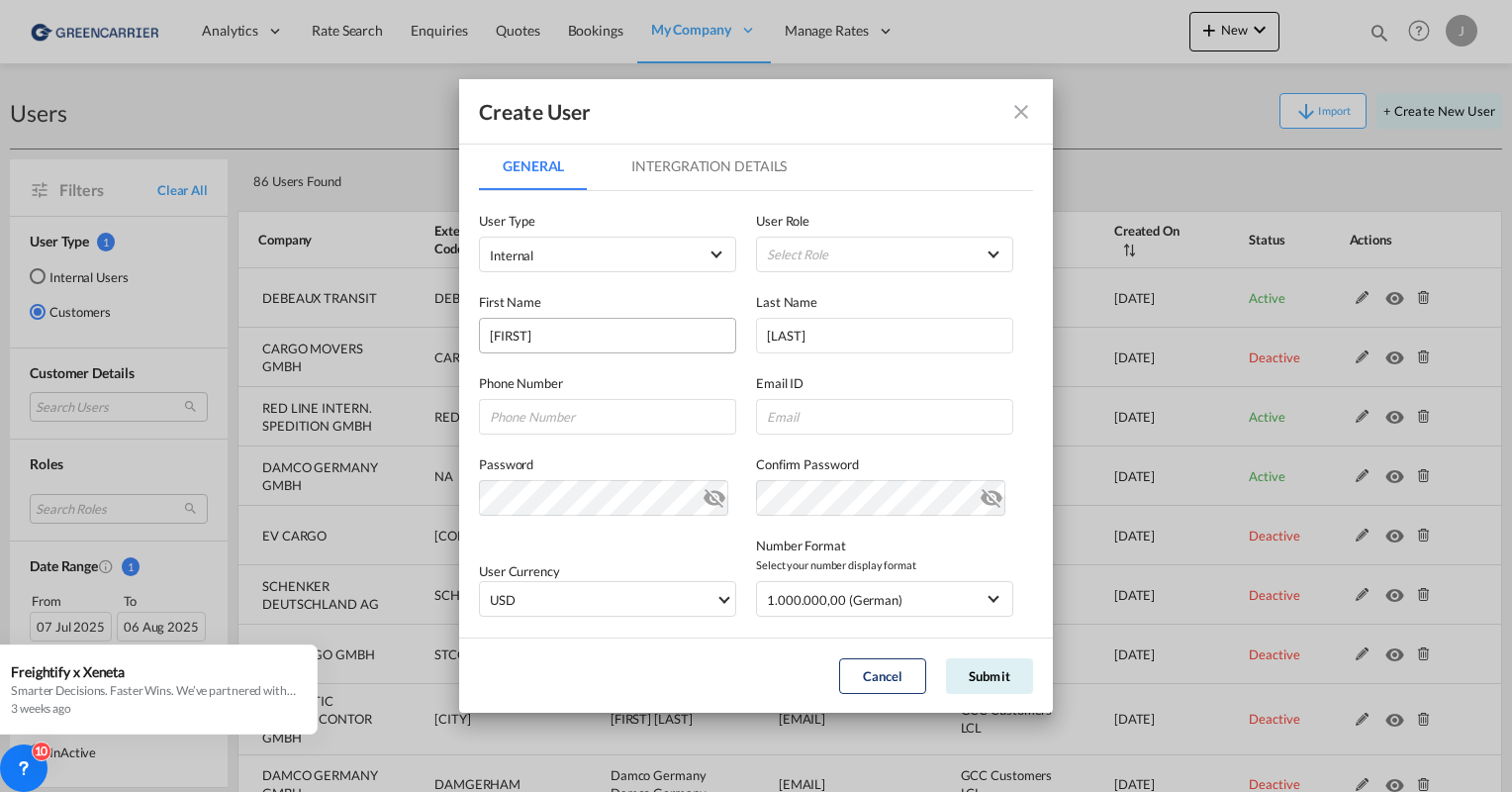type on "[PHONE]" 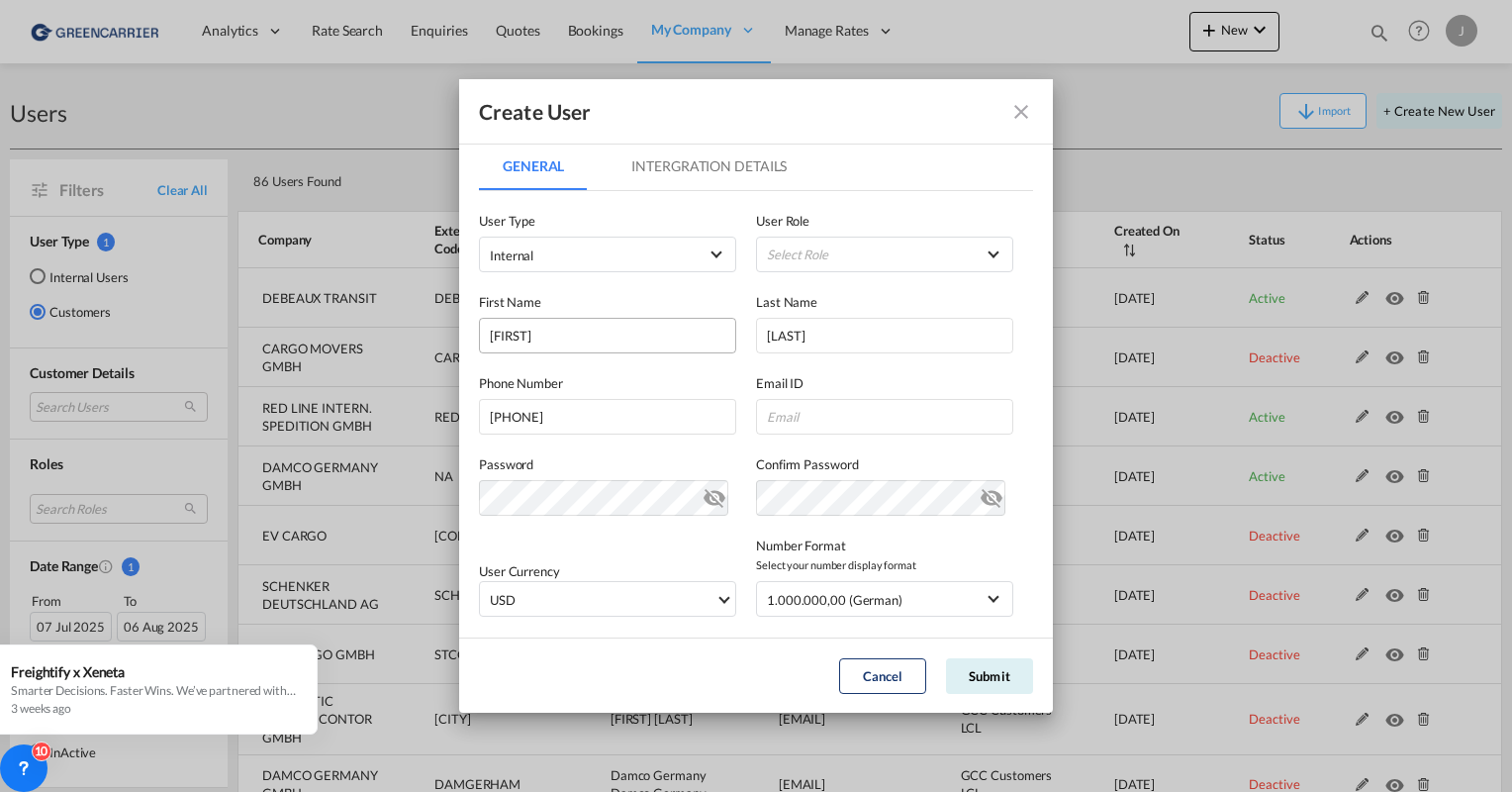 type on "[EMAIL]" 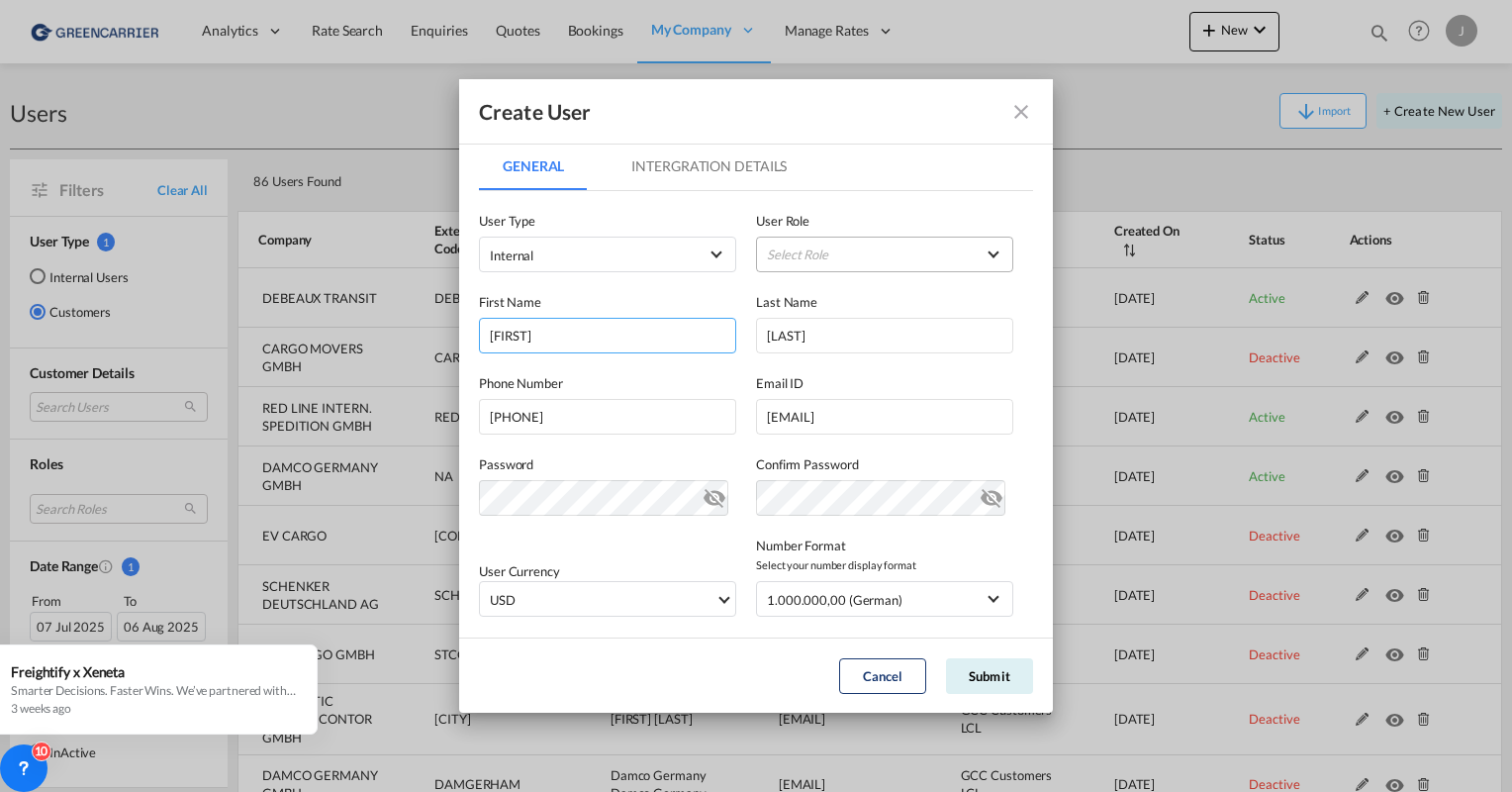 type on "[FIRST]" 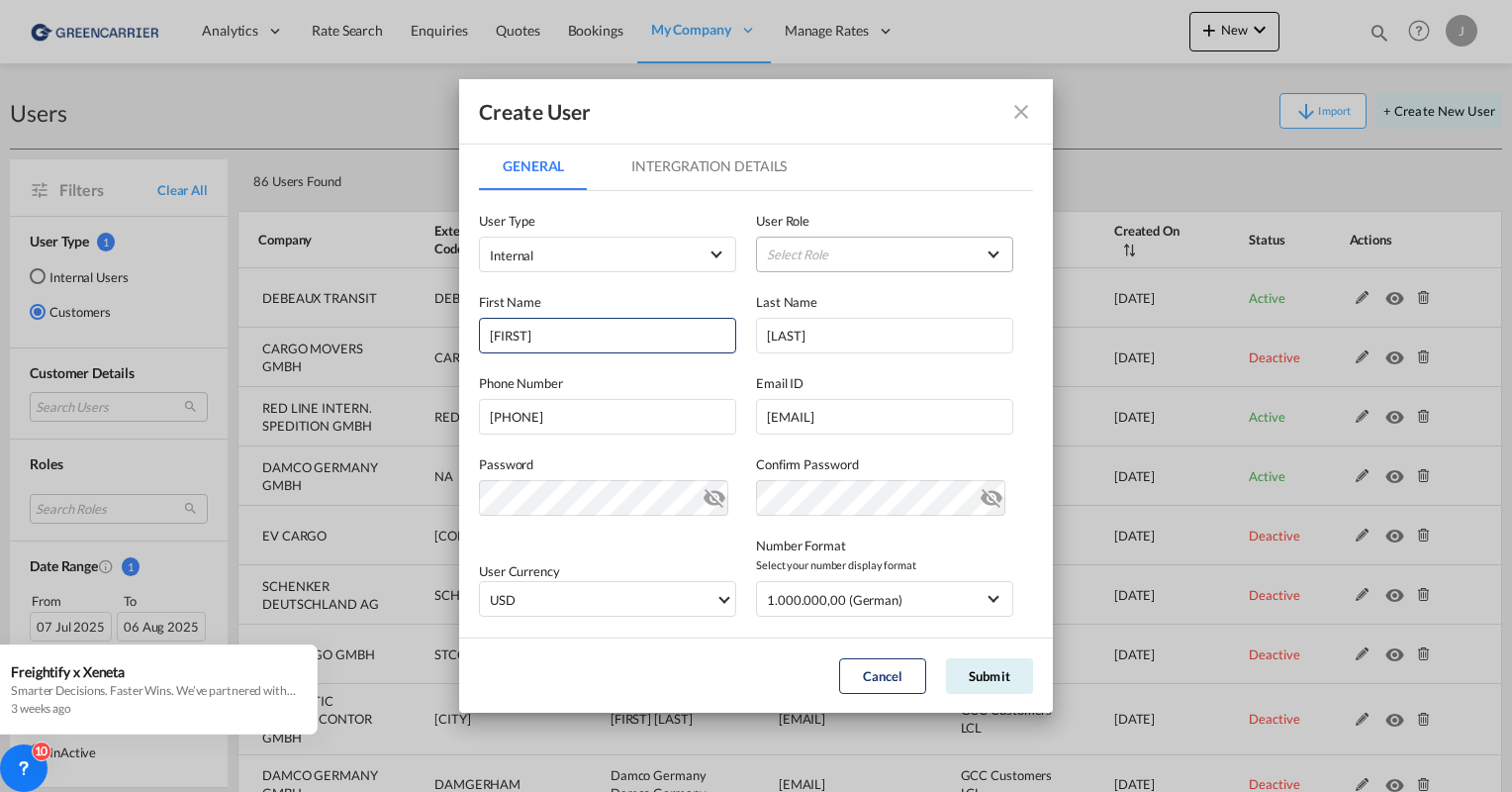 click on "Select Role
ADMIN  GLOBAL
Essentials Admin  GLOBAL
Essentials Manager  GLOBAL
Essentials User  GLOBAL
FORWARDER UPLOAD RATE  GLOBAL
GCC Global Admin  USER_DEFINED
GCC Manager Access  USER_DEFINED
GCC Operation  USER_DEFINED
GCC Sales  USER_DEFINED
Operations  GLOBAL
POC - ADMIN  GLOBAL
PRICING  GLOBAL
SALES COORDINATOR  GLOBAL
test role  USER_DEFINED
USER  GLOBAL" at bounding box center [885, 254] 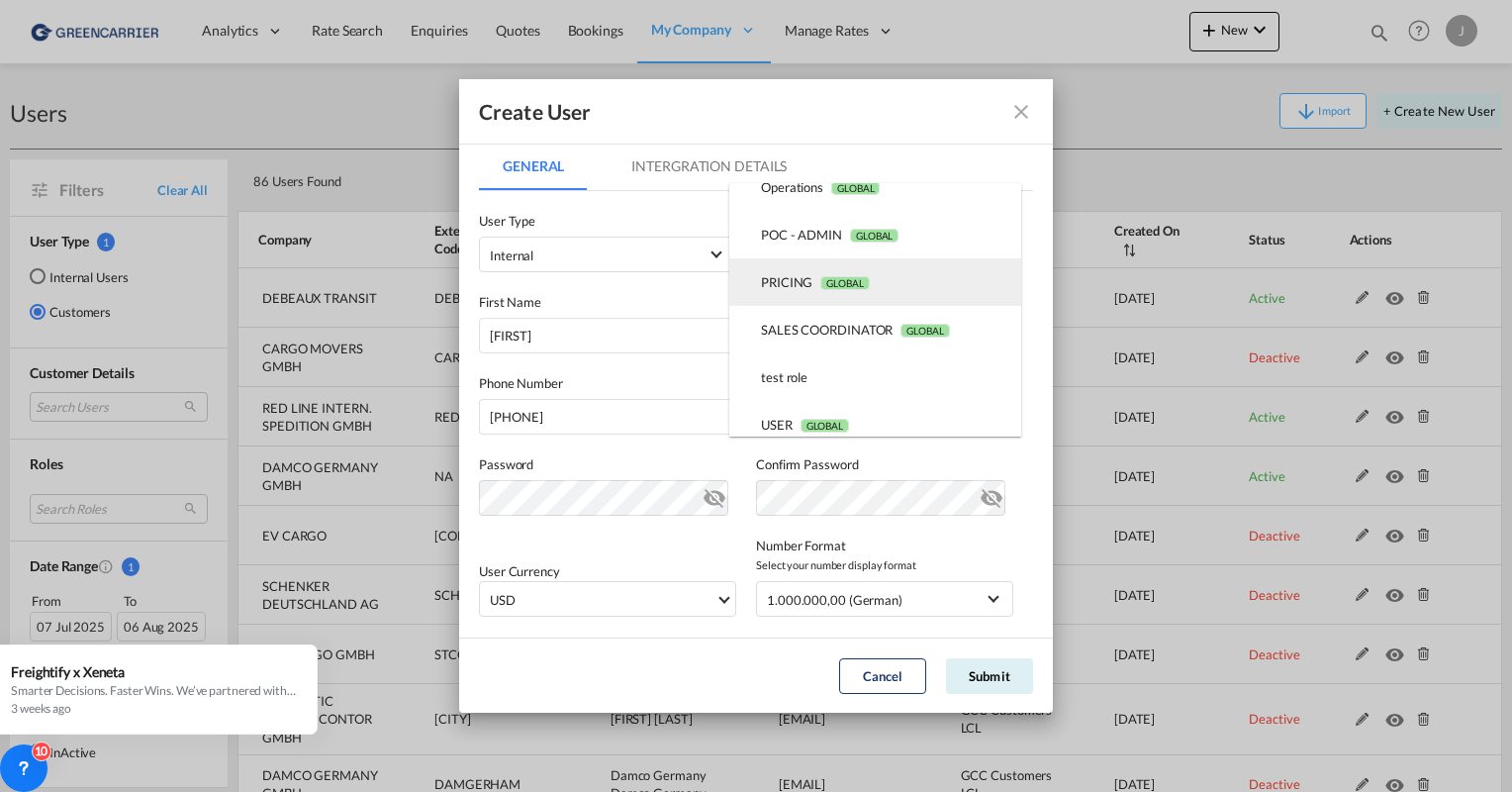 scroll, scrollTop: 507, scrollLeft: 0, axis: vertical 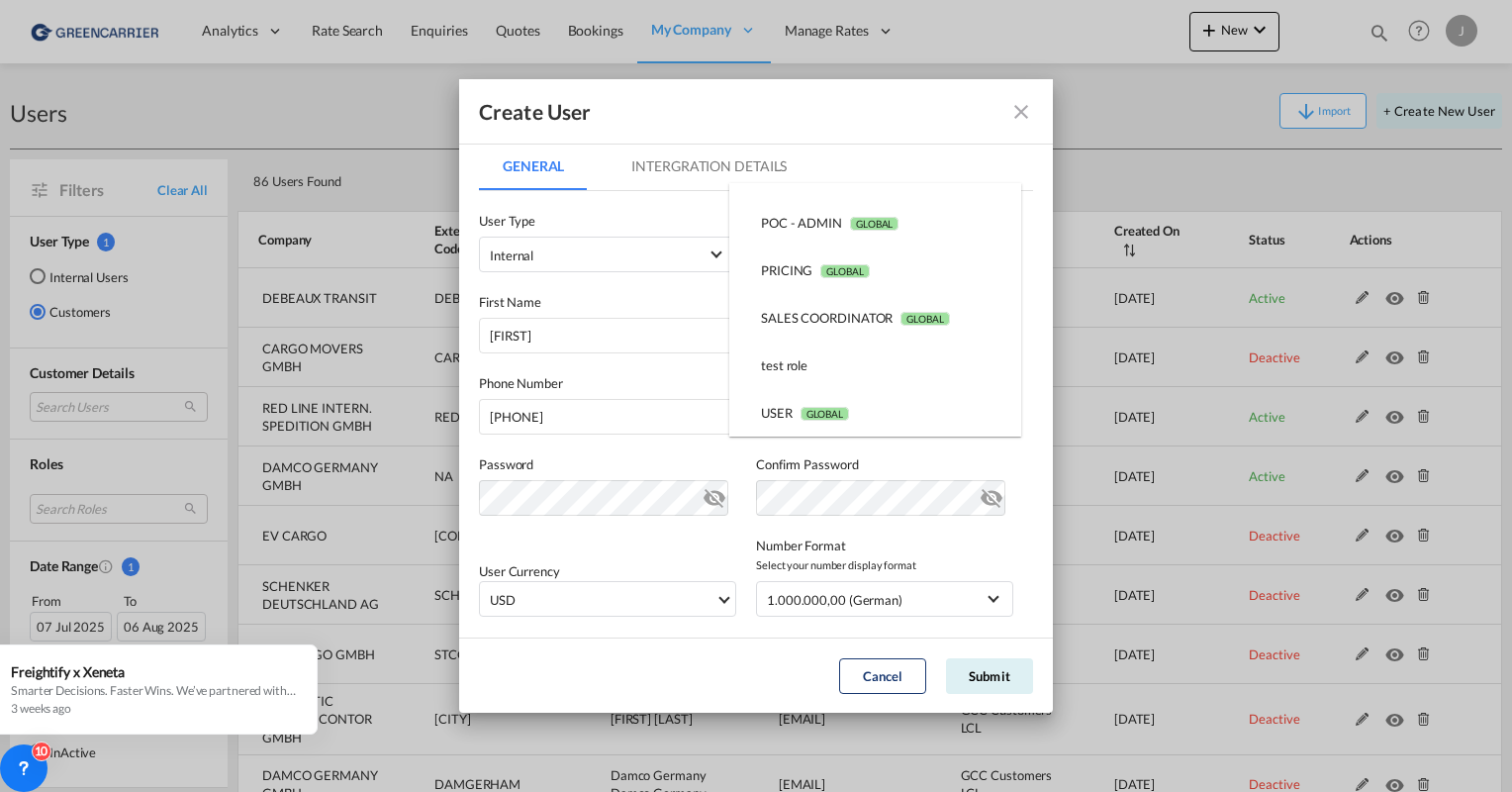 click at bounding box center [756, 396] 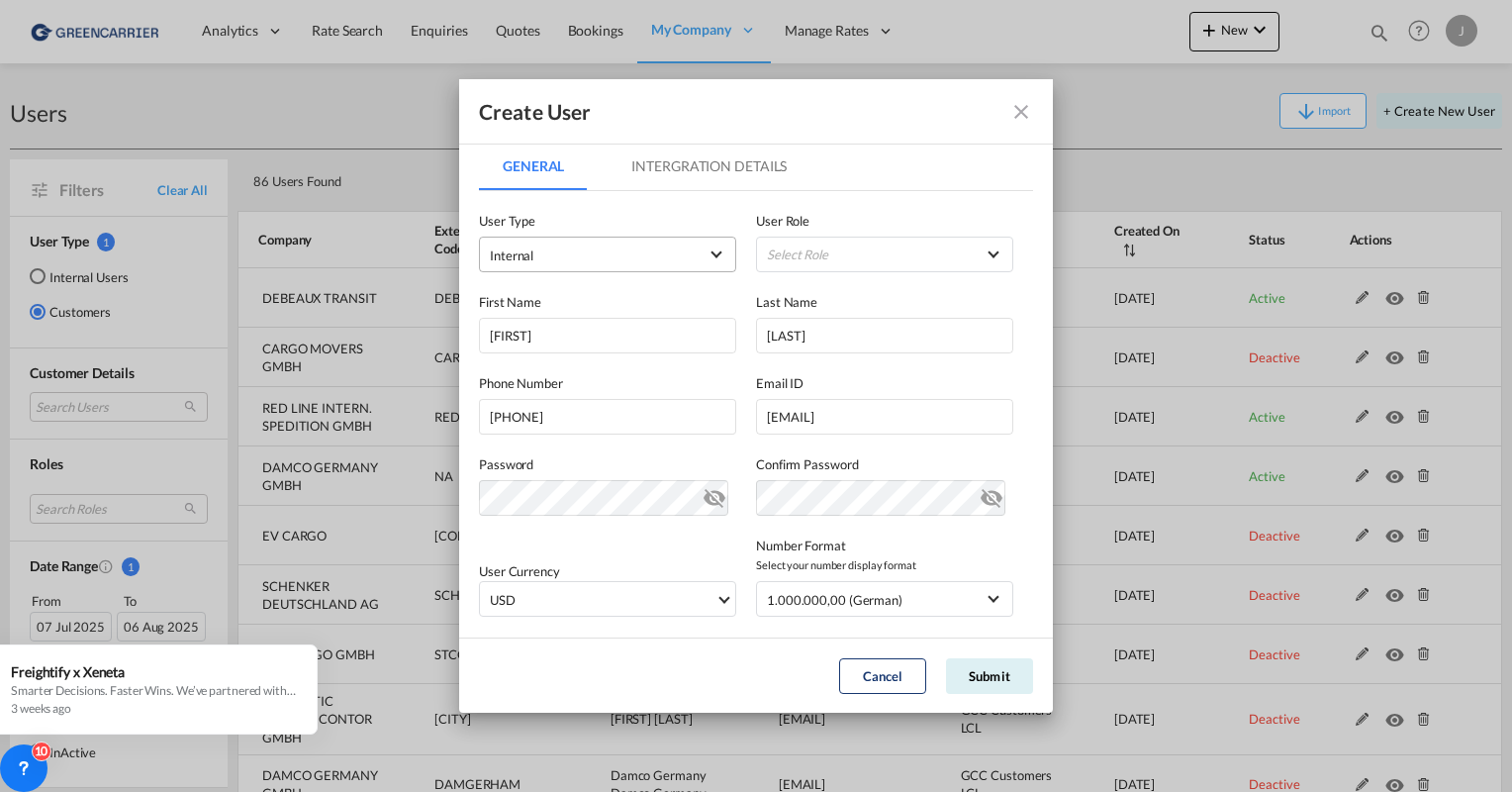 click on "Internal" at bounding box center [594, 255] 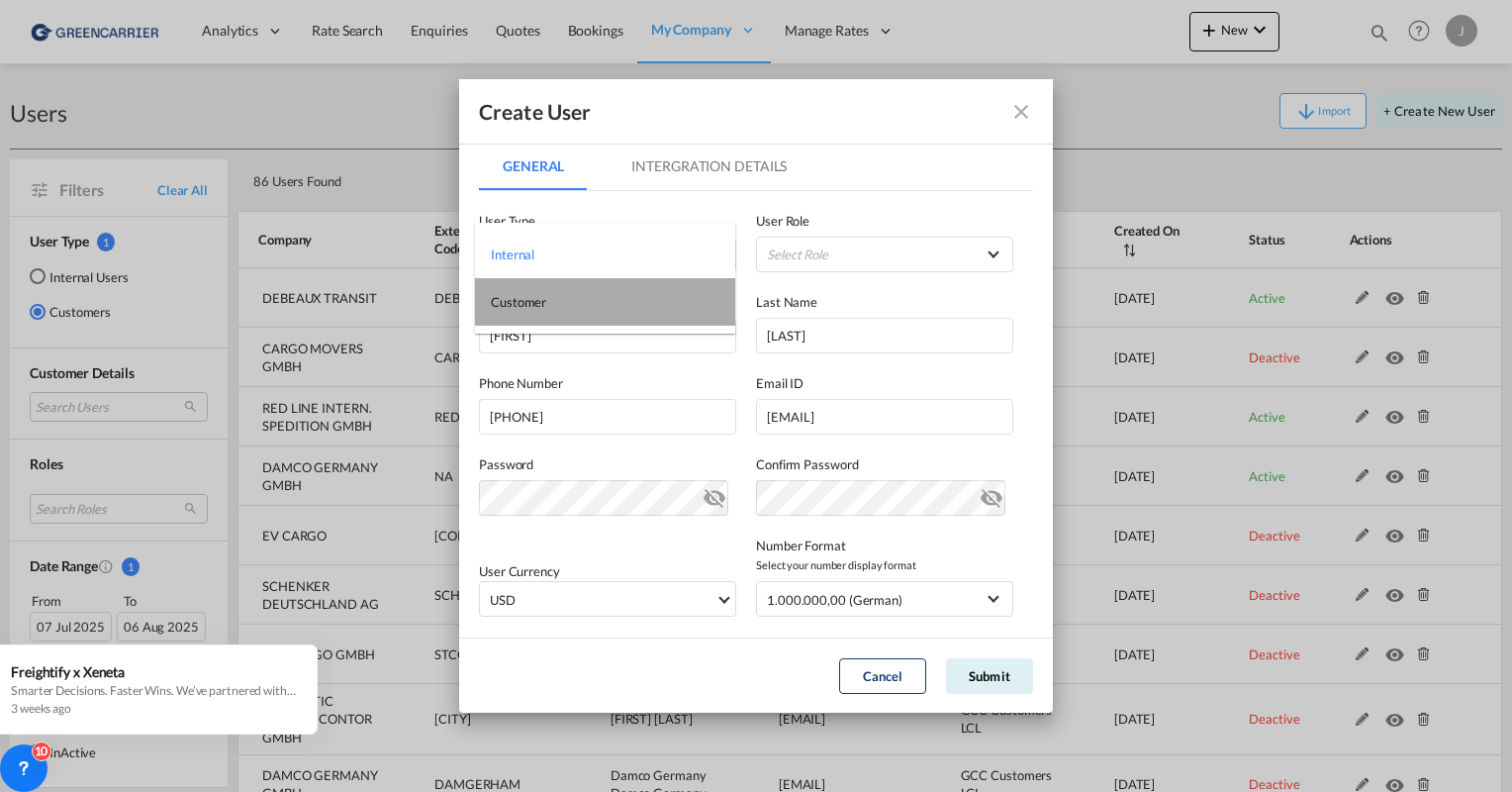 click on "Customer" at bounding box center [519, 302] 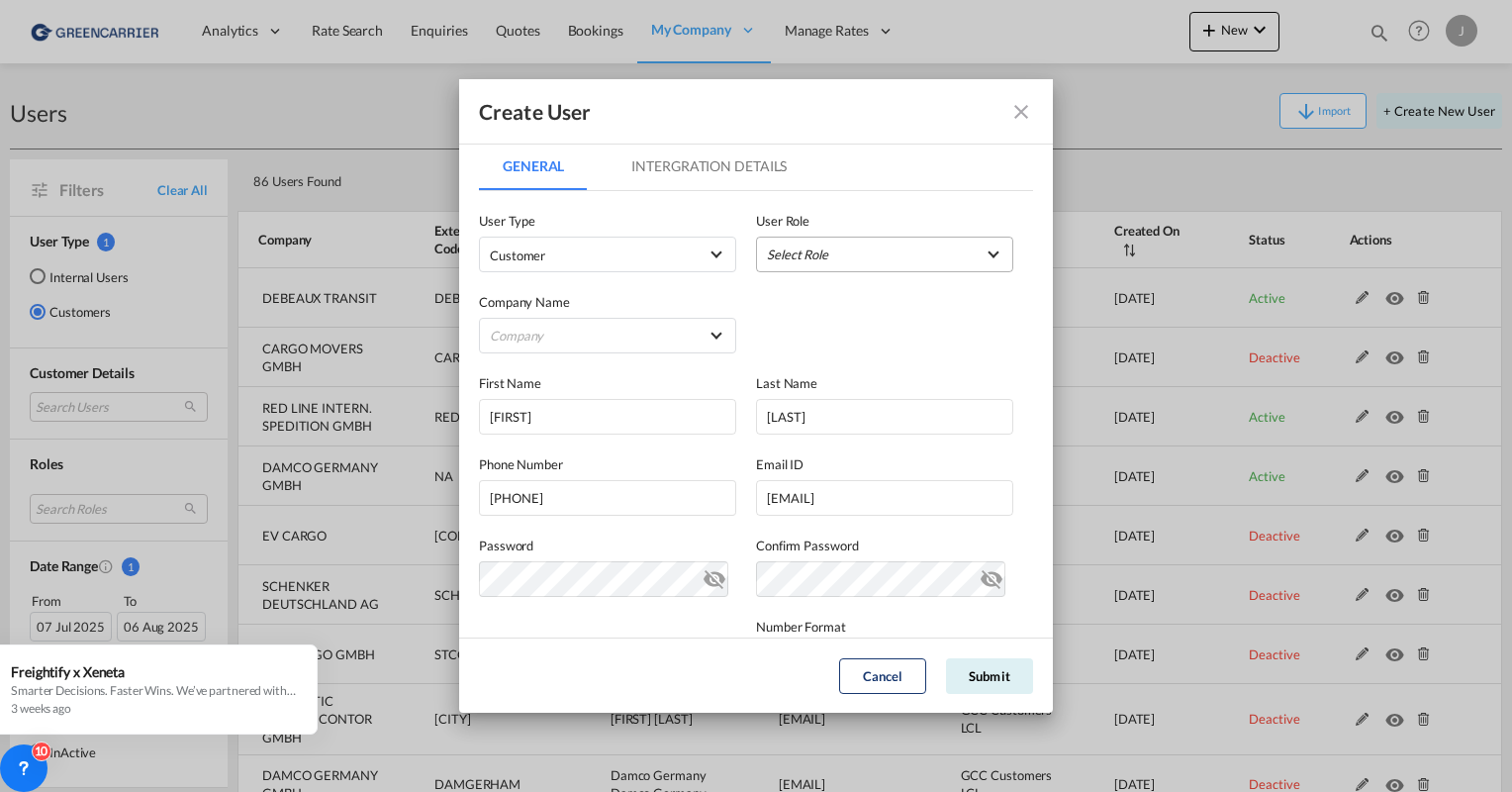 click on "Select Role" at bounding box center [885, 254] 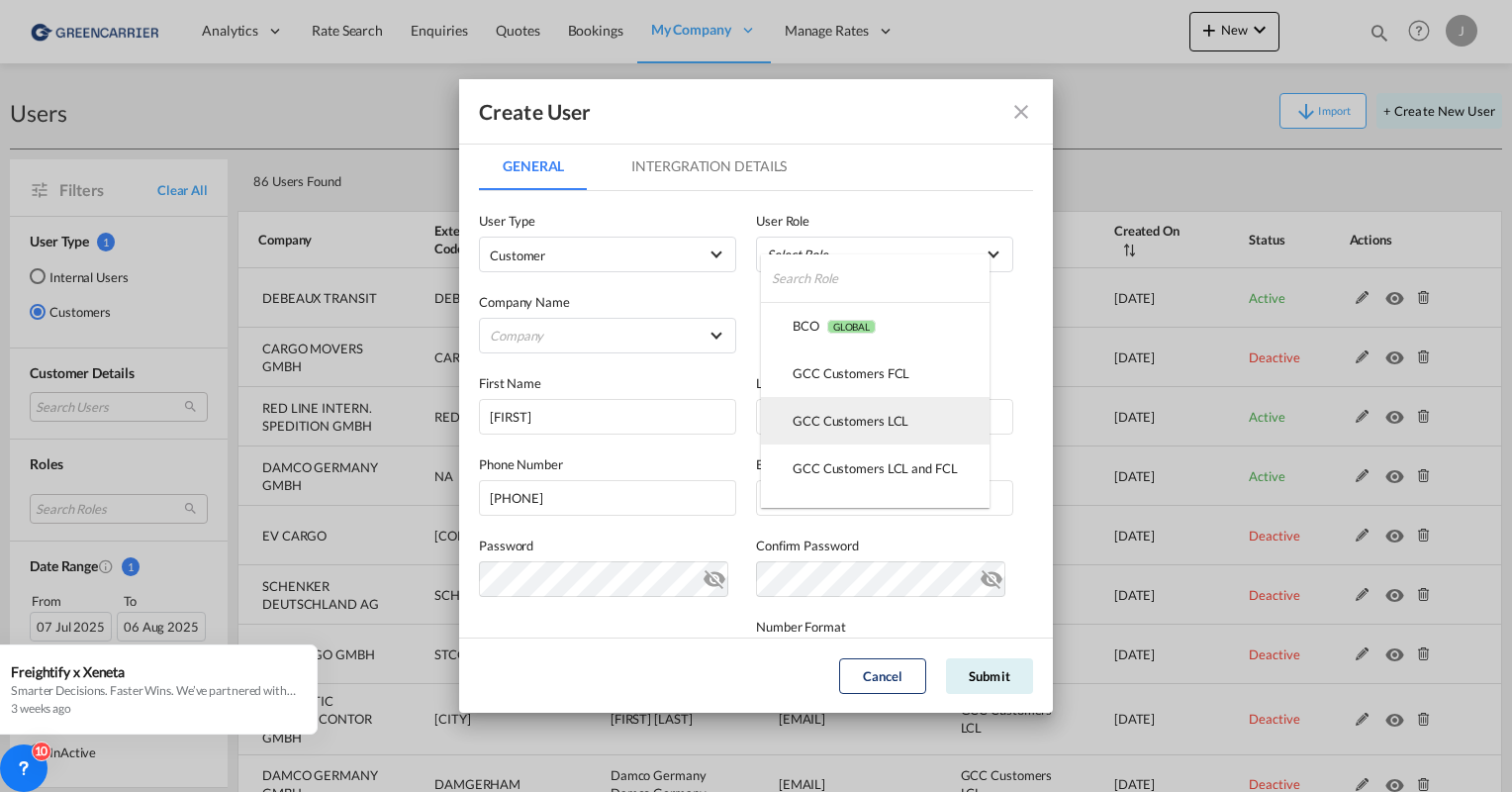 click on "GCC Customers LCL  USER_DEFINED" at bounding box center (850, 421) 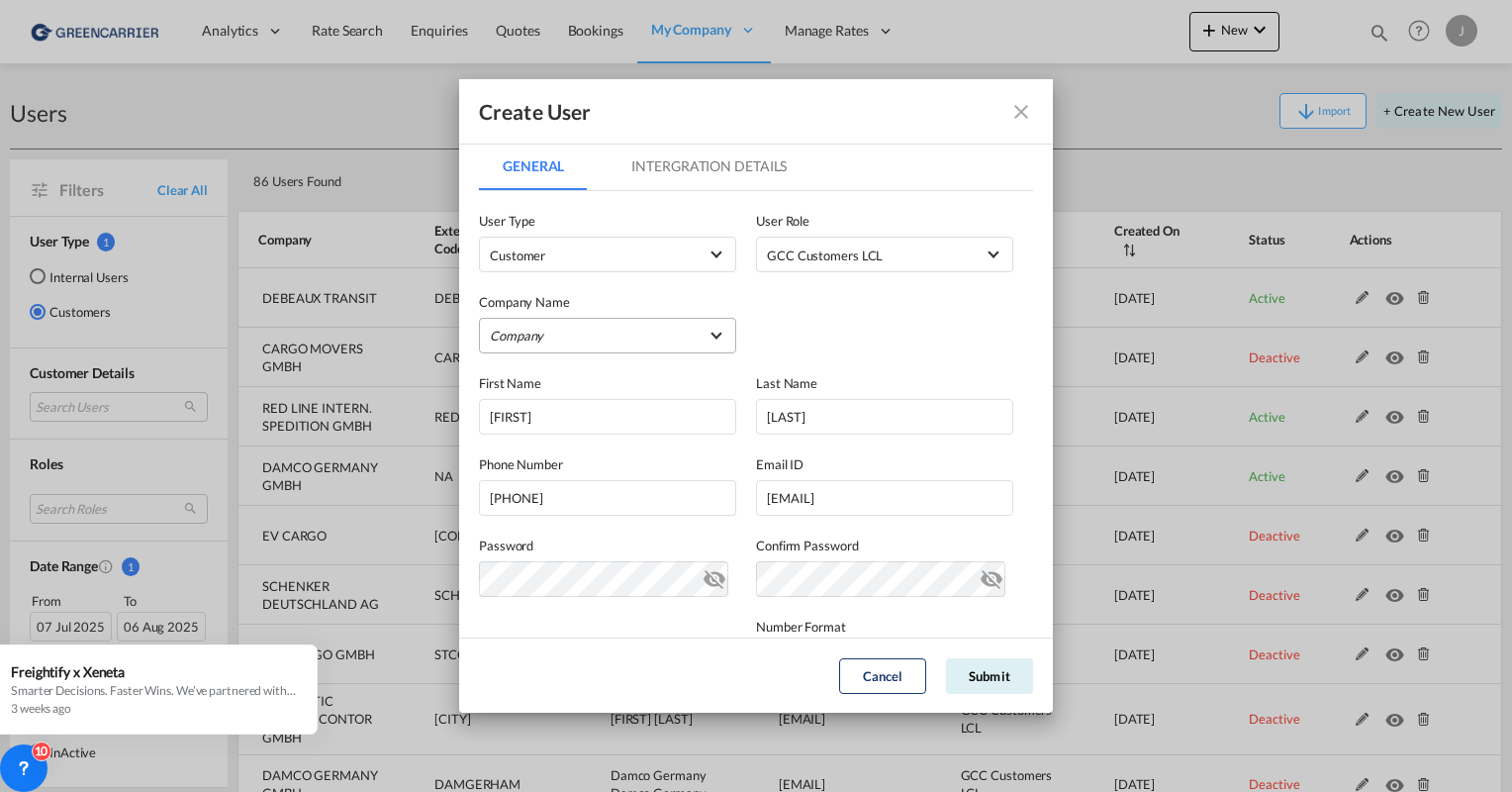 click on "Company
[COMPANY_NAME]
[COMPANY_NAME]
[COMPANY_NAME]
[COMPANY_NAME]
[COMPANY_NAME]
[COMPANY_NAME]
[COMPANY_NAME]
[COMPANY_NAME]
[COMPANY_NAME]
[COMPANY_NAME]
[COMPANY_NAME]
[COMPANY_NAME]
[COMPANY_NAME]
[COMPANY_NAME]
[COMPANY_NAME]
[COMPANY_NAME]
[COMPANY_NAME]
[COMPANY_NAME]
[COMPANY_NAME]
[COMPANY_NAME]
[COMPANY_NAME]
[COMPANY_NAME]
[COMPANY_NAME]
[COMPANY_NAME]
[COMPANY_NAME]
[COMPANY_NAME]
[COMPANY_NAME]
[COMPANY_NAME]
[COMPANY_NAME]
[COMPANY_NAME]
[COMPANY_NAME]" at bounding box center (608, 336) 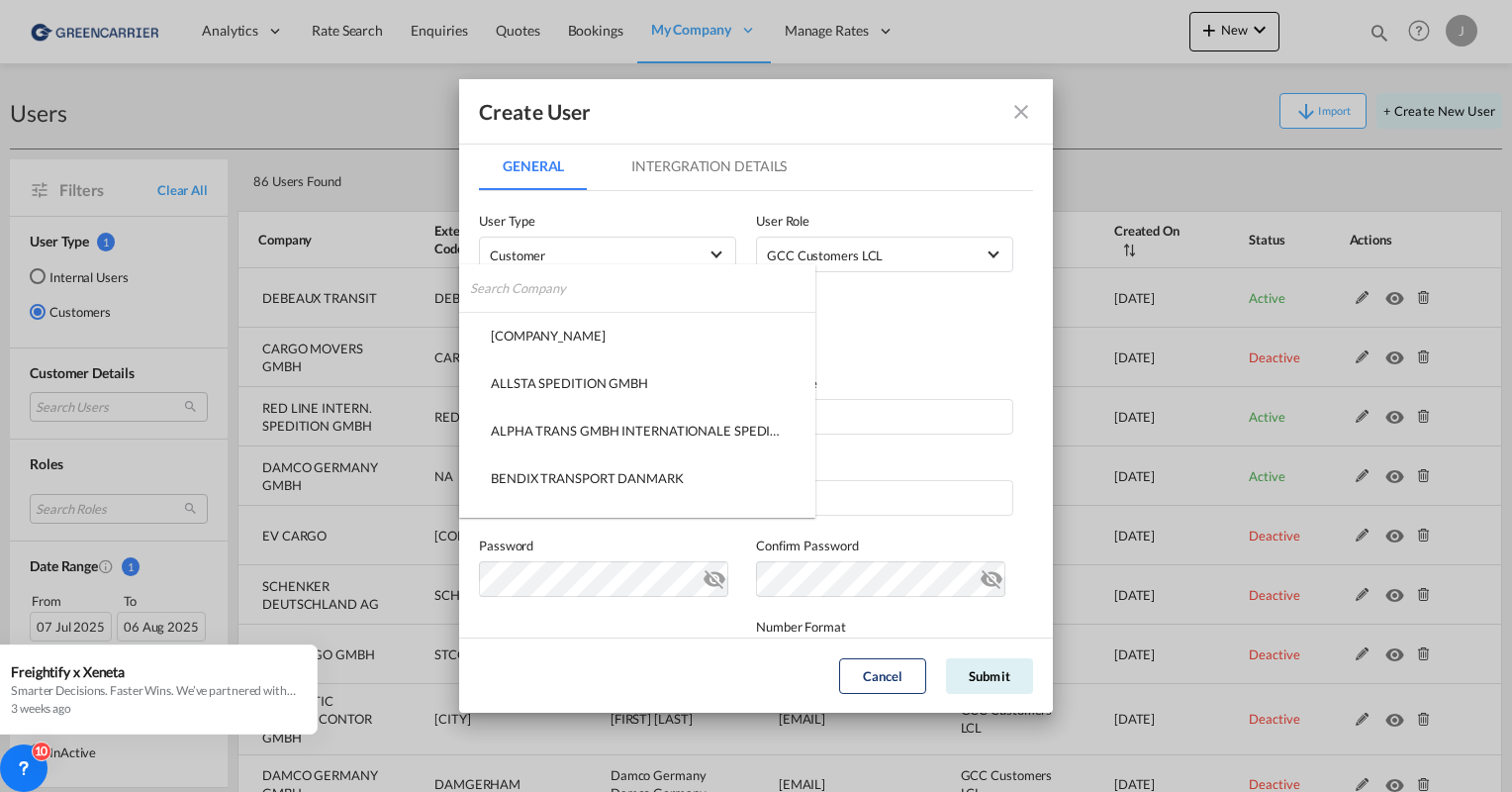 click at bounding box center [642, 288] 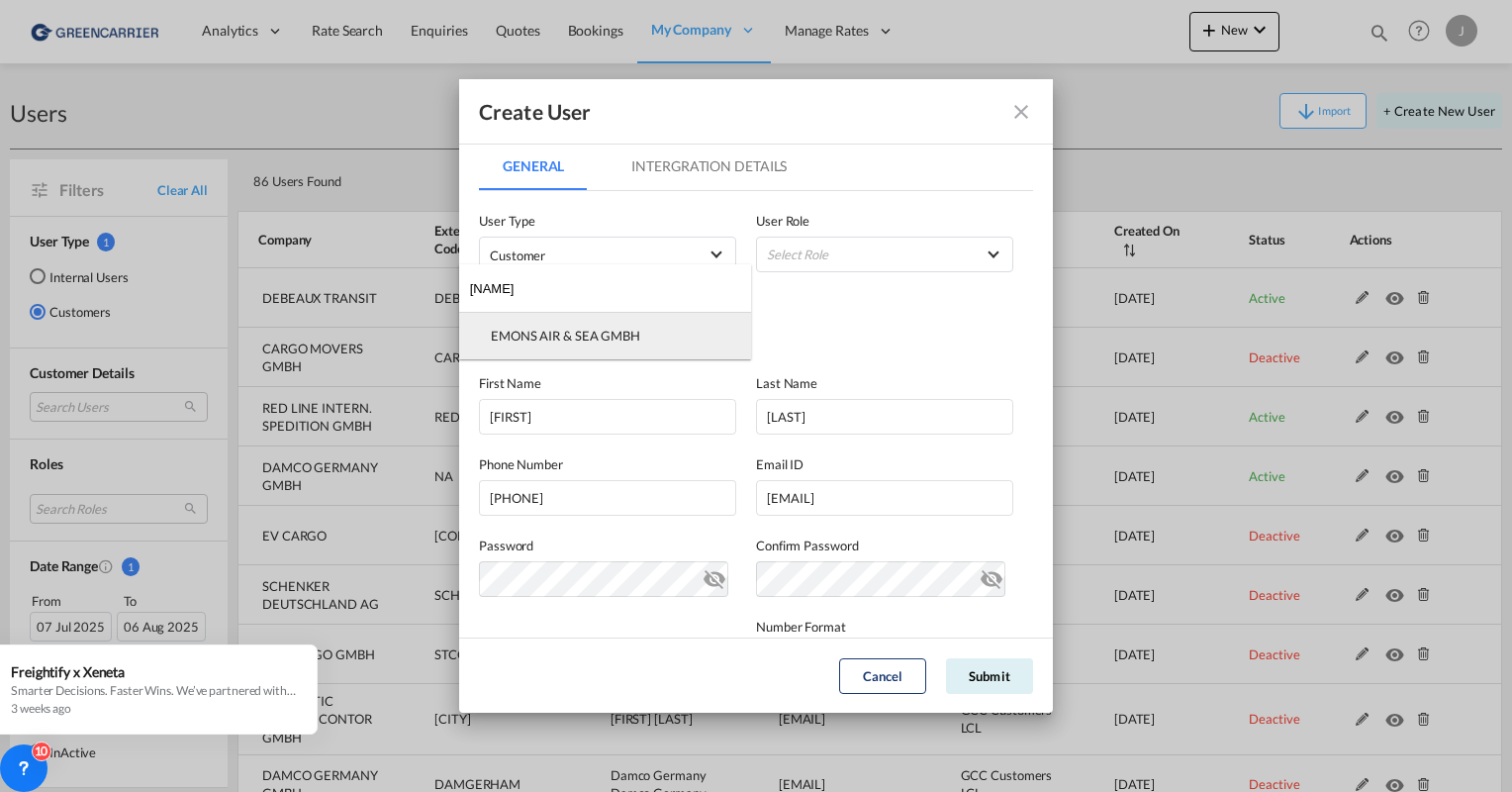 type on "[NAME]" 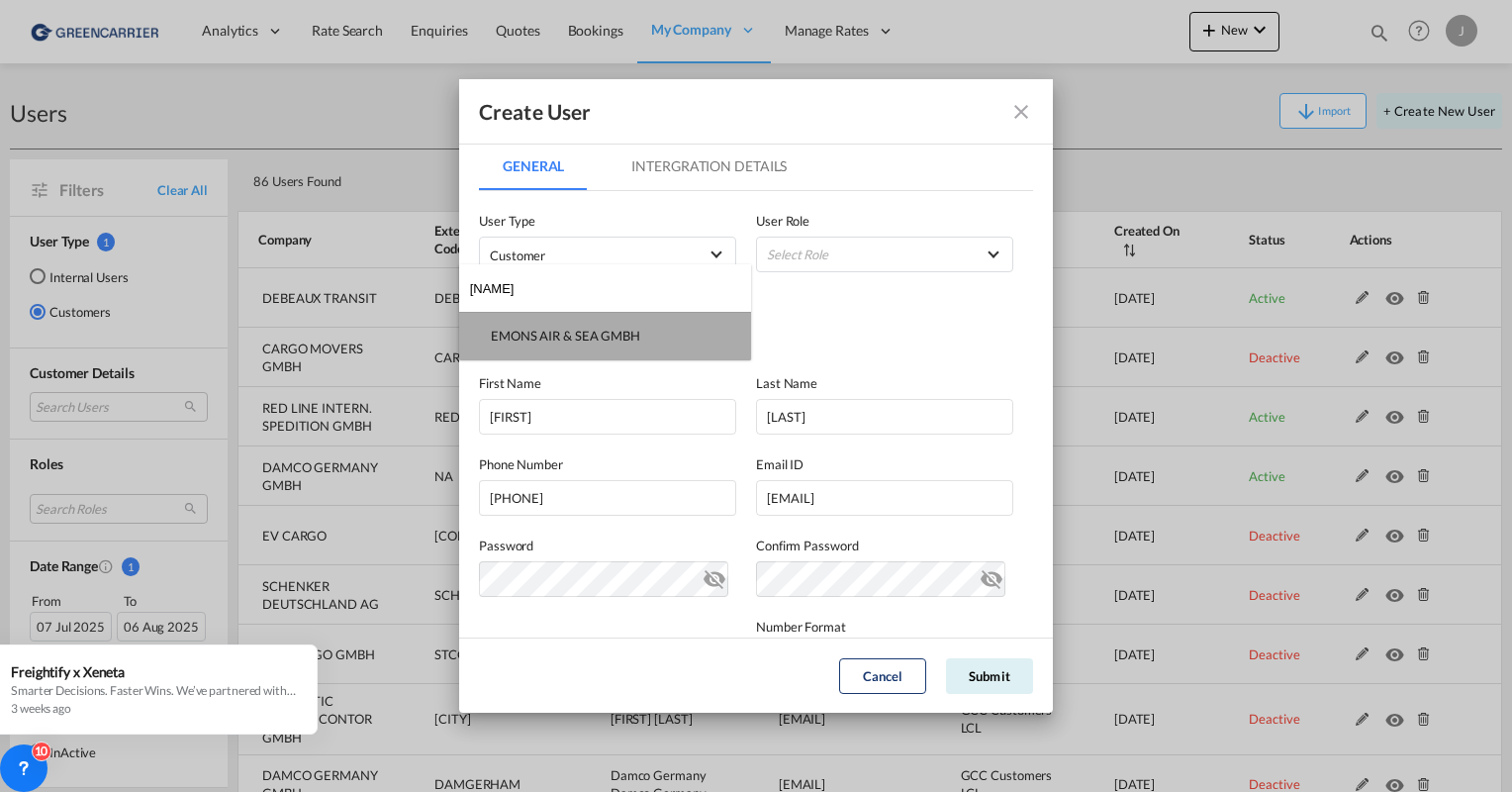 click on "EMONS AIR & SEA GMBH" at bounding box center [565, 336] 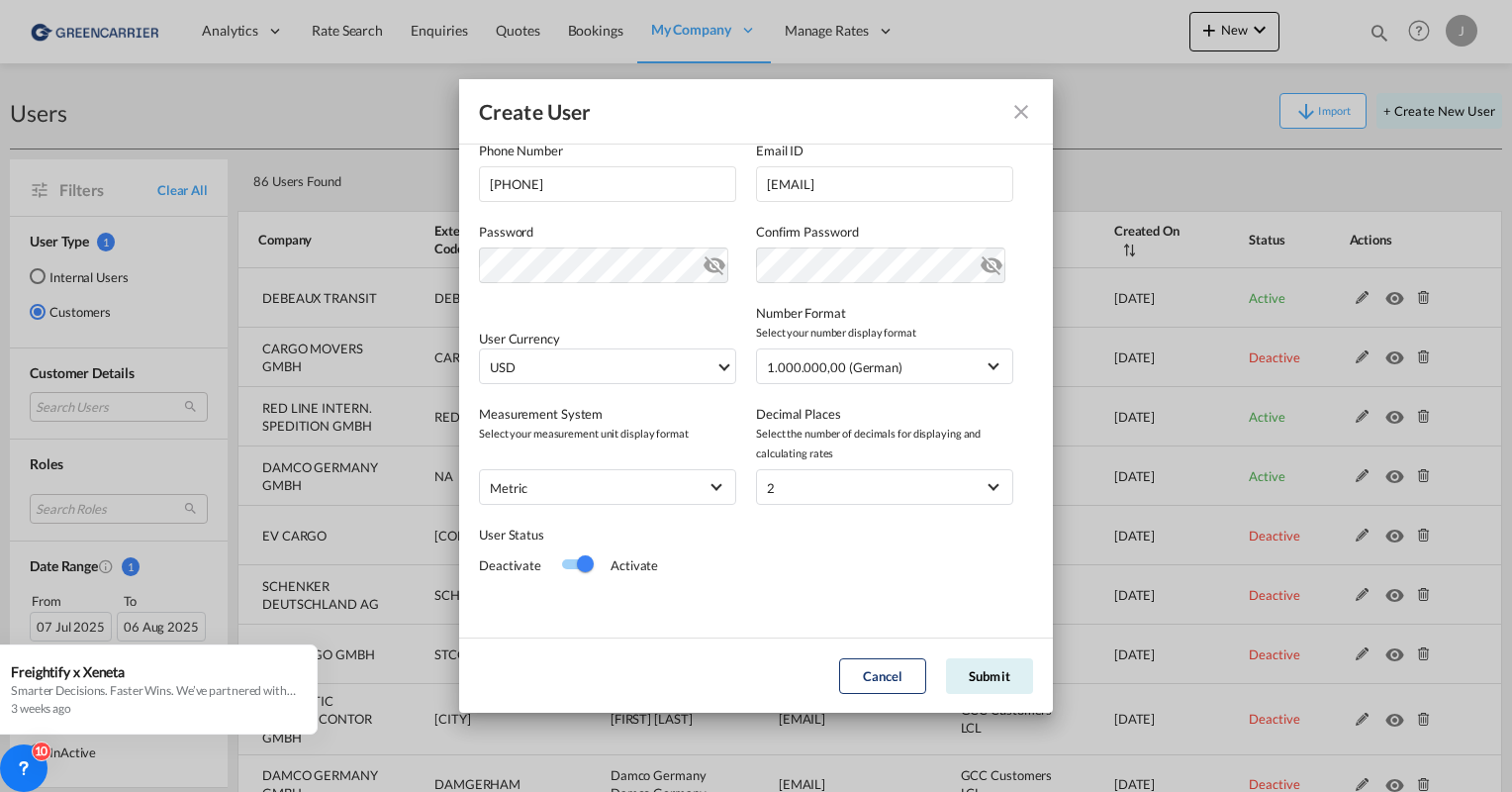 scroll, scrollTop: 316, scrollLeft: 0, axis: vertical 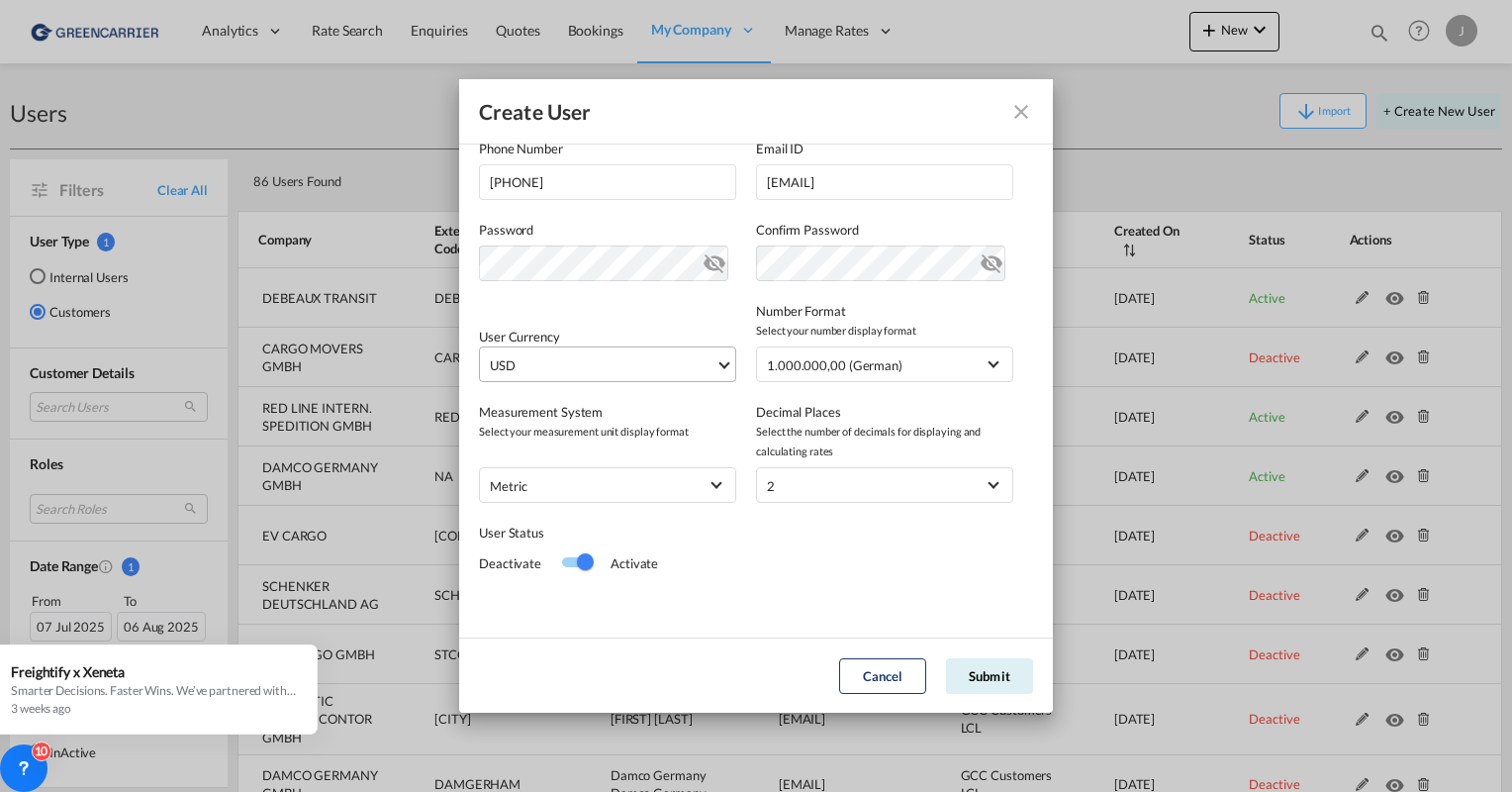 click on "USD" at bounding box center [603, 365] 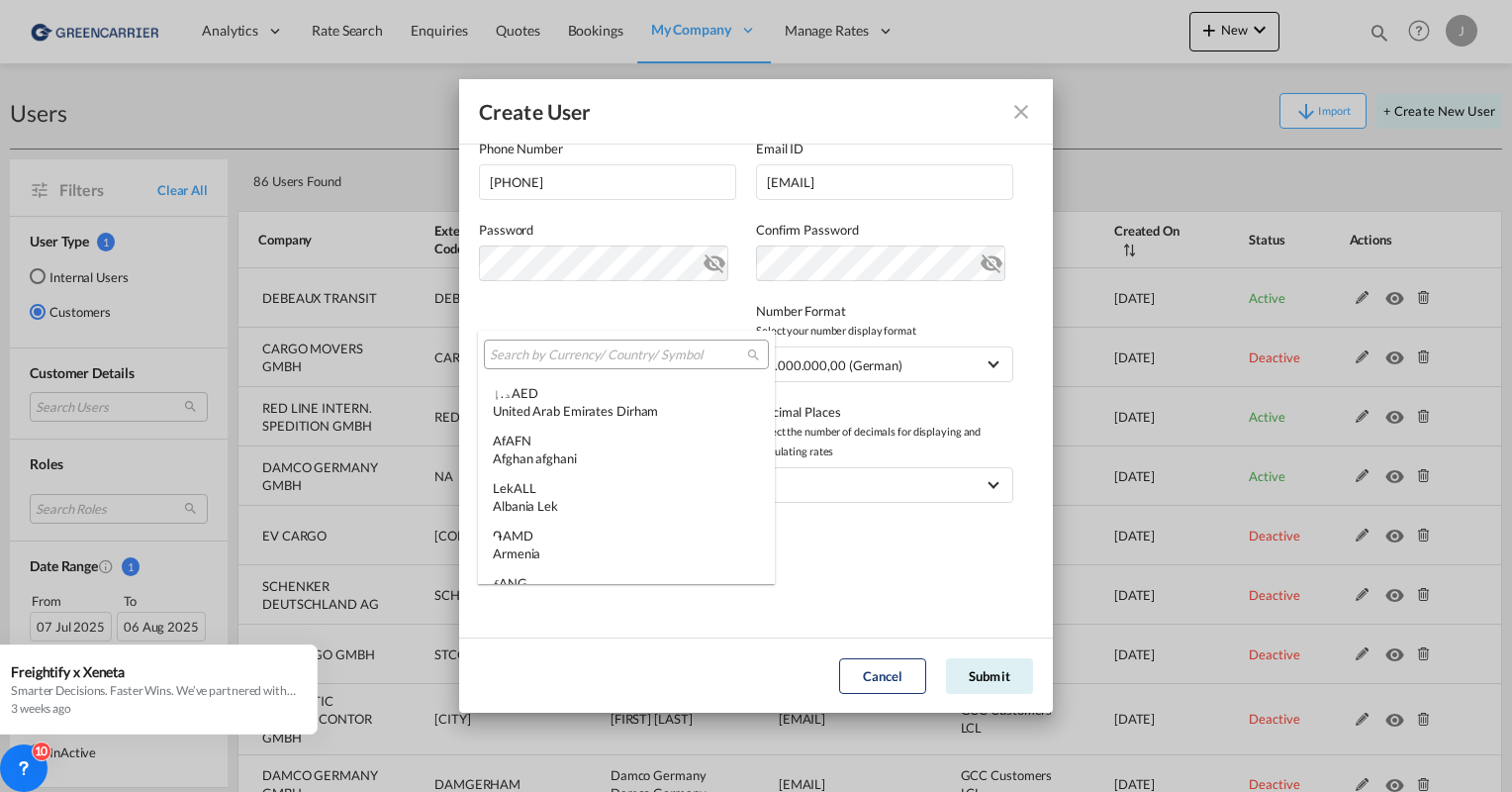 scroll, scrollTop: 6835, scrollLeft: 0, axis: vertical 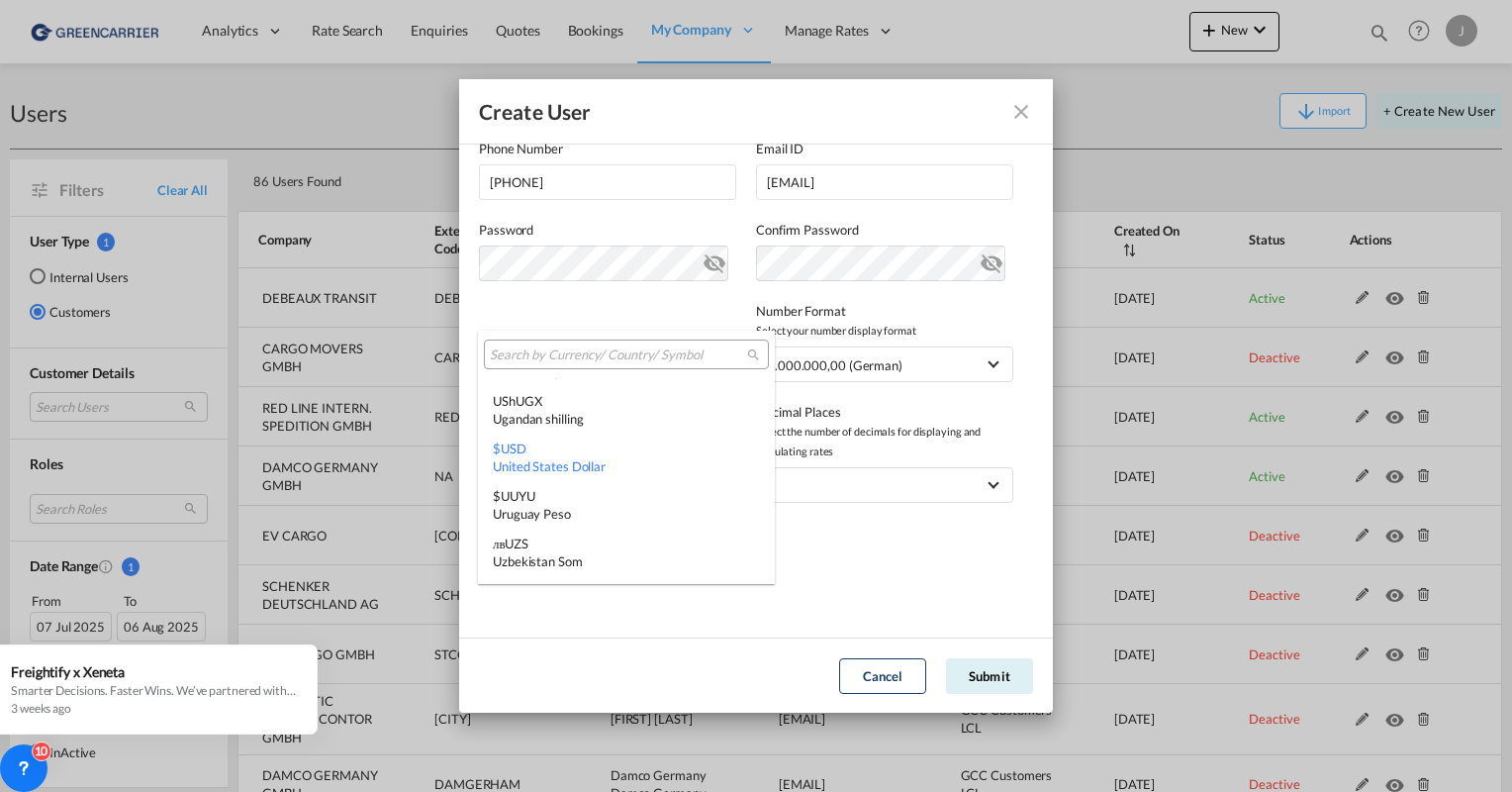 click at bounding box center [618, 355] 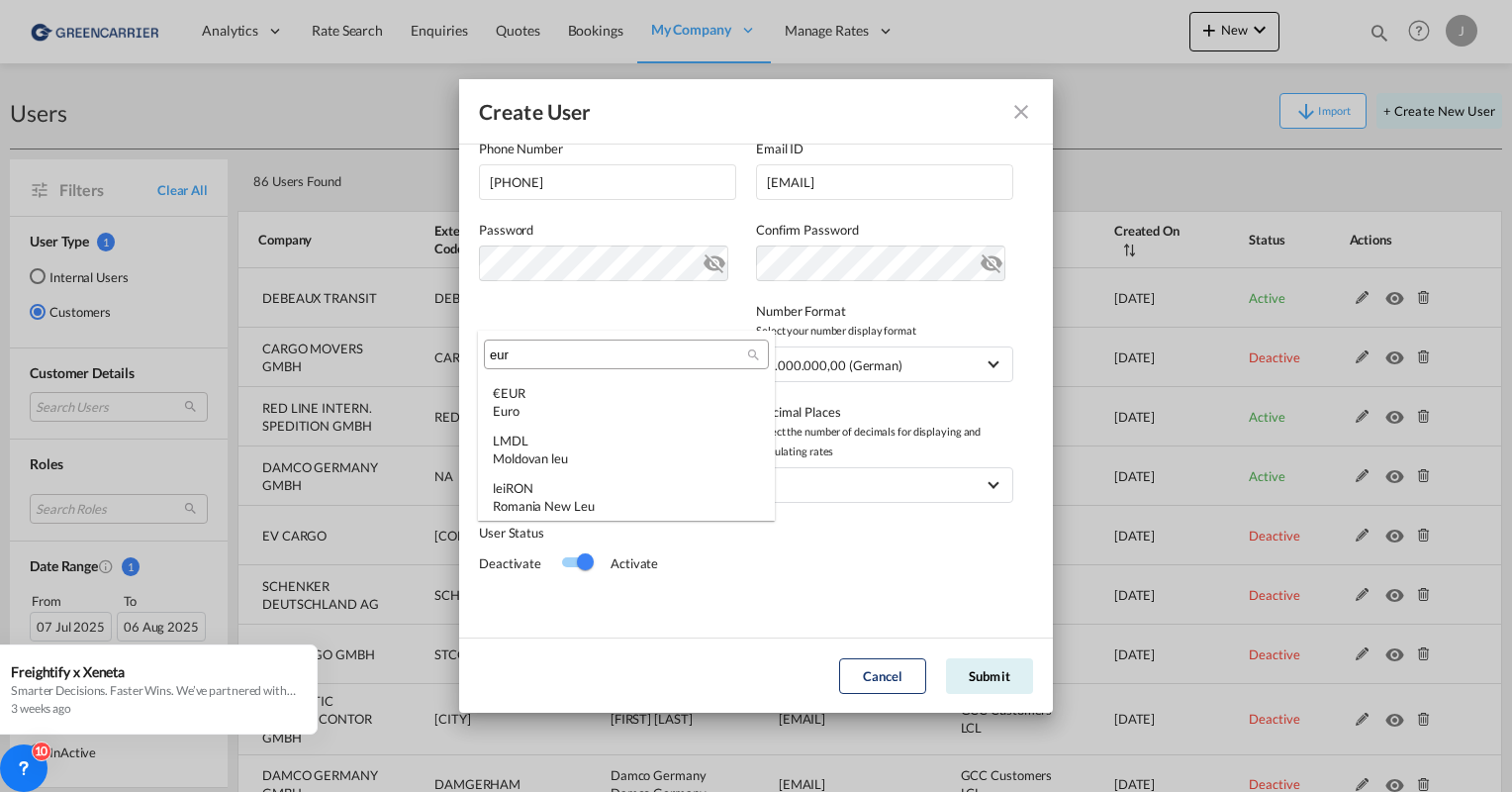 scroll, scrollTop: 0, scrollLeft: 0, axis: both 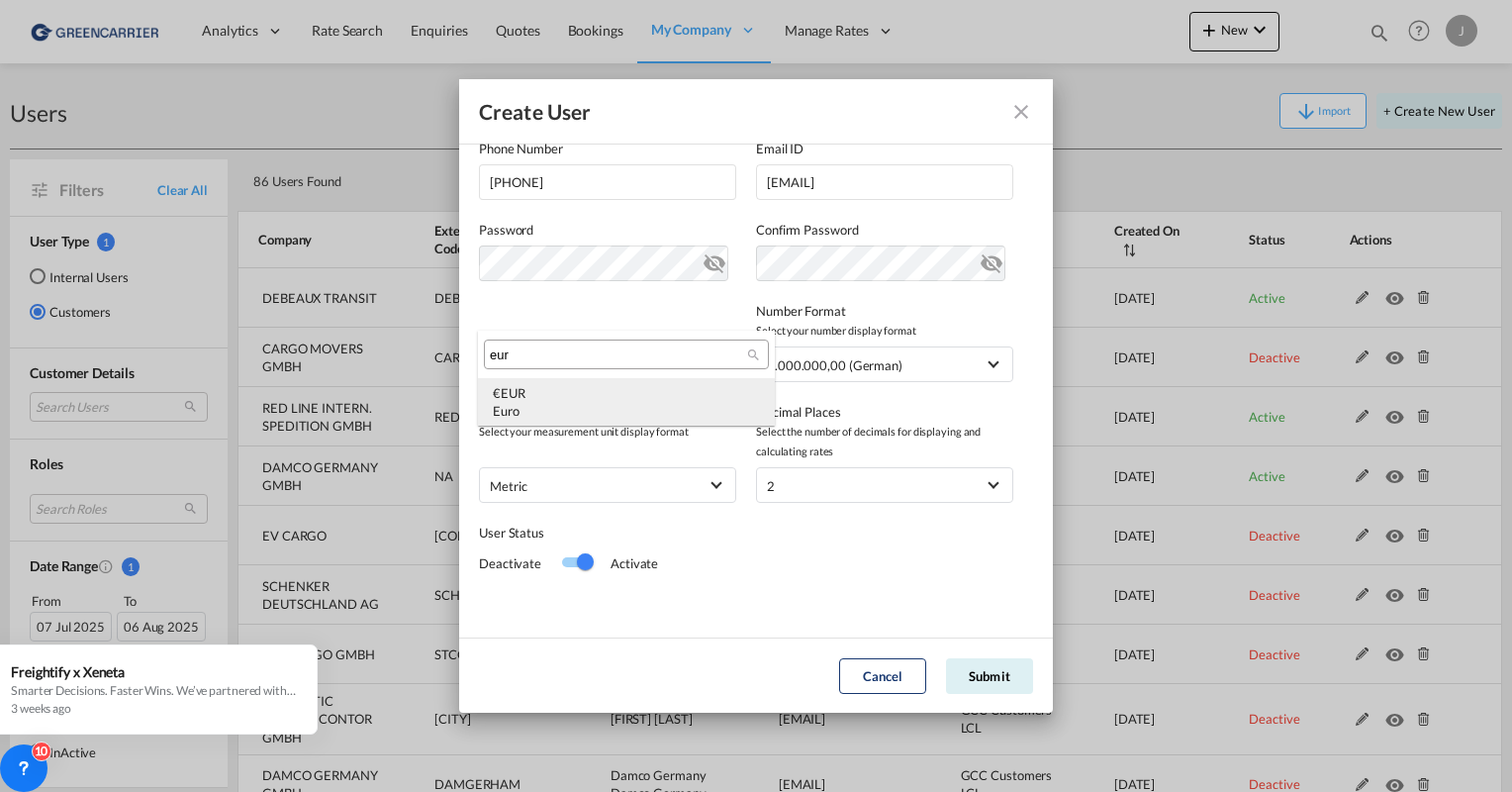 type on "eur" 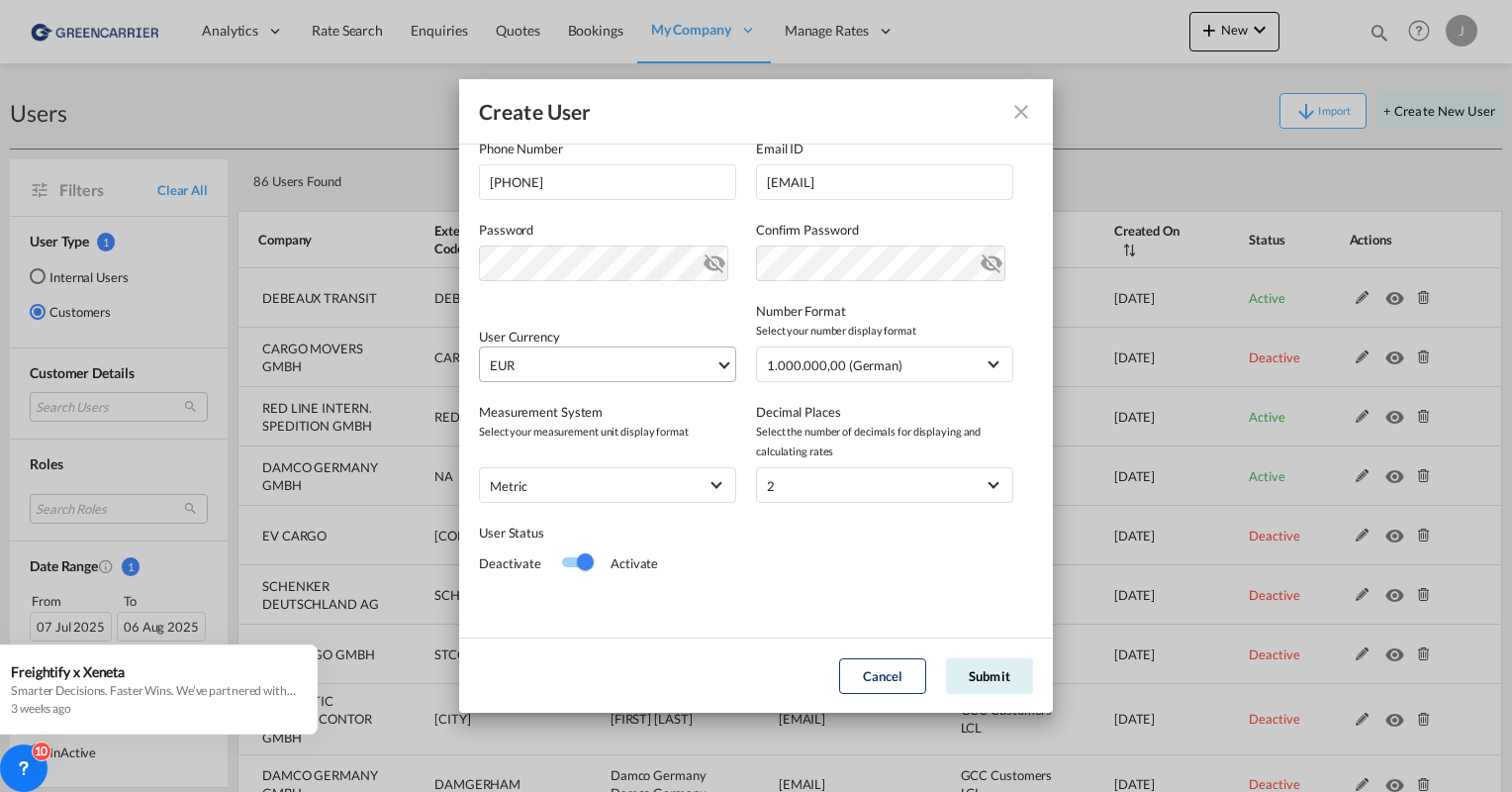 click on "User Status Deactivate Activate" at bounding box center [617, 550] 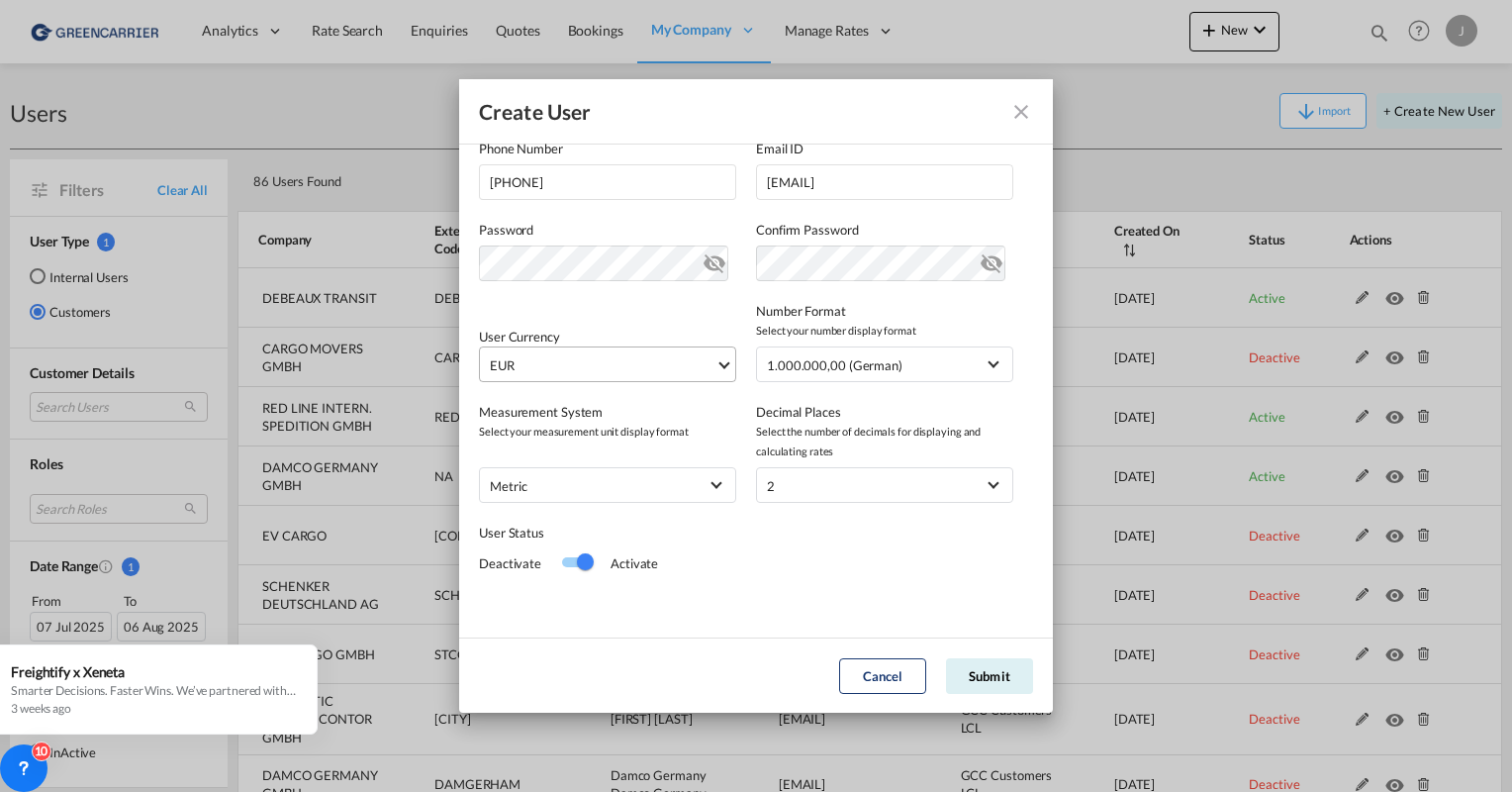 click at bounding box center (585, 561) 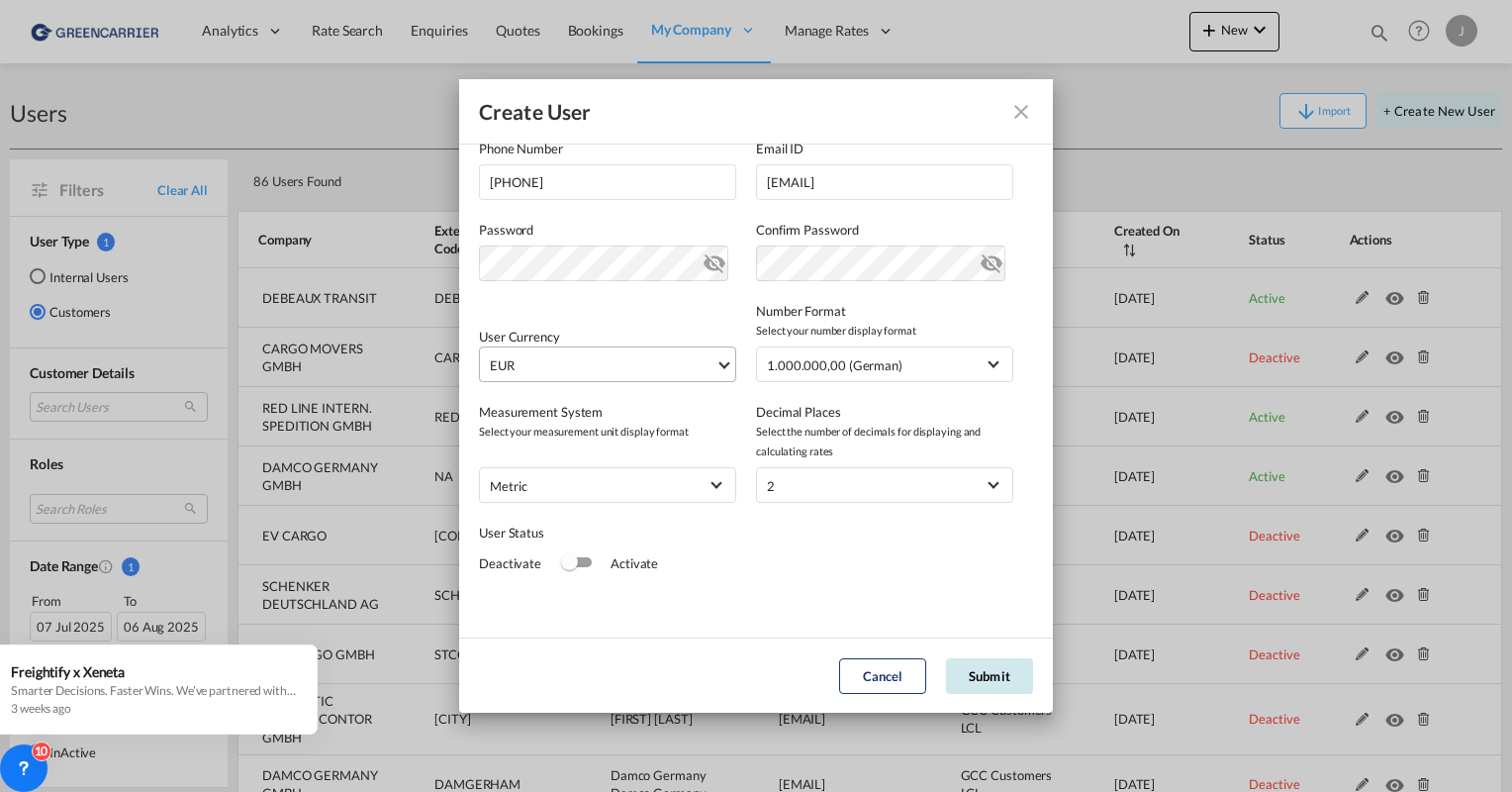click on "Submit" 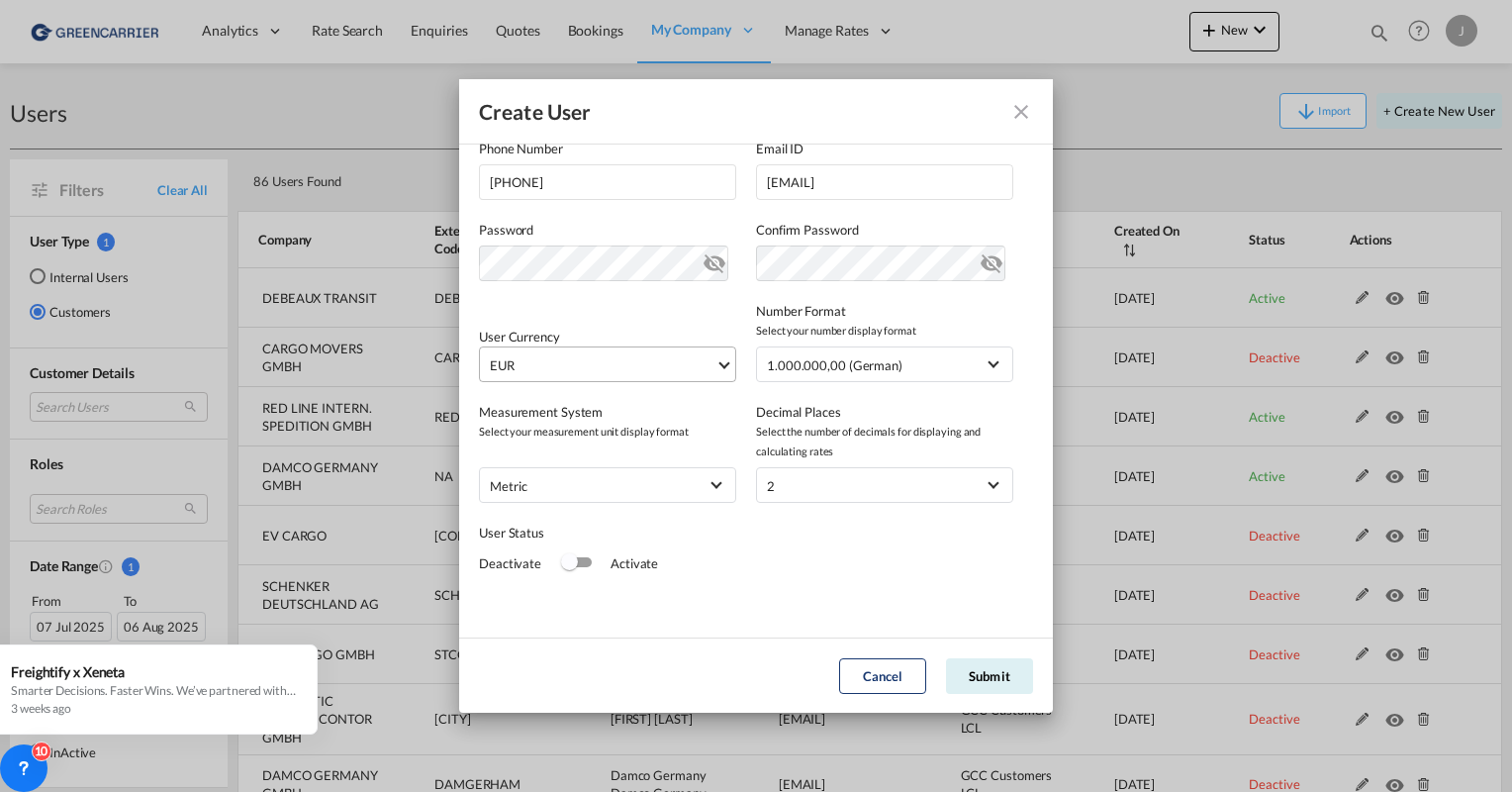 click at bounding box center [992, 259] 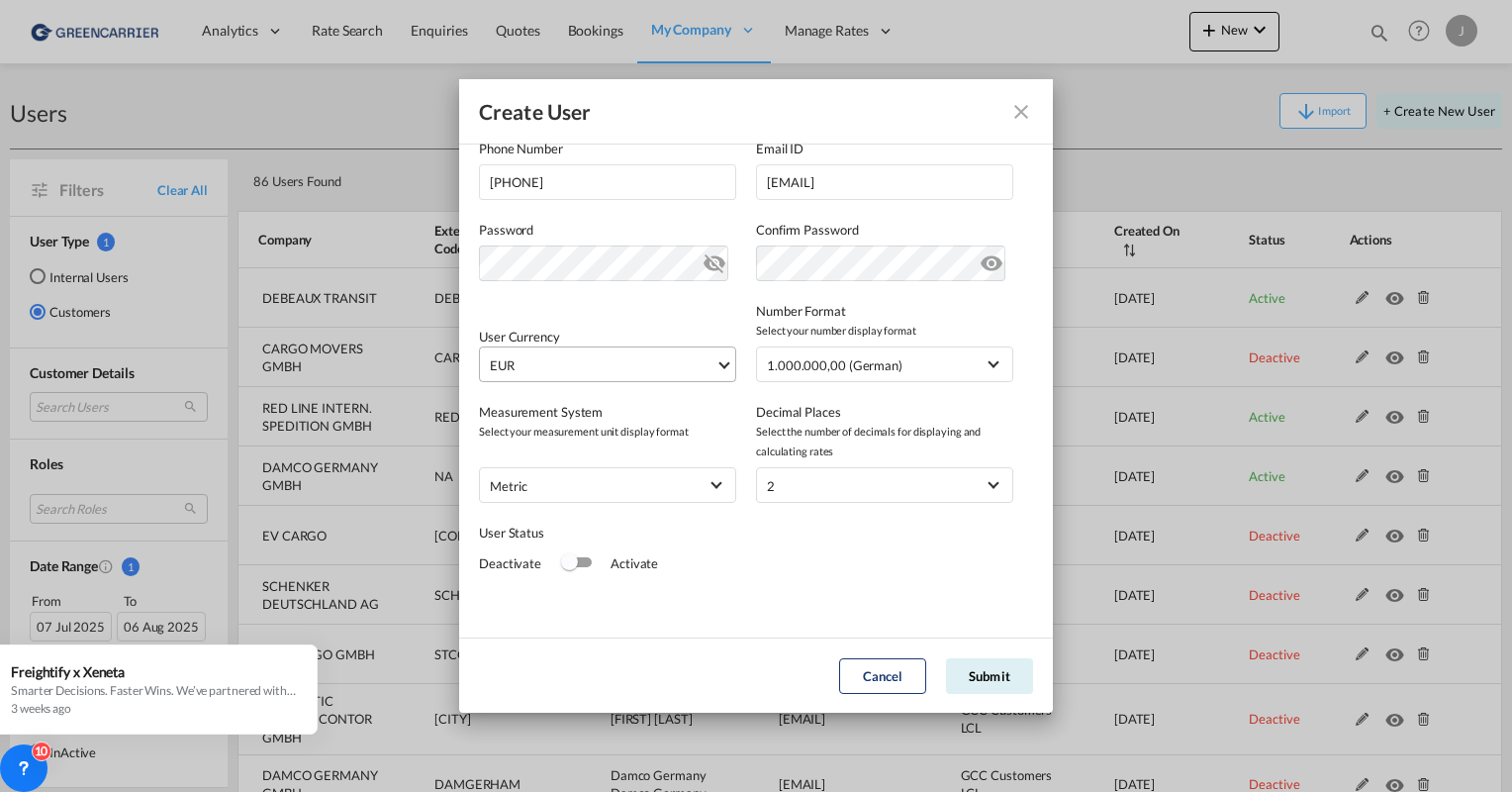 click at bounding box center (992, 259) 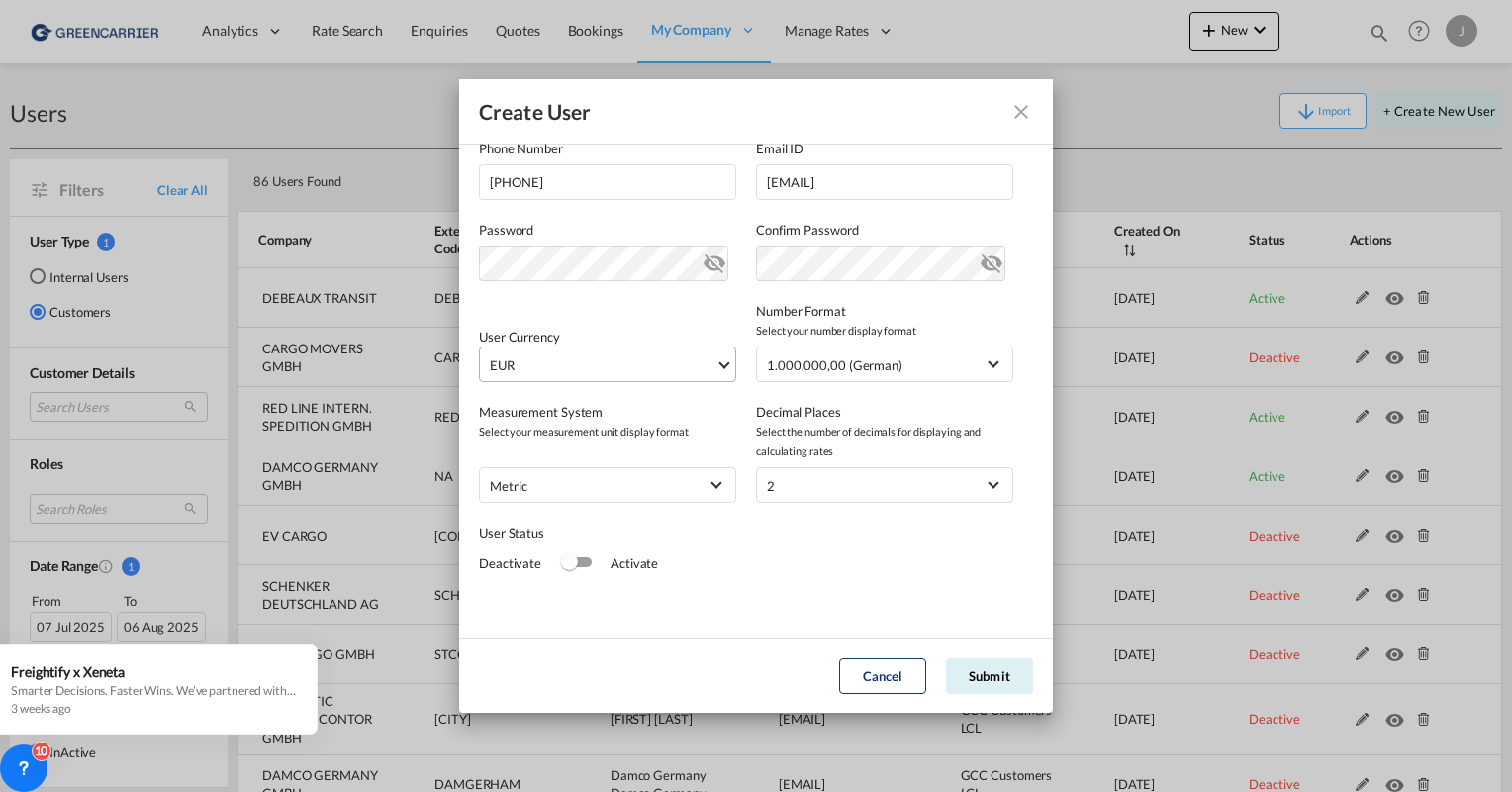 click at bounding box center (714, 259) 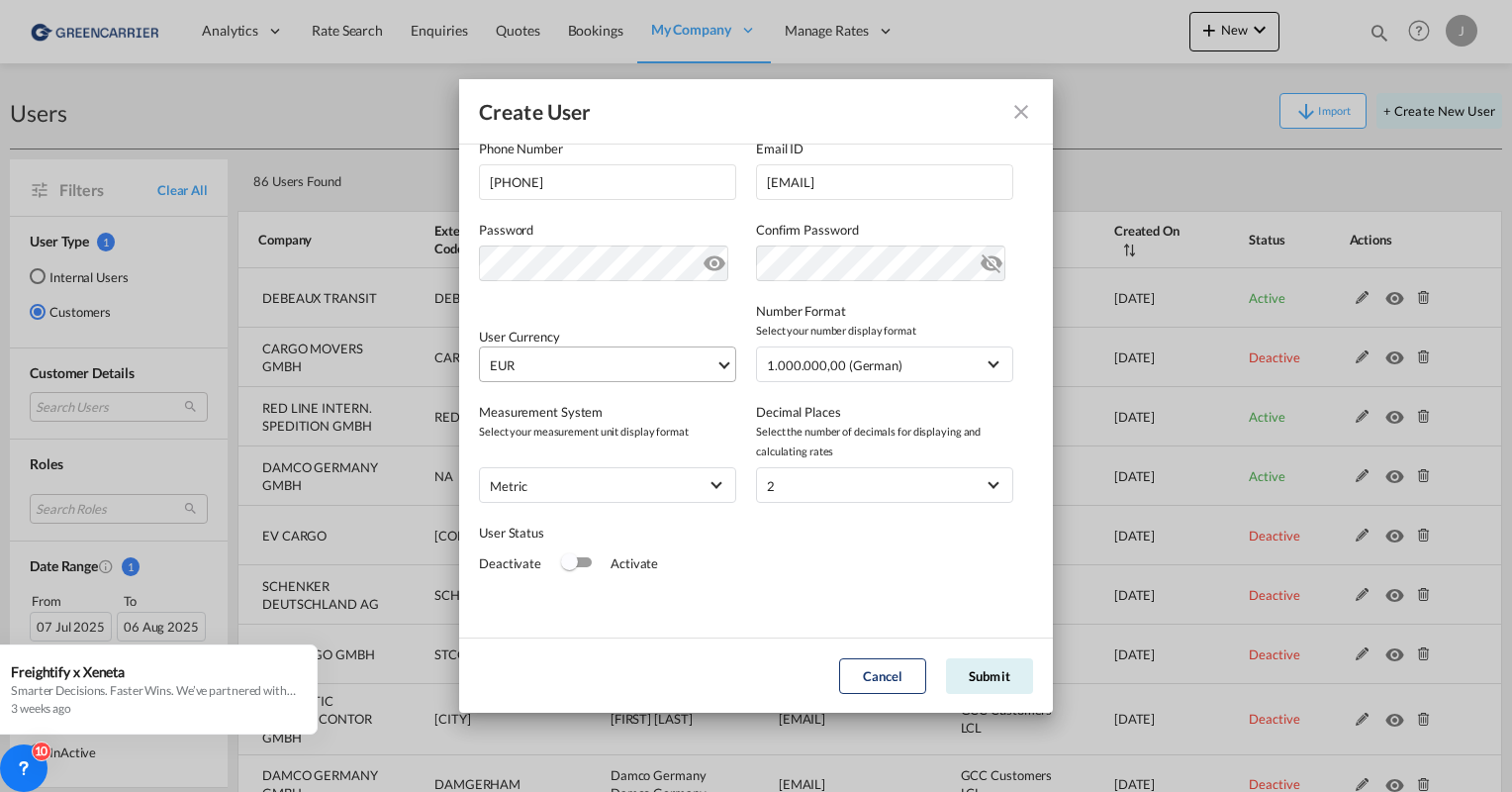 click at bounding box center (714, 259) 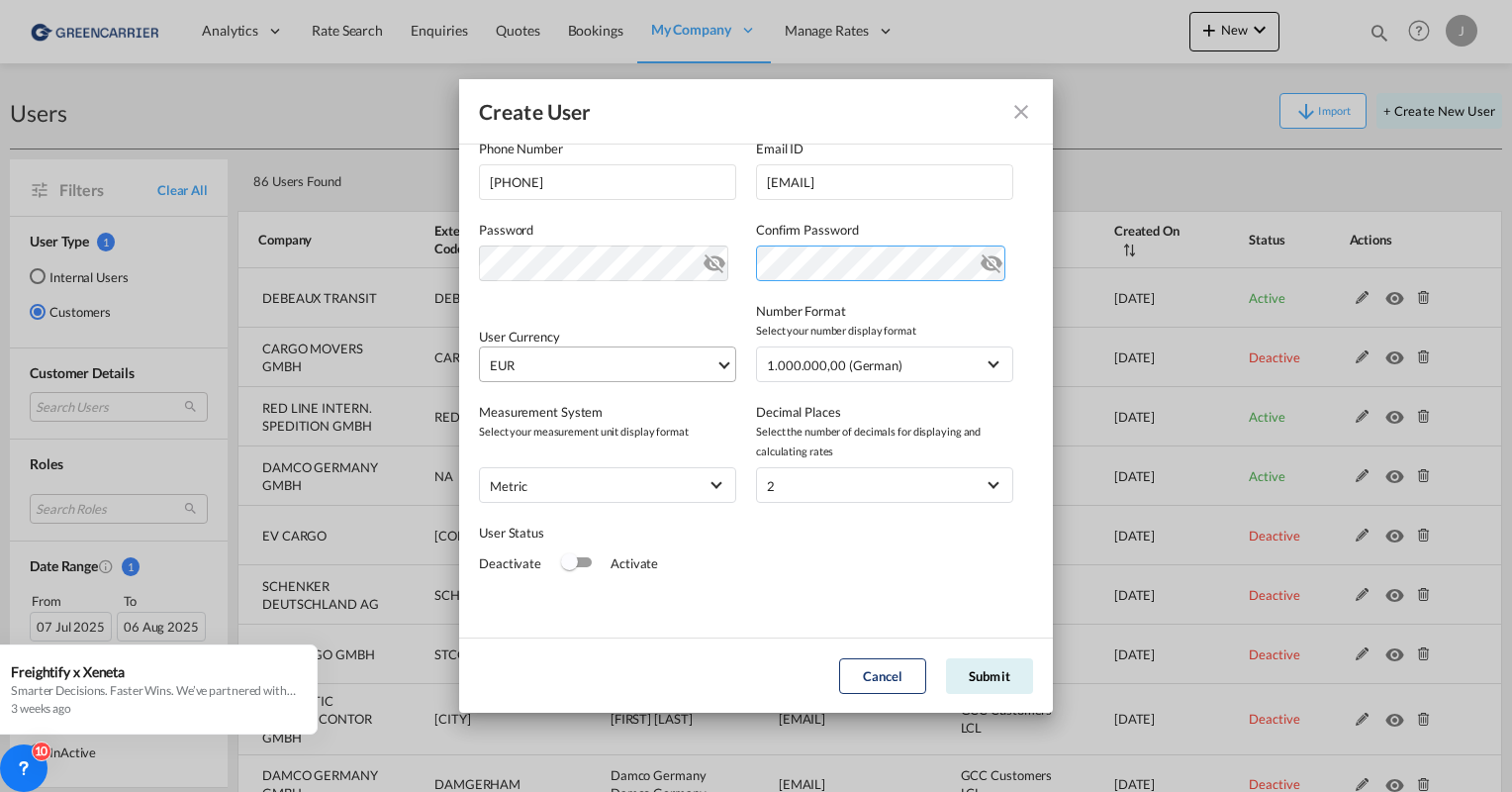 click on "Password
Password must contain the following:
A  special  character A
number Minimum  8 characters Confirm Password" at bounding box center [756, 241] 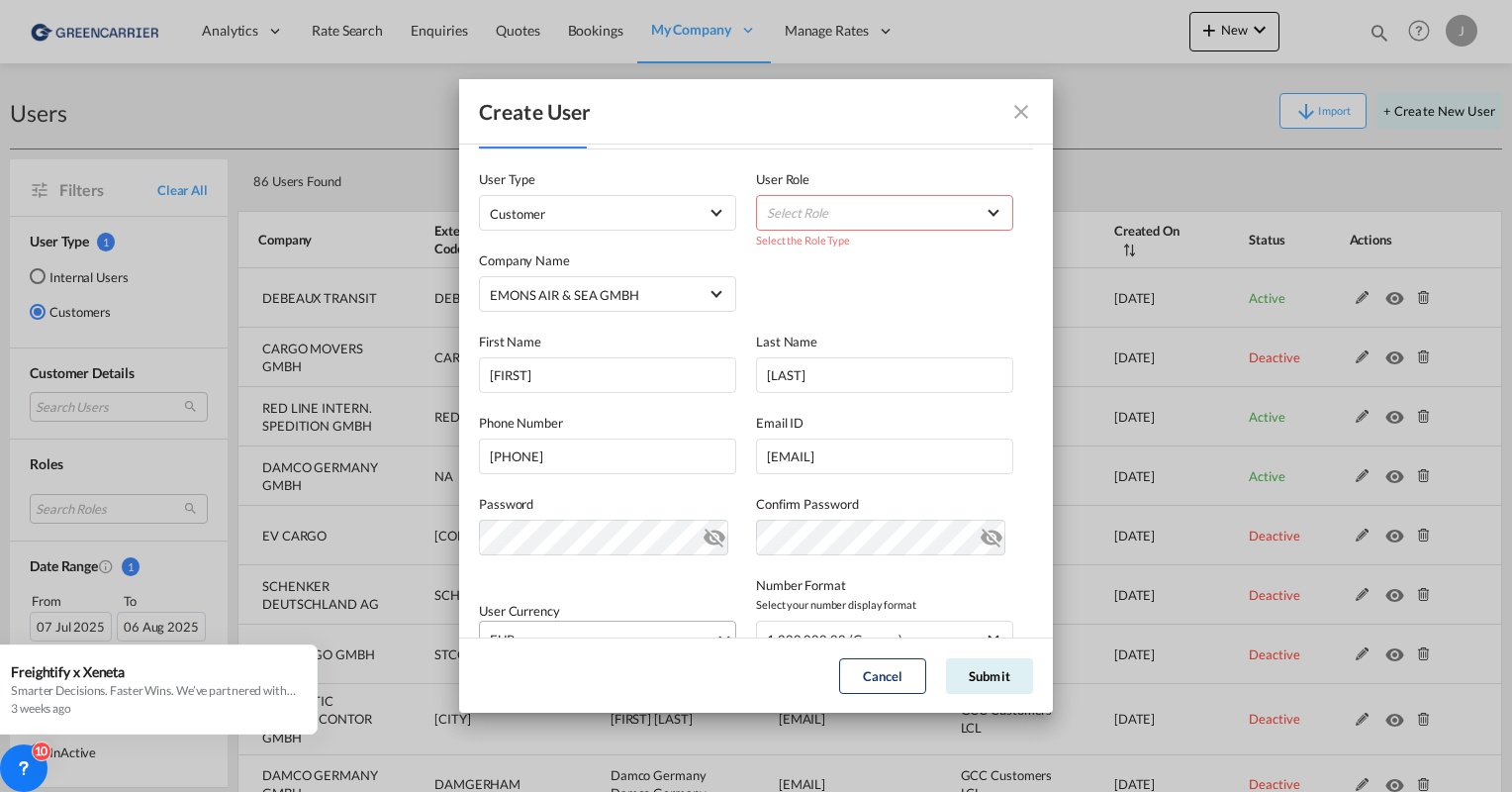 scroll, scrollTop: 0, scrollLeft: 0, axis: both 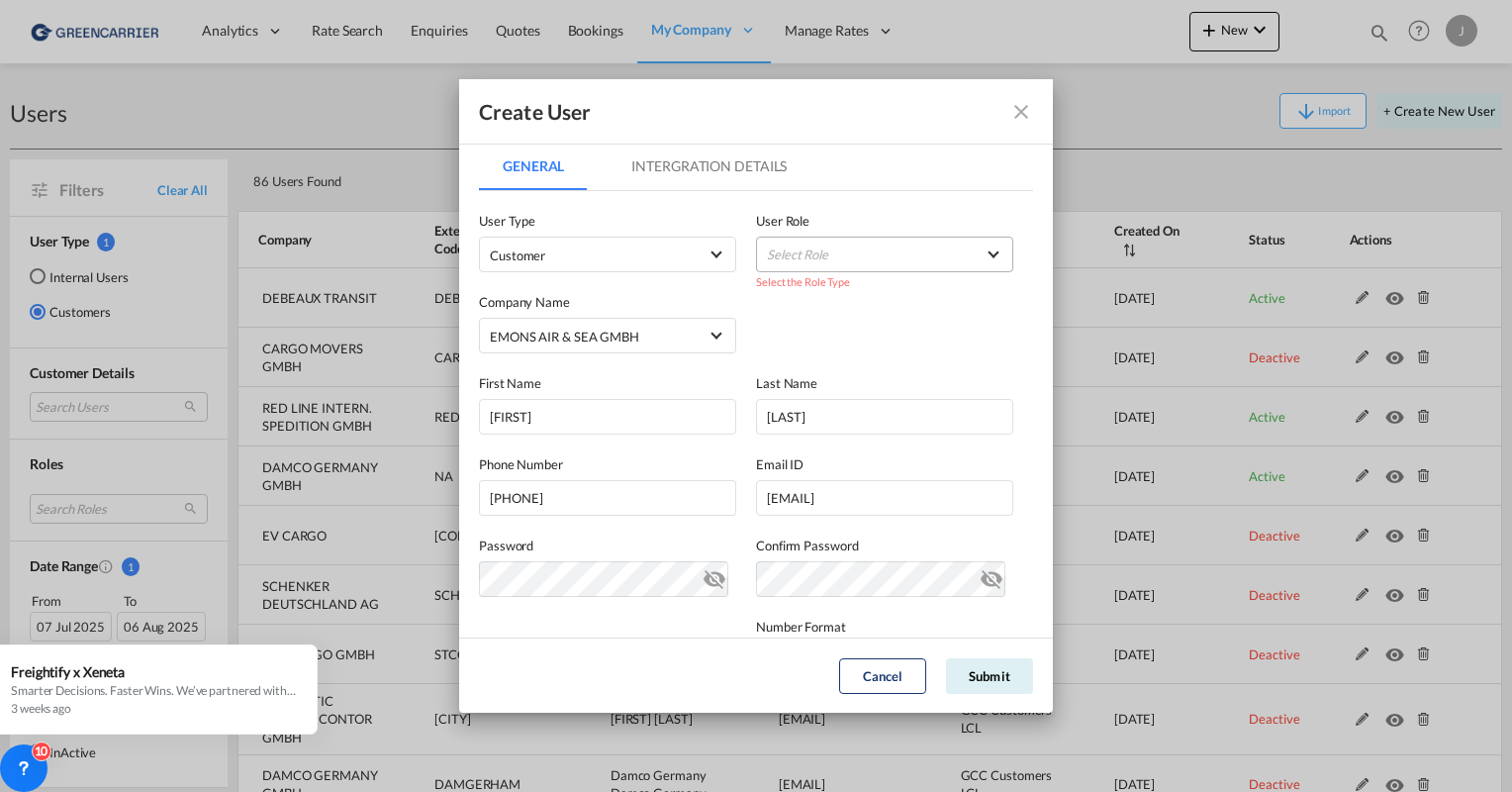click on "Select Role" at bounding box center [885, 254] 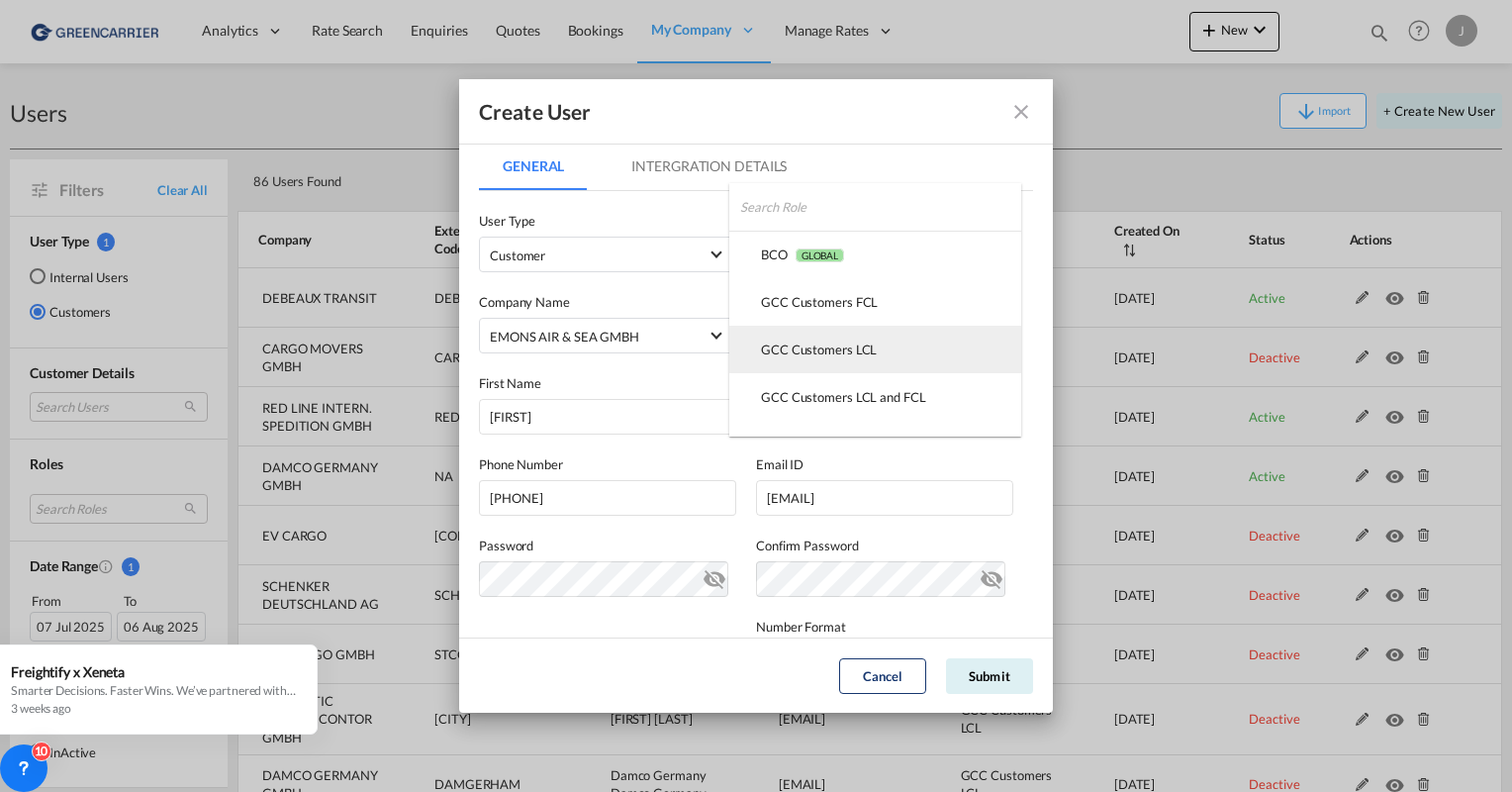 click on "GCC Customers LCL  USER_DEFINED" at bounding box center (818, 349) 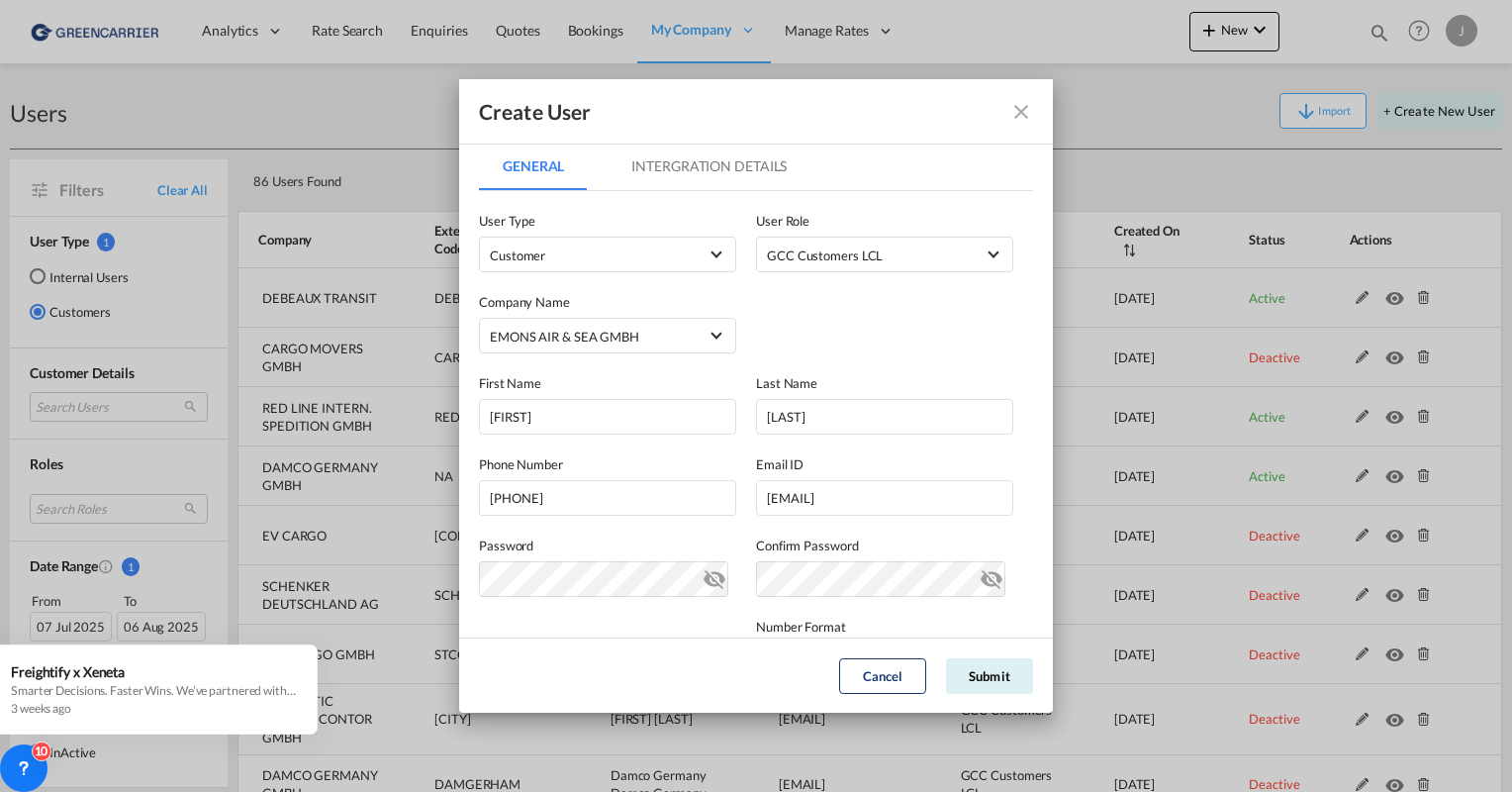 click on "Intergration Details" at bounding box center [709, 166] 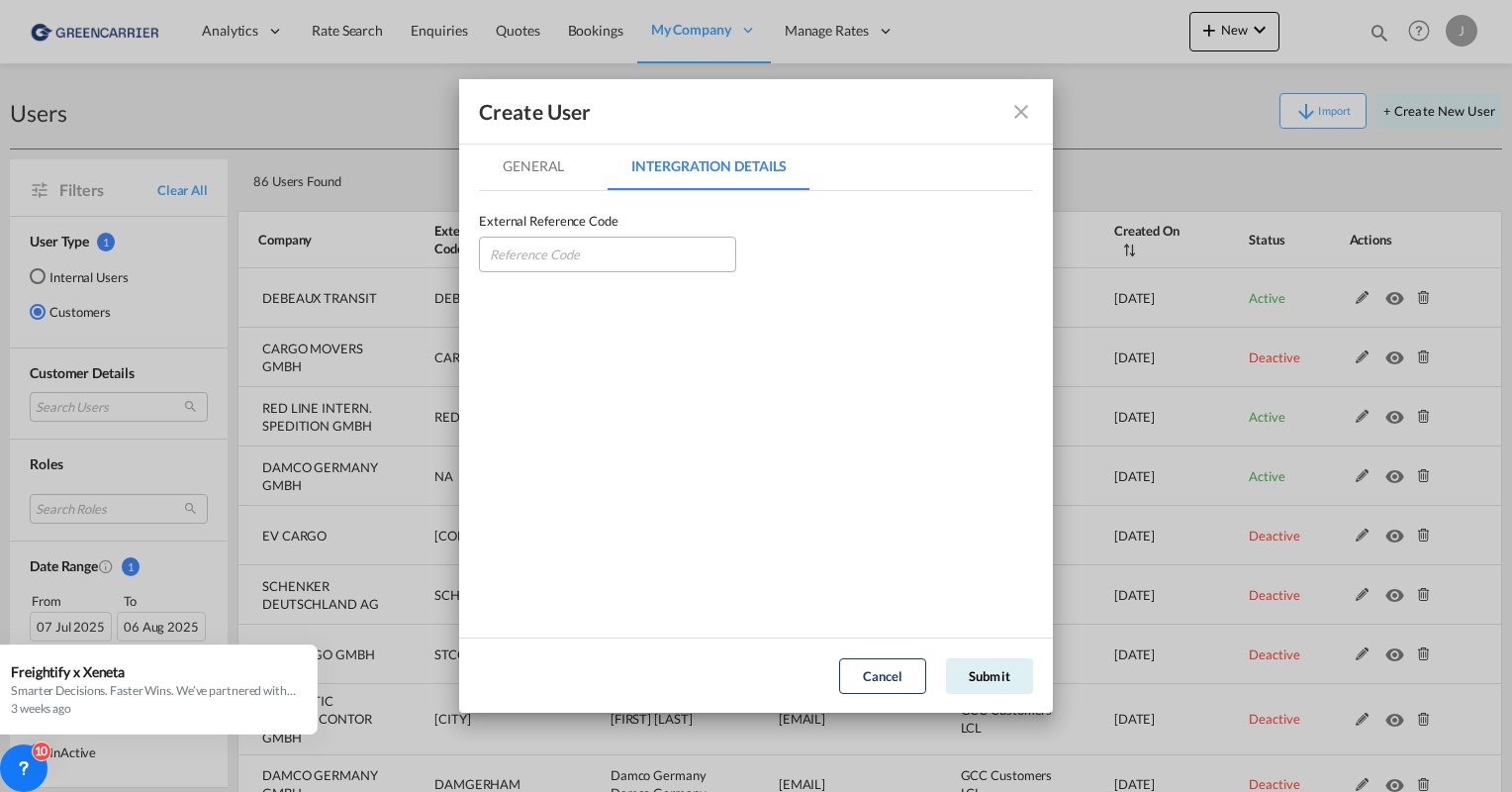click on "External Reference Code" at bounding box center [617, 242] 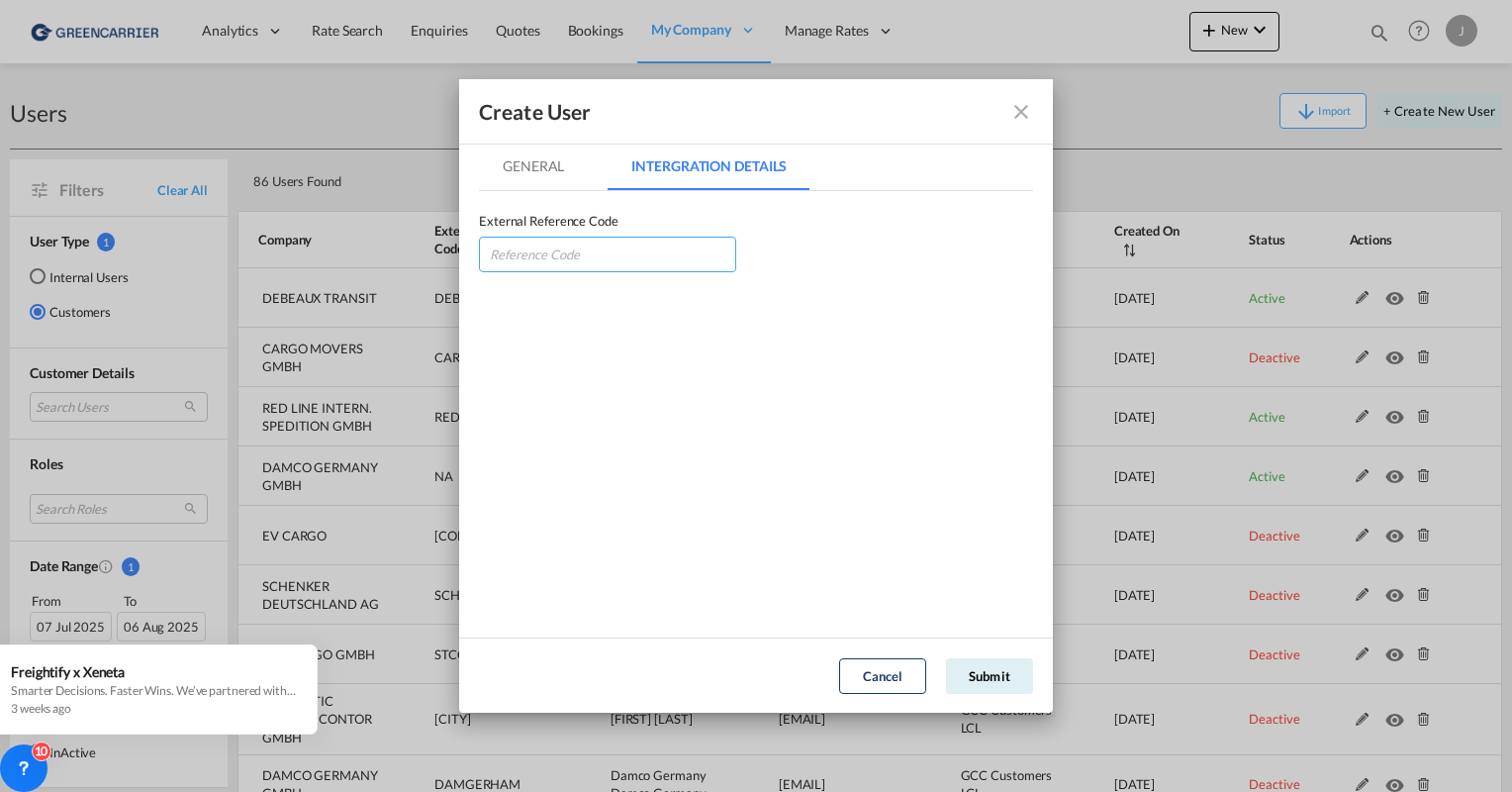click at bounding box center (608, 254) 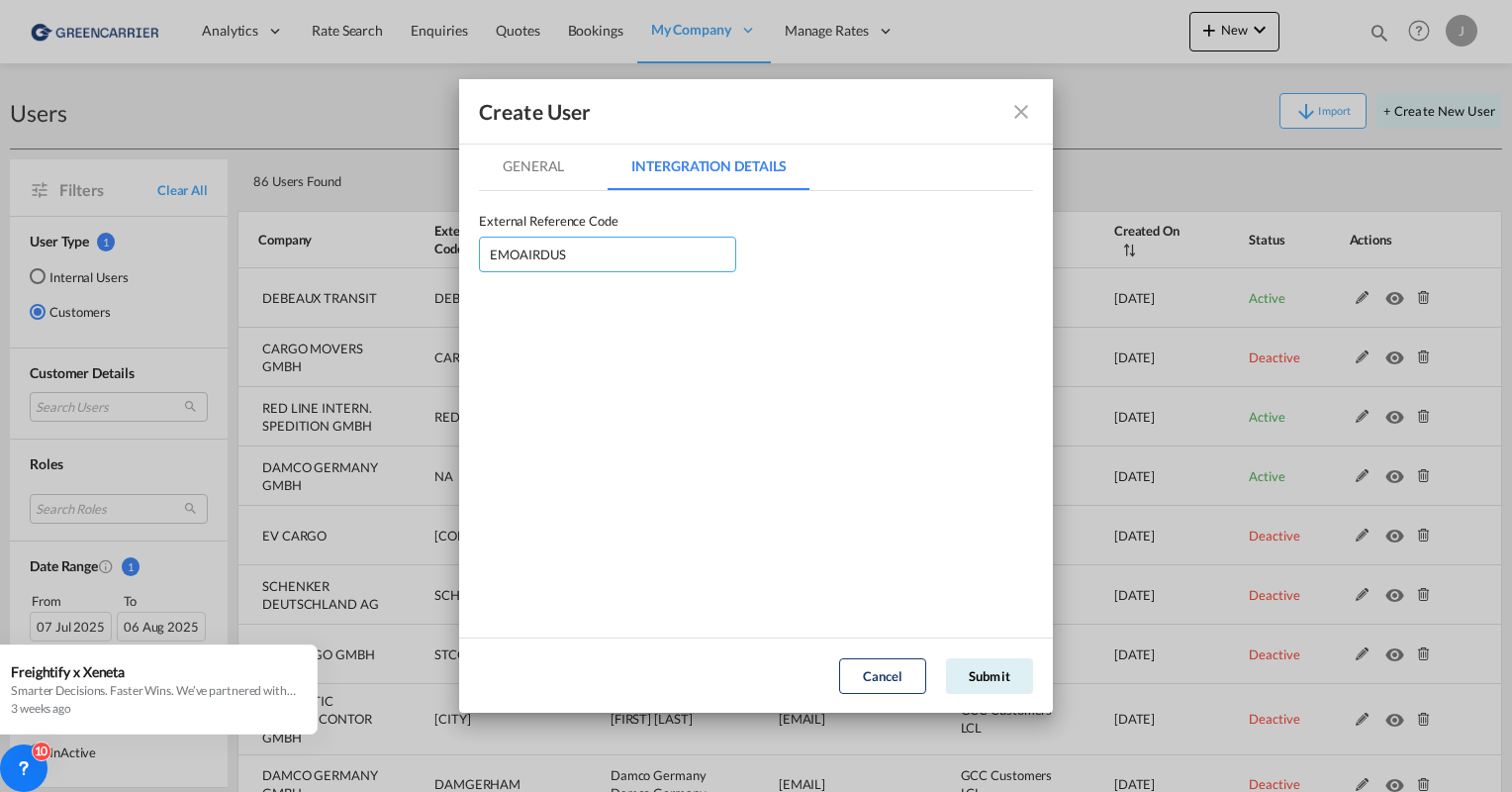 type on "EMOAIRDUS" 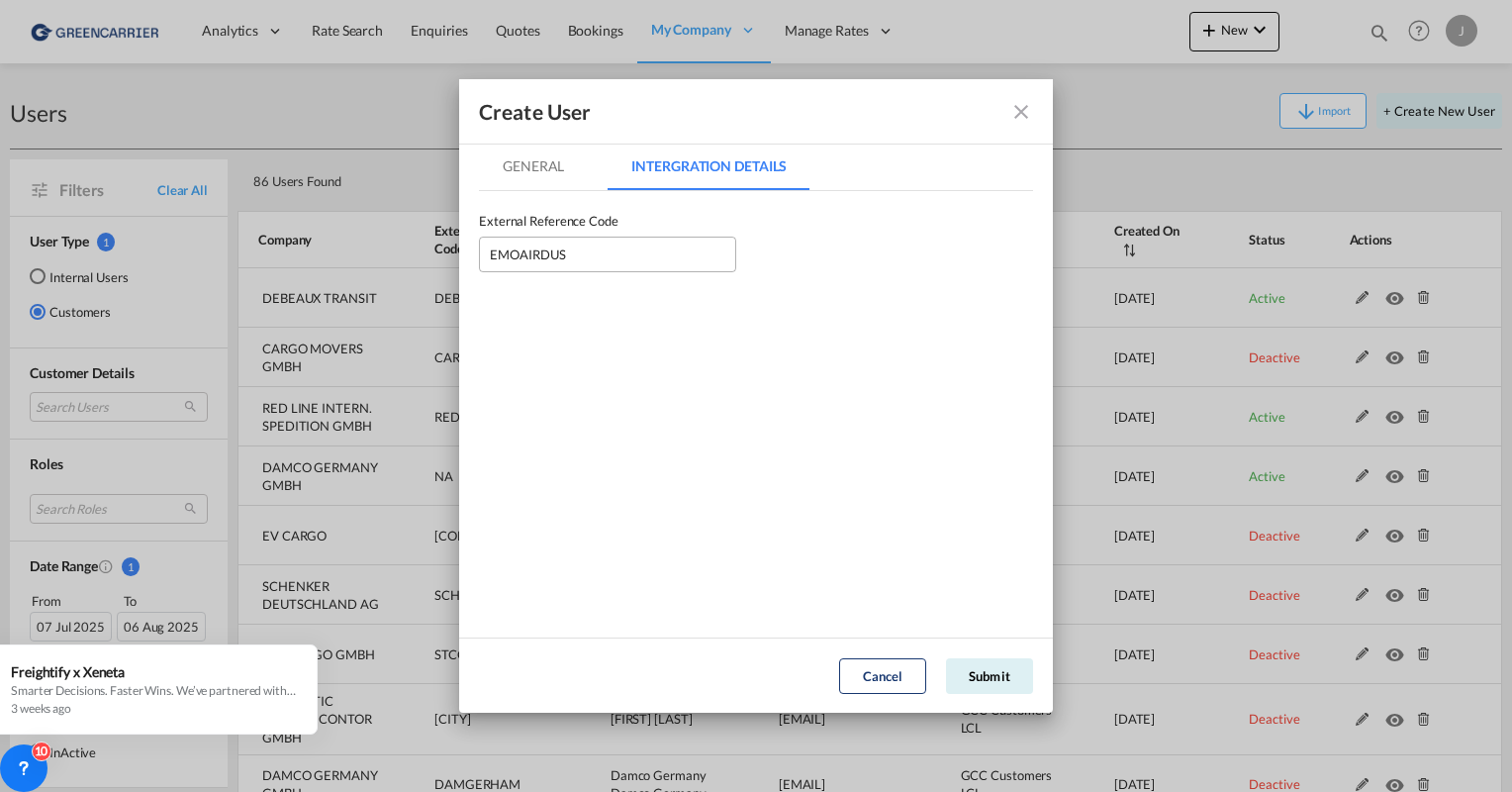 type 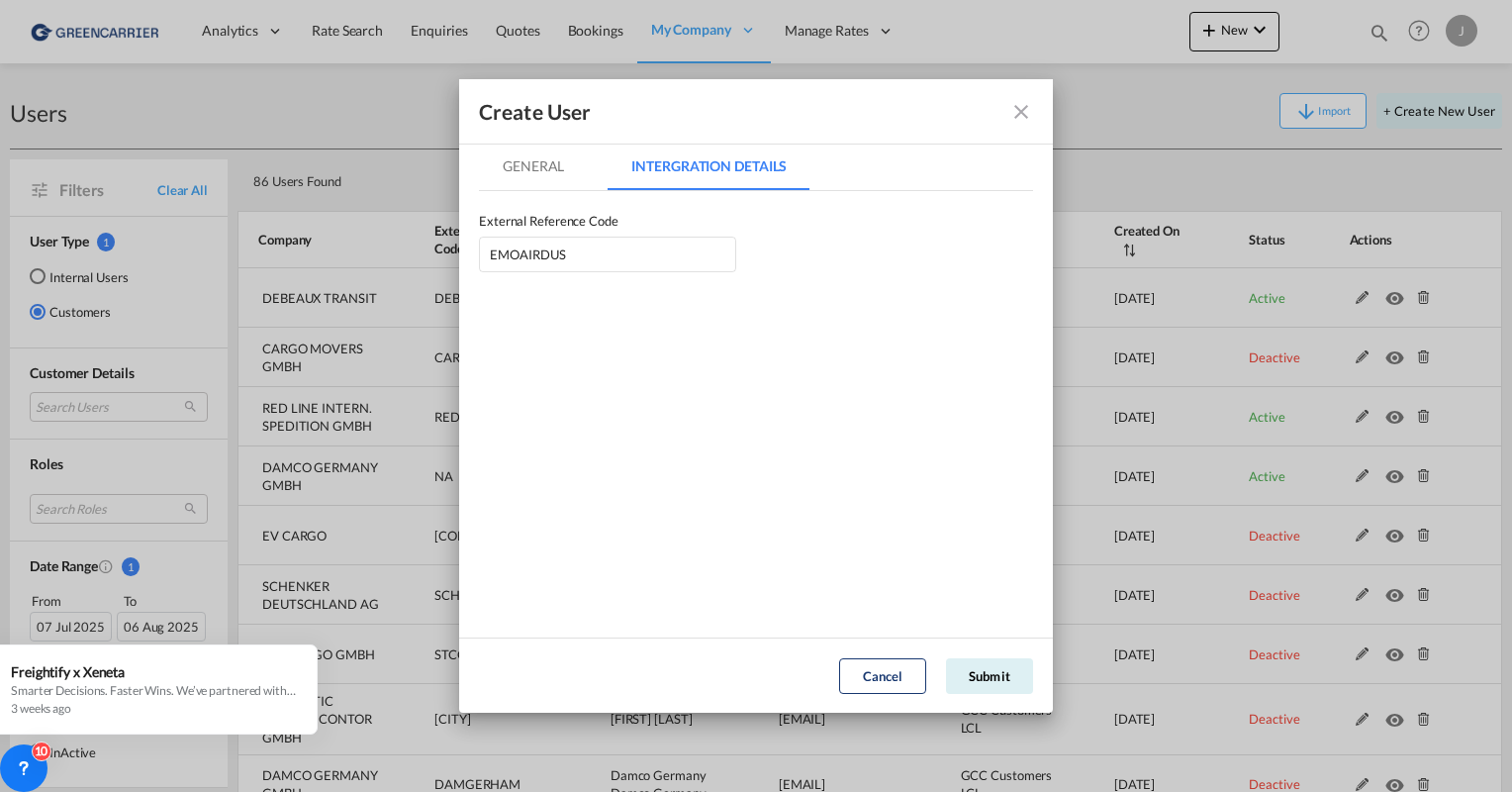 click on "General" at bounding box center [533, 166] 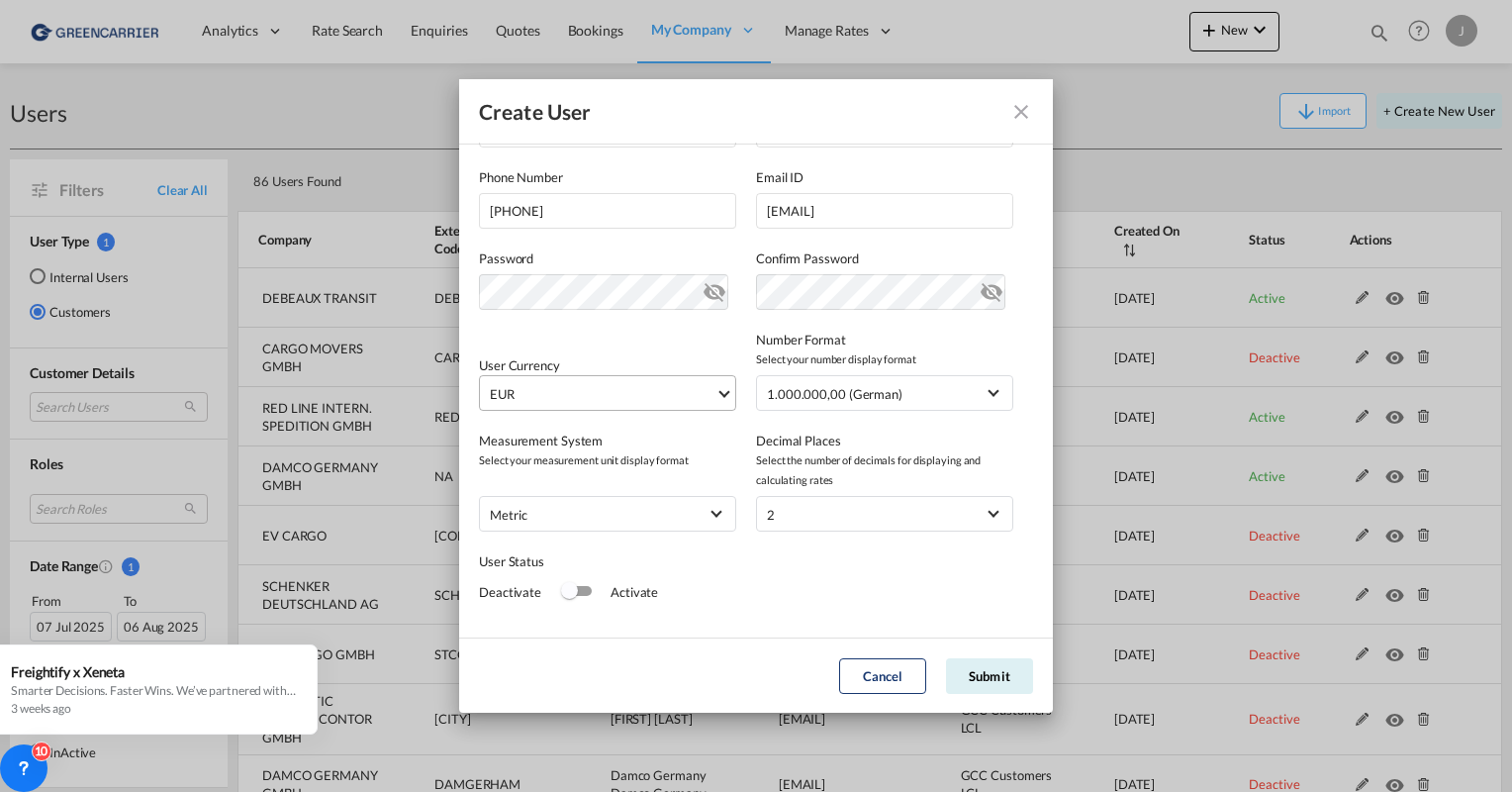 scroll, scrollTop: 217, scrollLeft: 0, axis: vertical 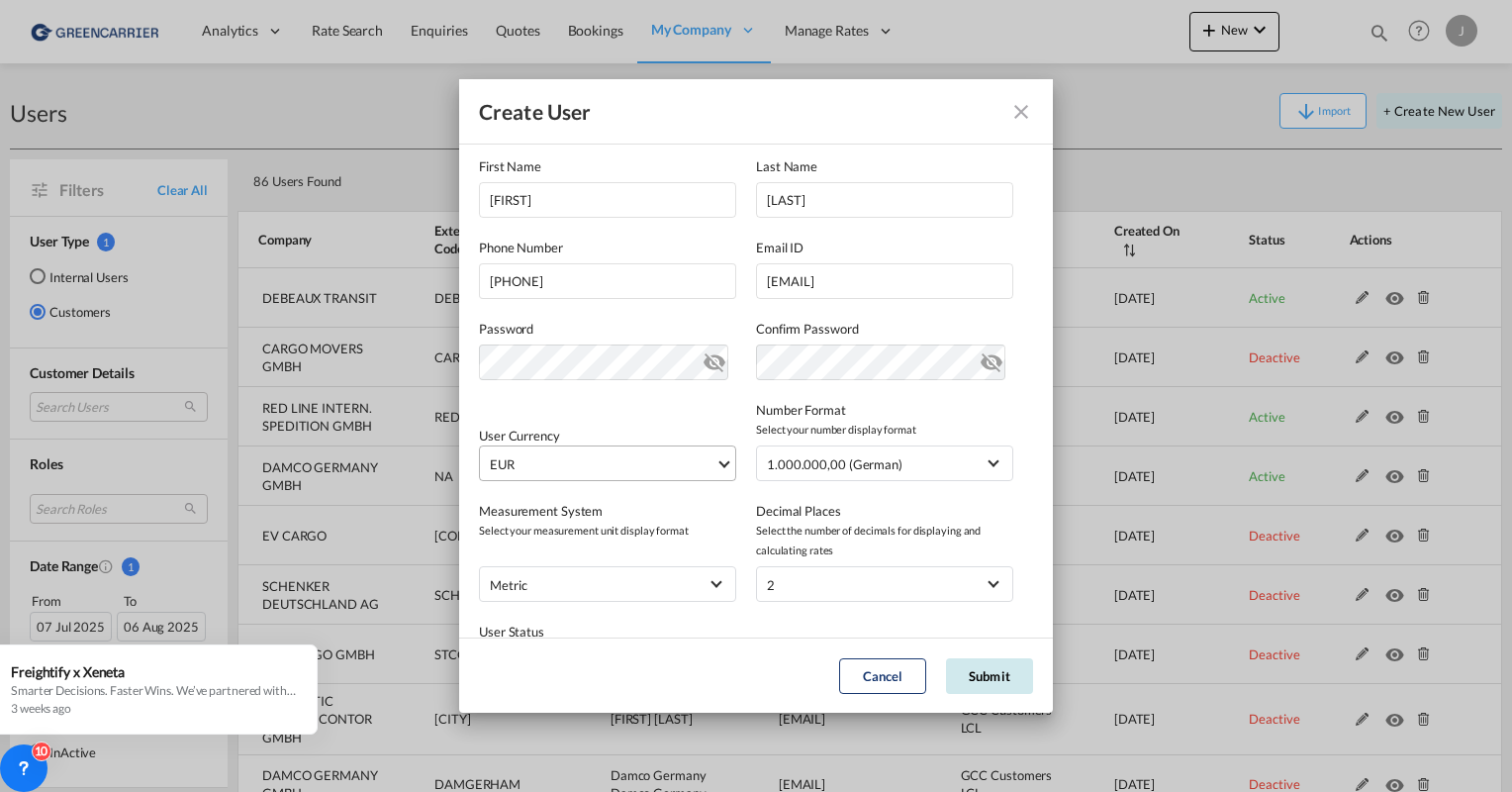click on "Submit" 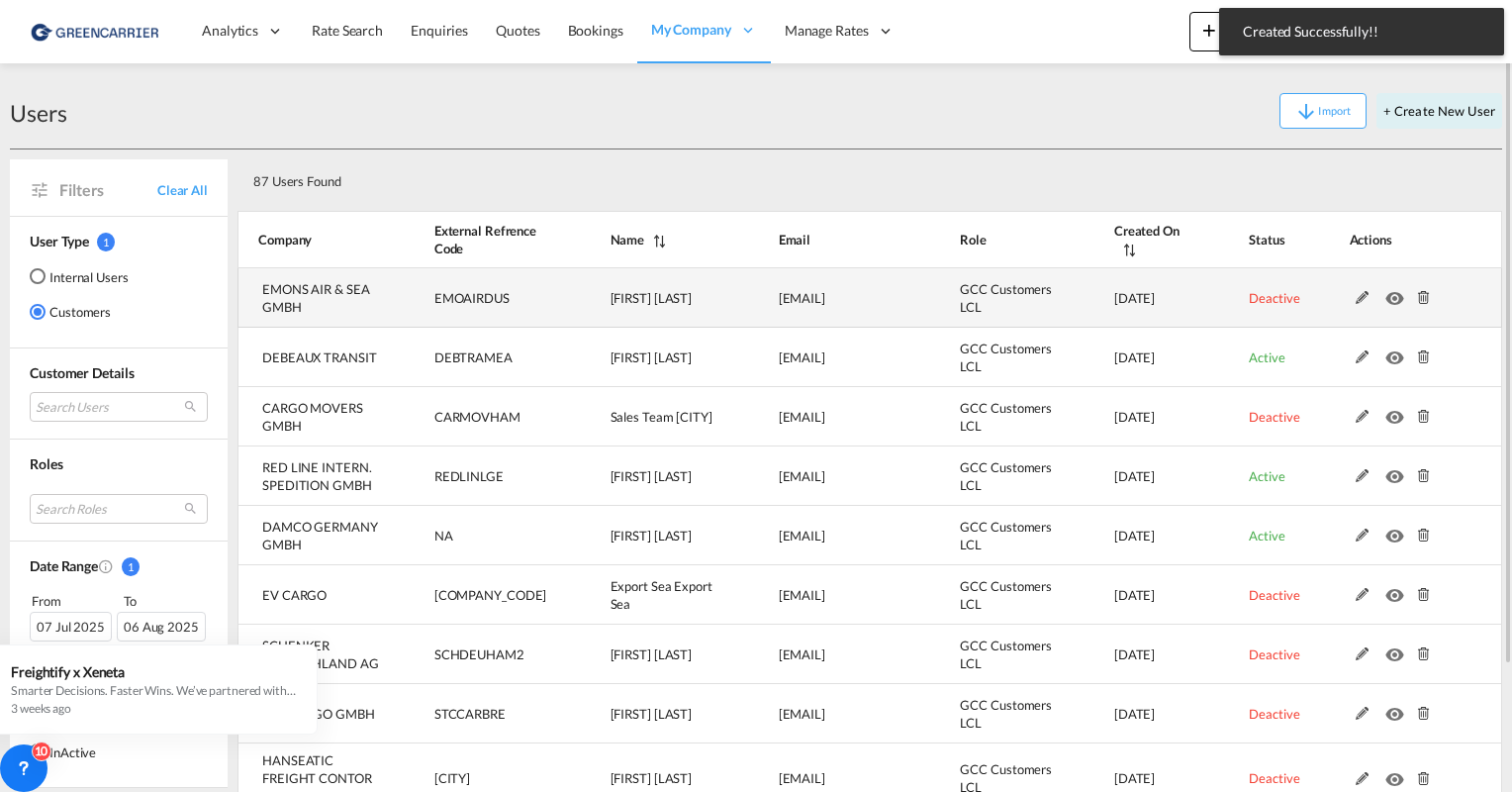 click at bounding box center (1363, 298) 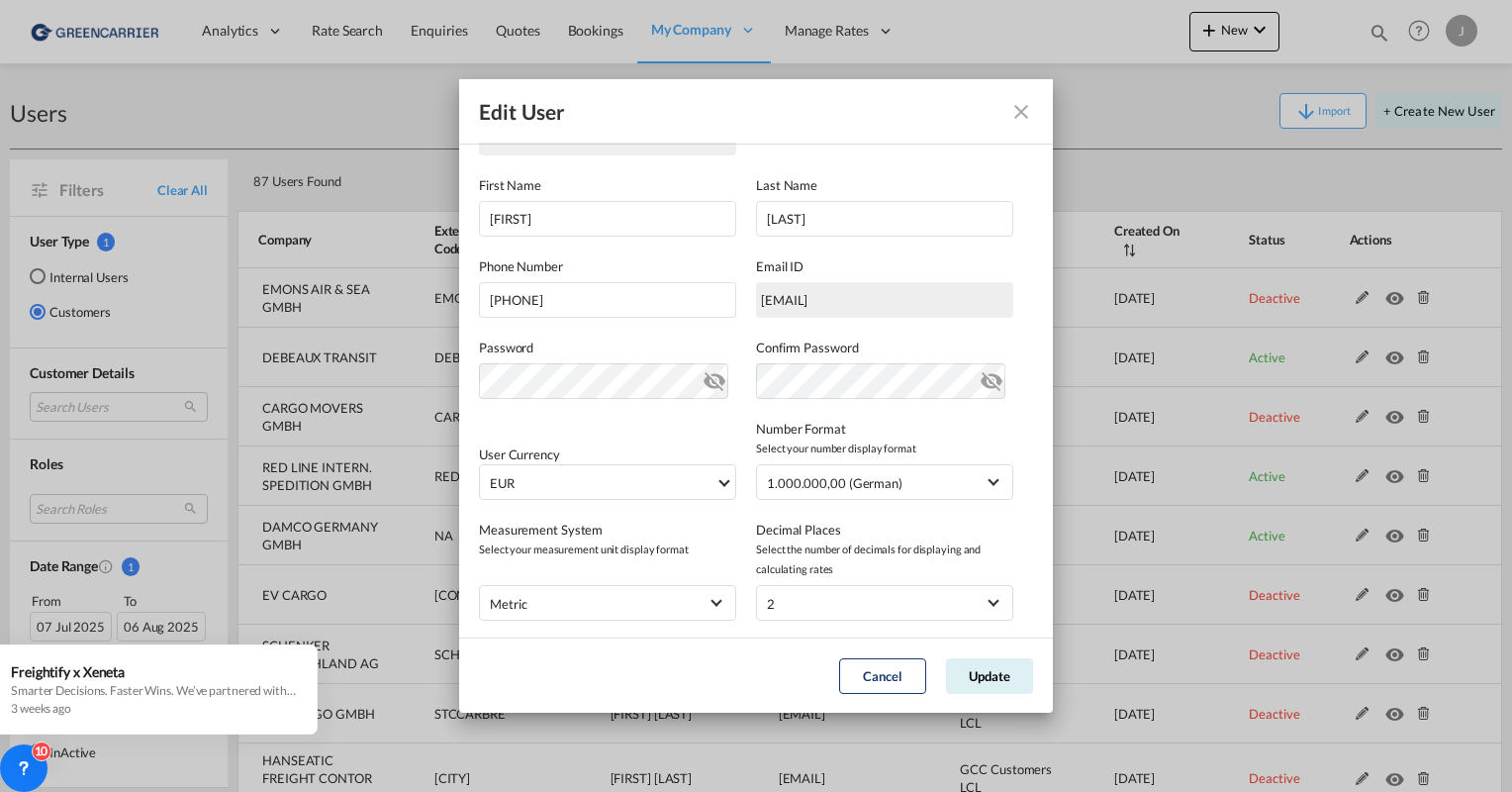 scroll, scrollTop: 316, scrollLeft: 0, axis: vertical 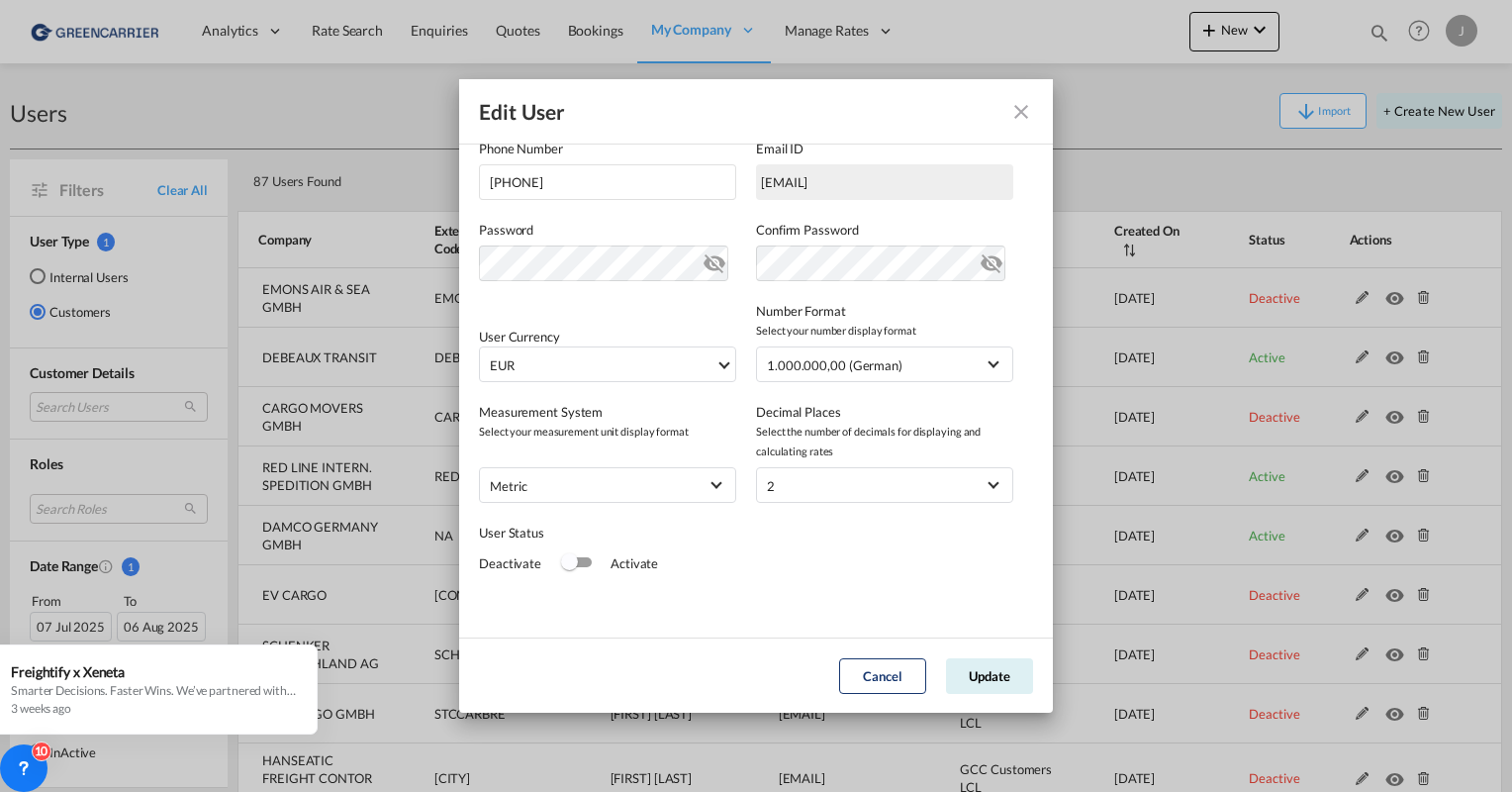 click at bounding box center [569, 561] 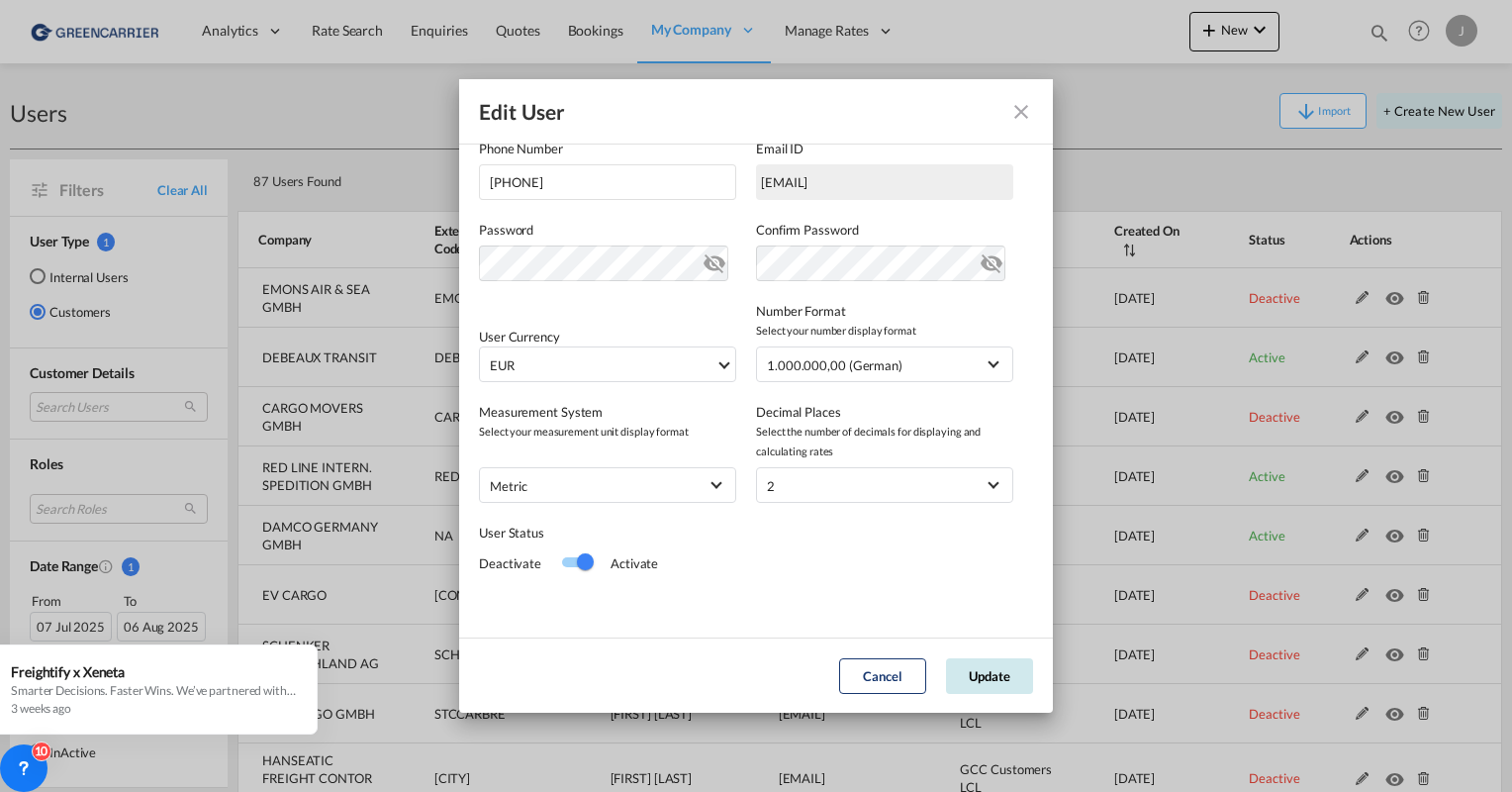 click on "Update" 